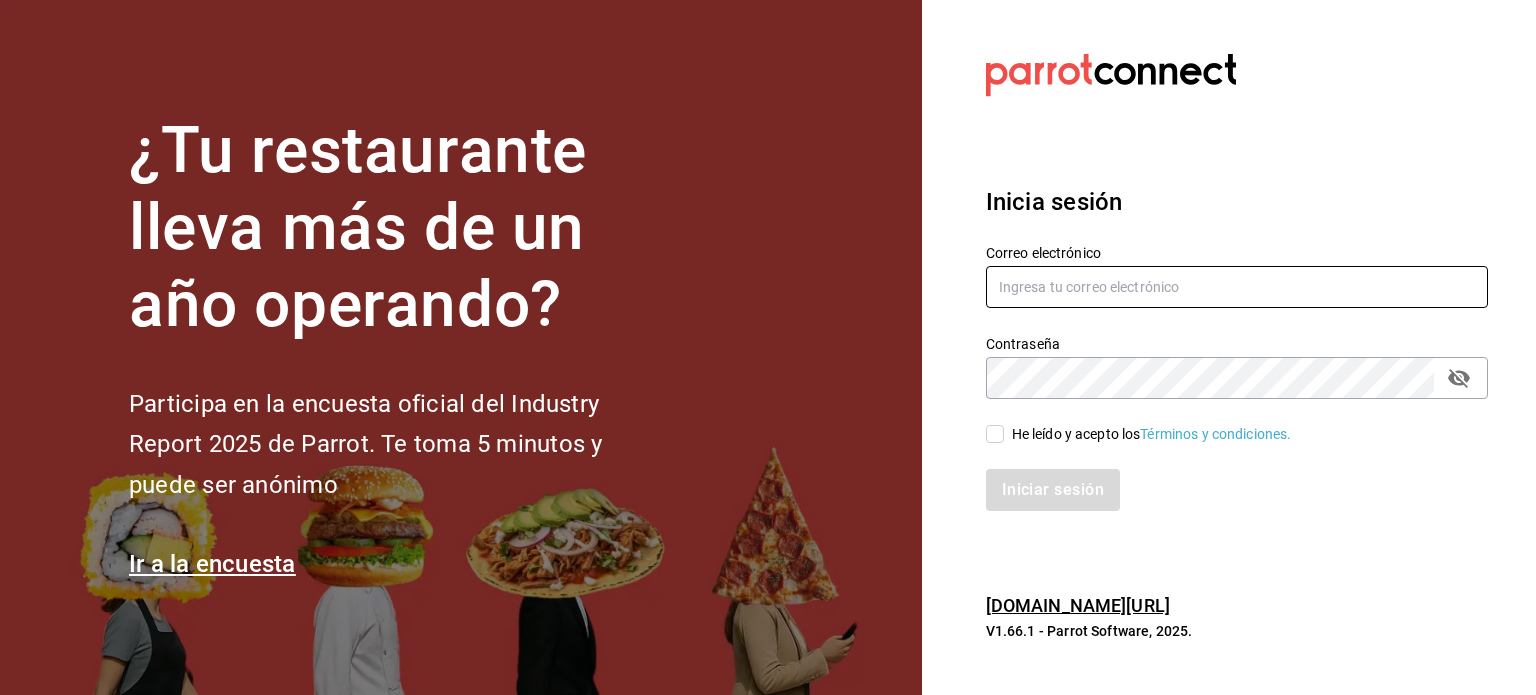 scroll, scrollTop: 0, scrollLeft: 0, axis: both 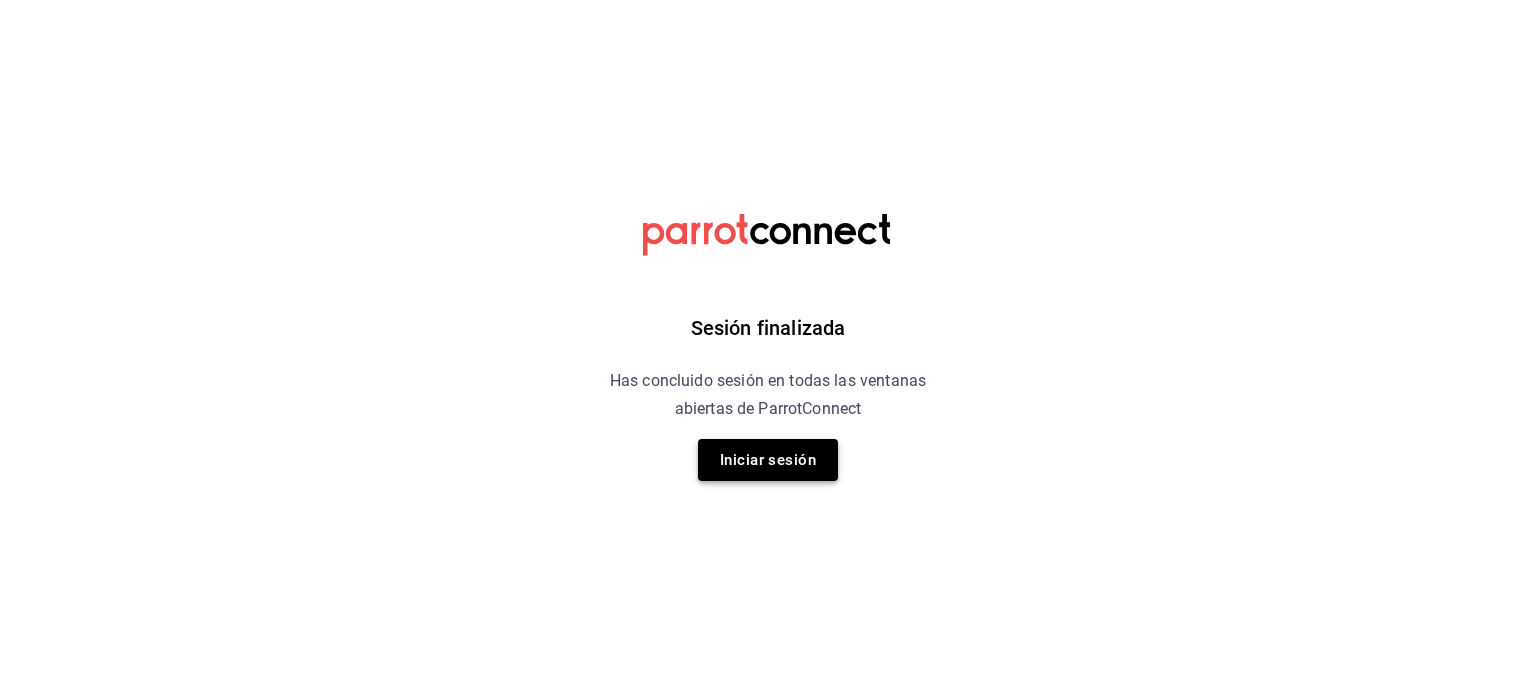 click on "Iniciar sesión" at bounding box center (768, 460) 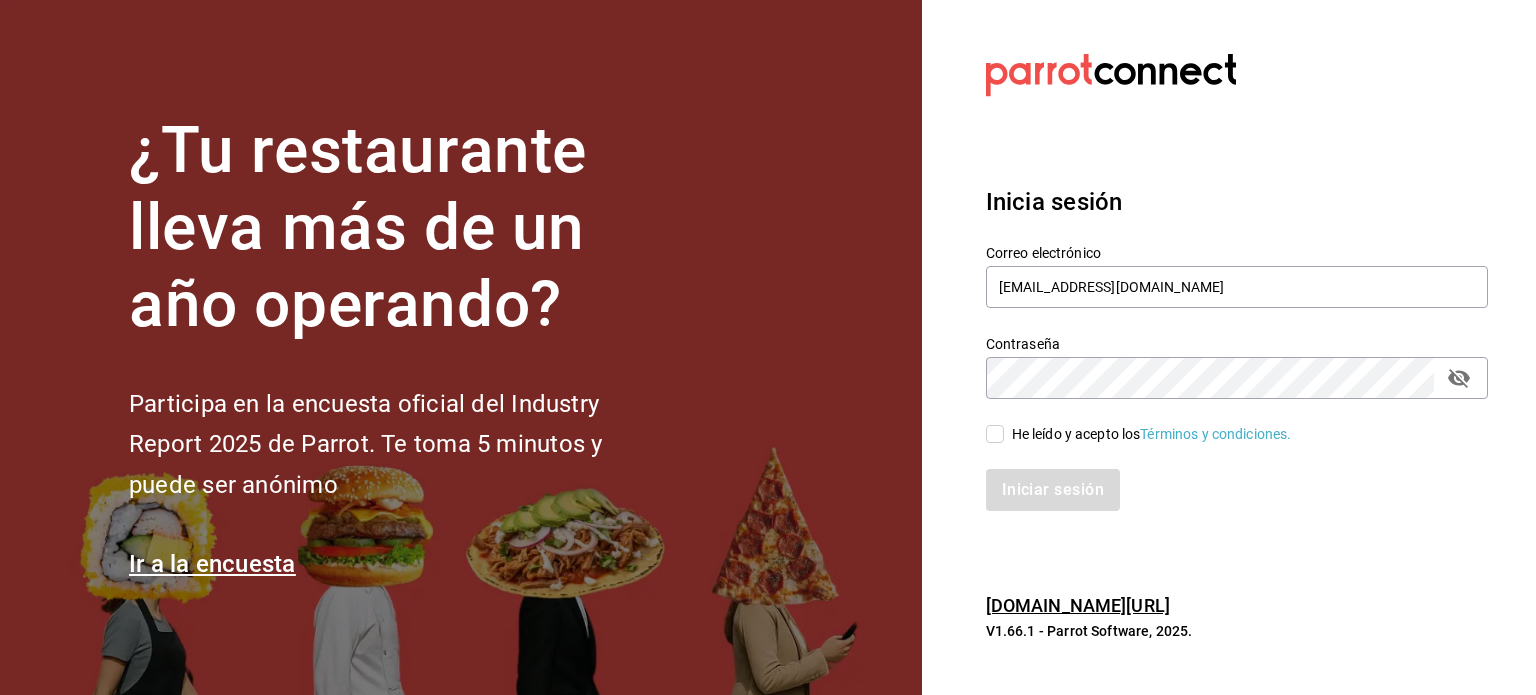 click on "He leído y acepto los  Términos y condiciones." at bounding box center (995, 434) 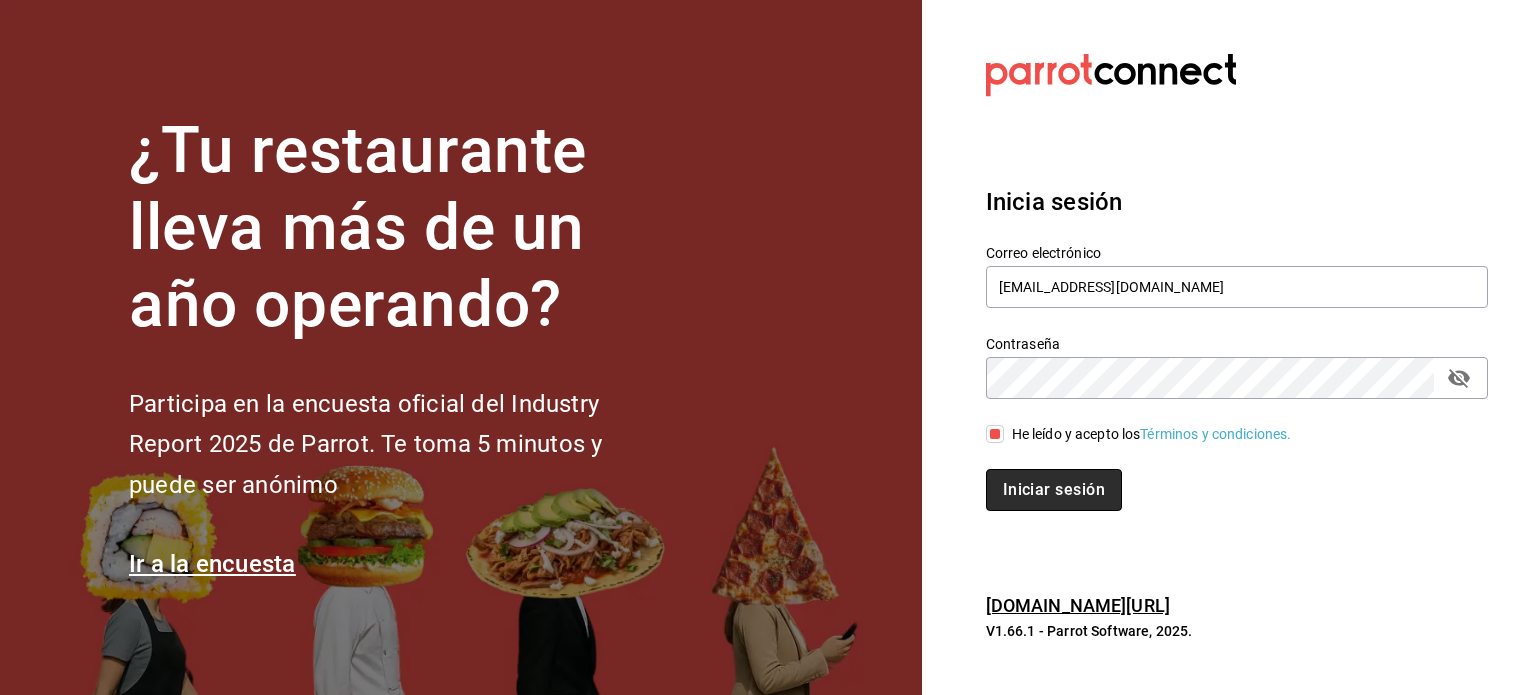 click on "Iniciar sesión" at bounding box center (1054, 490) 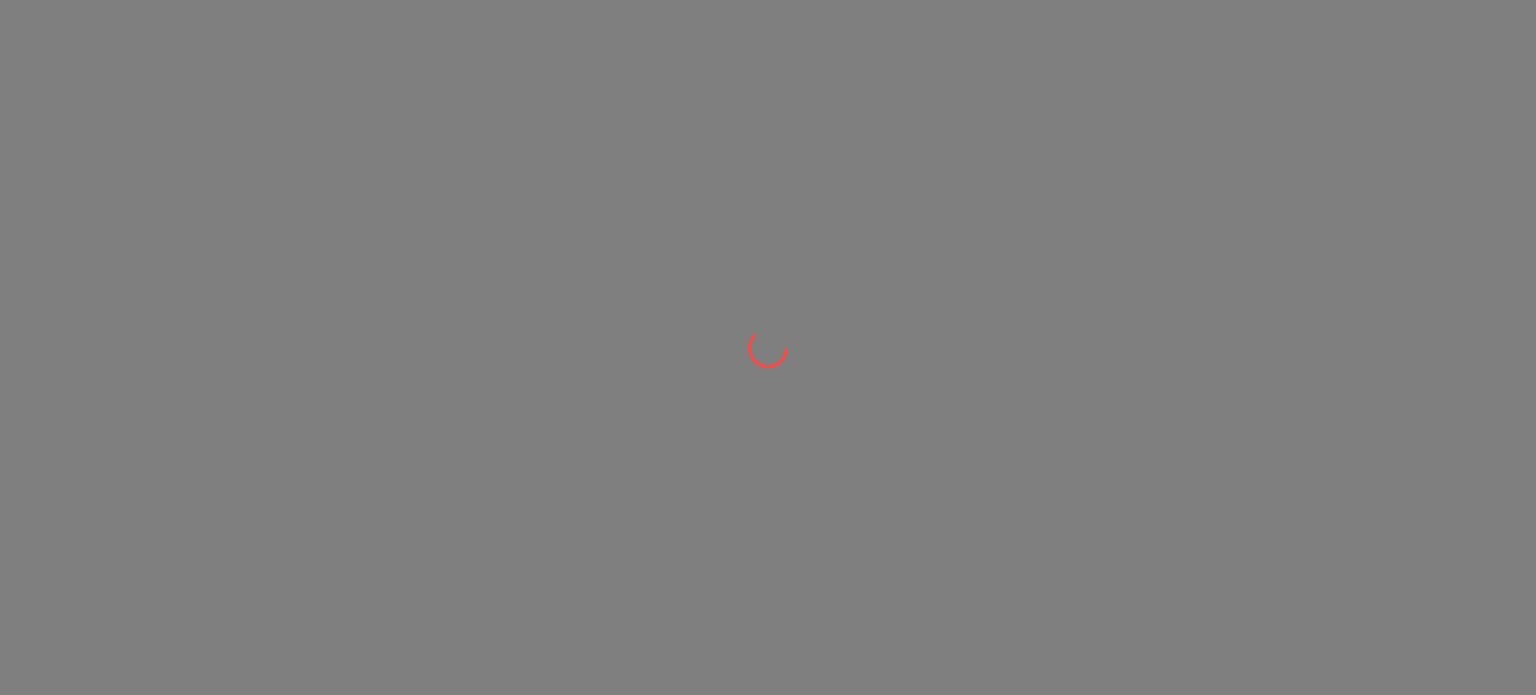 scroll, scrollTop: 0, scrollLeft: 0, axis: both 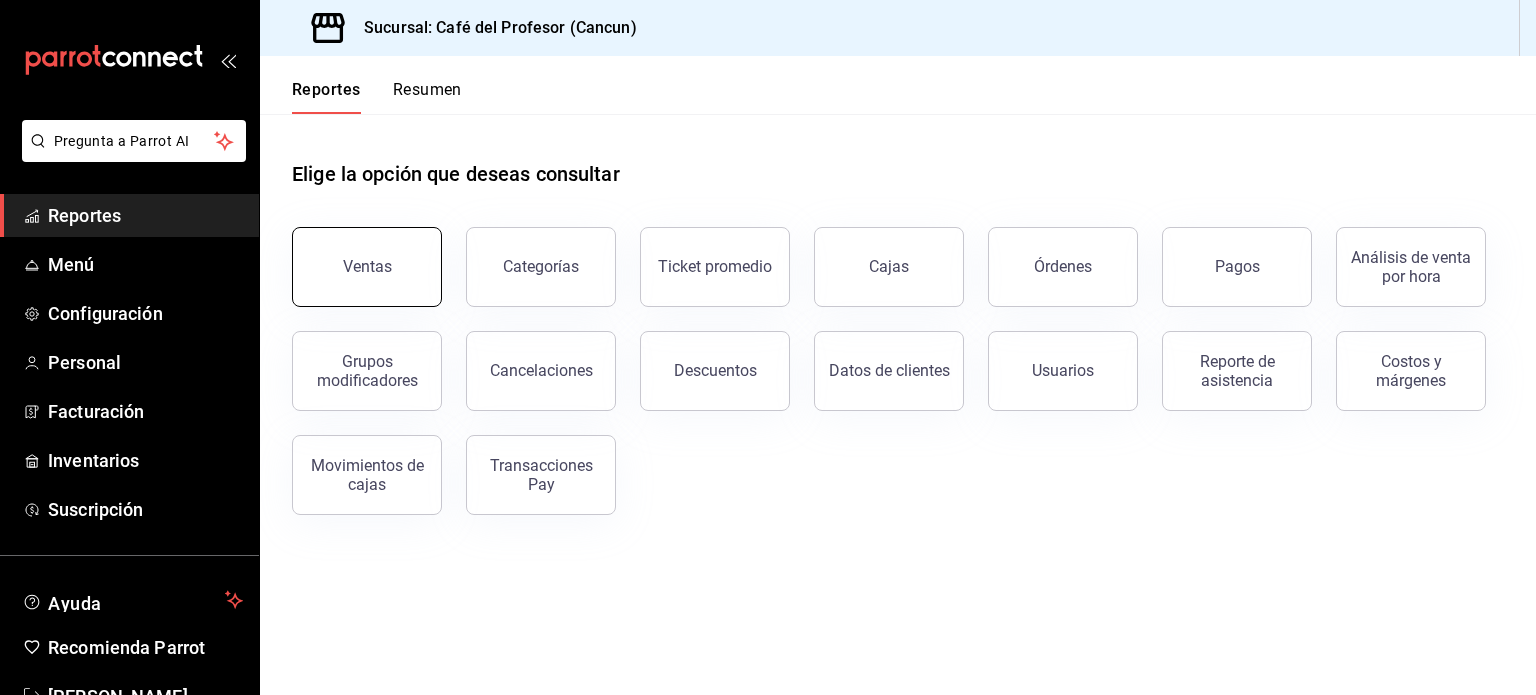 click on "Ventas" at bounding box center (367, 266) 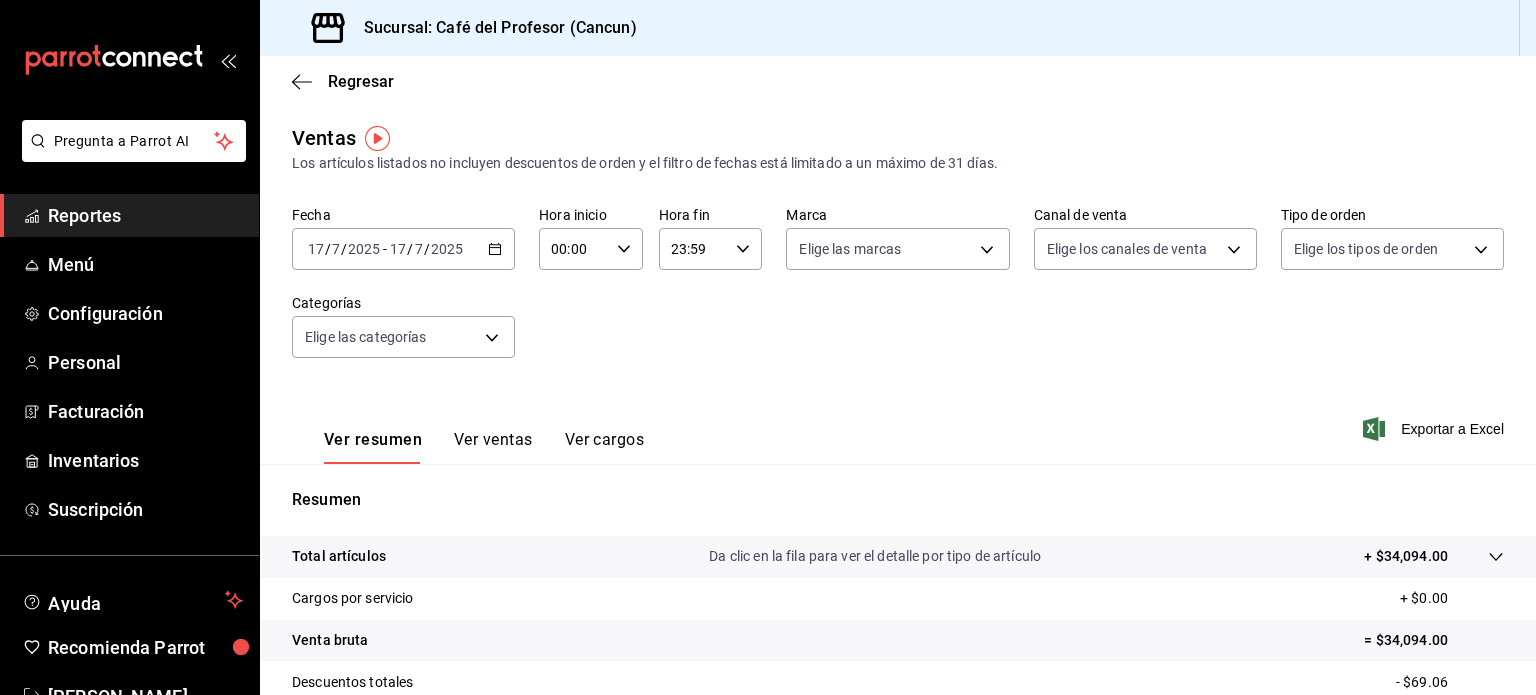 click 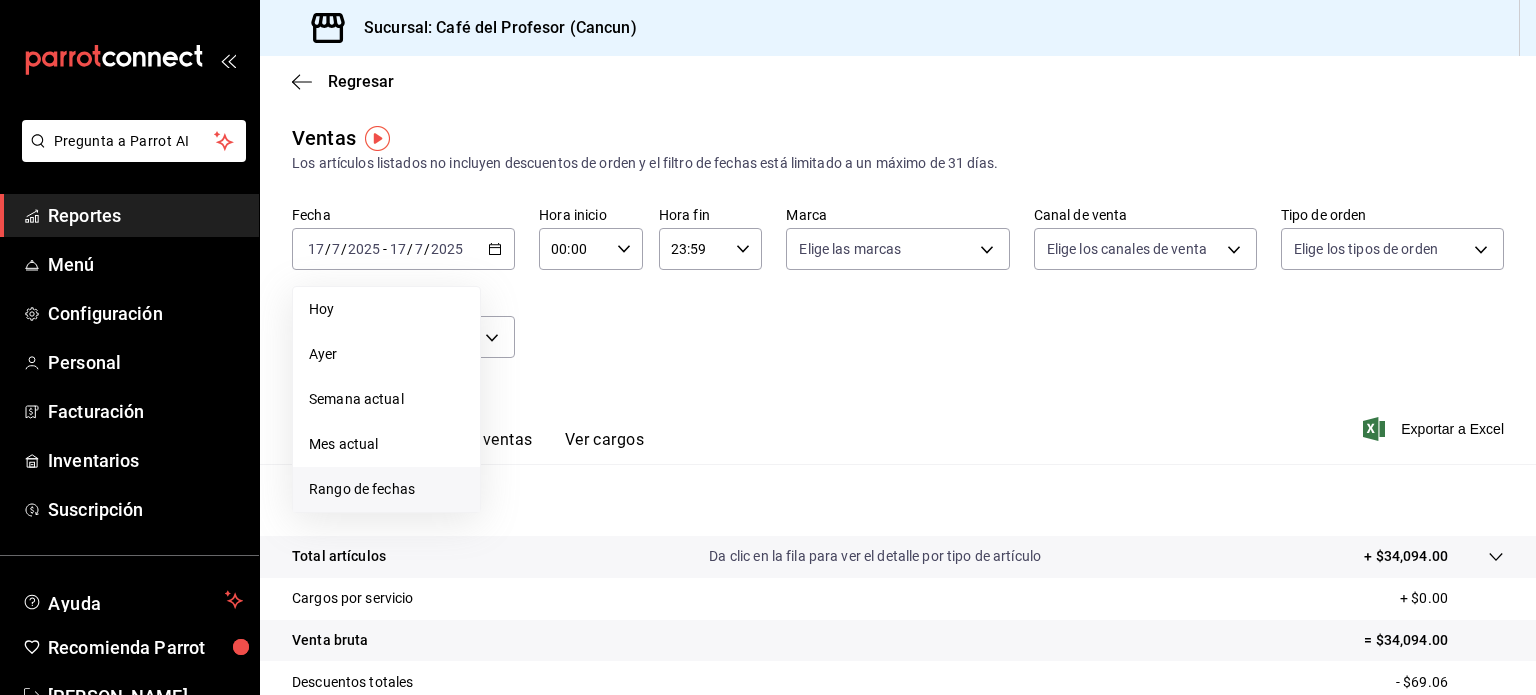 click on "Rango de fechas" at bounding box center (386, 489) 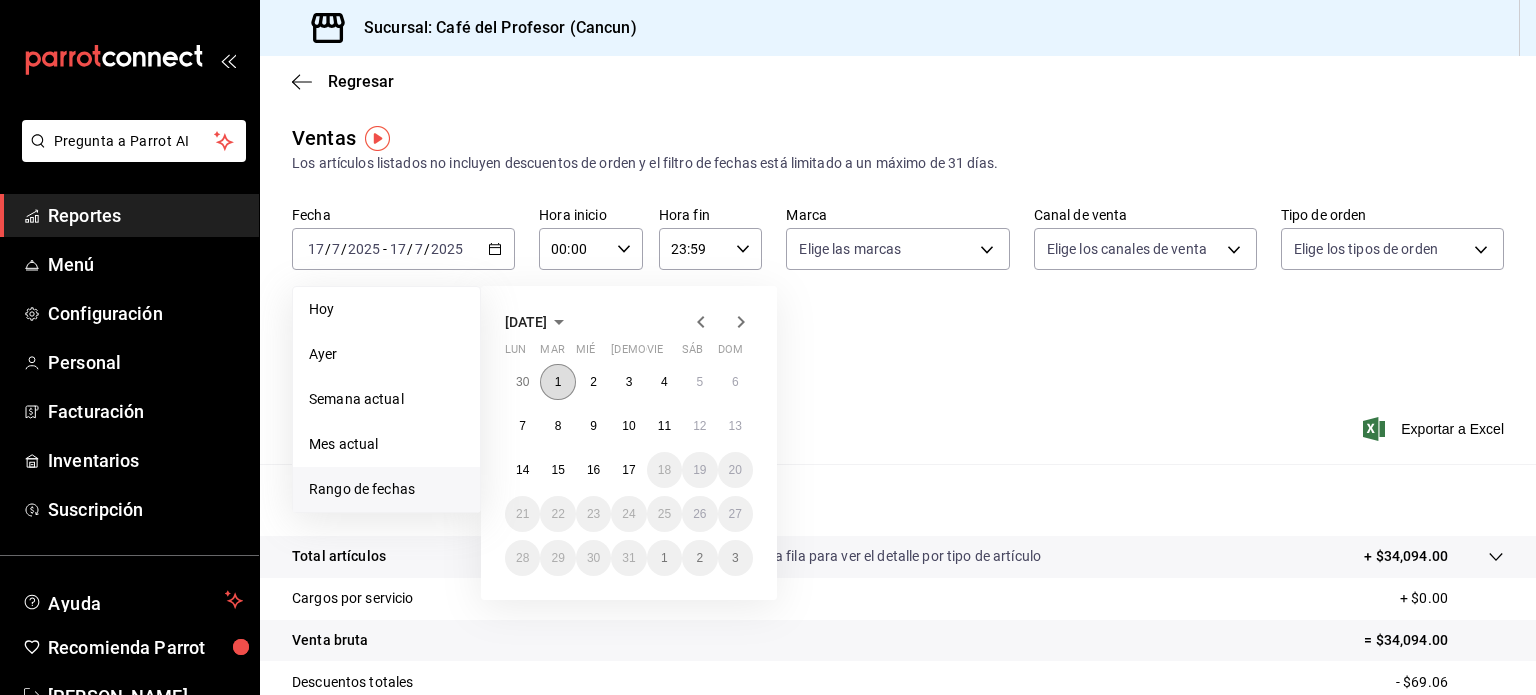 click on "1" at bounding box center [557, 382] 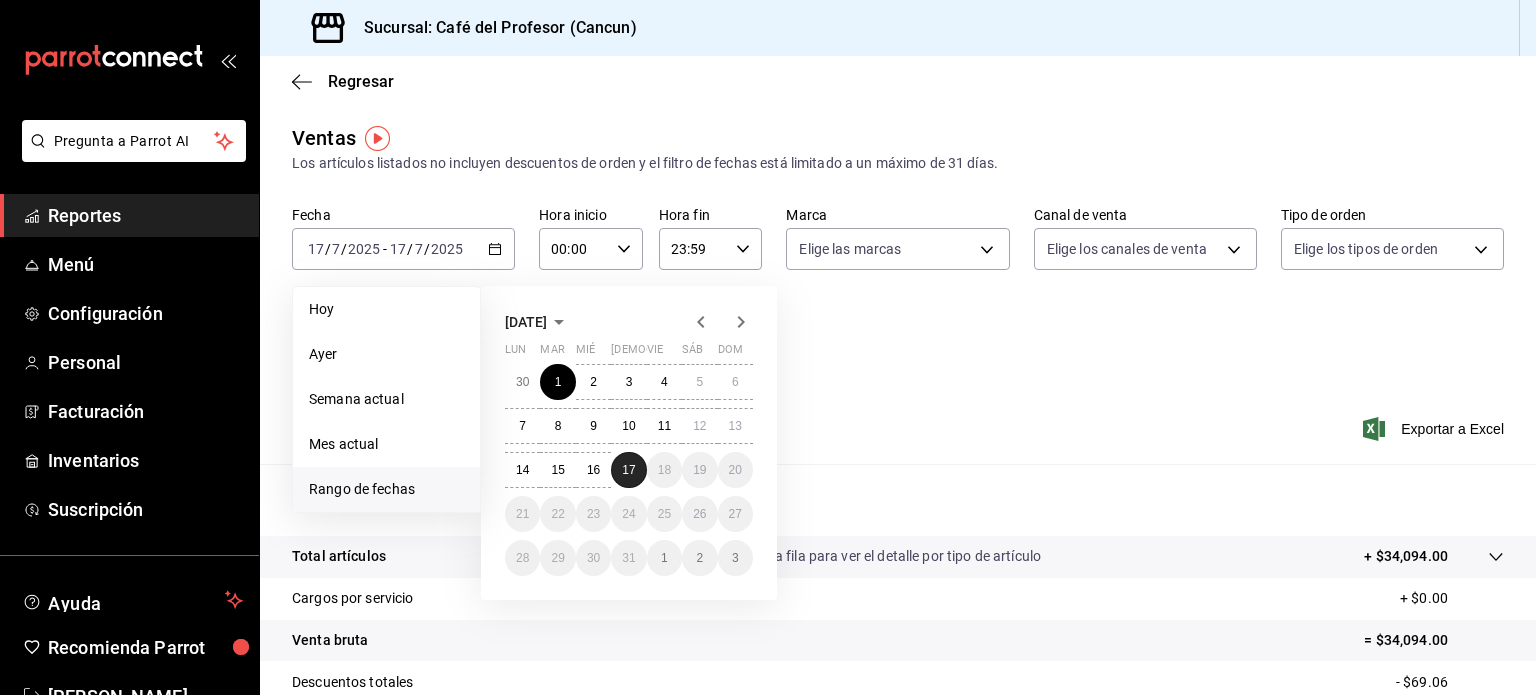 click on "17" at bounding box center (628, 470) 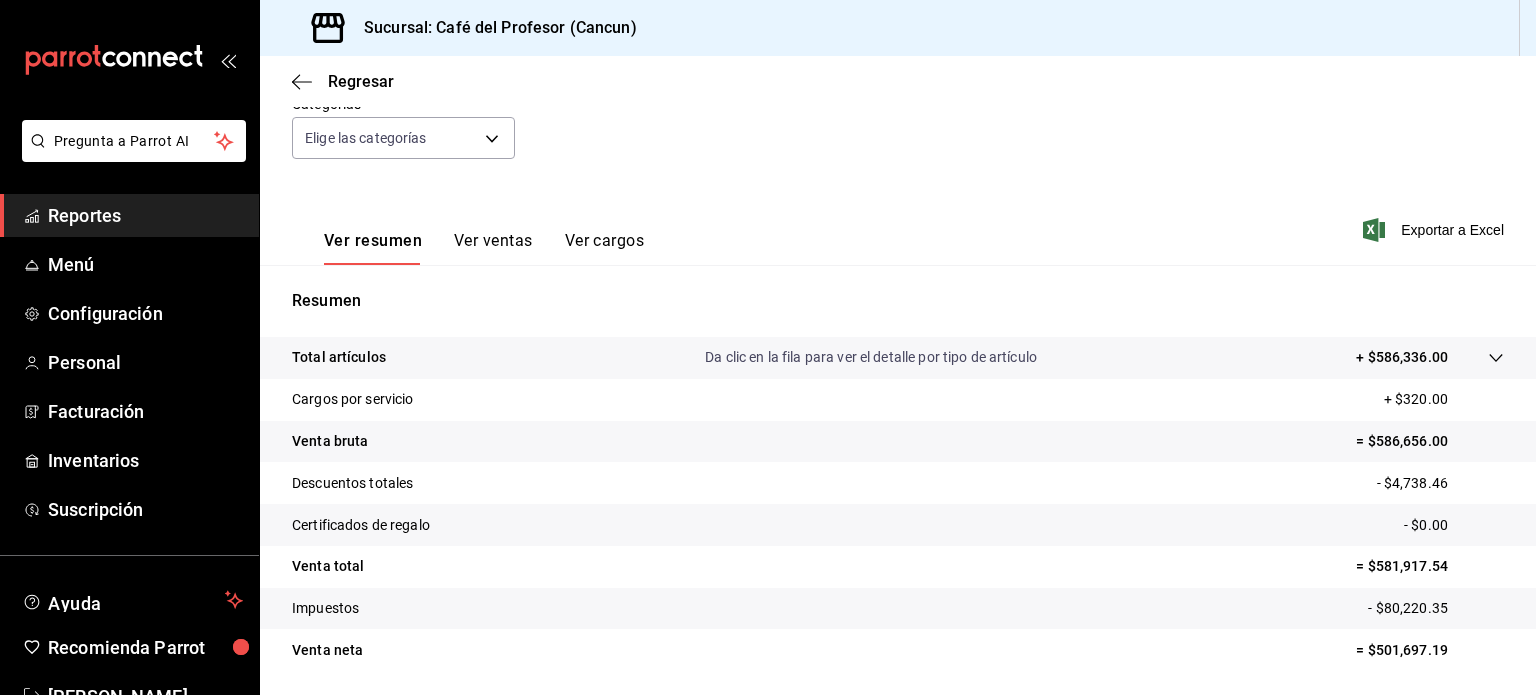 scroll, scrollTop: 197, scrollLeft: 0, axis: vertical 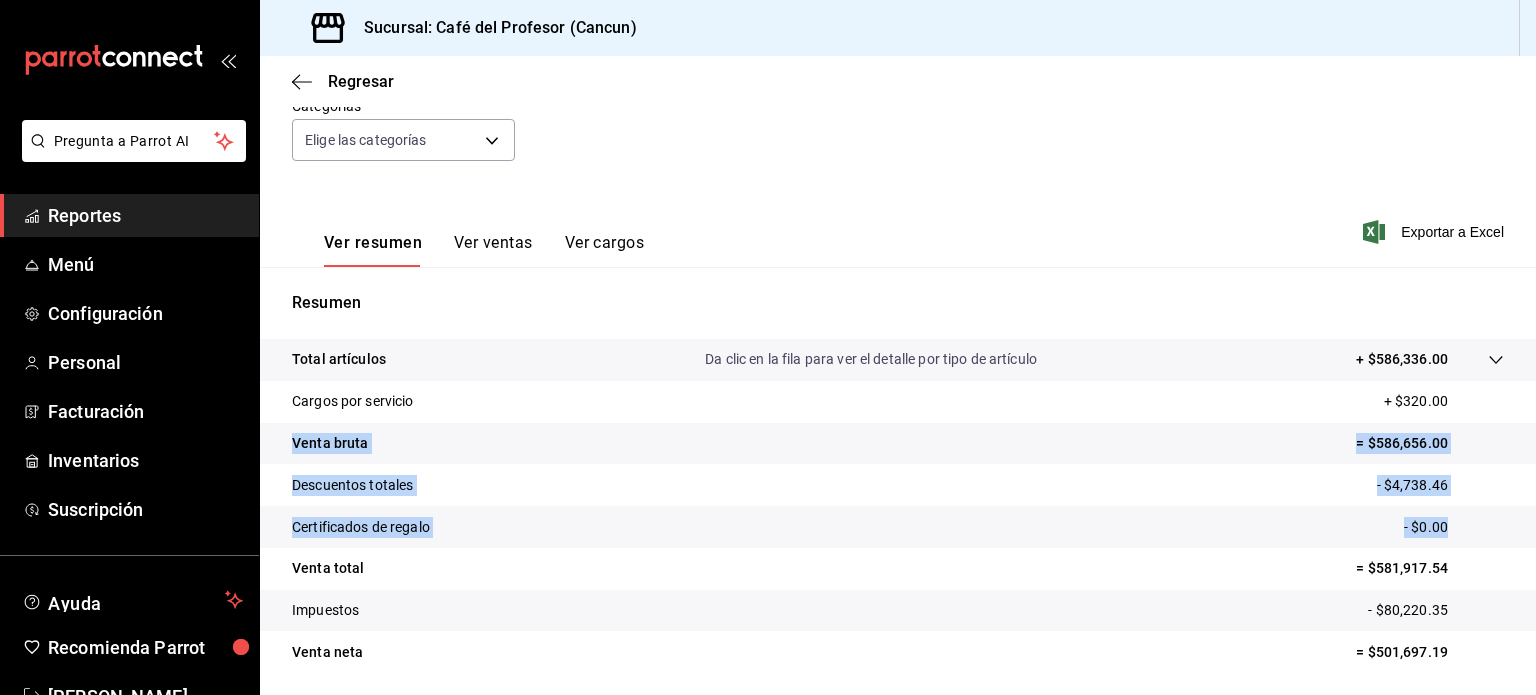 drag, startPoint x: 1520, startPoint y: 393, endPoint x: 1518, endPoint y: 510, distance: 117.01709 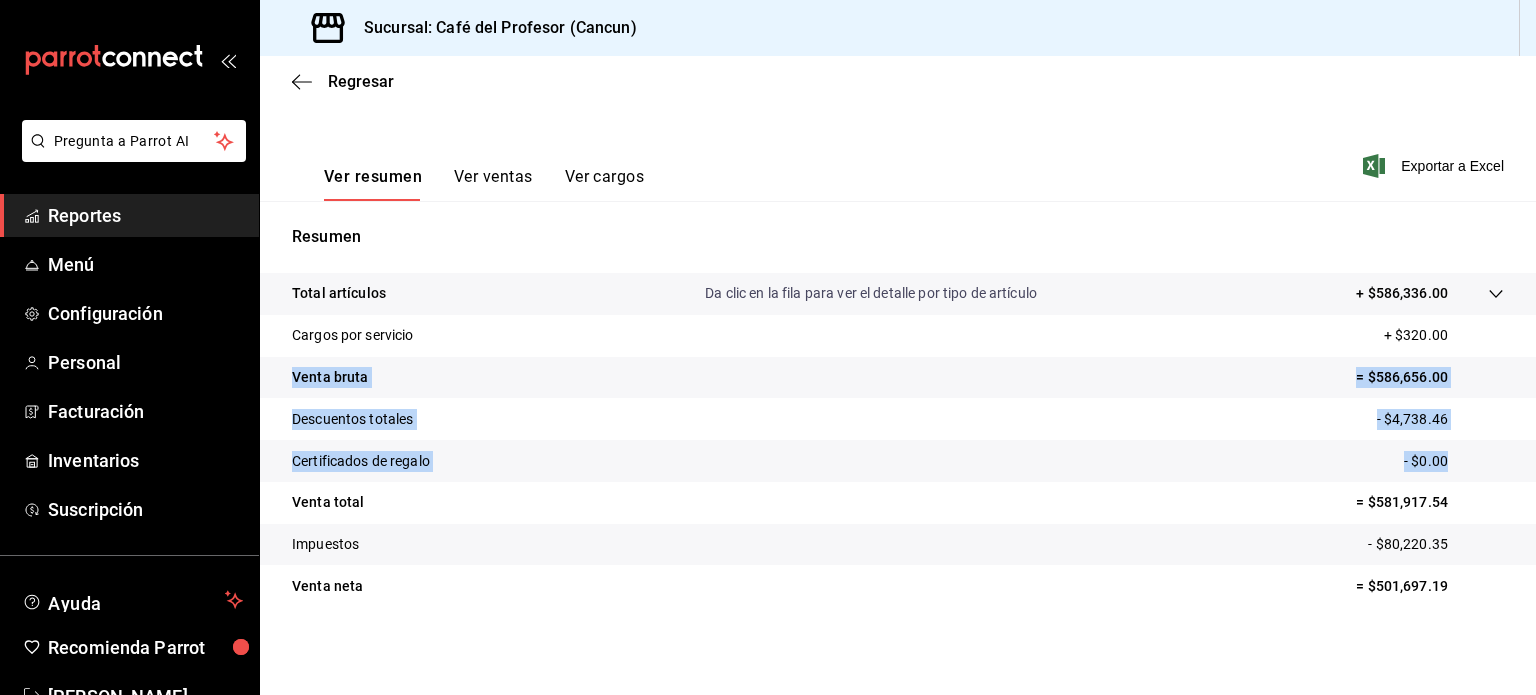 scroll, scrollTop: 248, scrollLeft: 0, axis: vertical 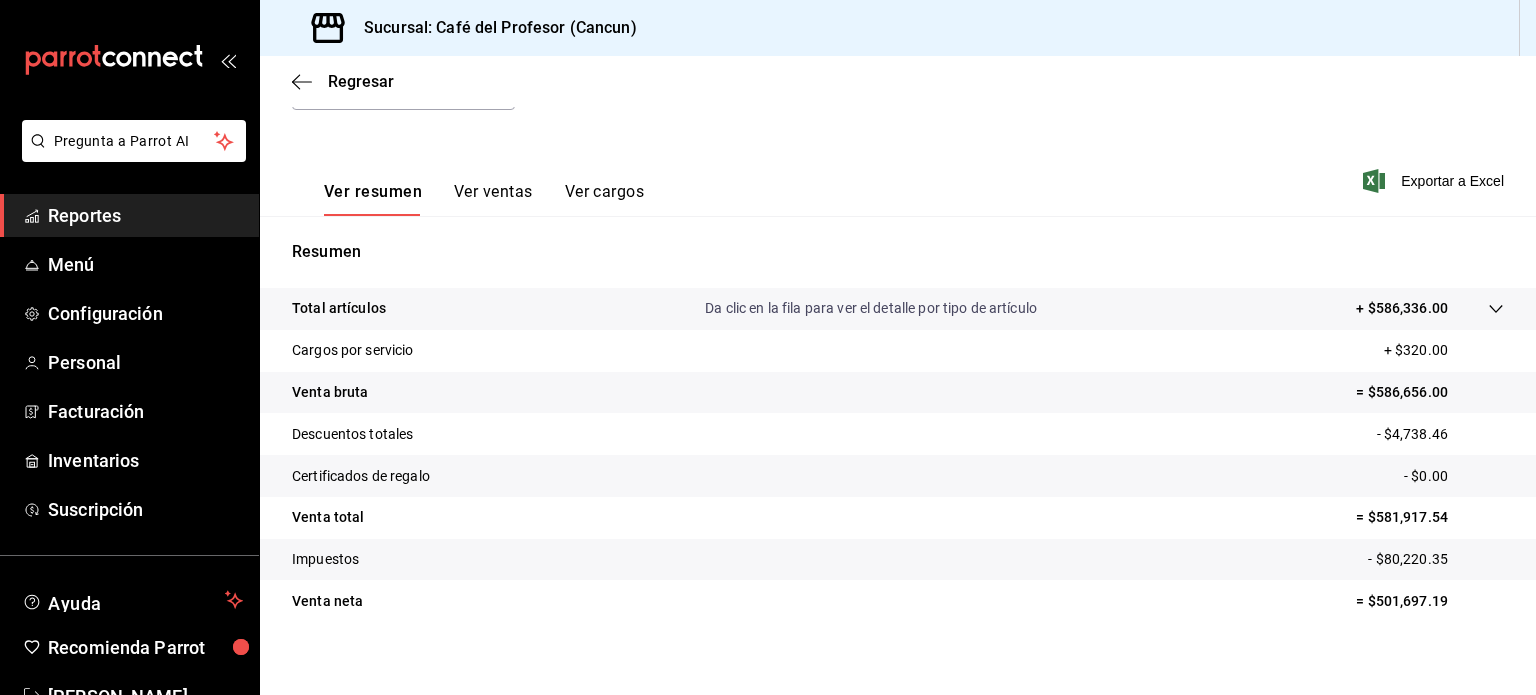 click on "Regresar" at bounding box center [898, 81] 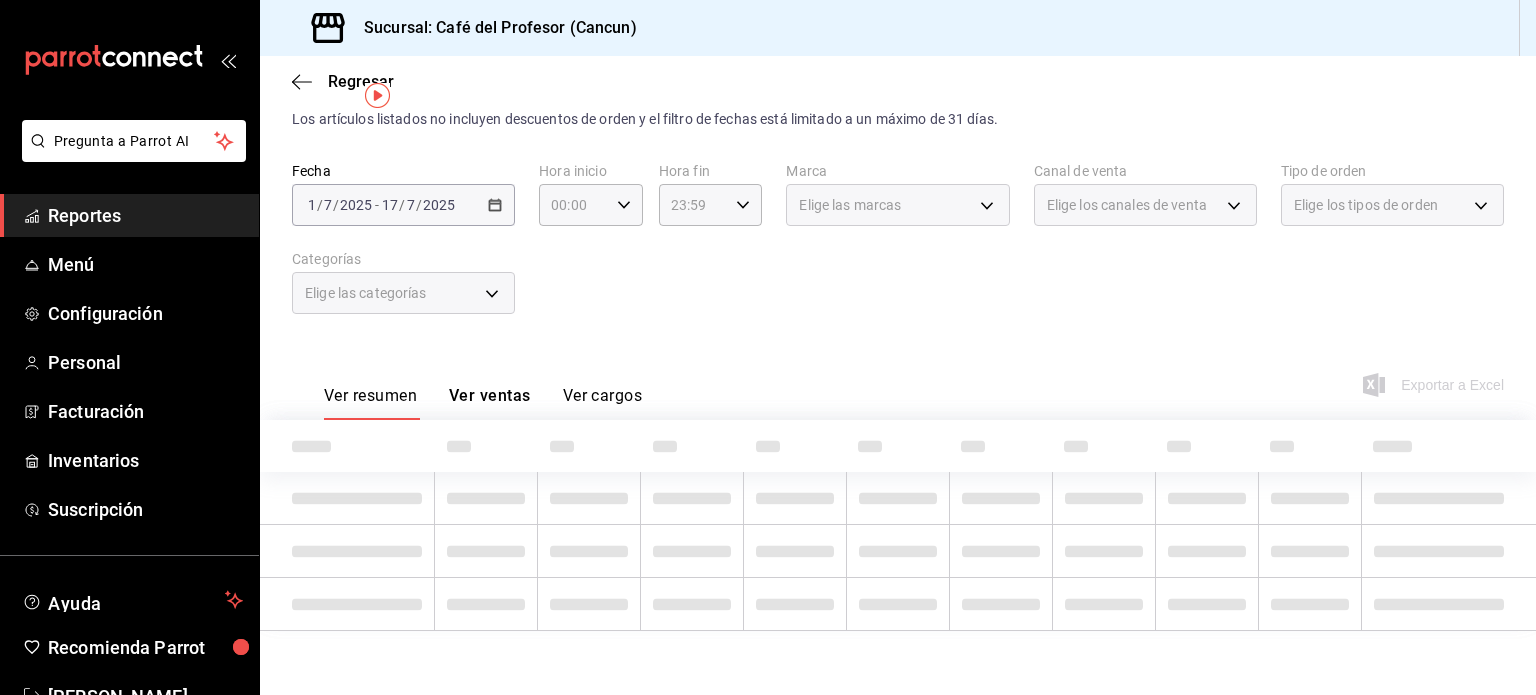 scroll, scrollTop: 43, scrollLeft: 0, axis: vertical 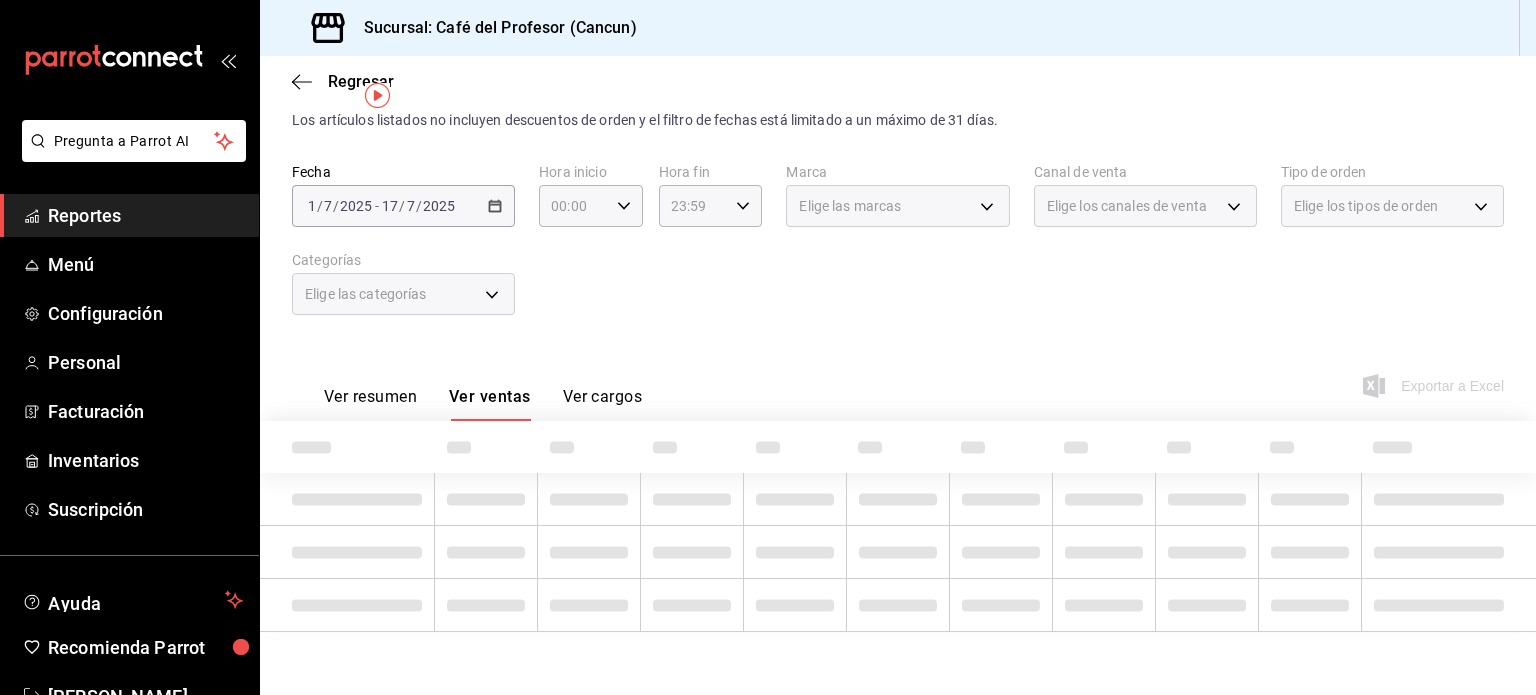 click on "Reportes" at bounding box center (145, 215) 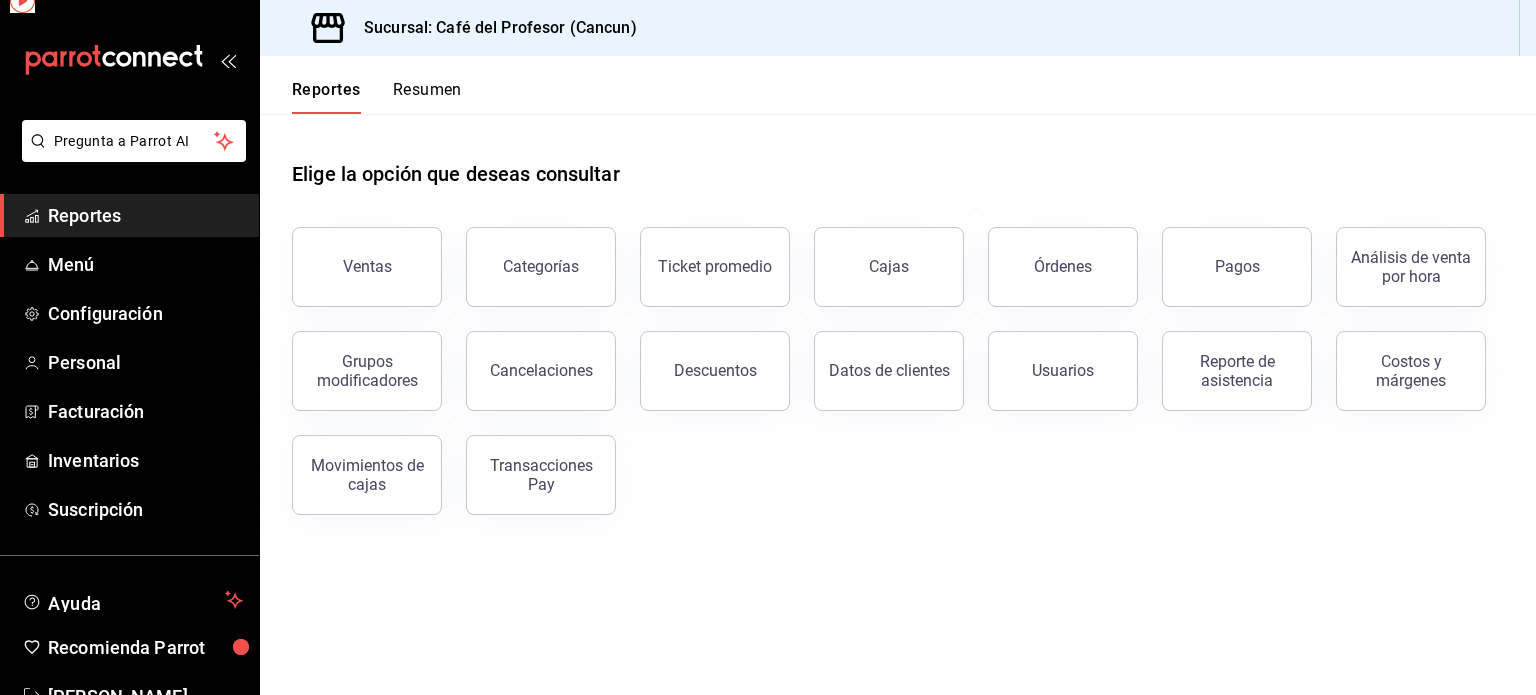 click on "Reportes" at bounding box center (145, 215) 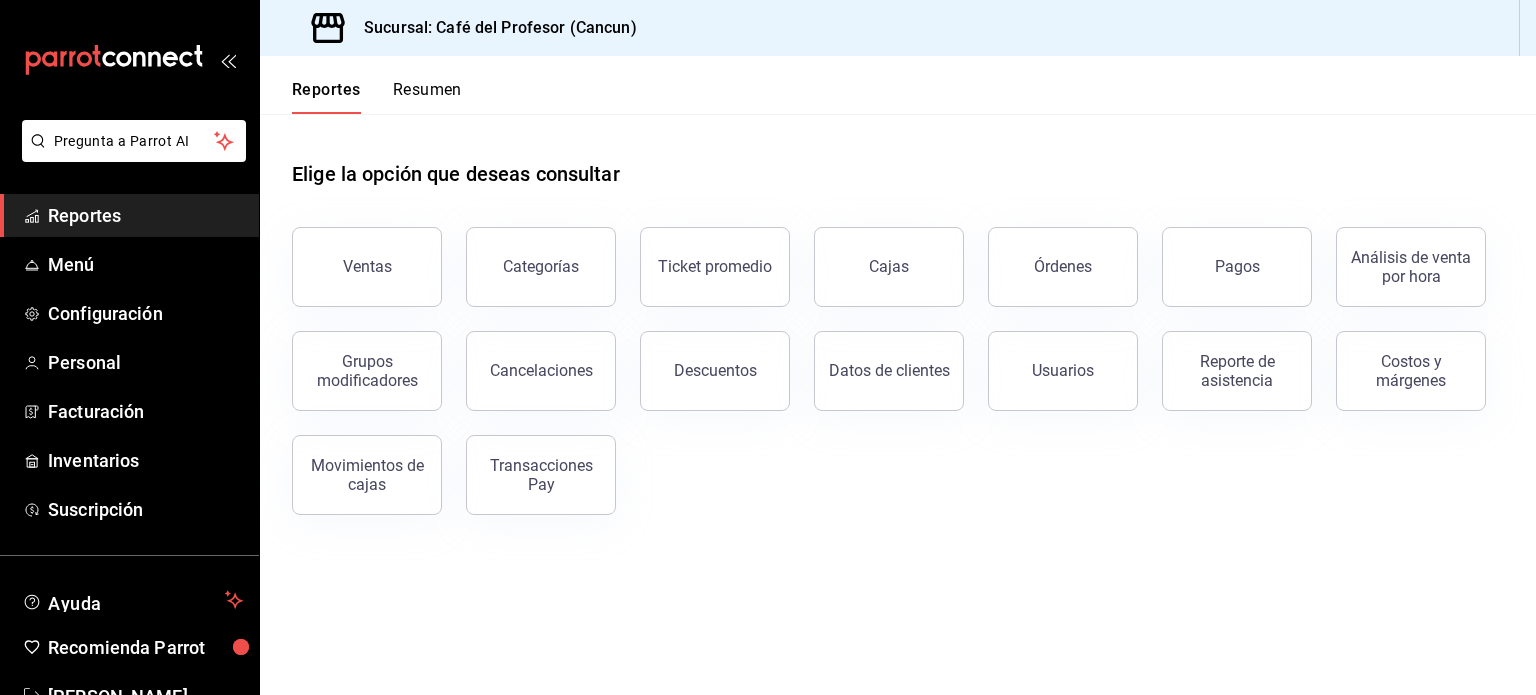 scroll, scrollTop: 59, scrollLeft: 0, axis: vertical 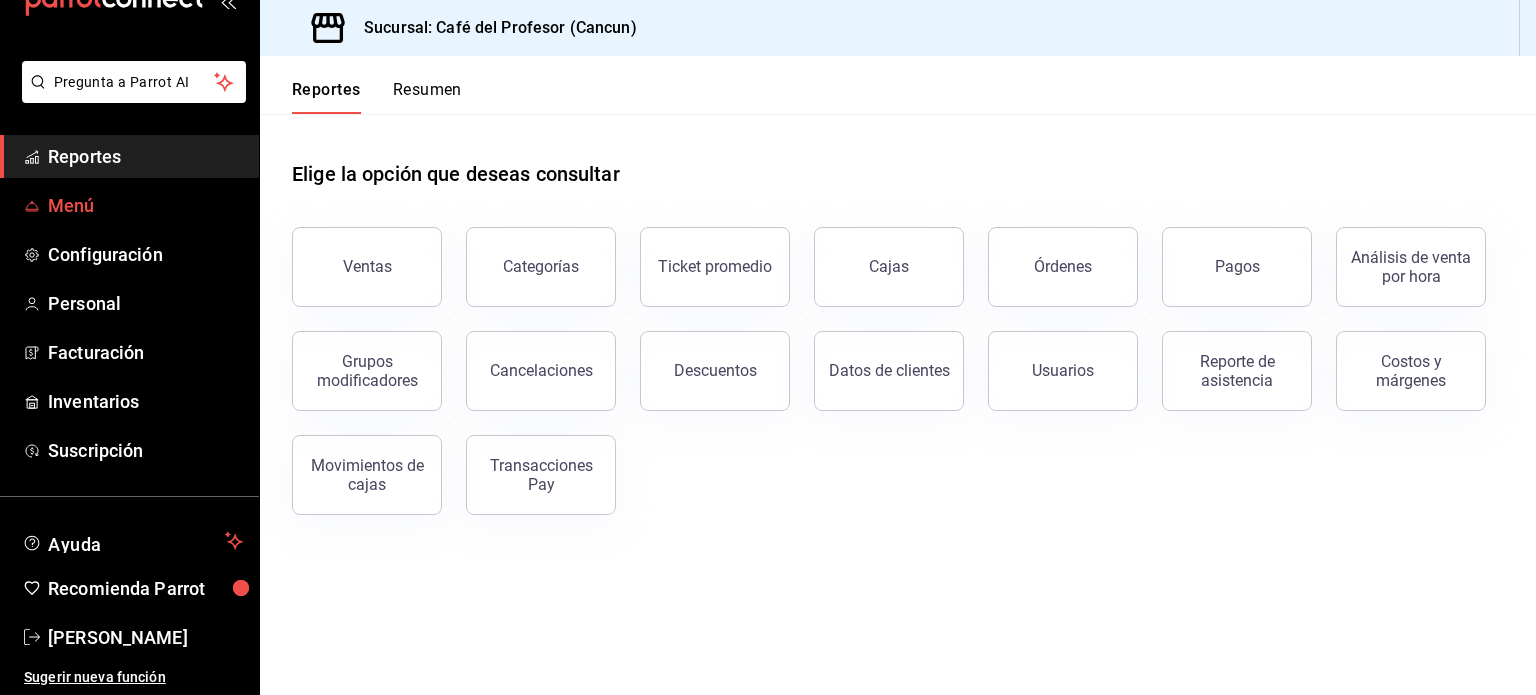 click on "Menú" at bounding box center [129, 205] 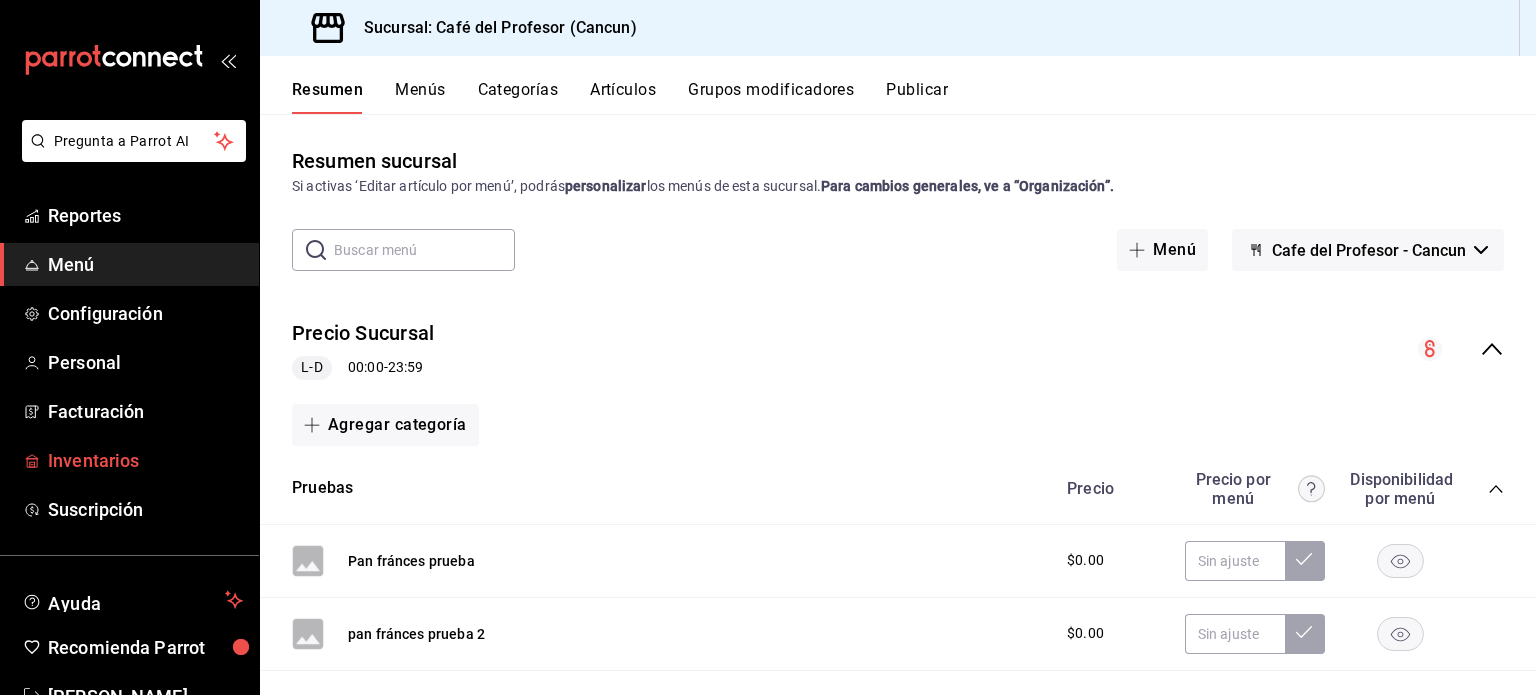 click on "Inventarios" at bounding box center [145, 460] 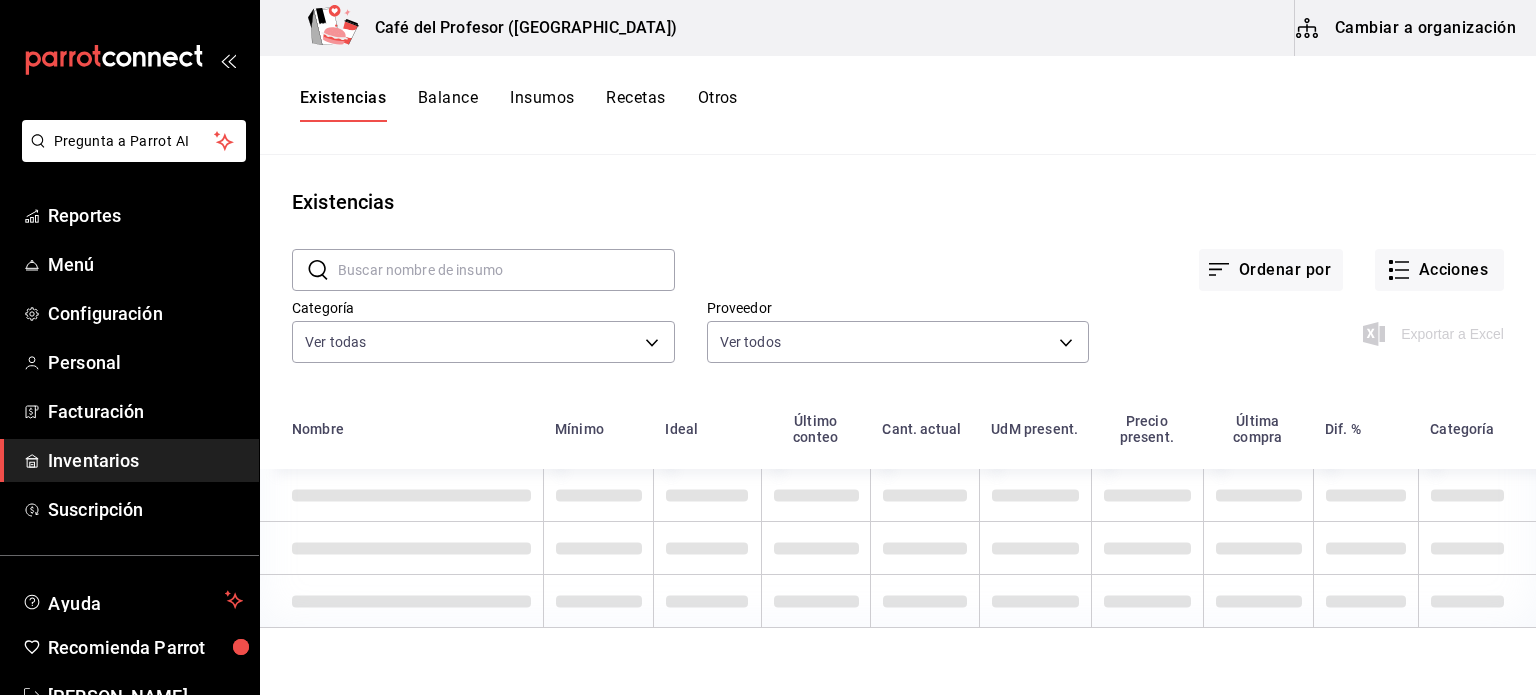 click on "Cambiar a organización" at bounding box center (1407, 28) 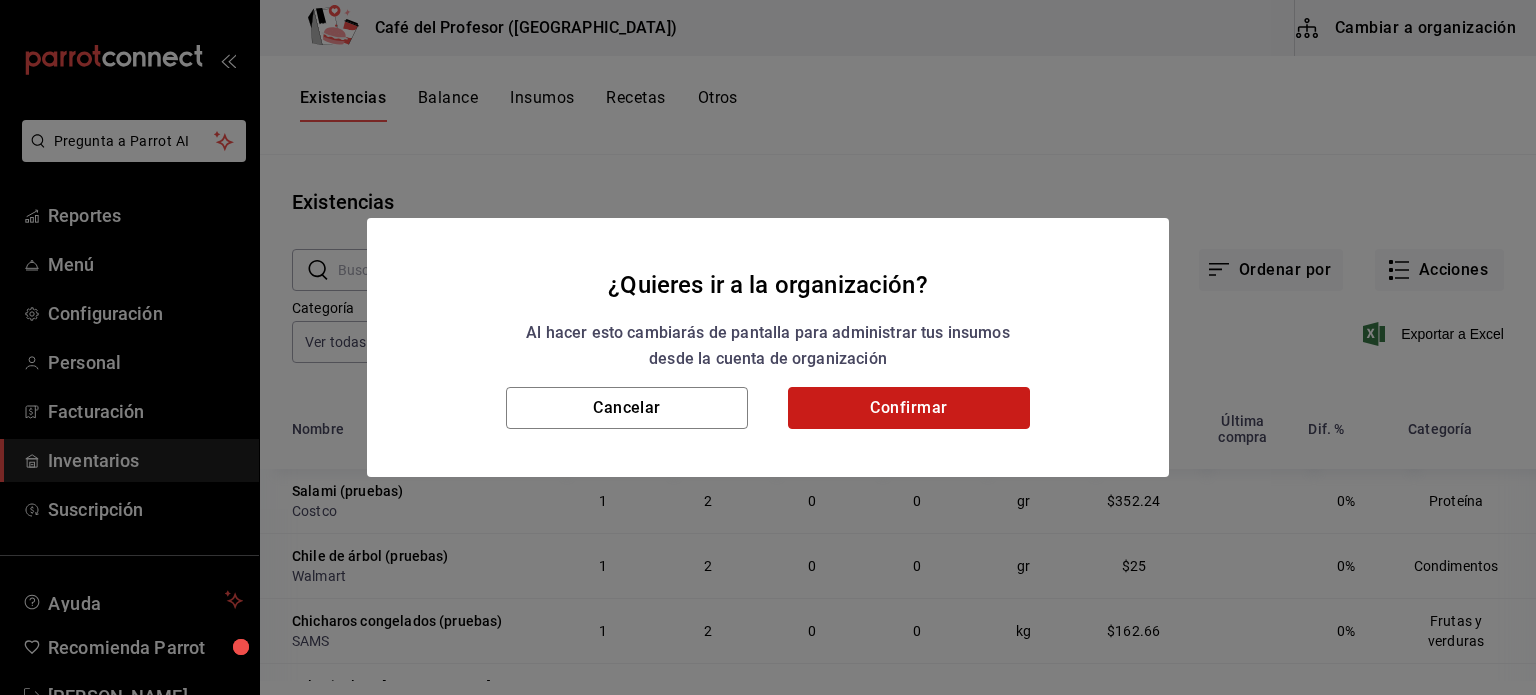 click on "Confirmar" at bounding box center [909, 408] 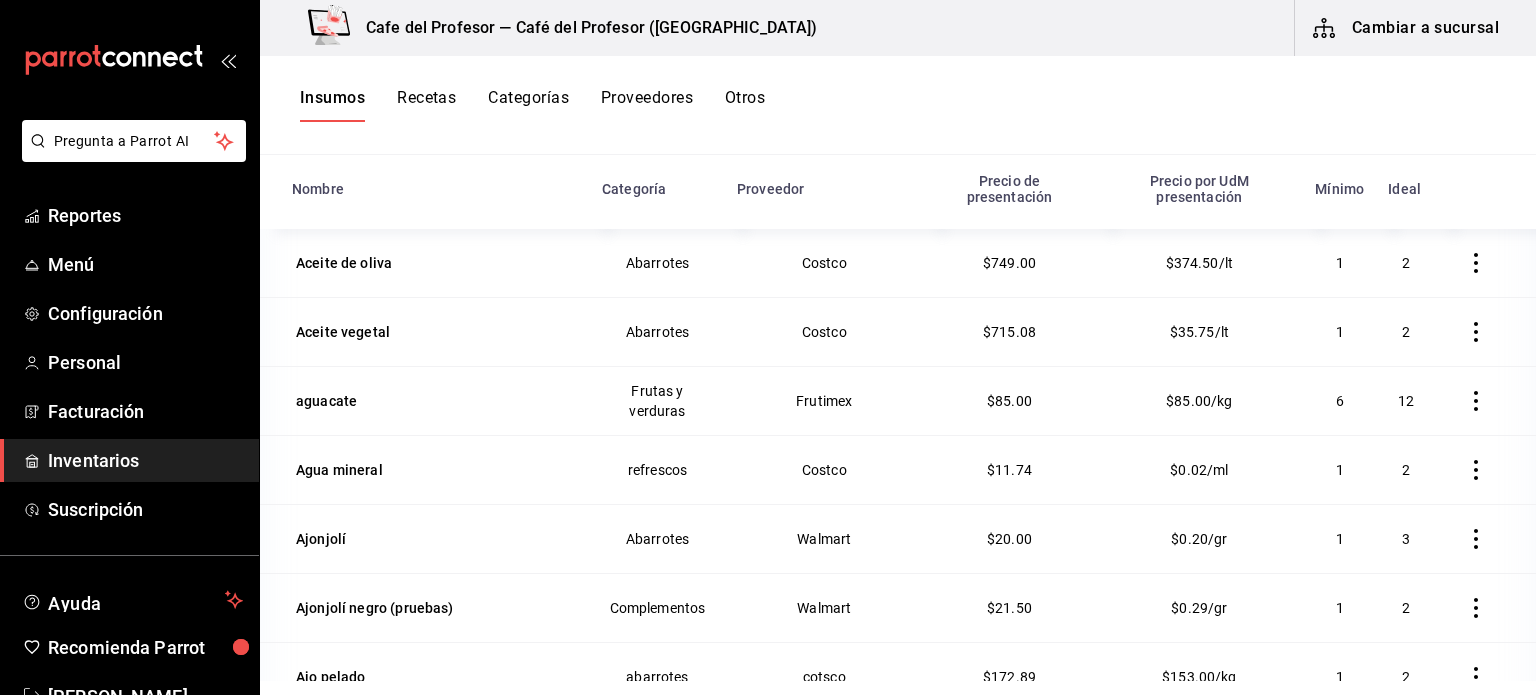 scroll, scrollTop: 245, scrollLeft: 0, axis: vertical 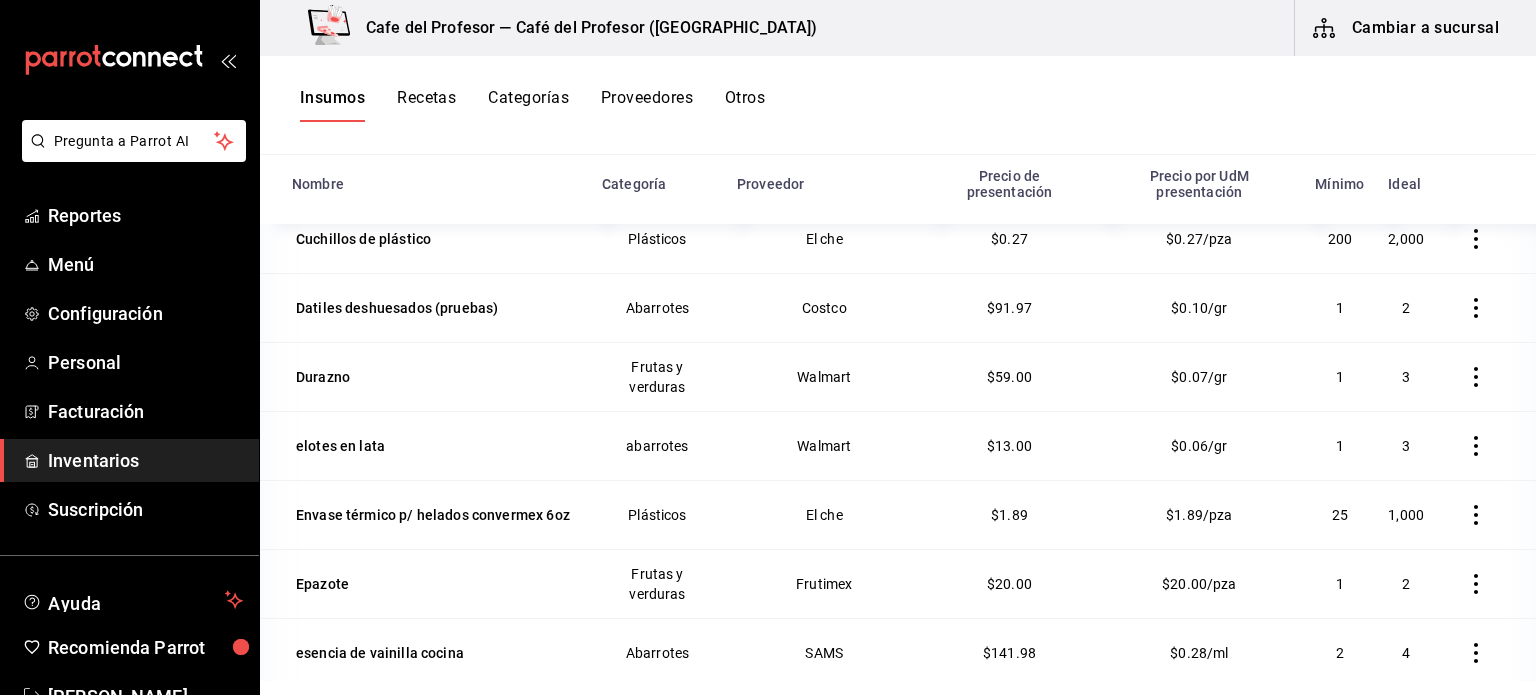 click on "Recetas" at bounding box center [426, 105] 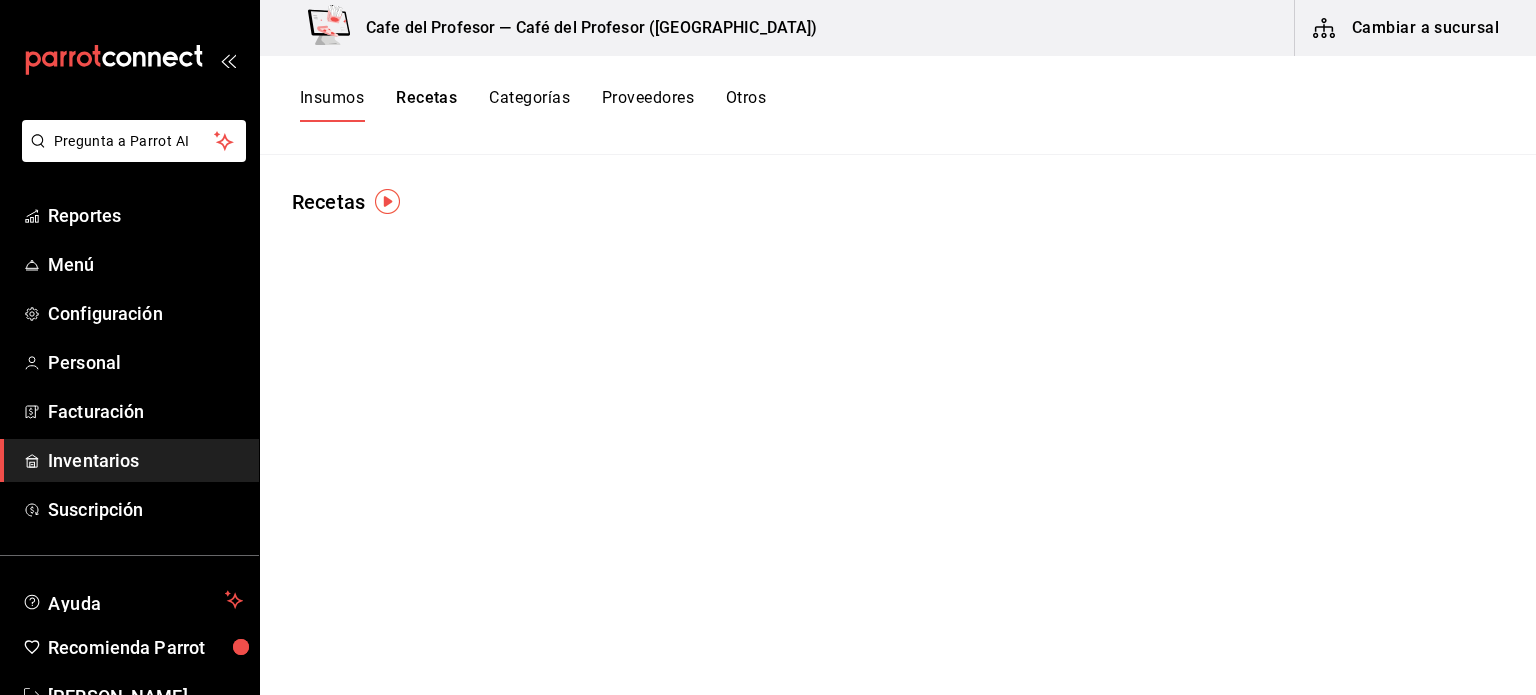 scroll, scrollTop: 0, scrollLeft: 0, axis: both 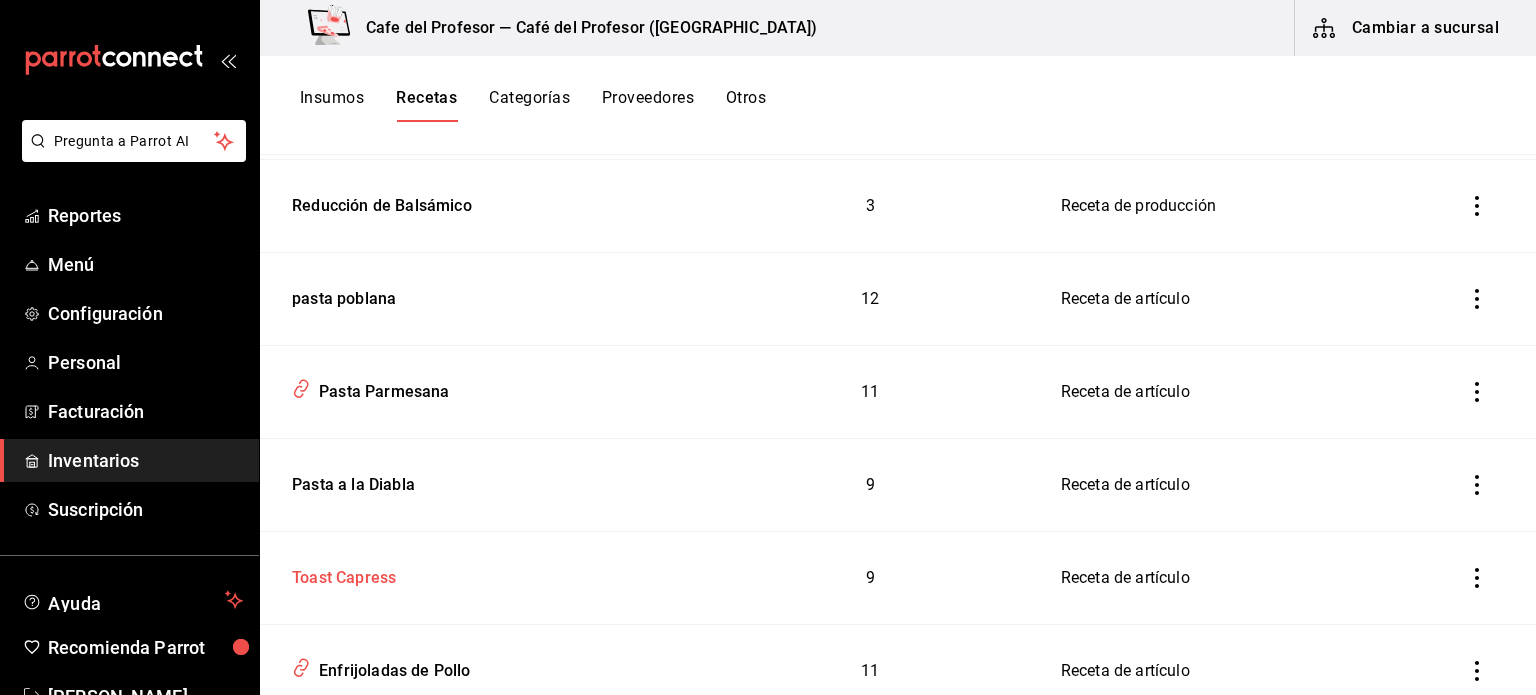 click on "Toast Capress" at bounding box center (340, 574) 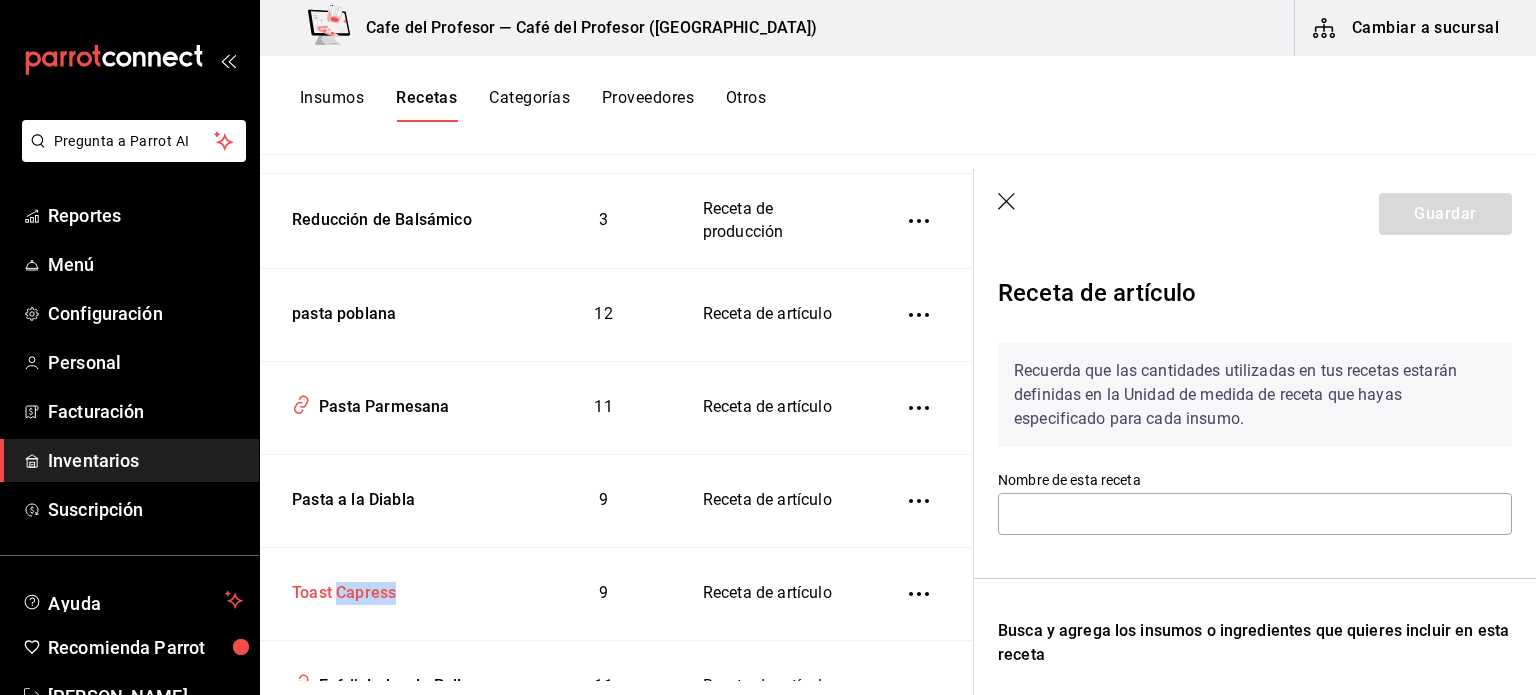 type on "Toast Capress" 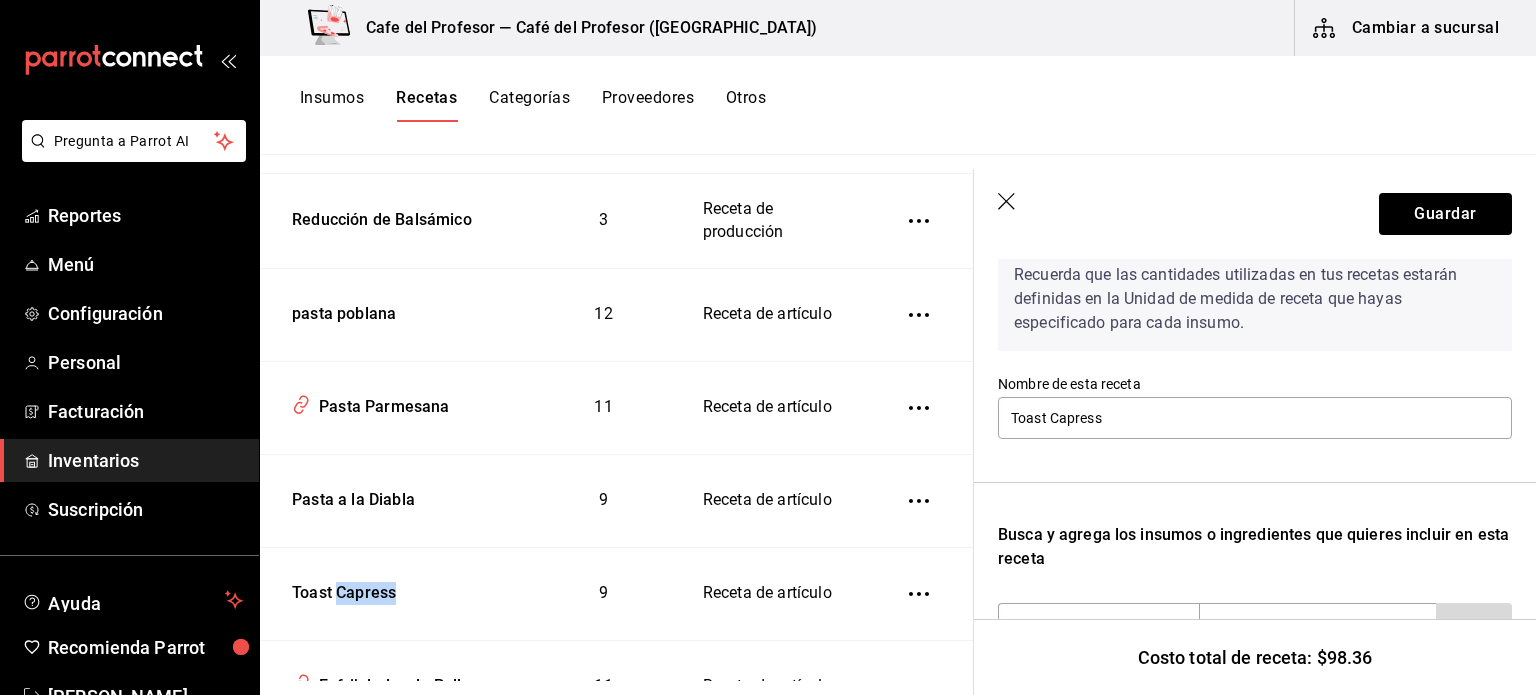 scroll, scrollTop: 93, scrollLeft: 0, axis: vertical 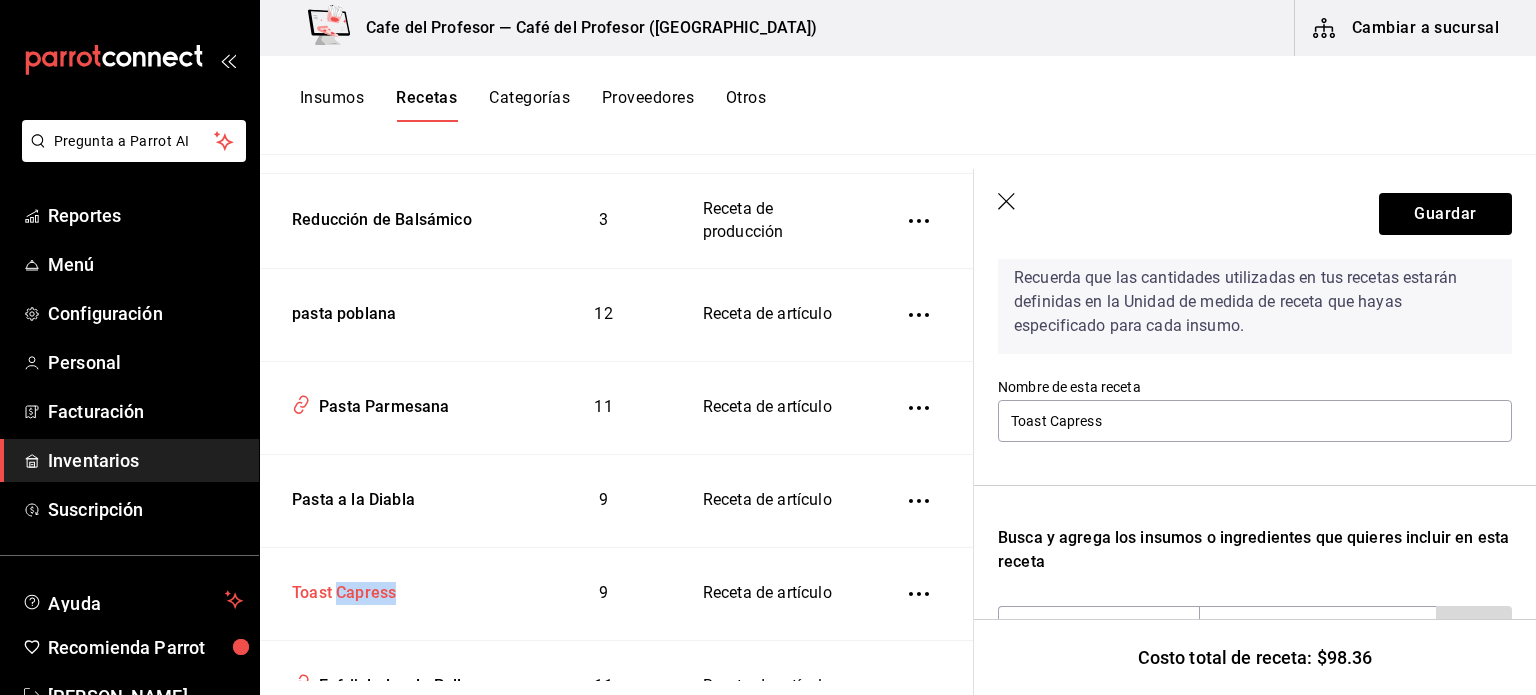 click on "Toast Capress" at bounding box center [340, 589] 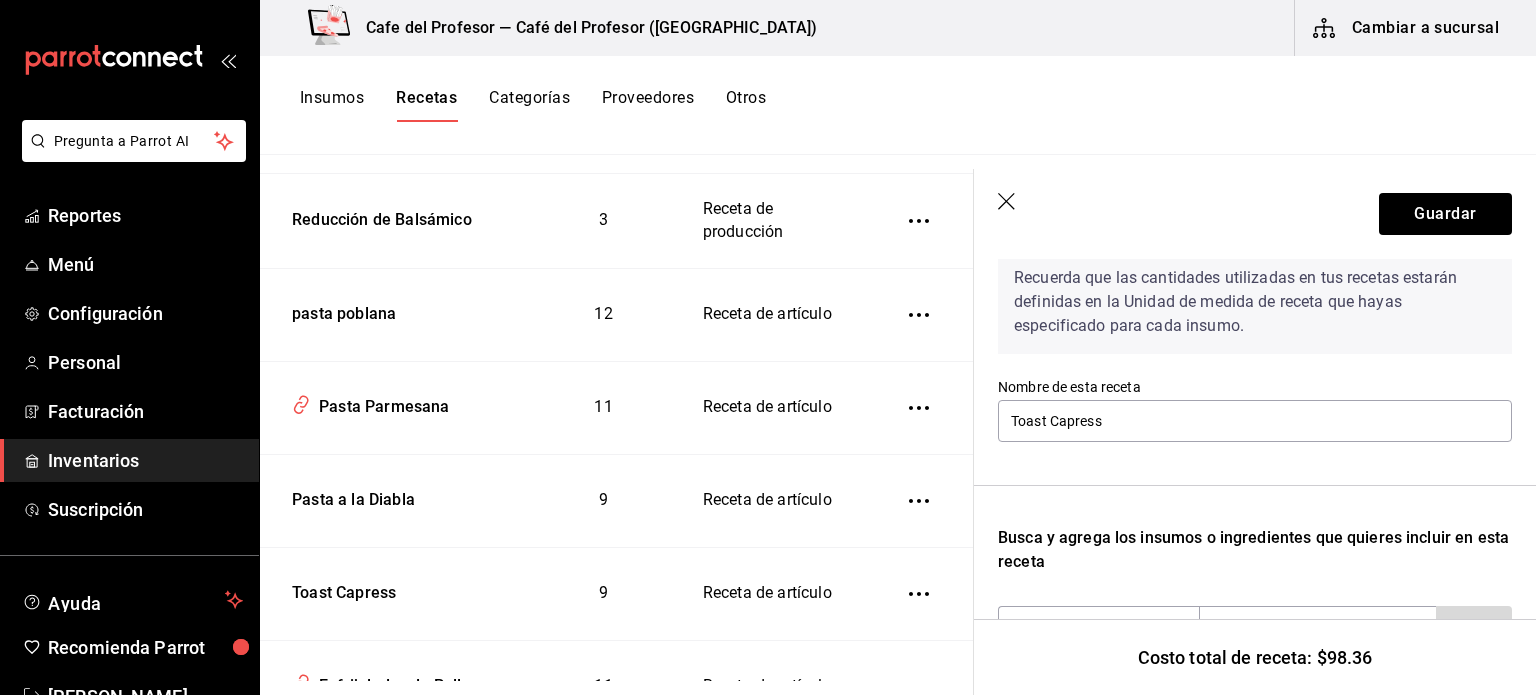 click on "9" at bounding box center [603, 592] 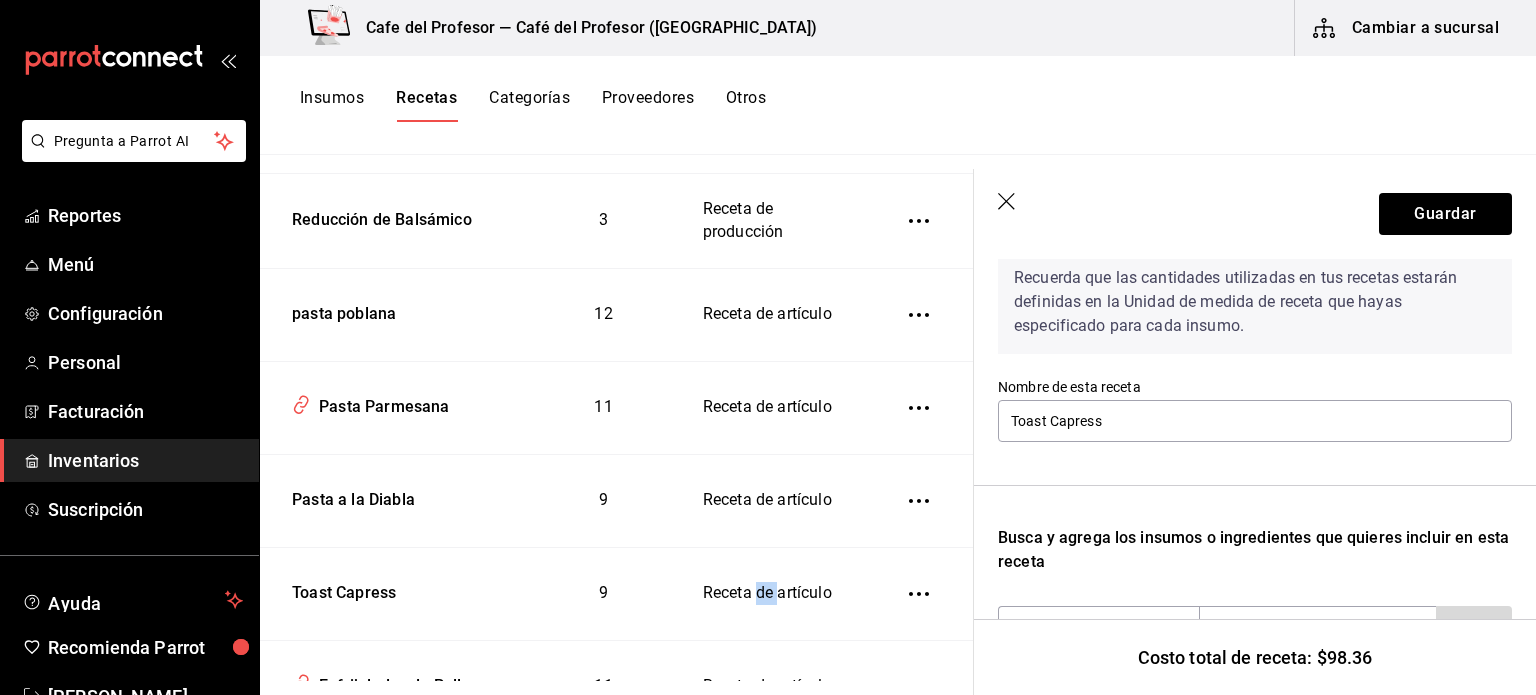 click on "Receta de artículo" at bounding box center [776, 593] 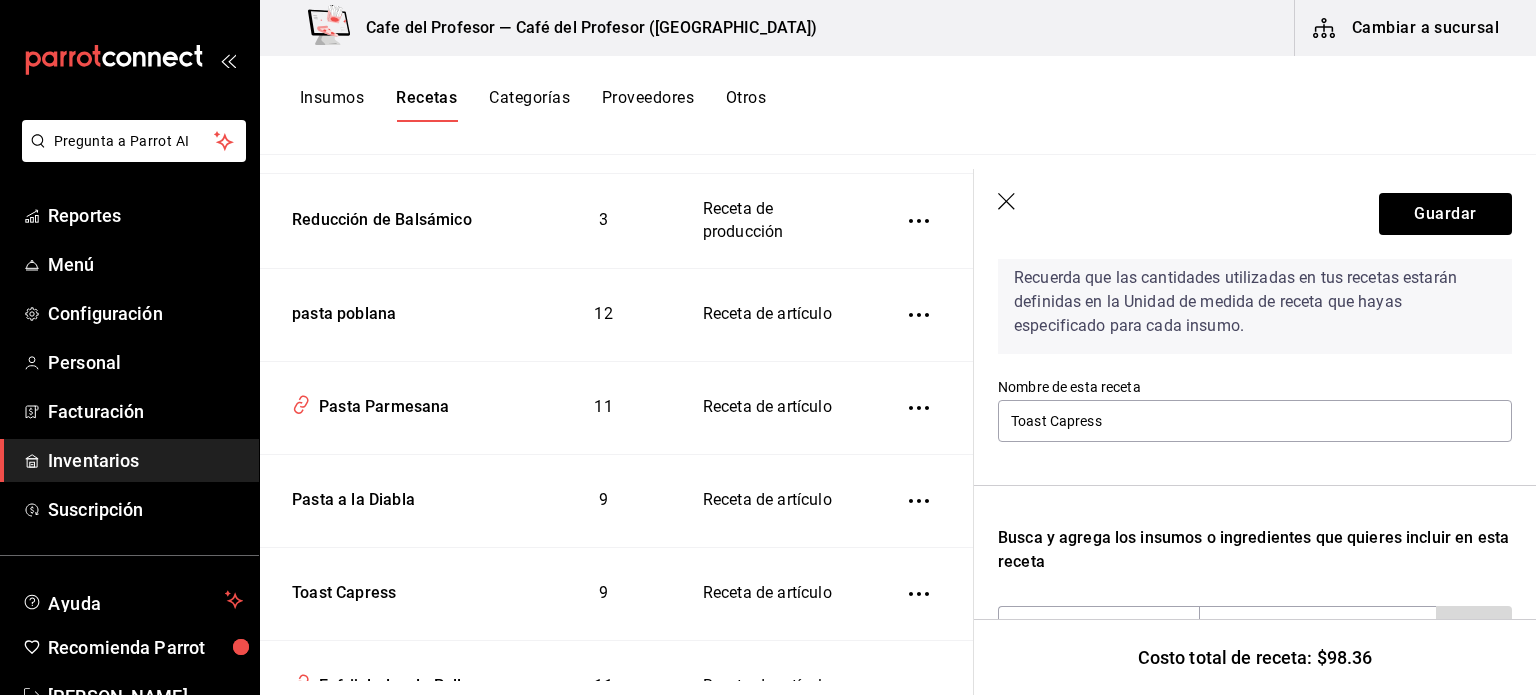 click on "Costo total de receta: $98.36" at bounding box center [1255, 657] 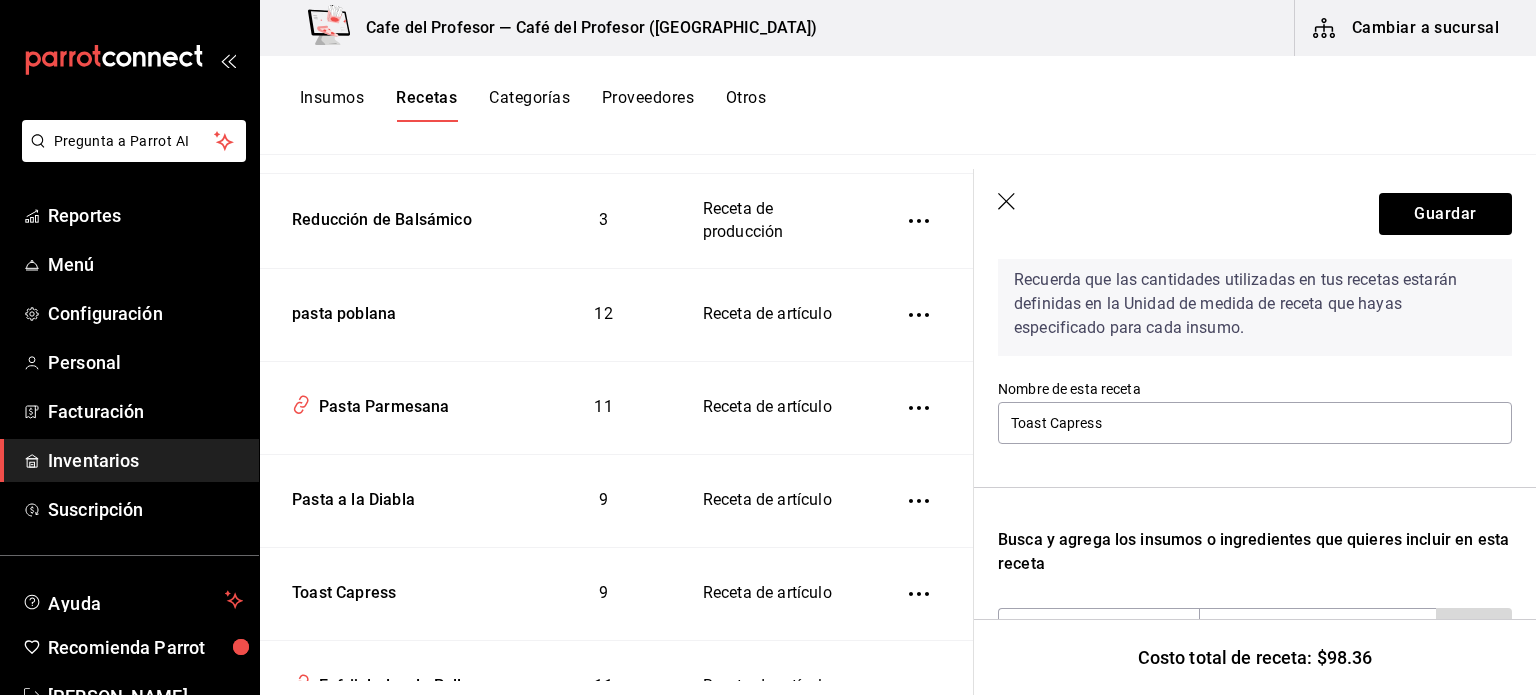 scroll, scrollTop: 0, scrollLeft: 0, axis: both 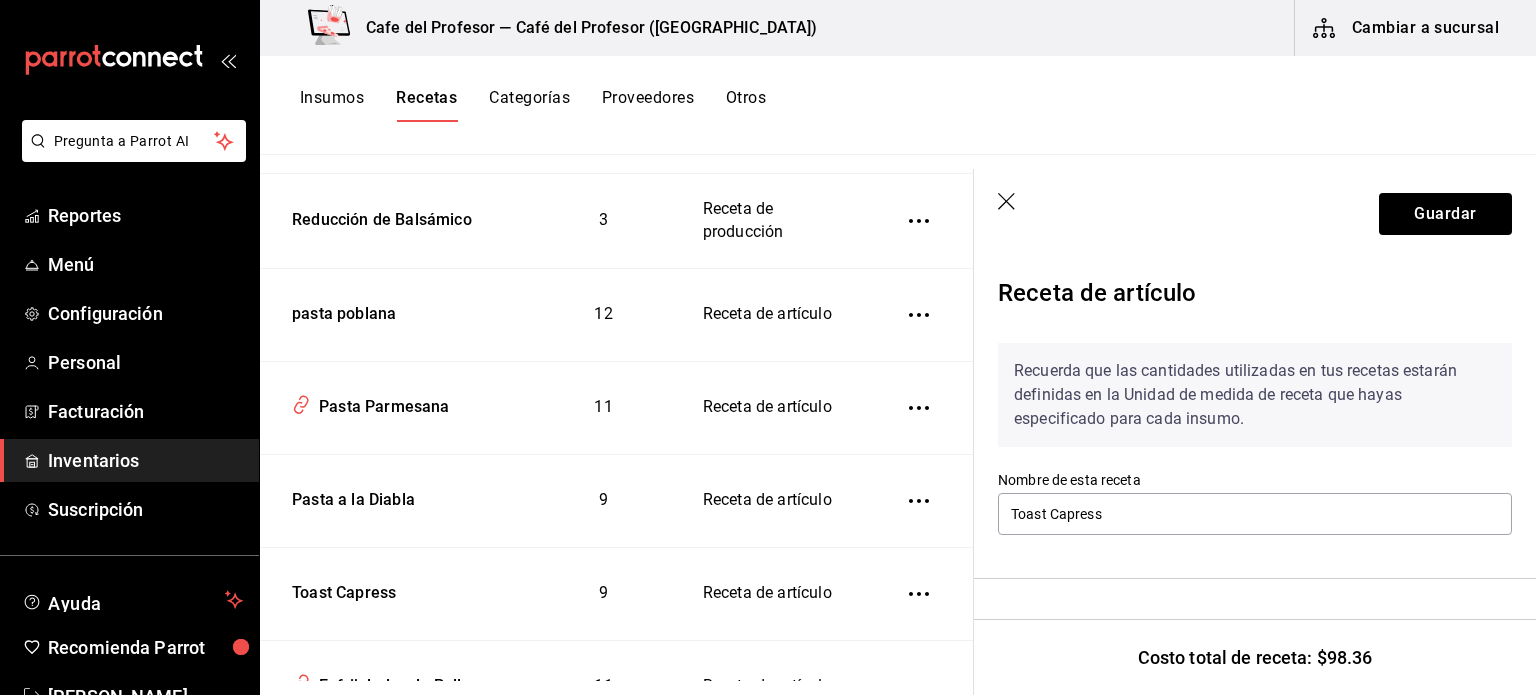 click 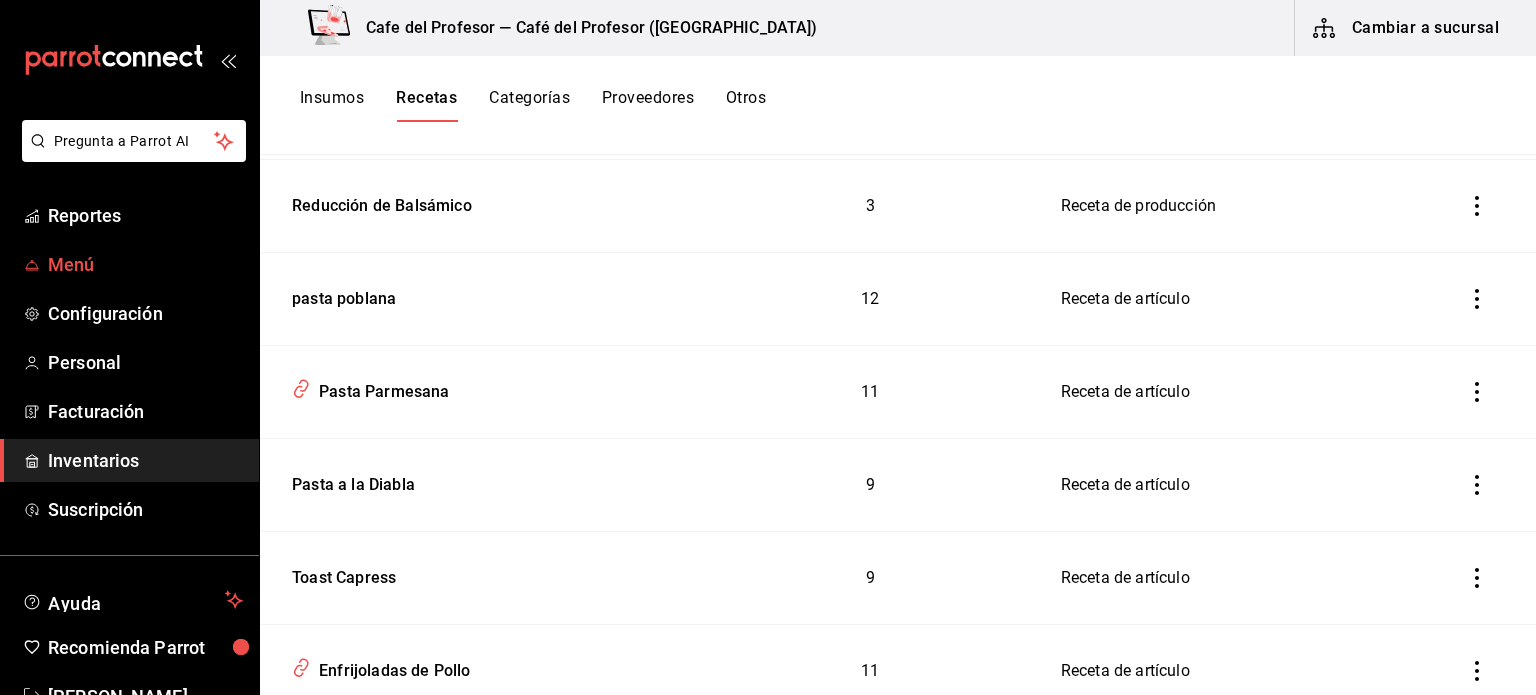 click on "Menú" at bounding box center (145, 264) 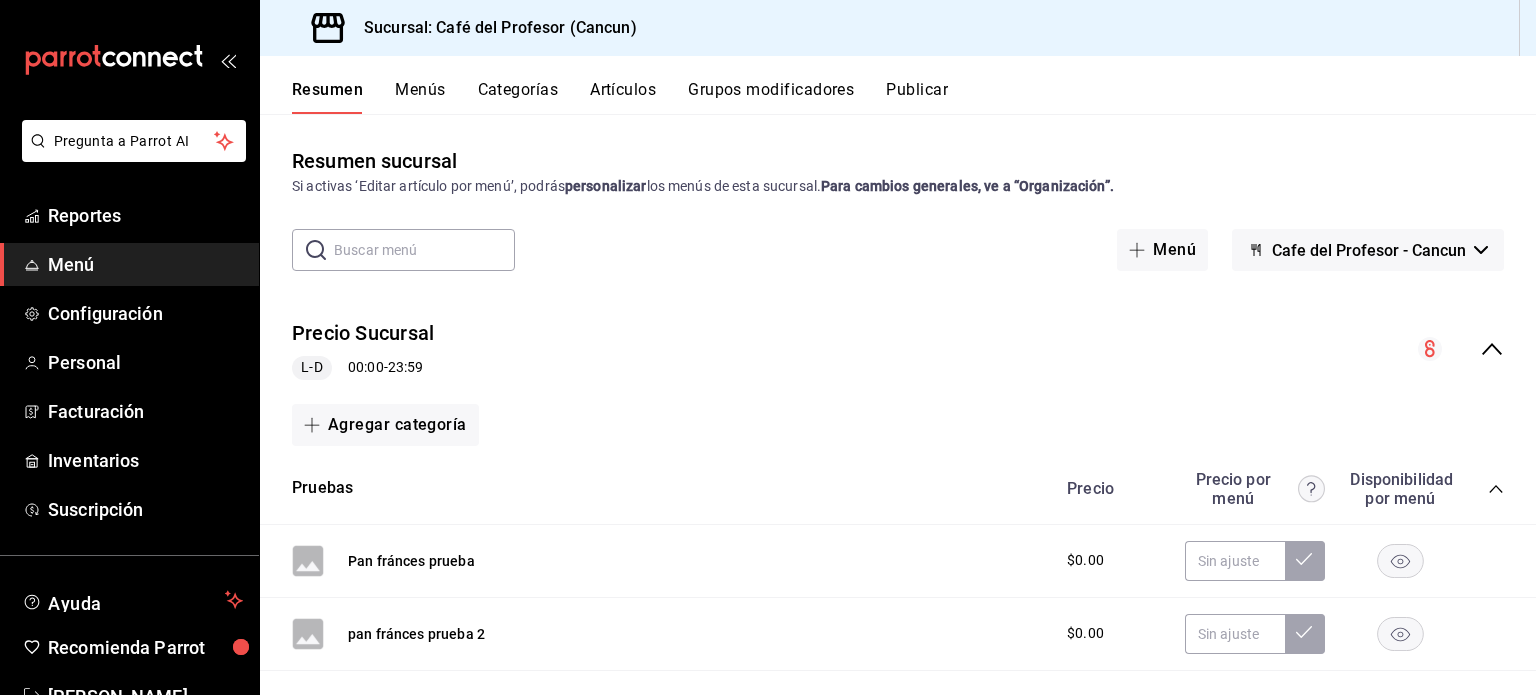 click at bounding box center [424, 250] 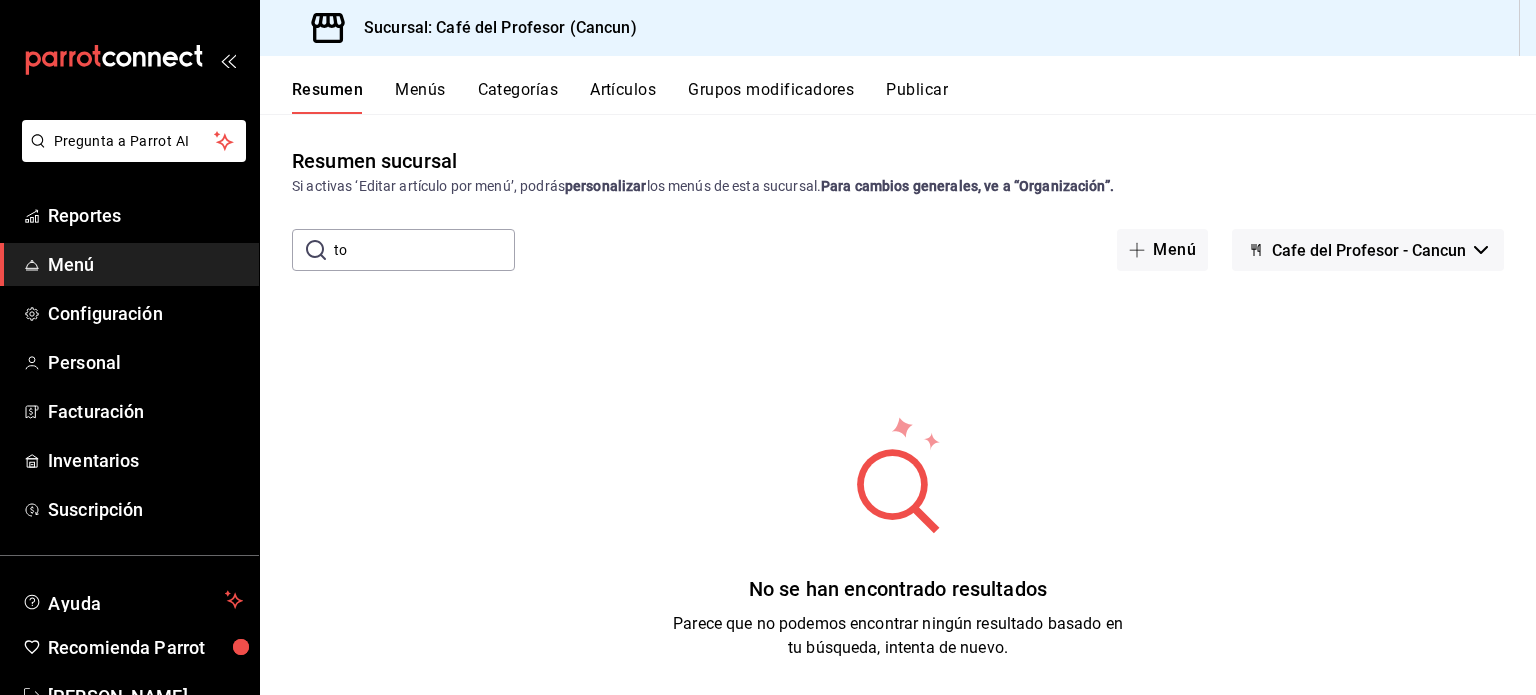 type on "t" 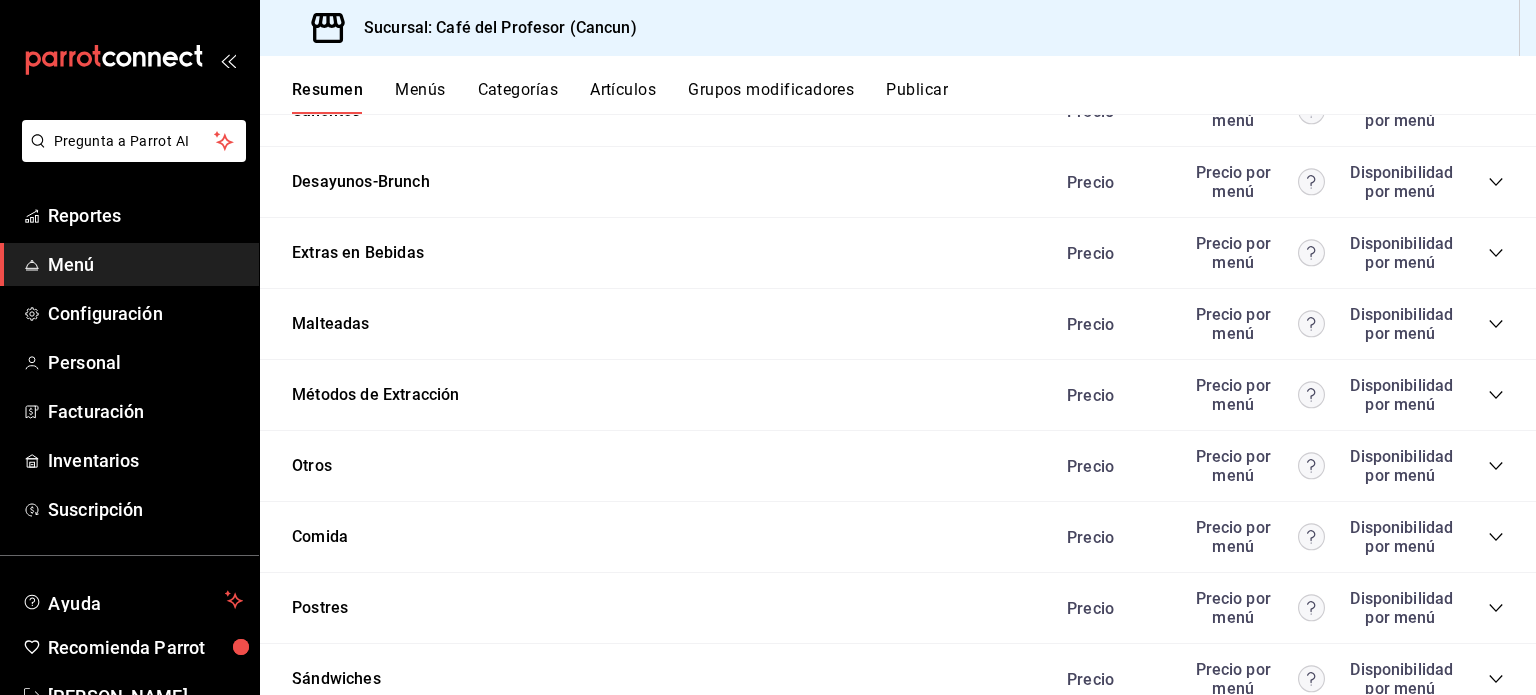 scroll, scrollTop: 1785, scrollLeft: 0, axis: vertical 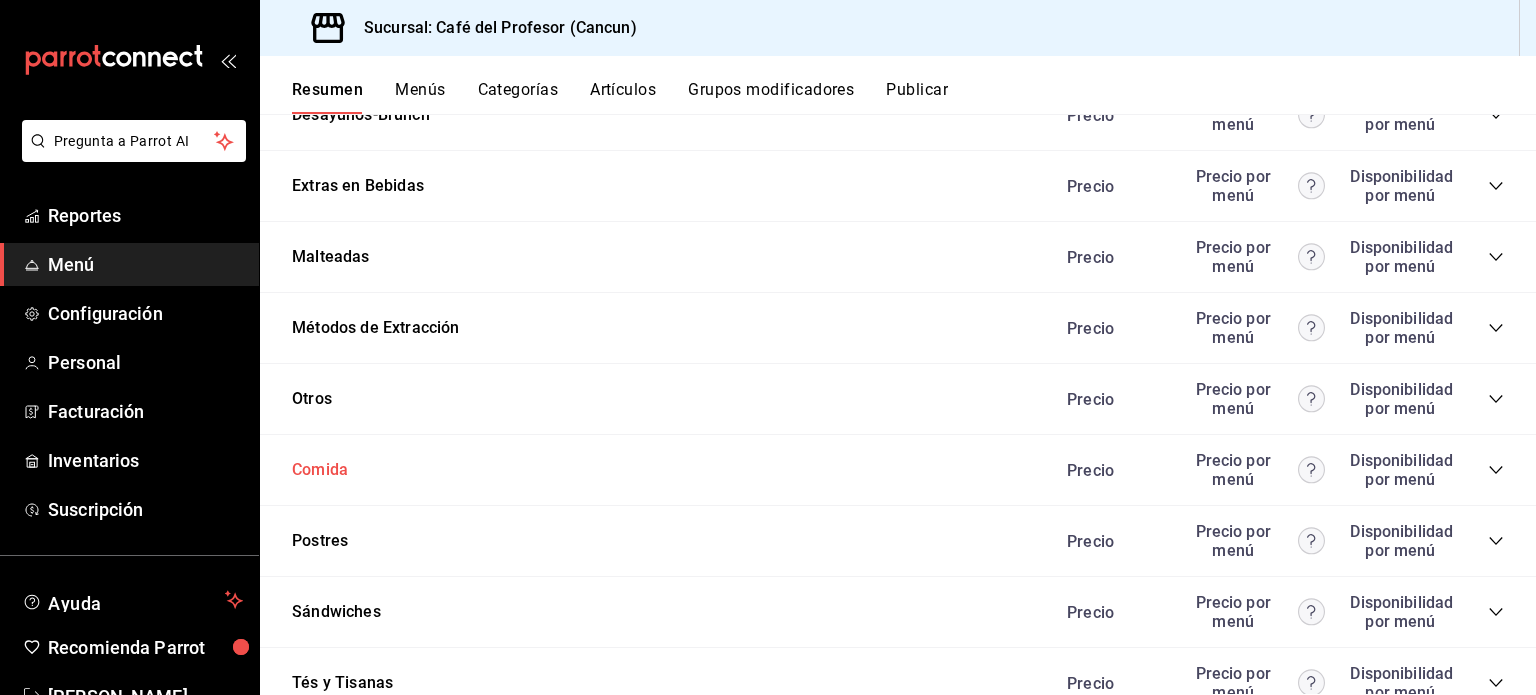 type 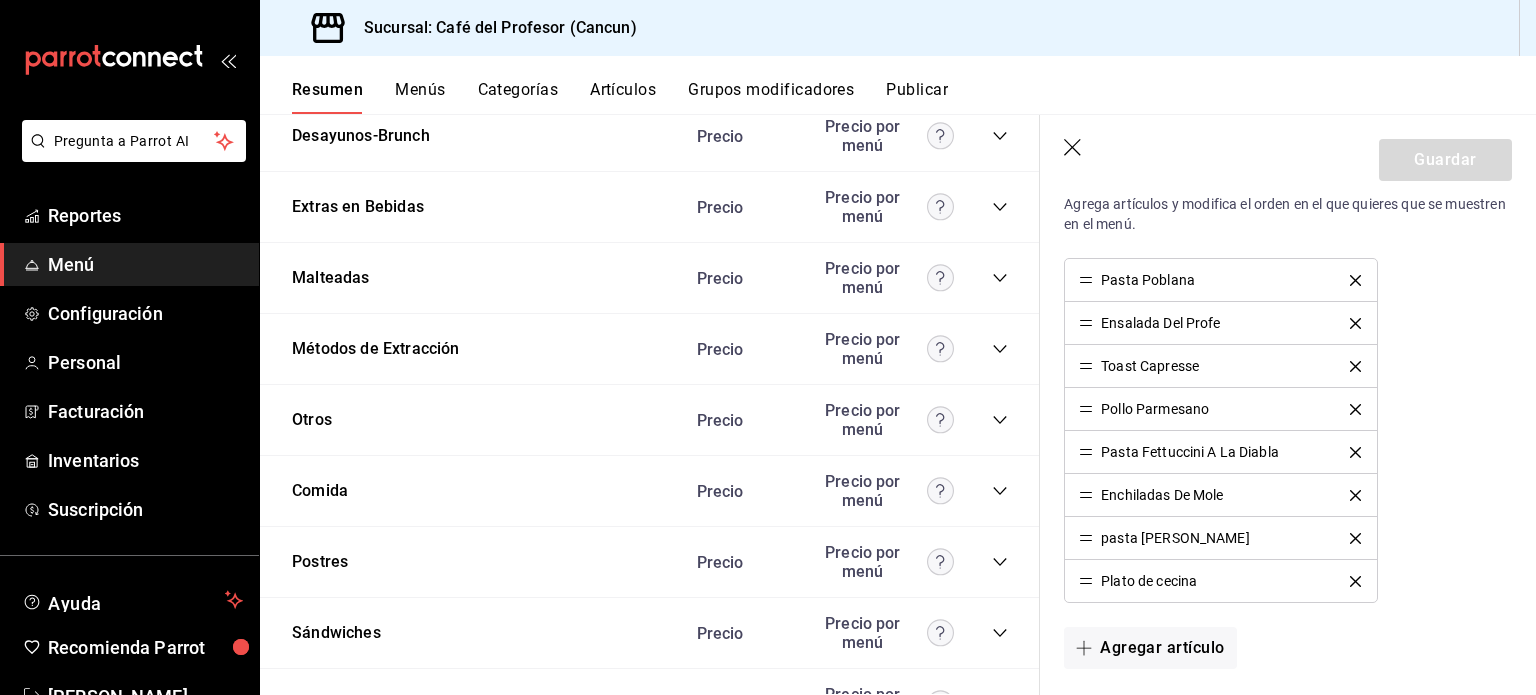 scroll, scrollTop: 560, scrollLeft: 0, axis: vertical 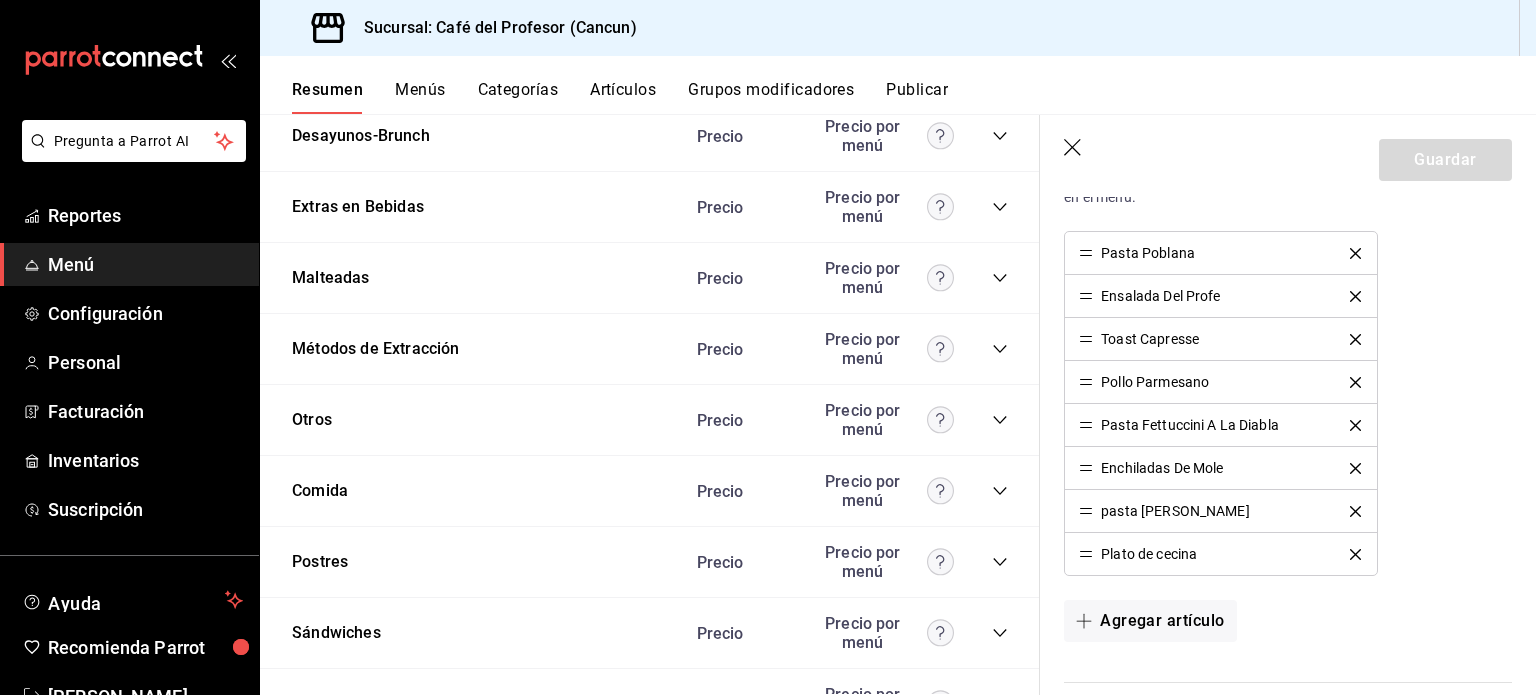 click on "Toast Capresse" at bounding box center (1150, 339) 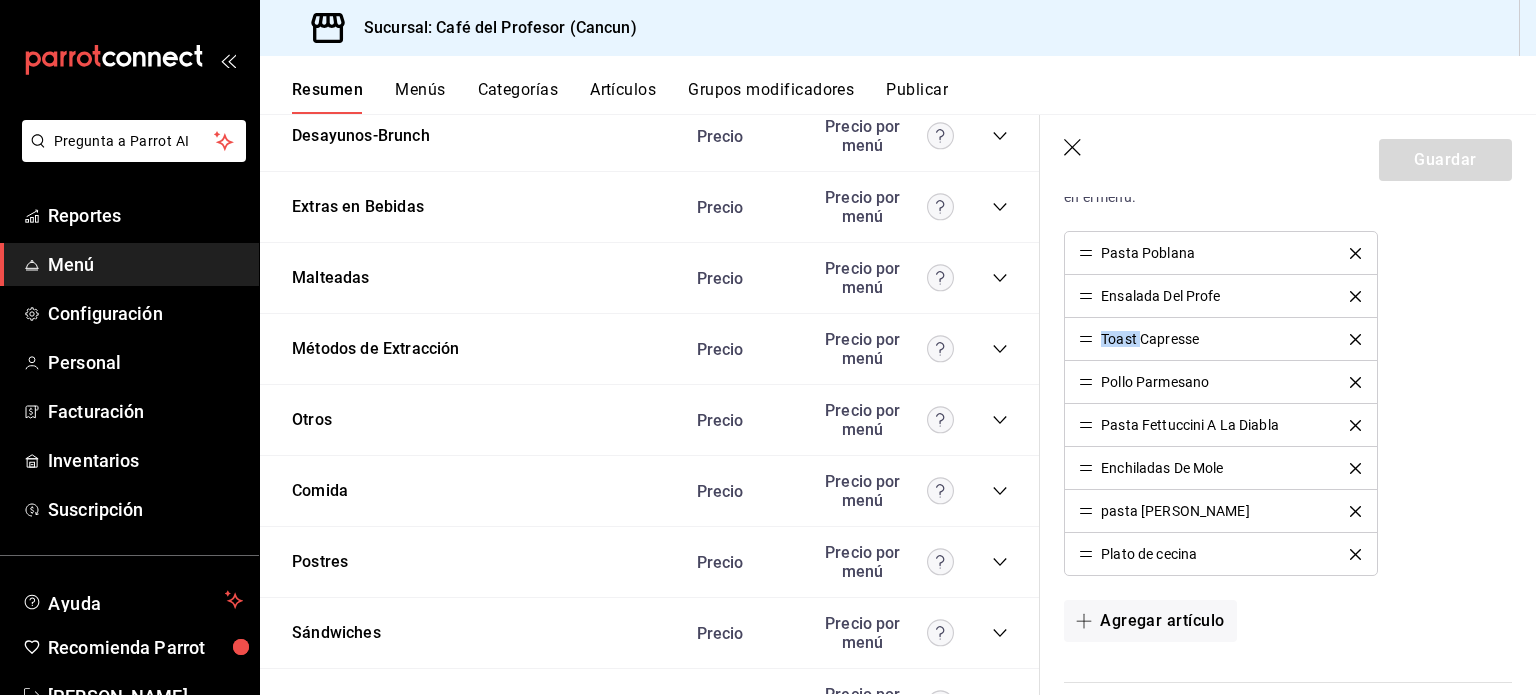 click on "Toast Capresse" at bounding box center [1150, 339] 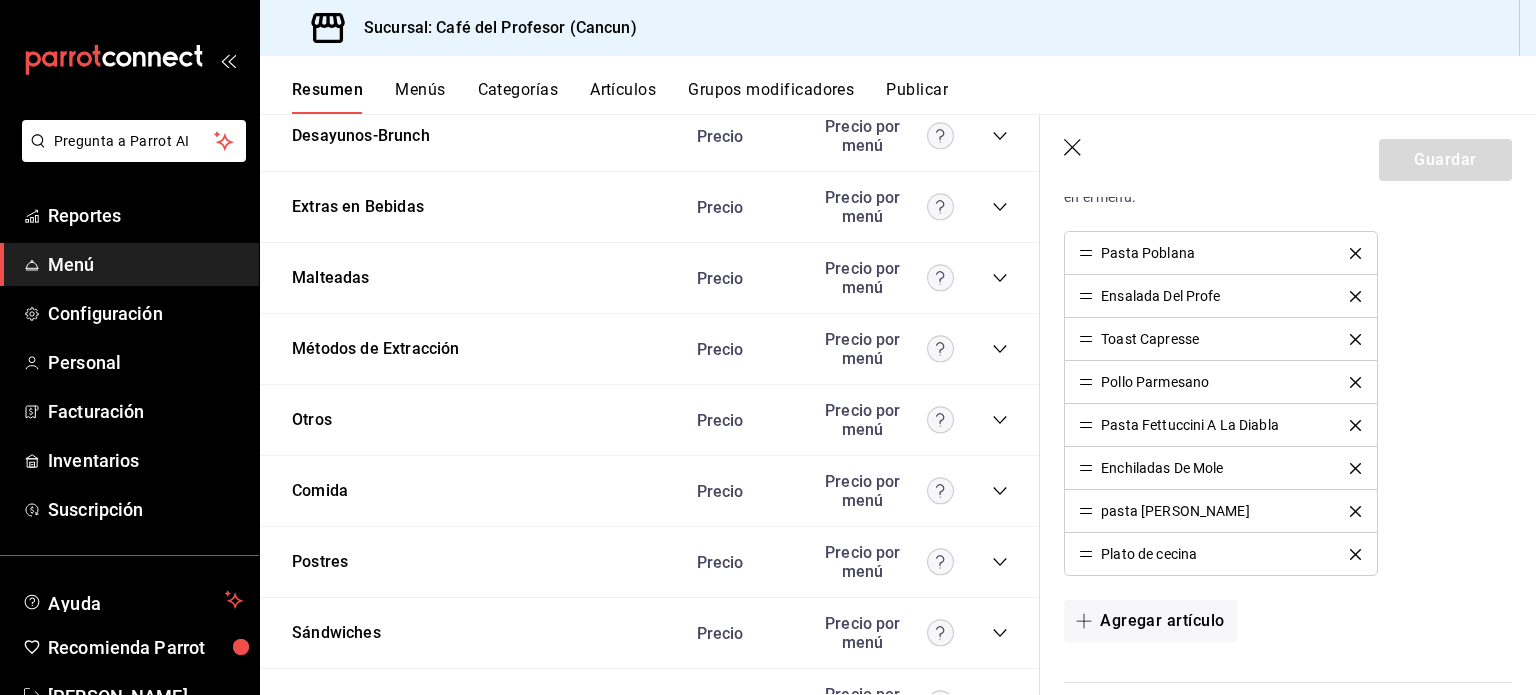 click on "Toast Capresse" at bounding box center [1150, 339] 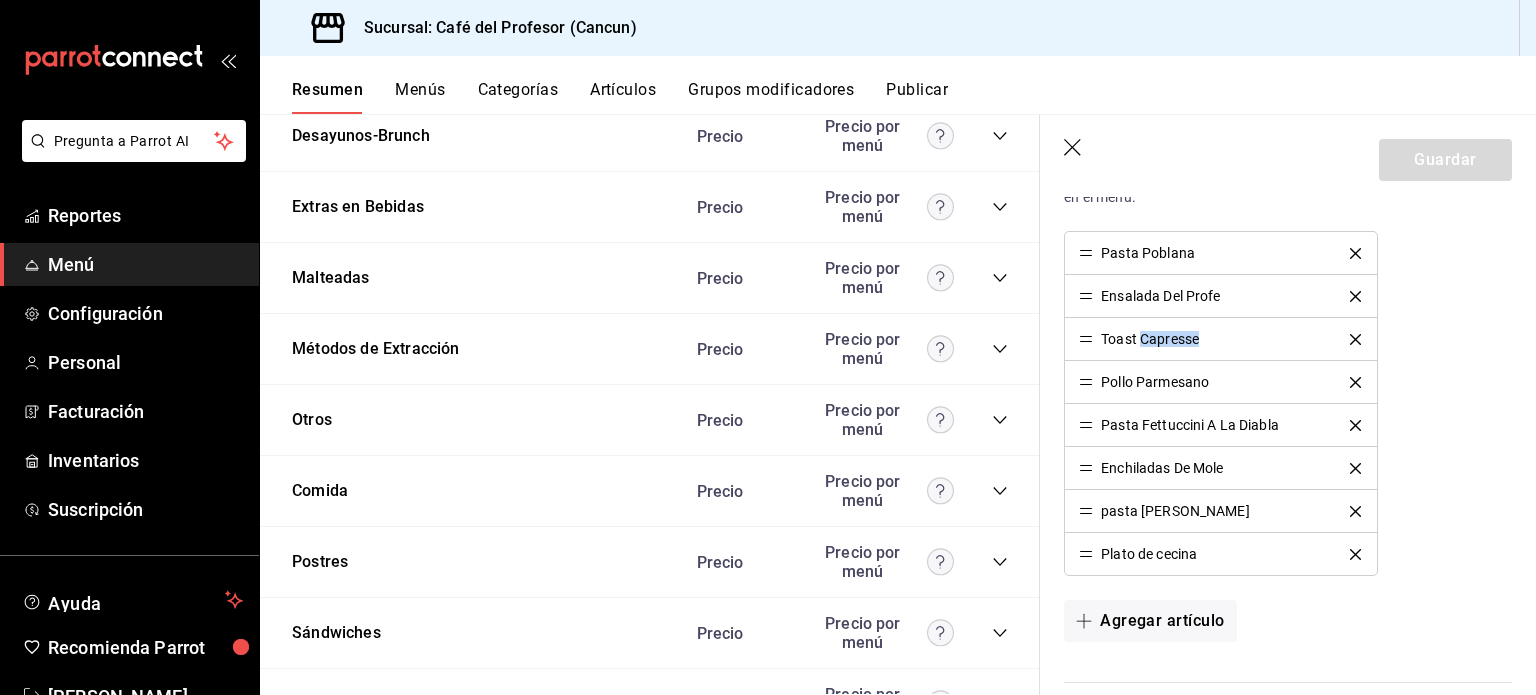 click on "Toast Capresse" at bounding box center (1150, 339) 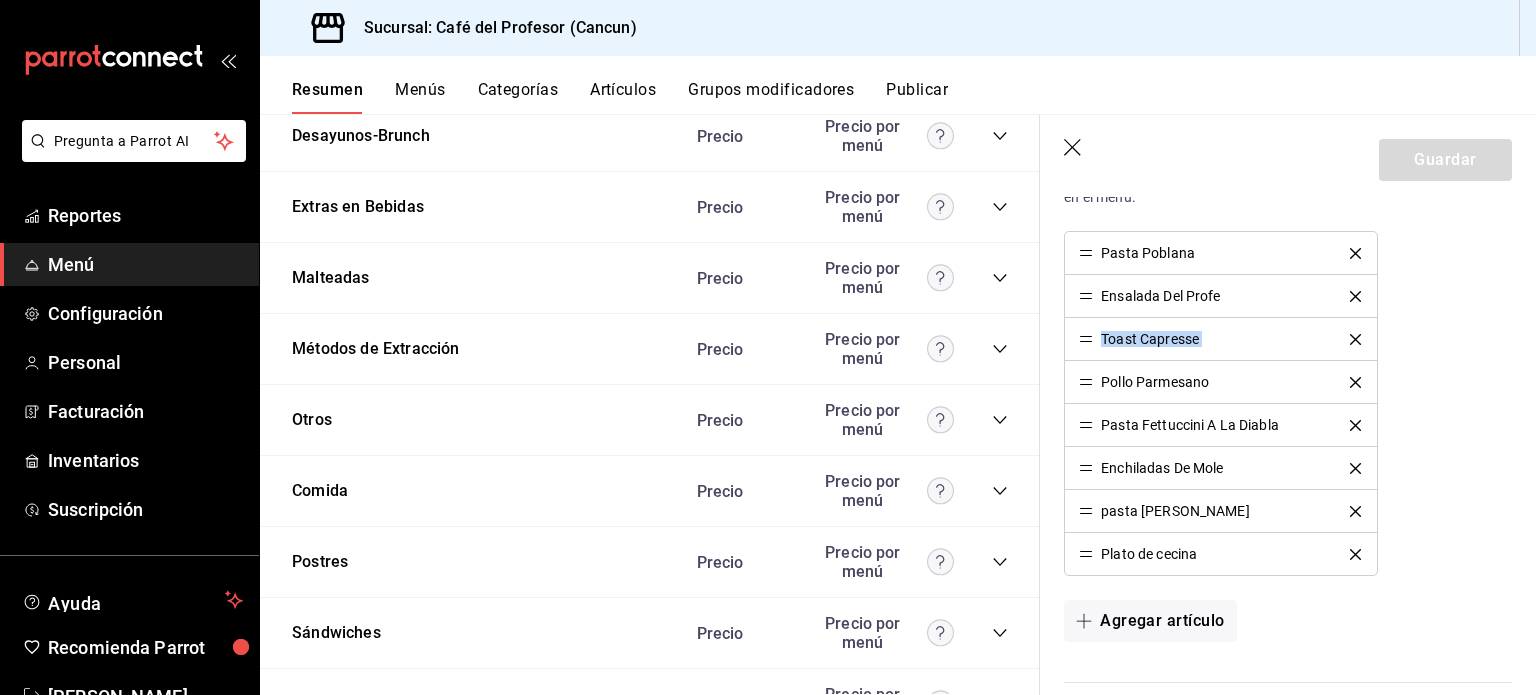 click on "Toast Capresse" at bounding box center (1150, 339) 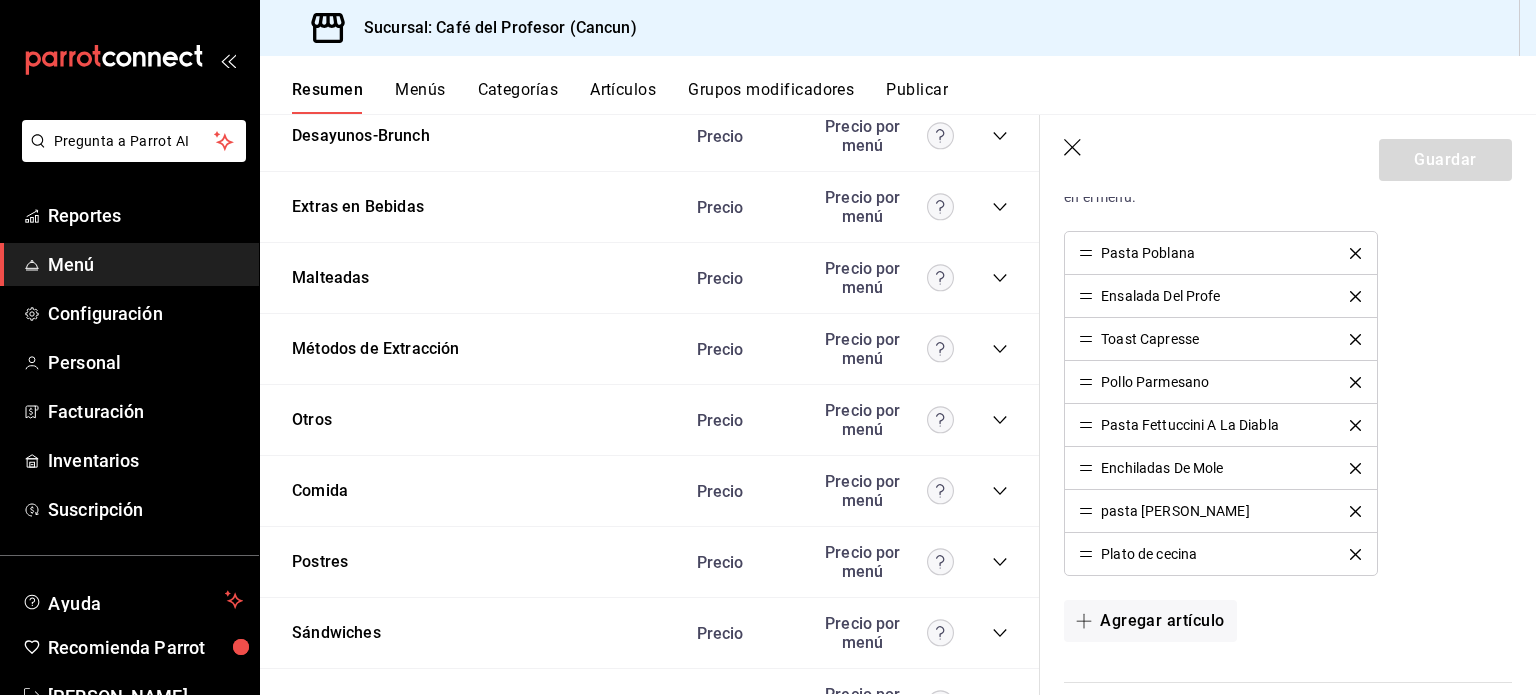 click 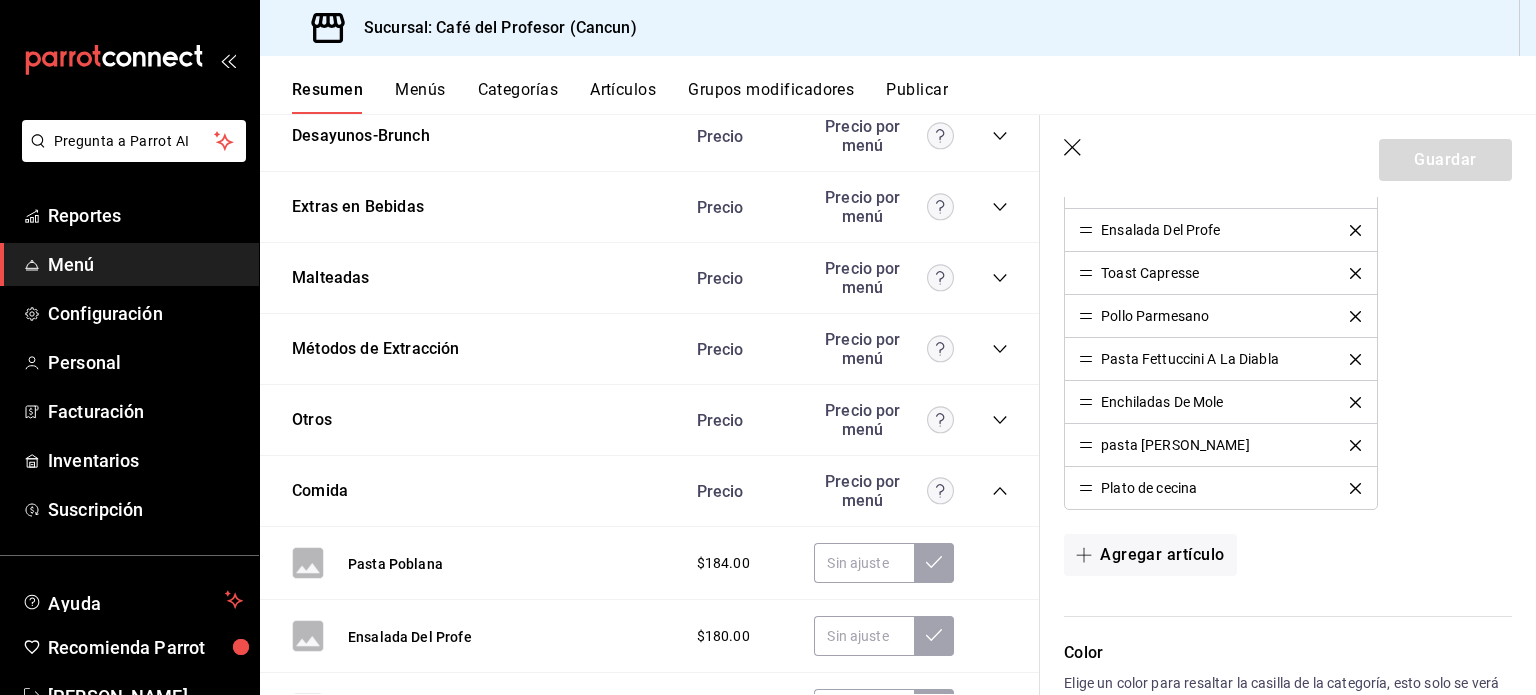 scroll, scrollTop: 640, scrollLeft: 0, axis: vertical 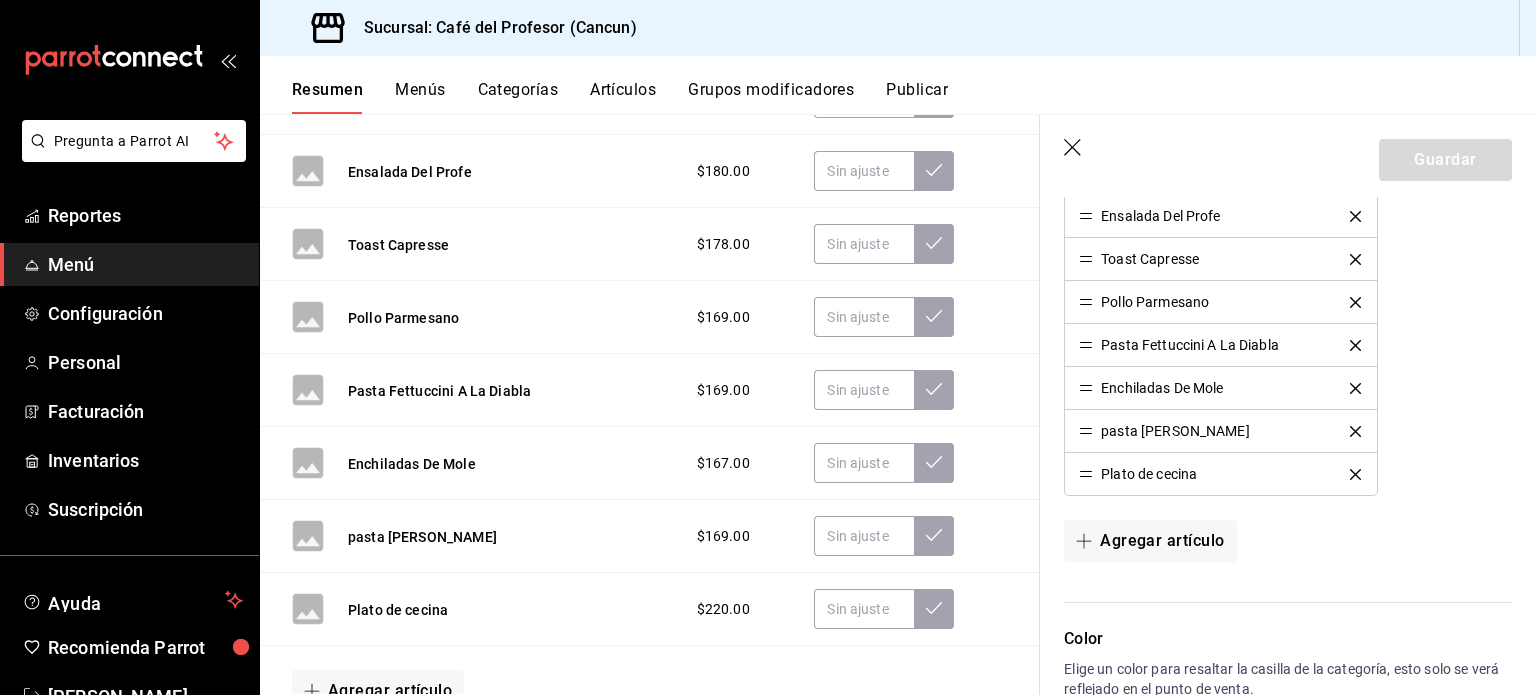 click on "$178.00" at bounding box center [723, 244] 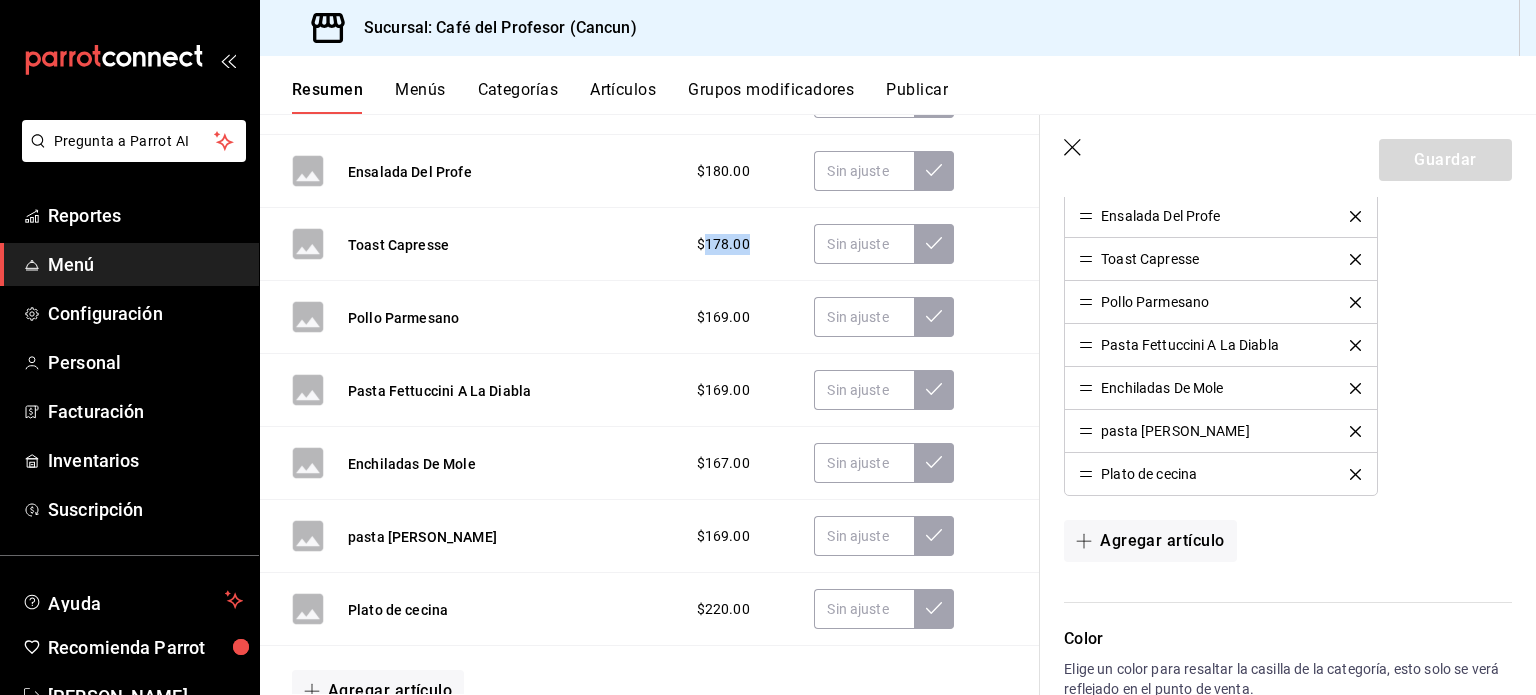 click on "$178.00" at bounding box center (723, 244) 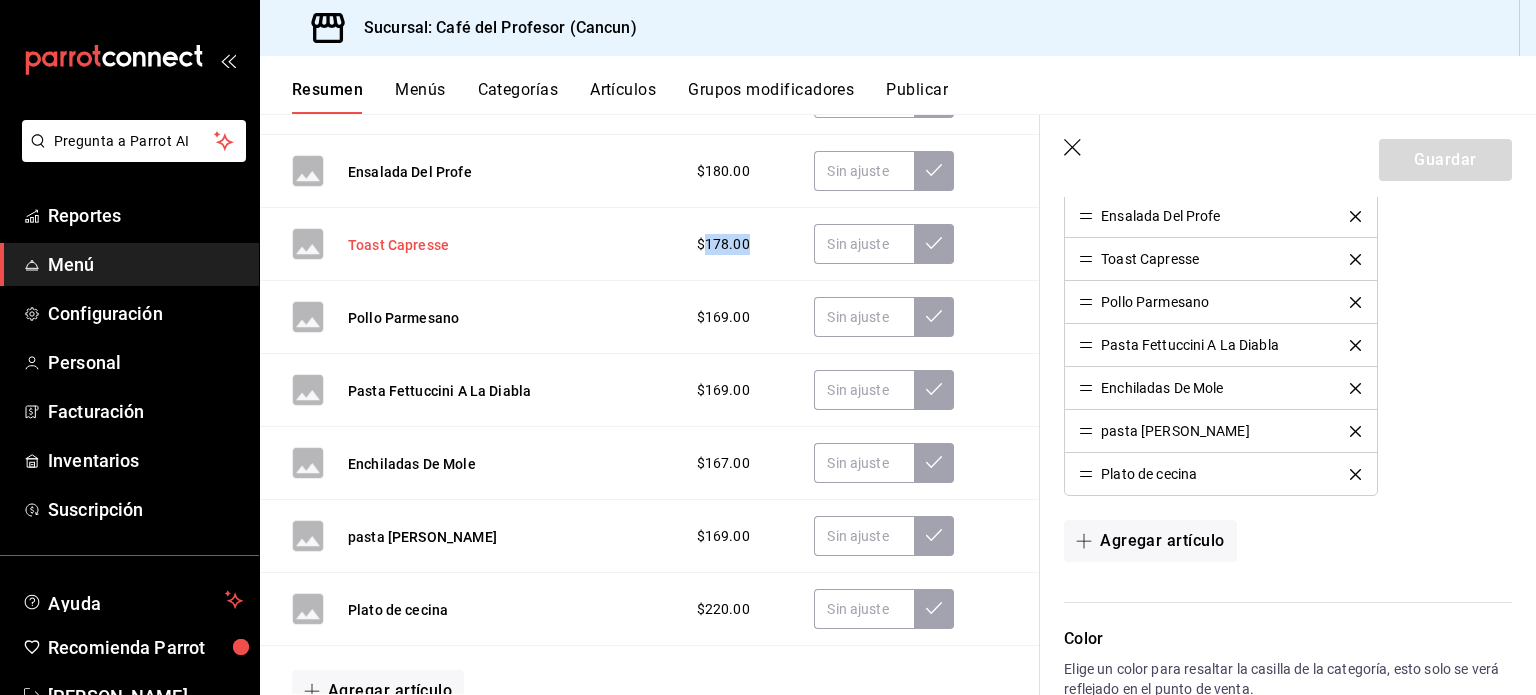 click on "Toast Capresse" at bounding box center (398, 245) 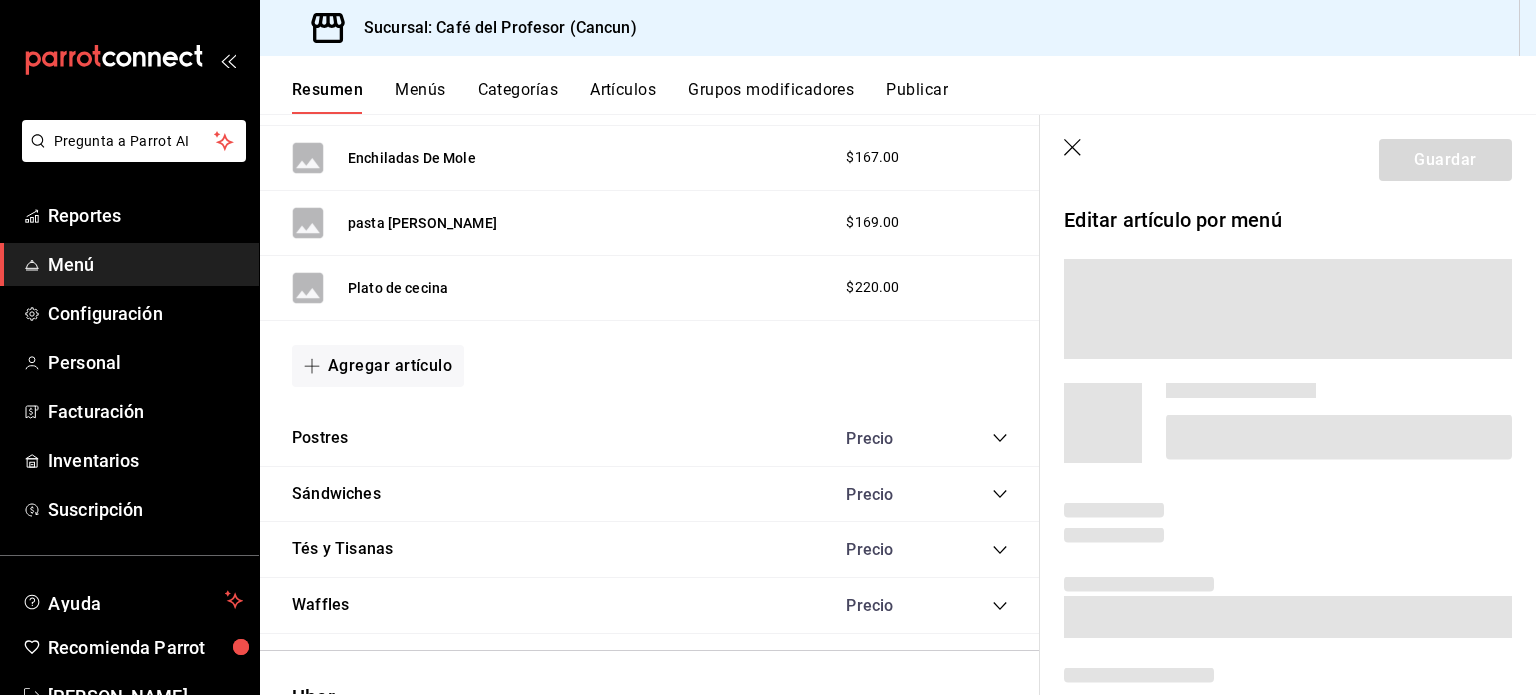scroll, scrollTop: 1980, scrollLeft: 0, axis: vertical 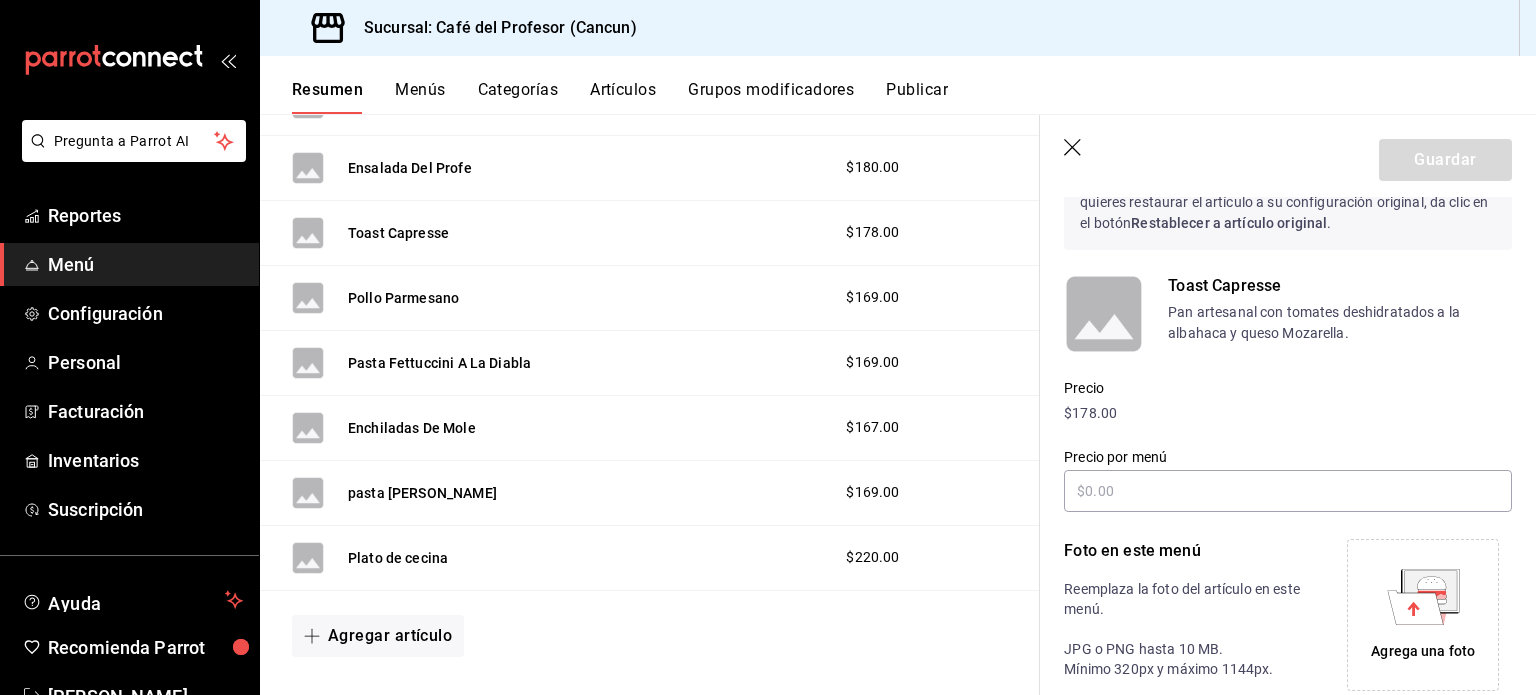 click on "$178.00" at bounding box center [1288, 413] 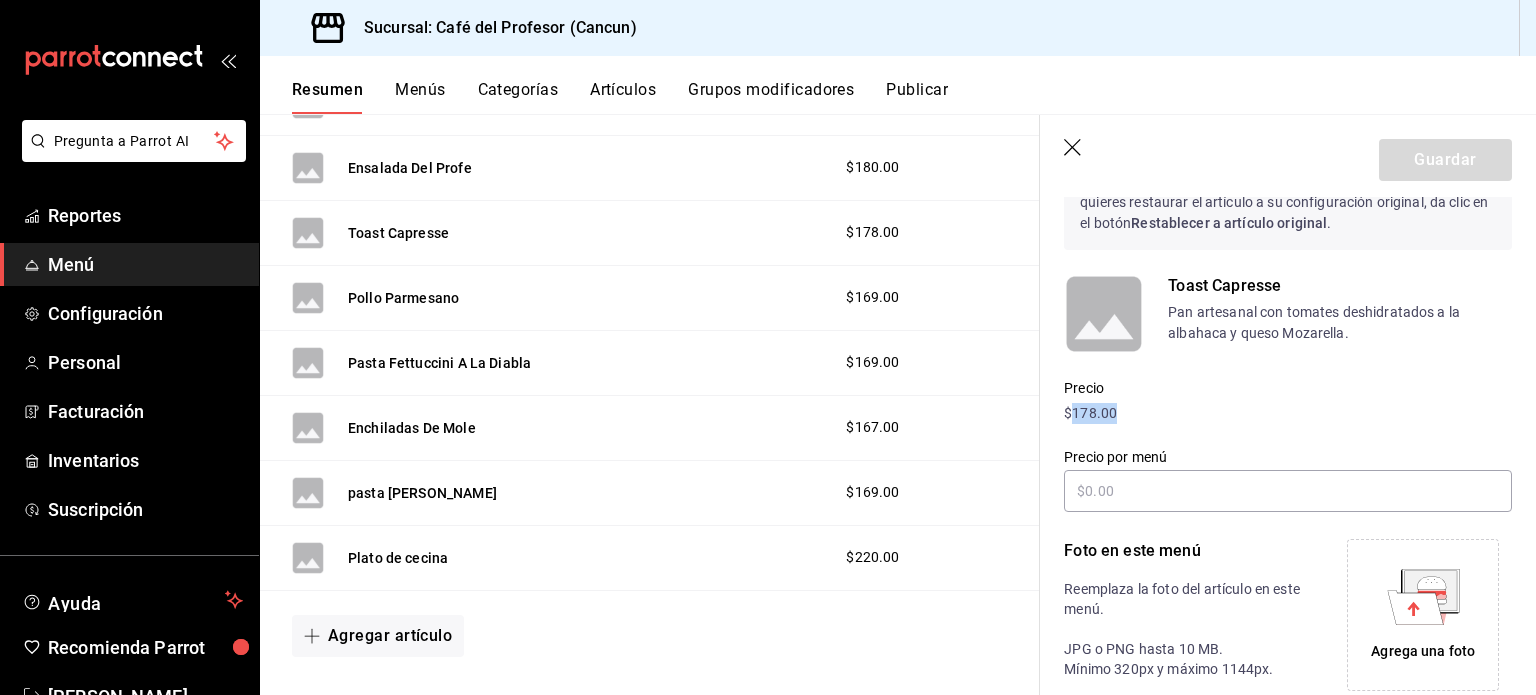 click on "$178.00" at bounding box center [1288, 413] 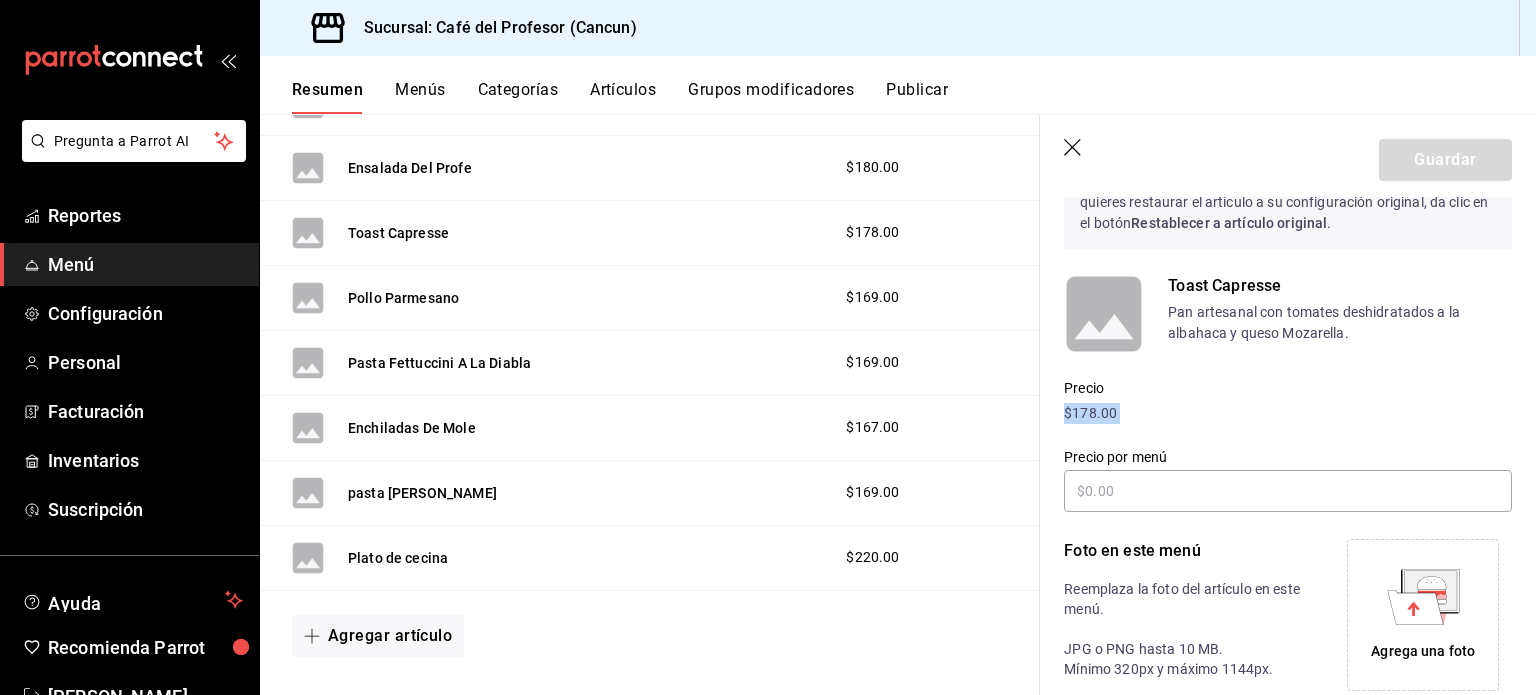 click on "$178.00" at bounding box center [1288, 413] 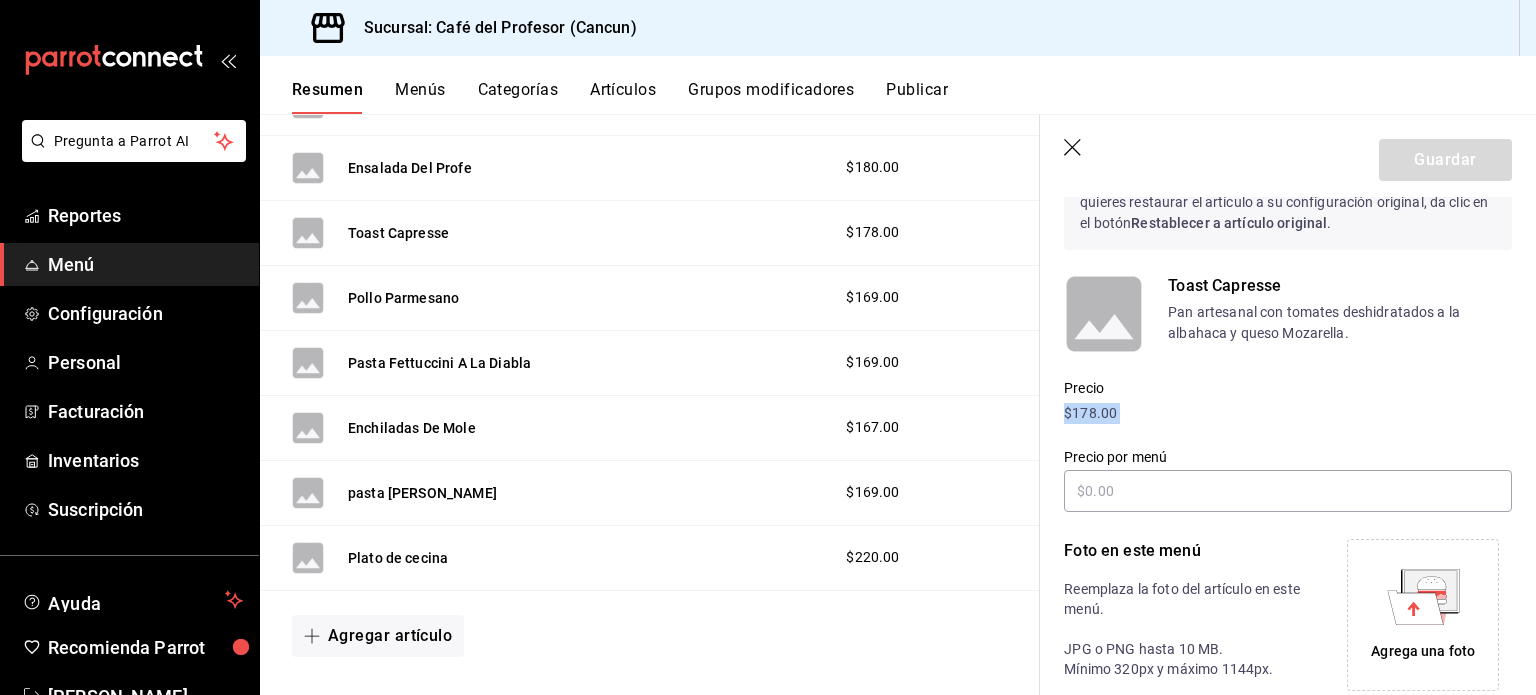 click on "$178.00" at bounding box center (1288, 413) 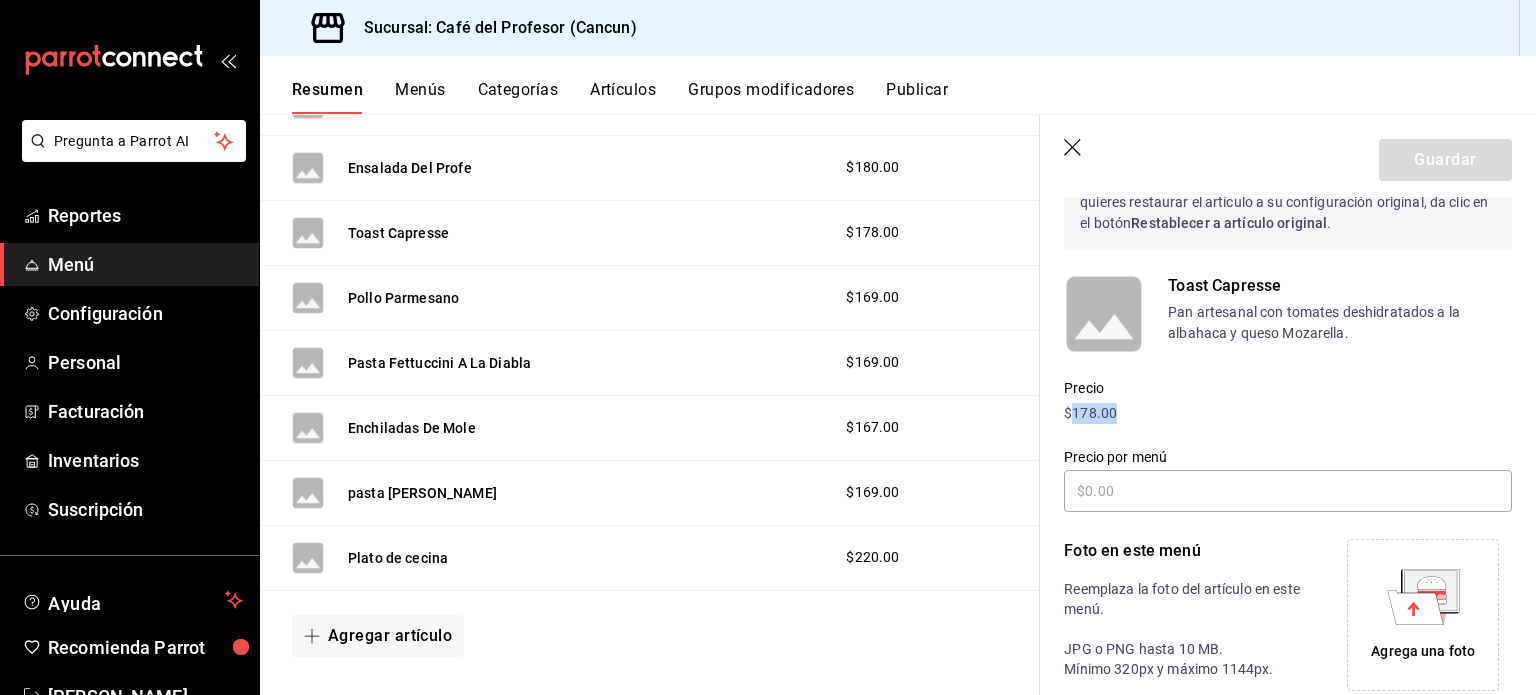 click on "$178.00" at bounding box center [1288, 413] 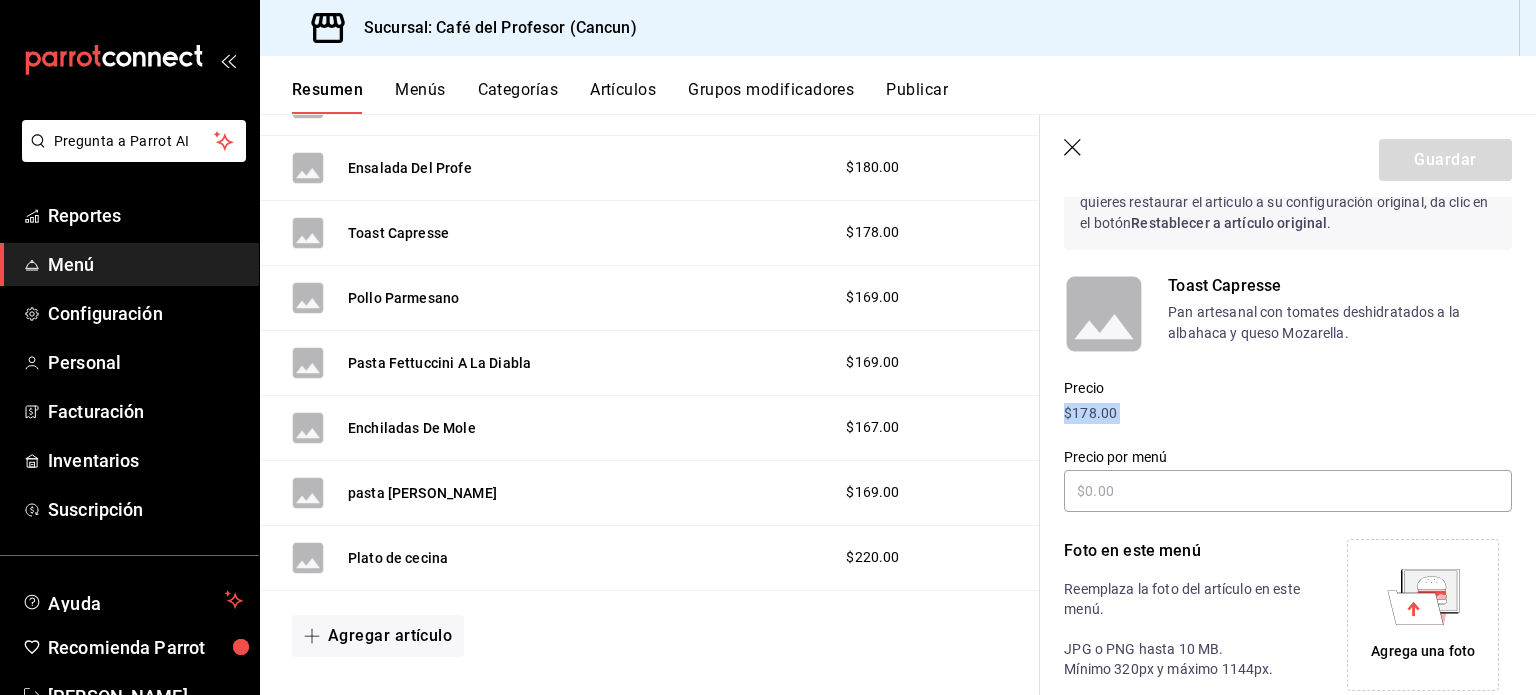 click on "$178.00" at bounding box center [1288, 413] 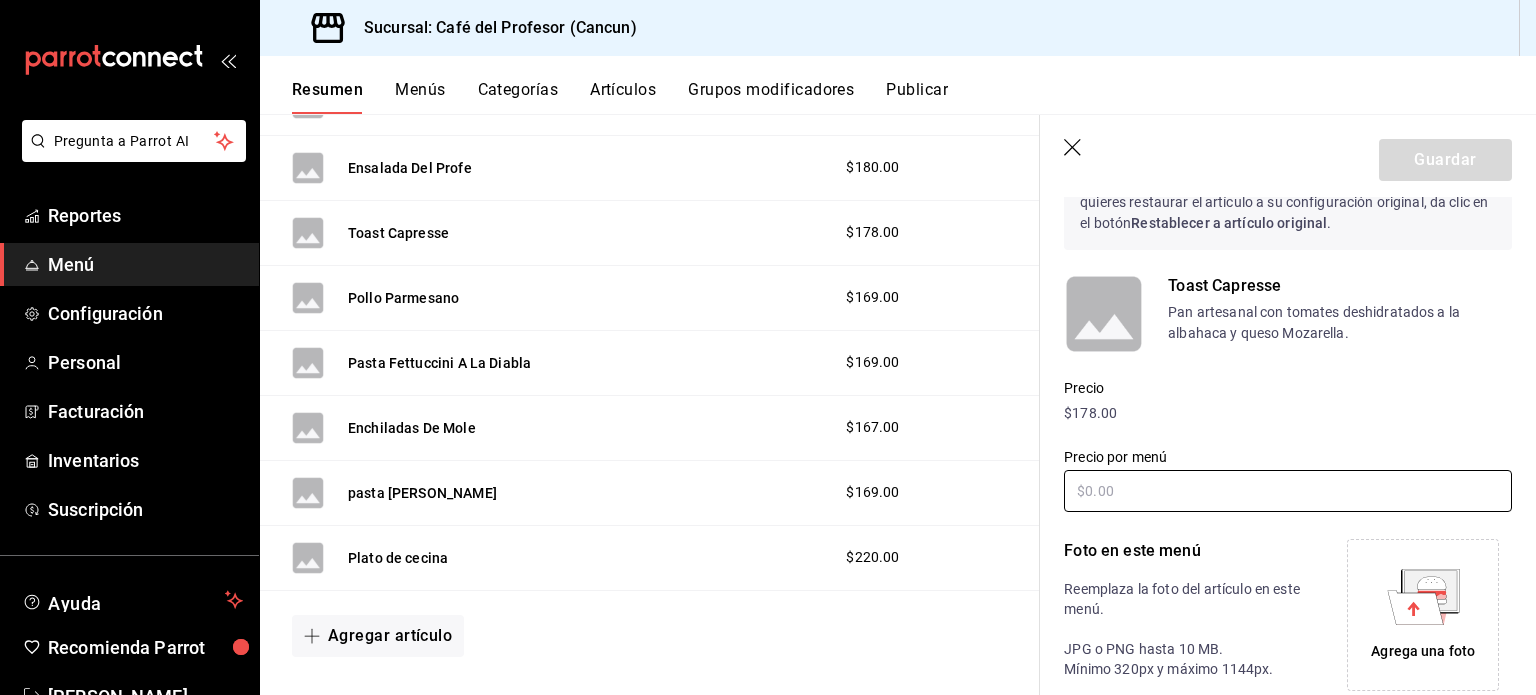 click at bounding box center (1288, 491) 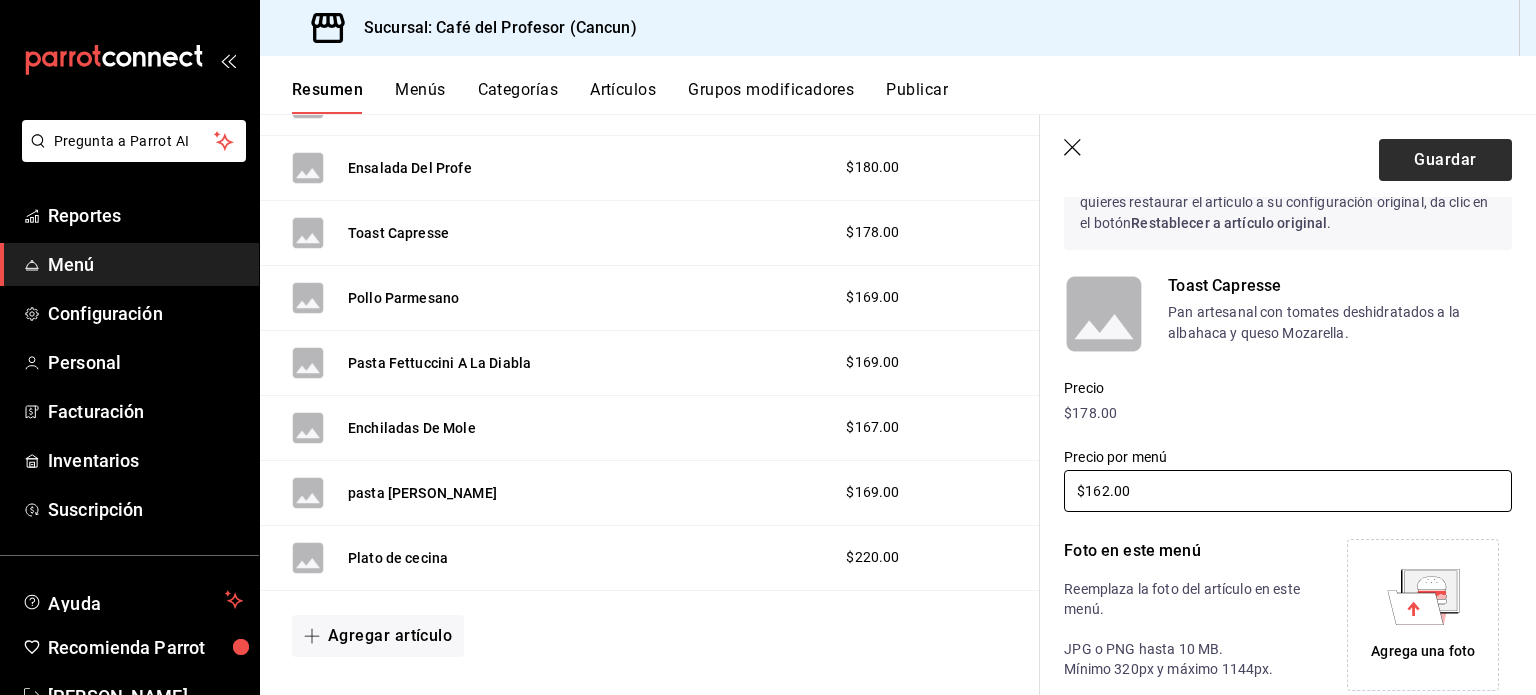 type on "$162.00" 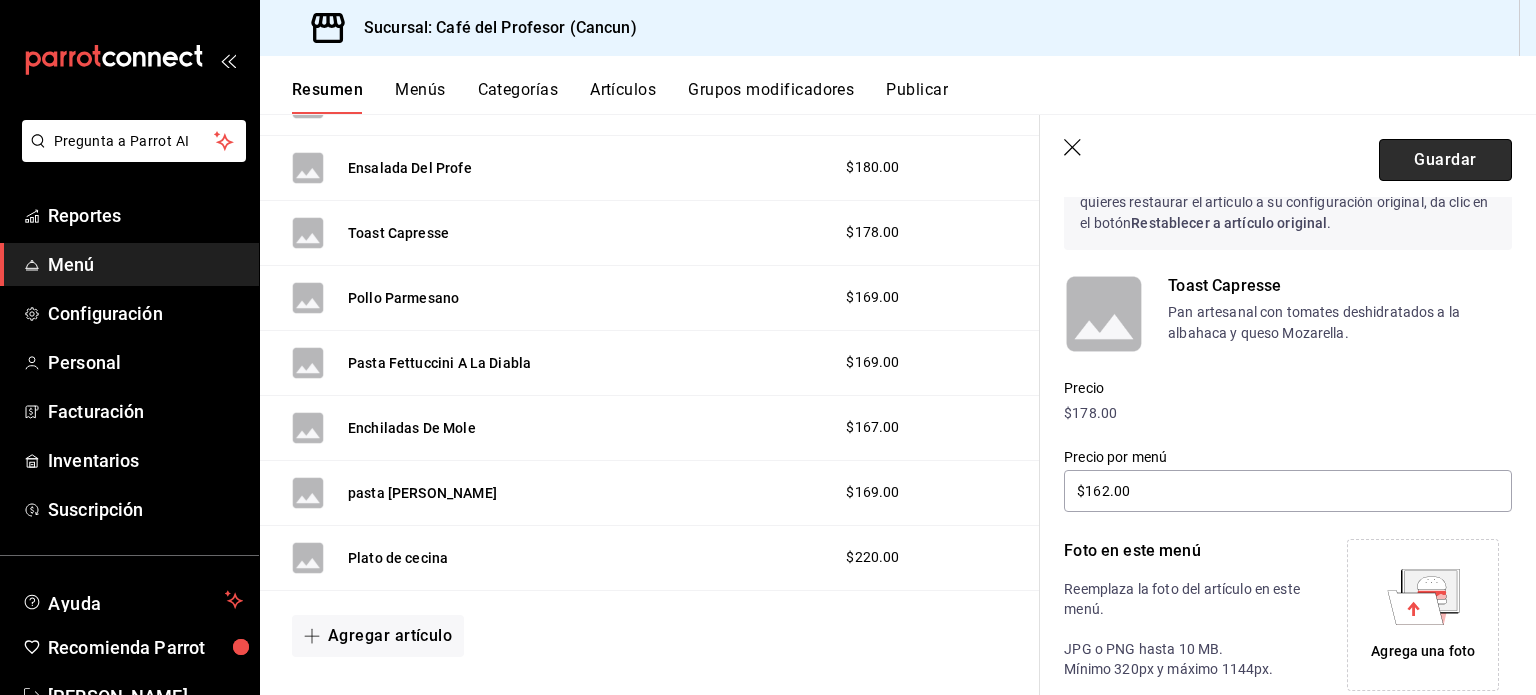 click on "Guardar" at bounding box center [1445, 160] 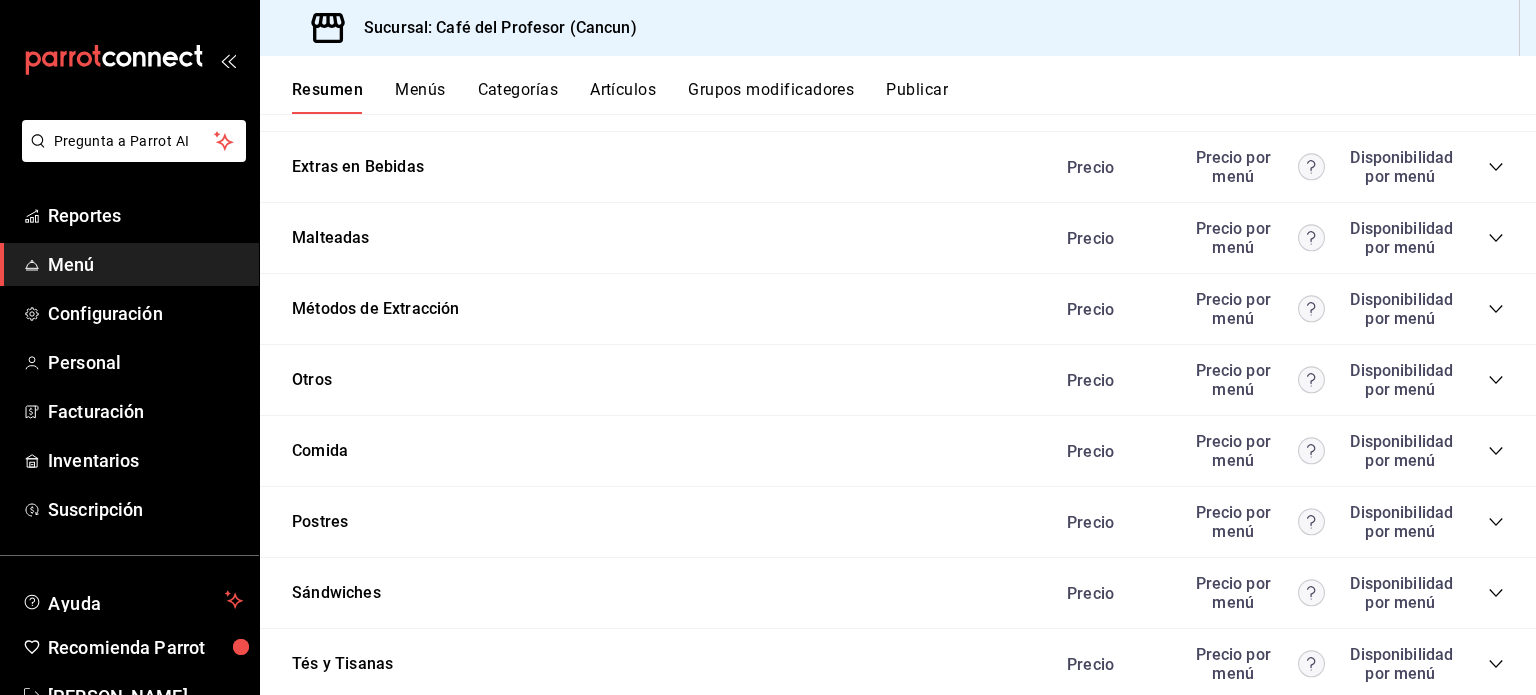 scroll, scrollTop: 1857, scrollLeft: 0, axis: vertical 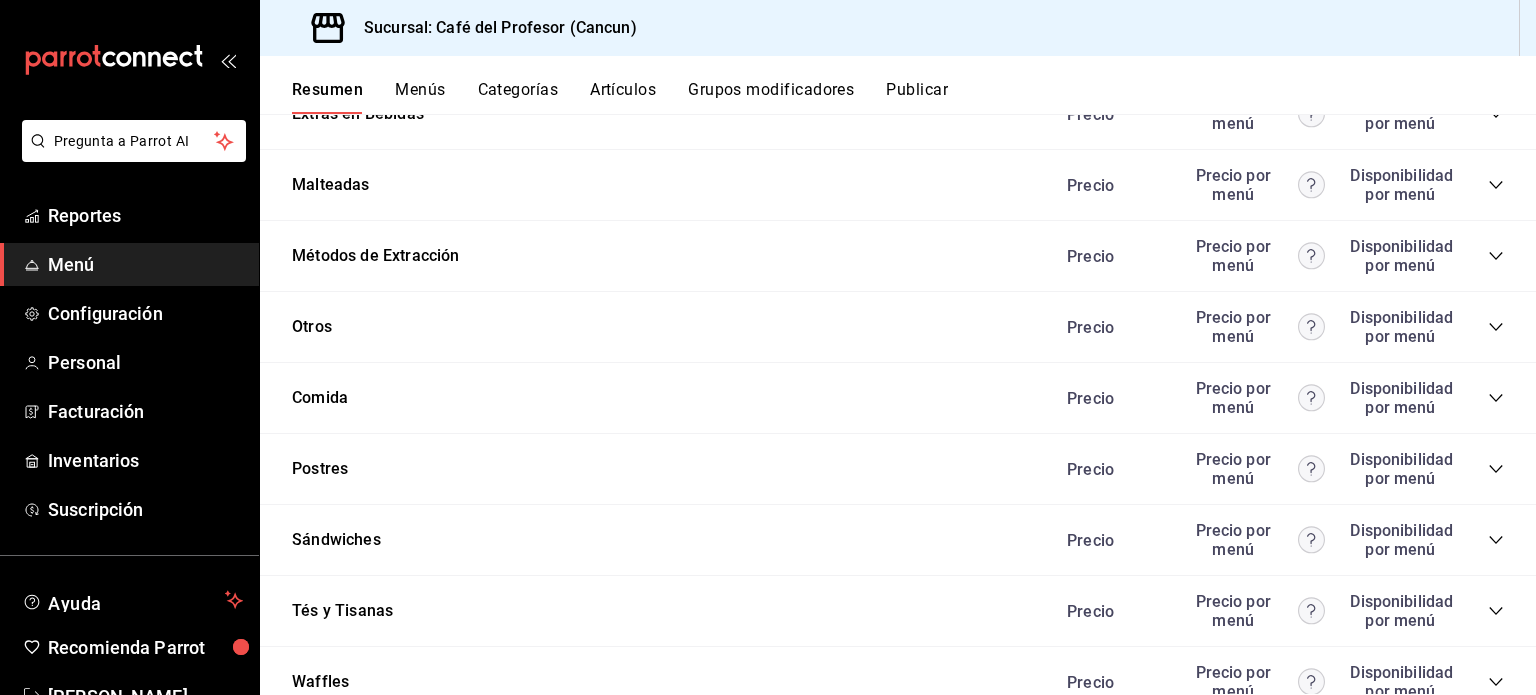 click 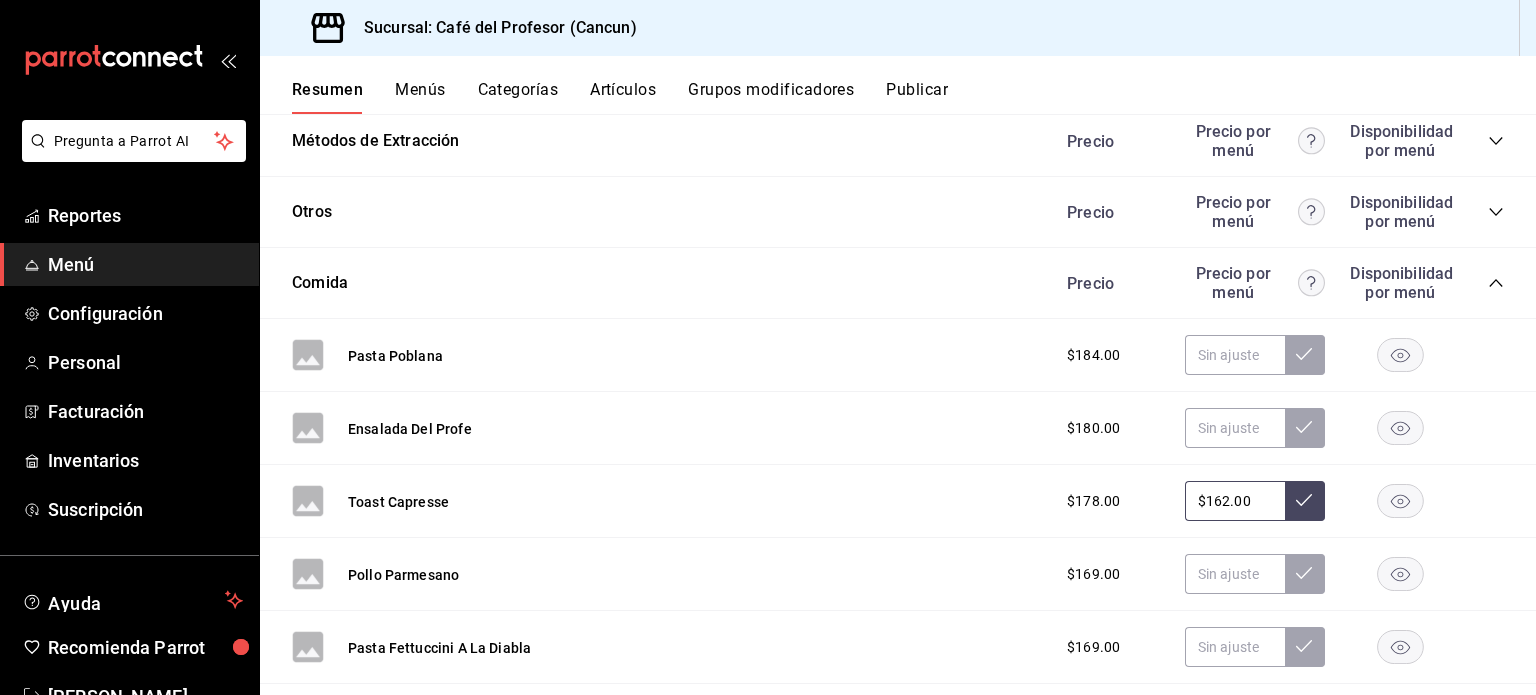 scroll, scrollTop: 1991, scrollLeft: 0, axis: vertical 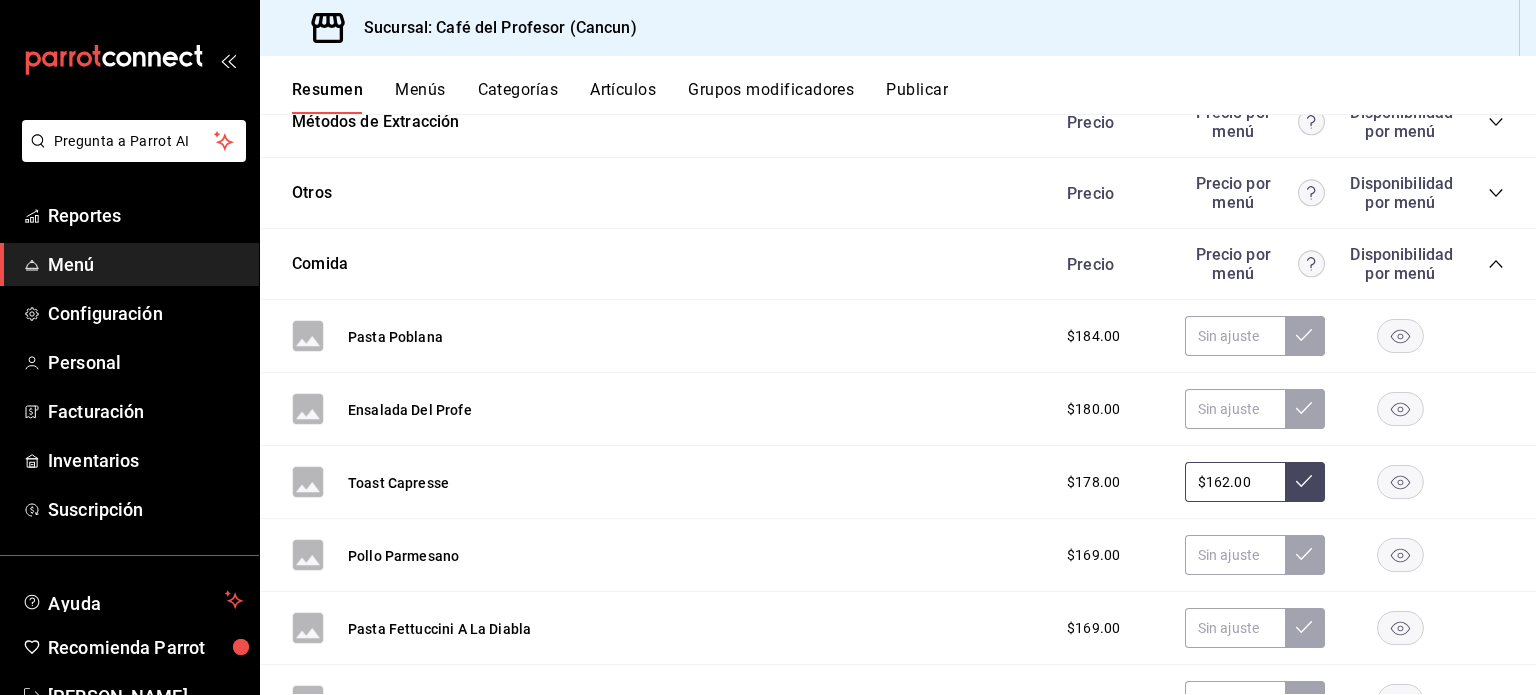 click on "$178.00" at bounding box center (1093, 482) 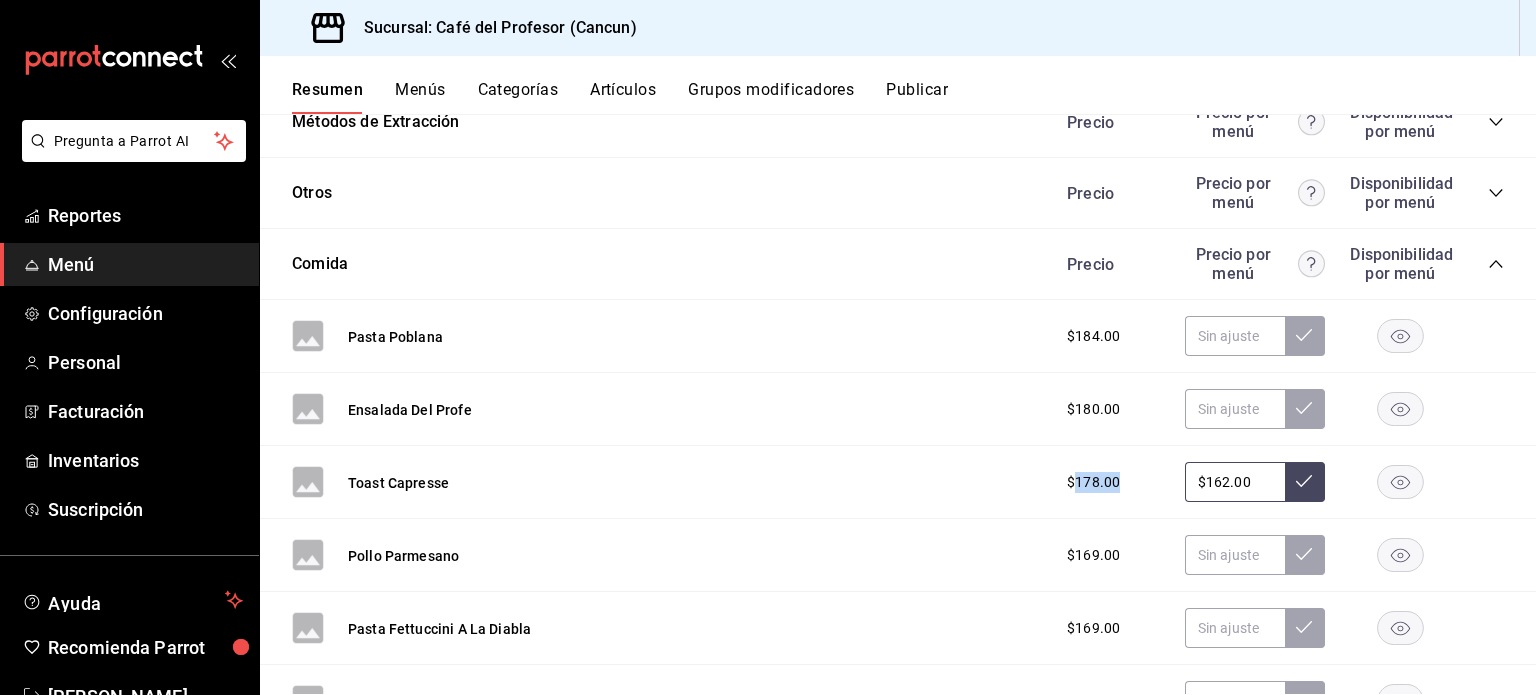 click on "$178.00" at bounding box center [1093, 482] 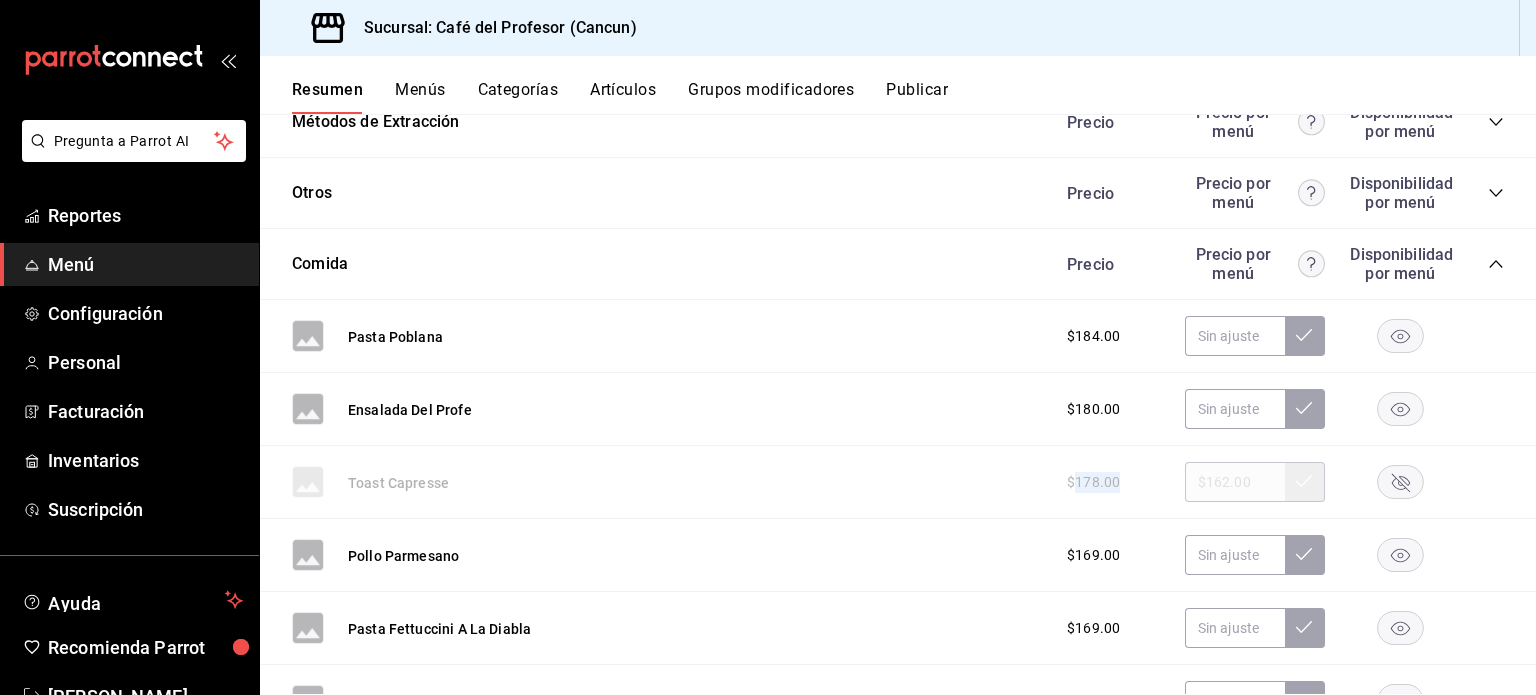 click 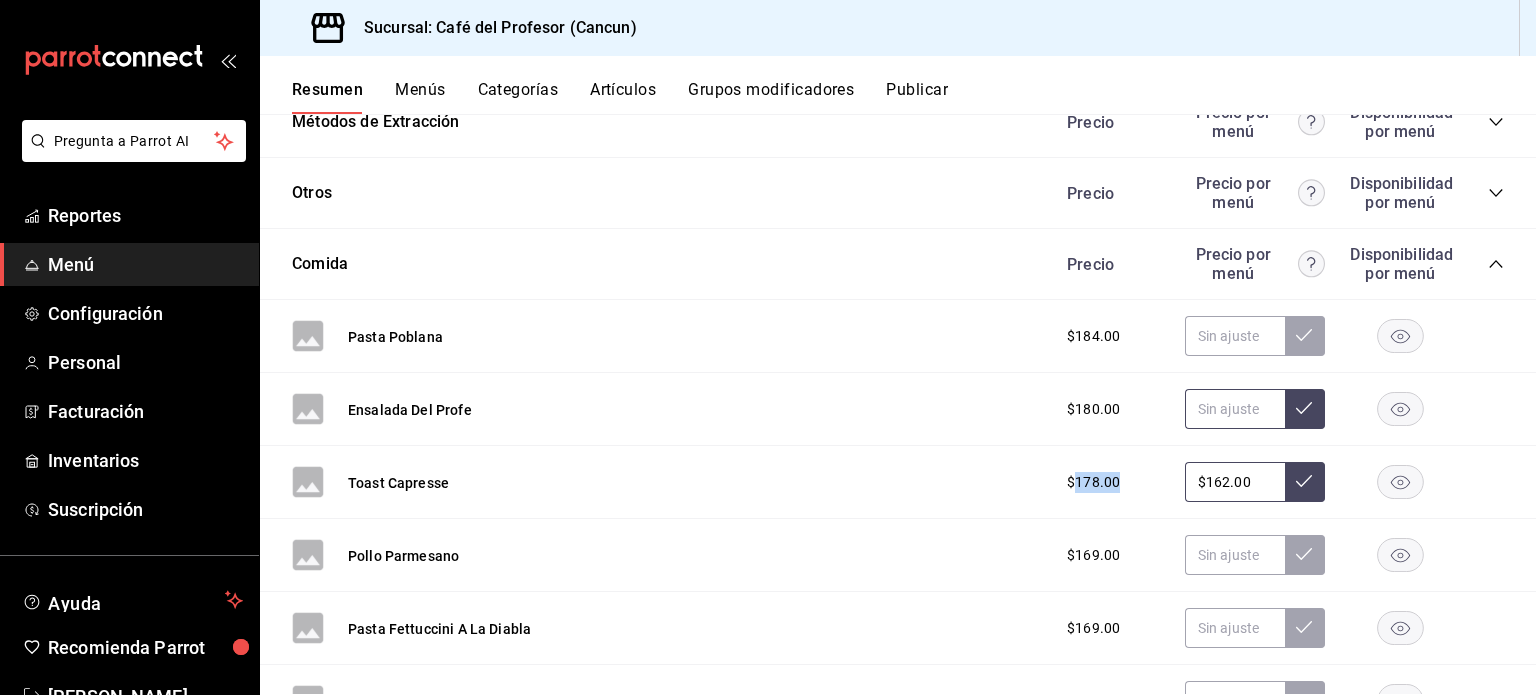 click 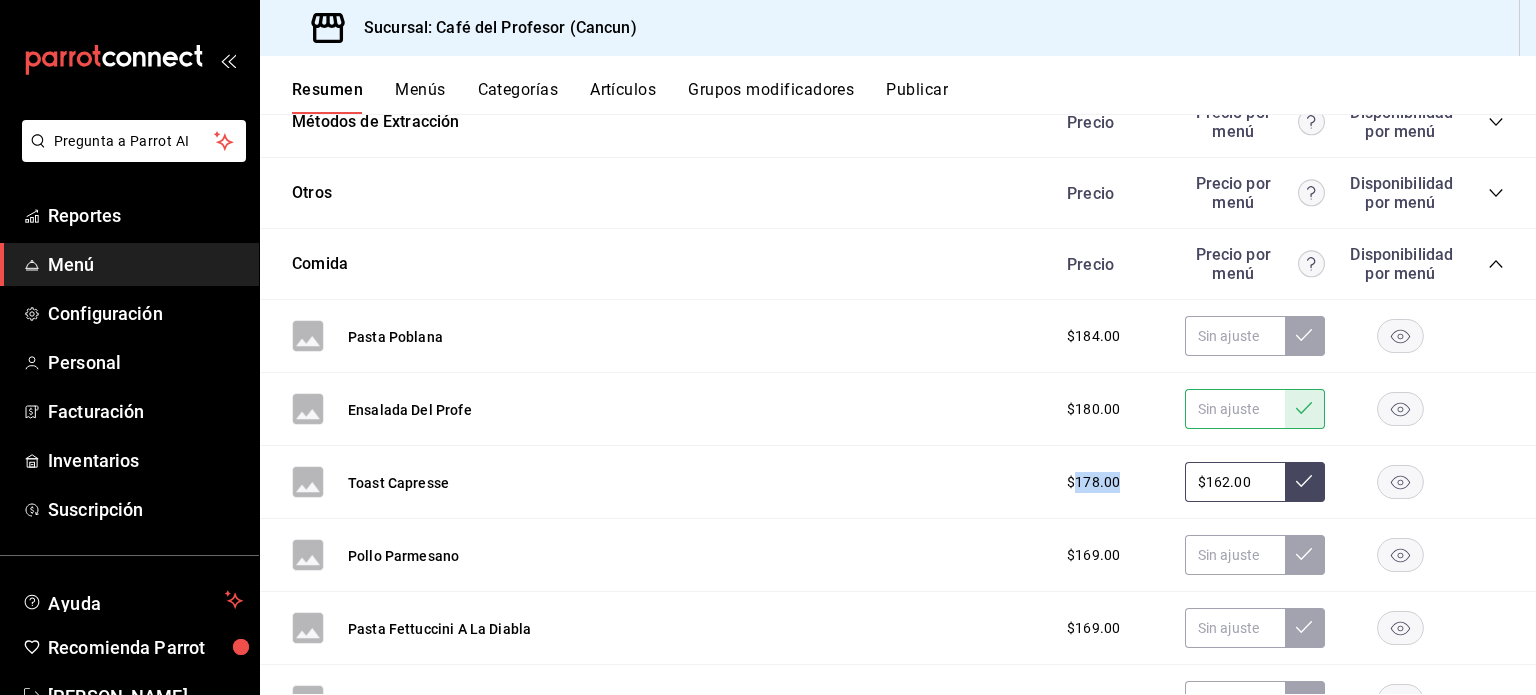 click at bounding box center [1305, 409] 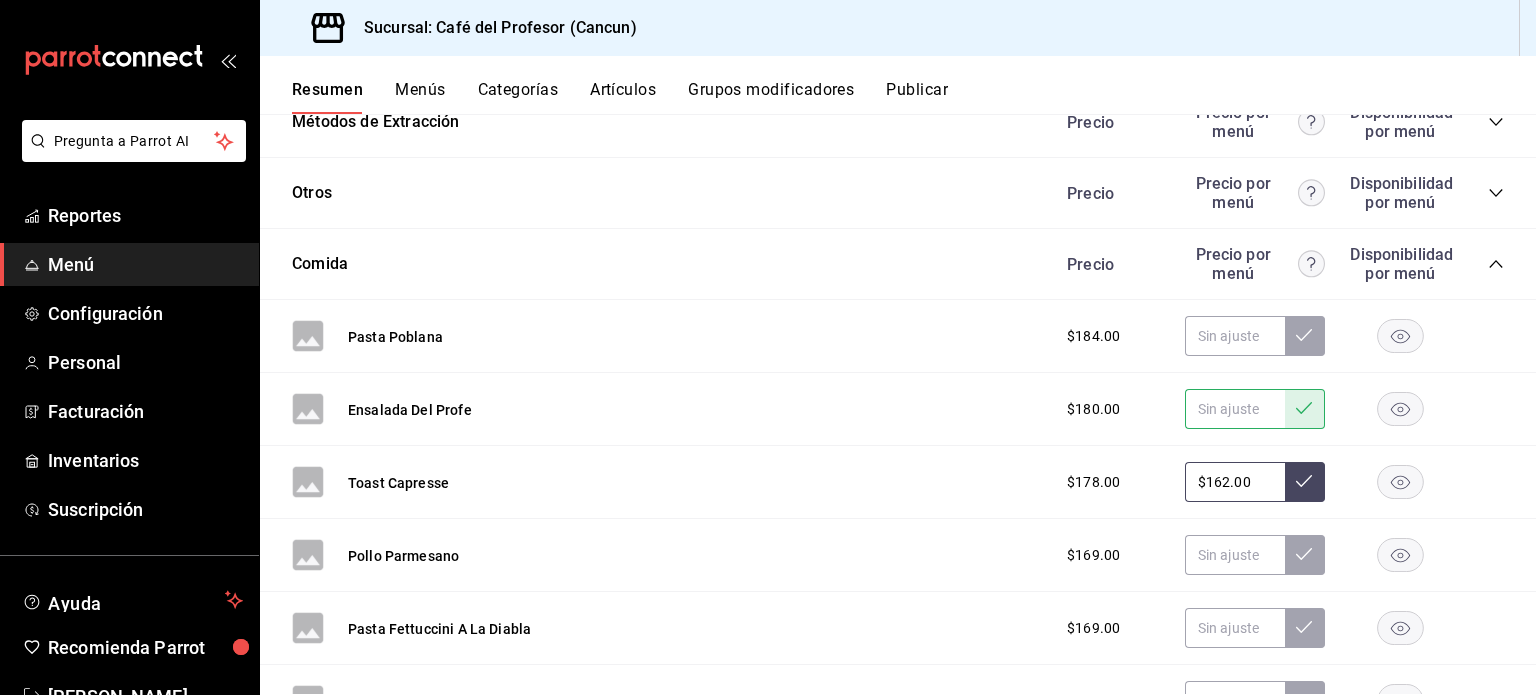 click on "Ensalada Del Profe $180.00" at bounding box center [898, 409] 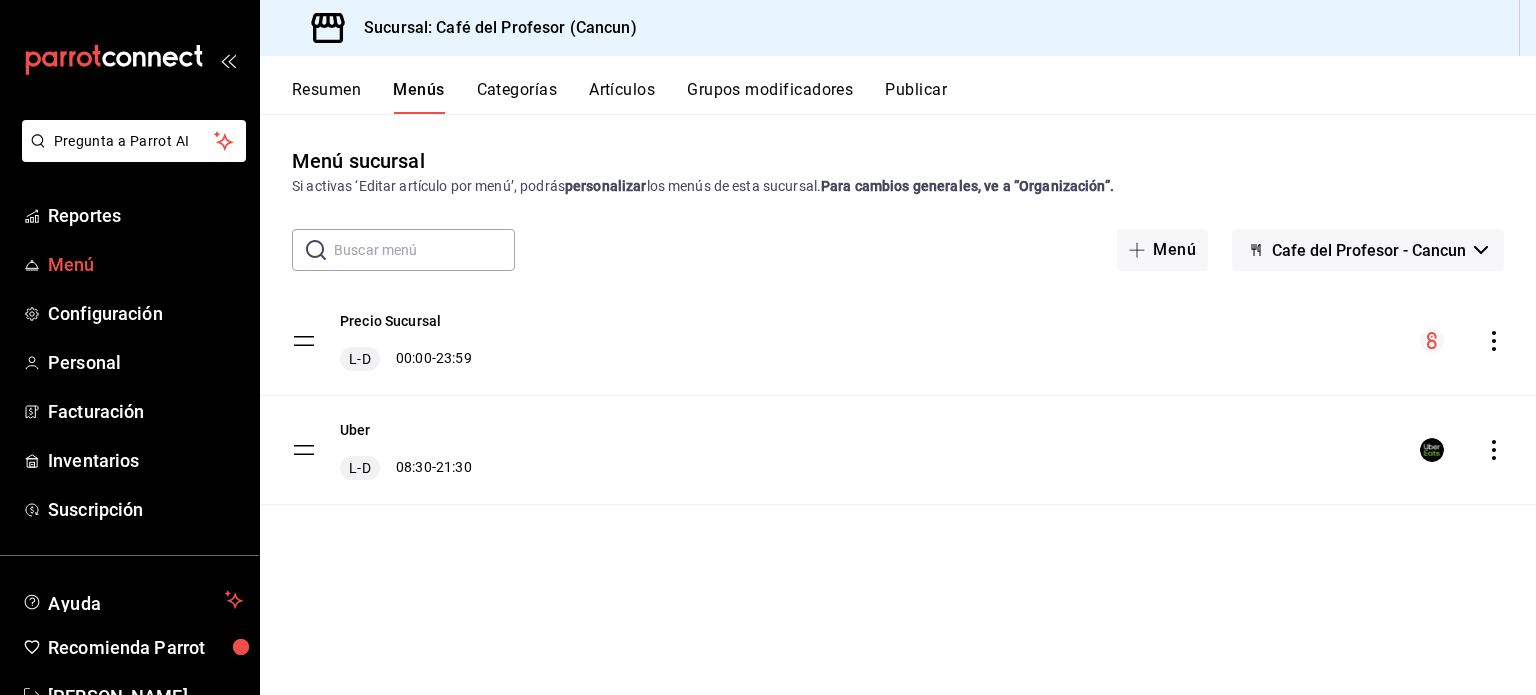 click on "Menú" at bounding box center [145, 264] 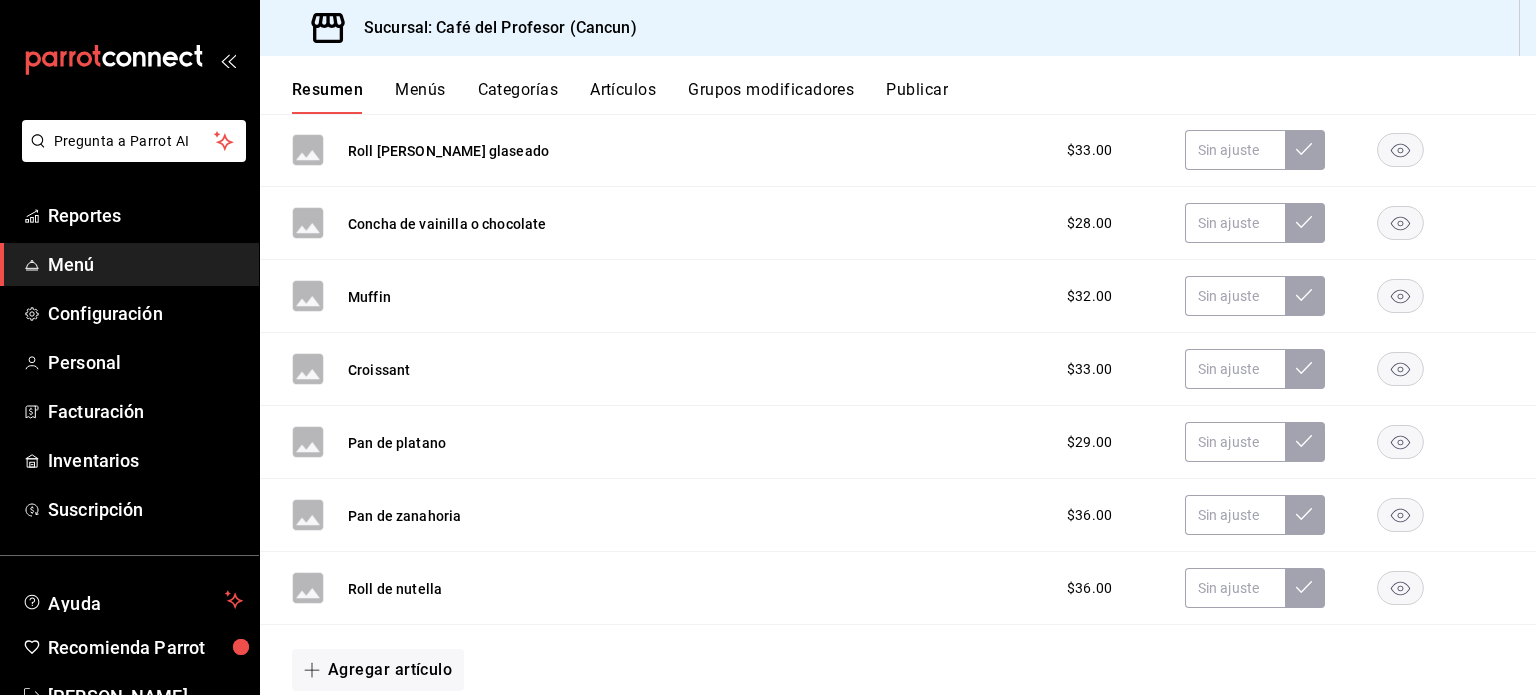 scroll, scrollTop: 932, scrollLeft: 0, axis: vertical 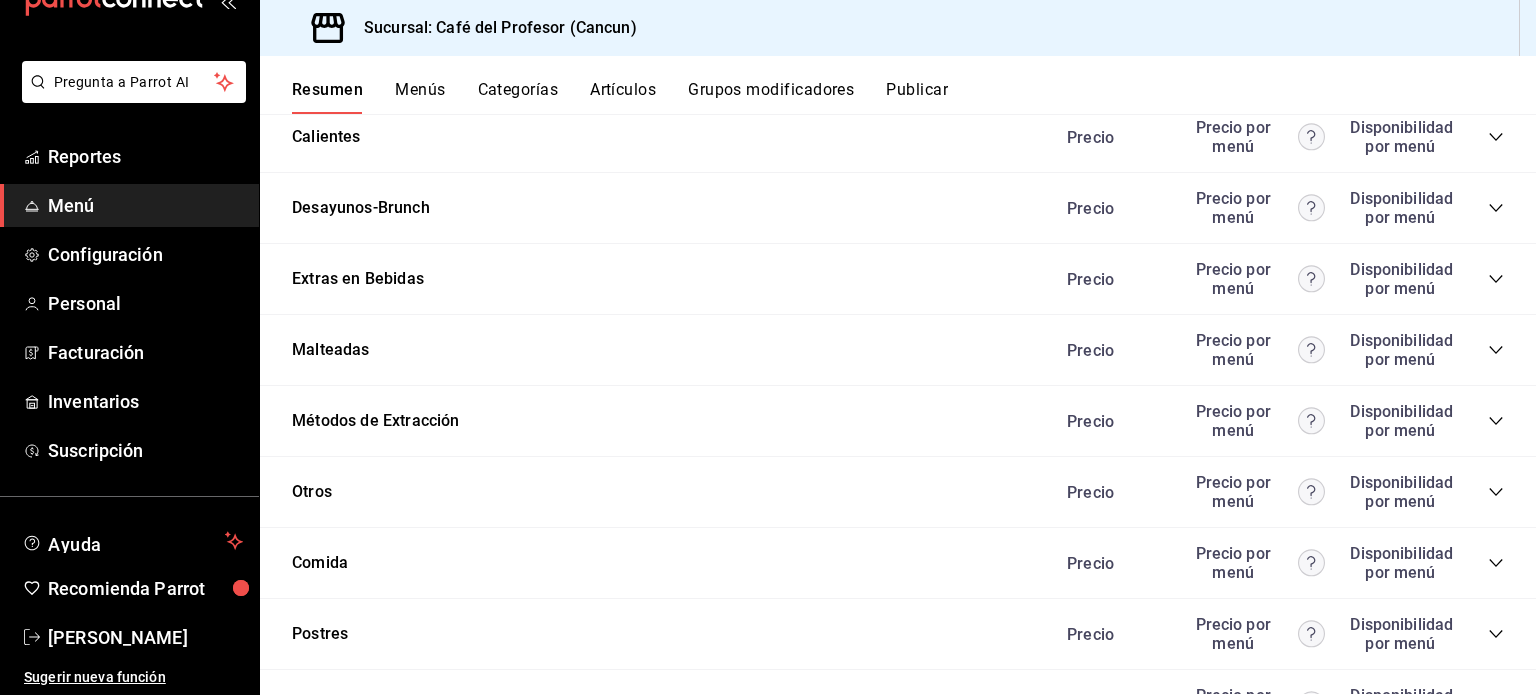 click 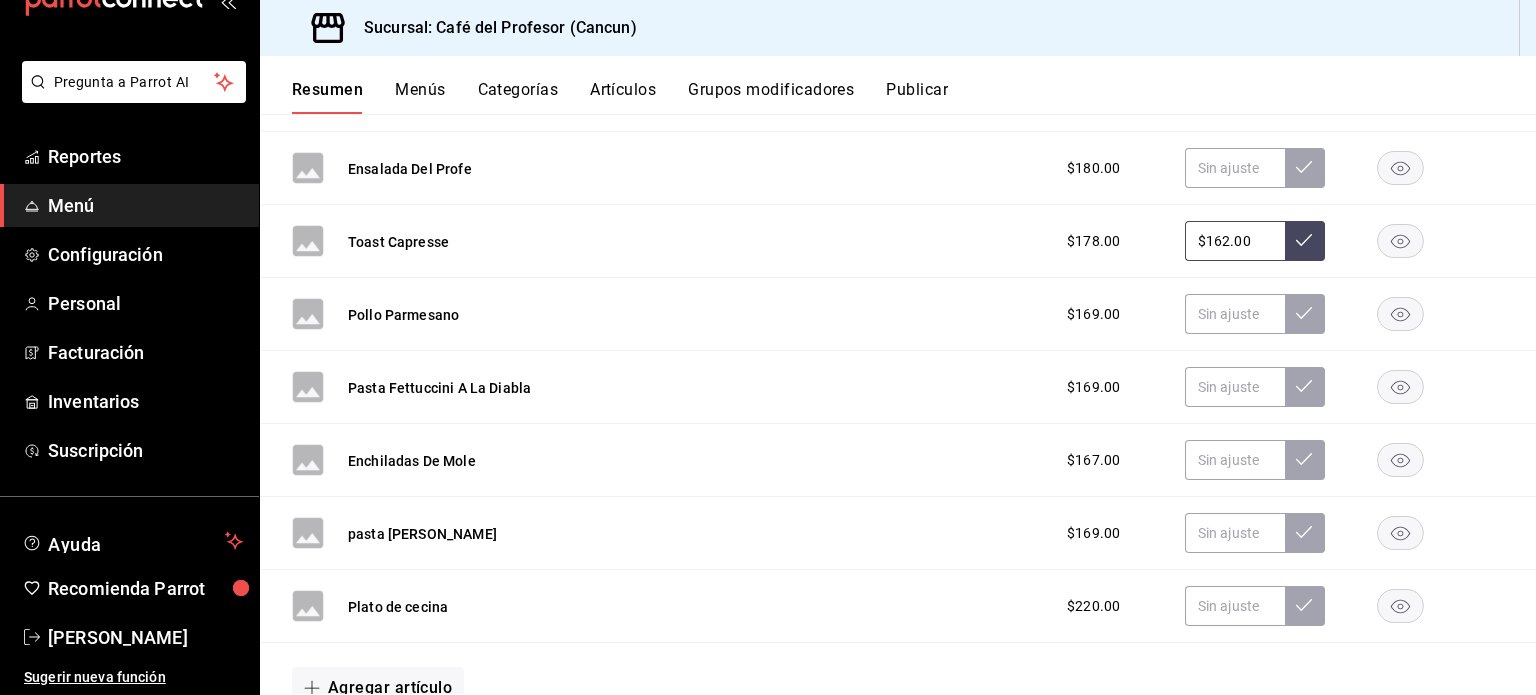 scroll, scrollTop: 2271, scrollLeft: 0, axis: vertical 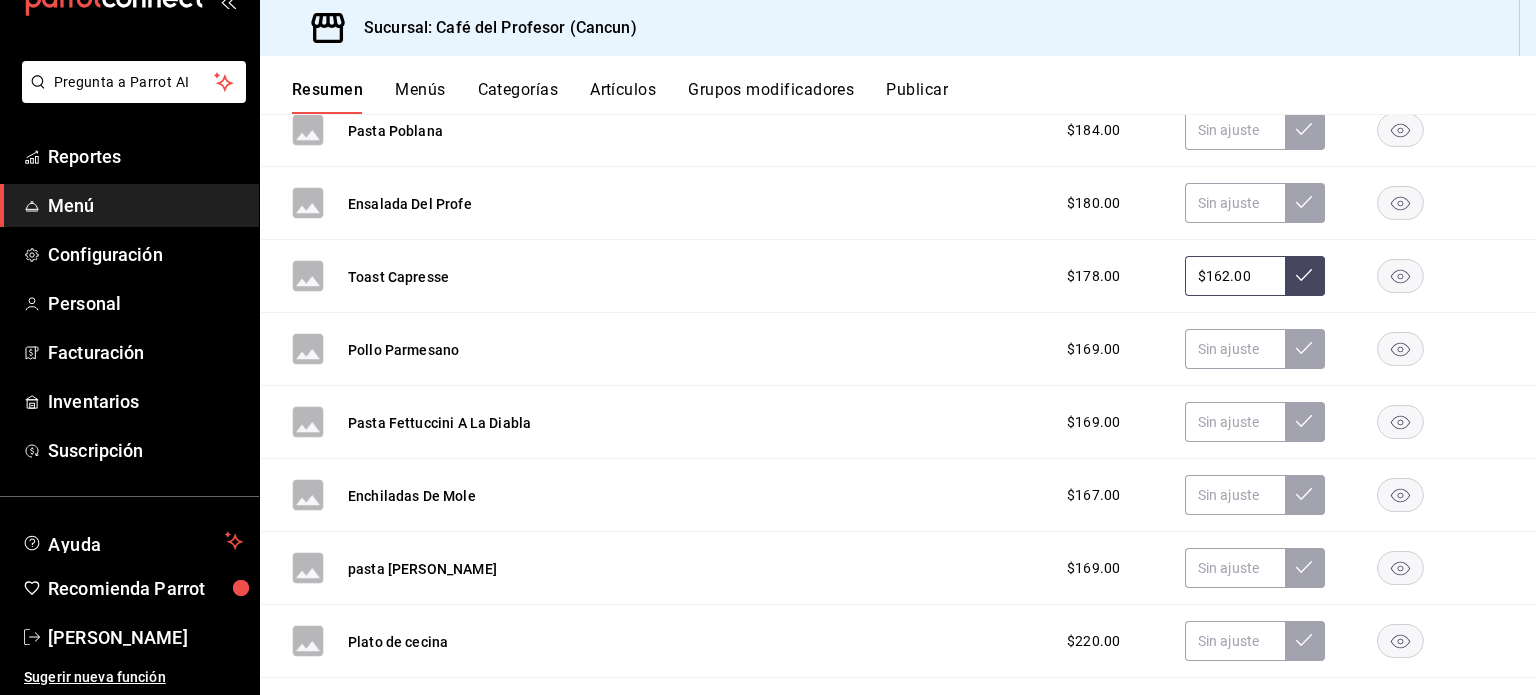 click on "Menús" at bounding box center [420, 97] 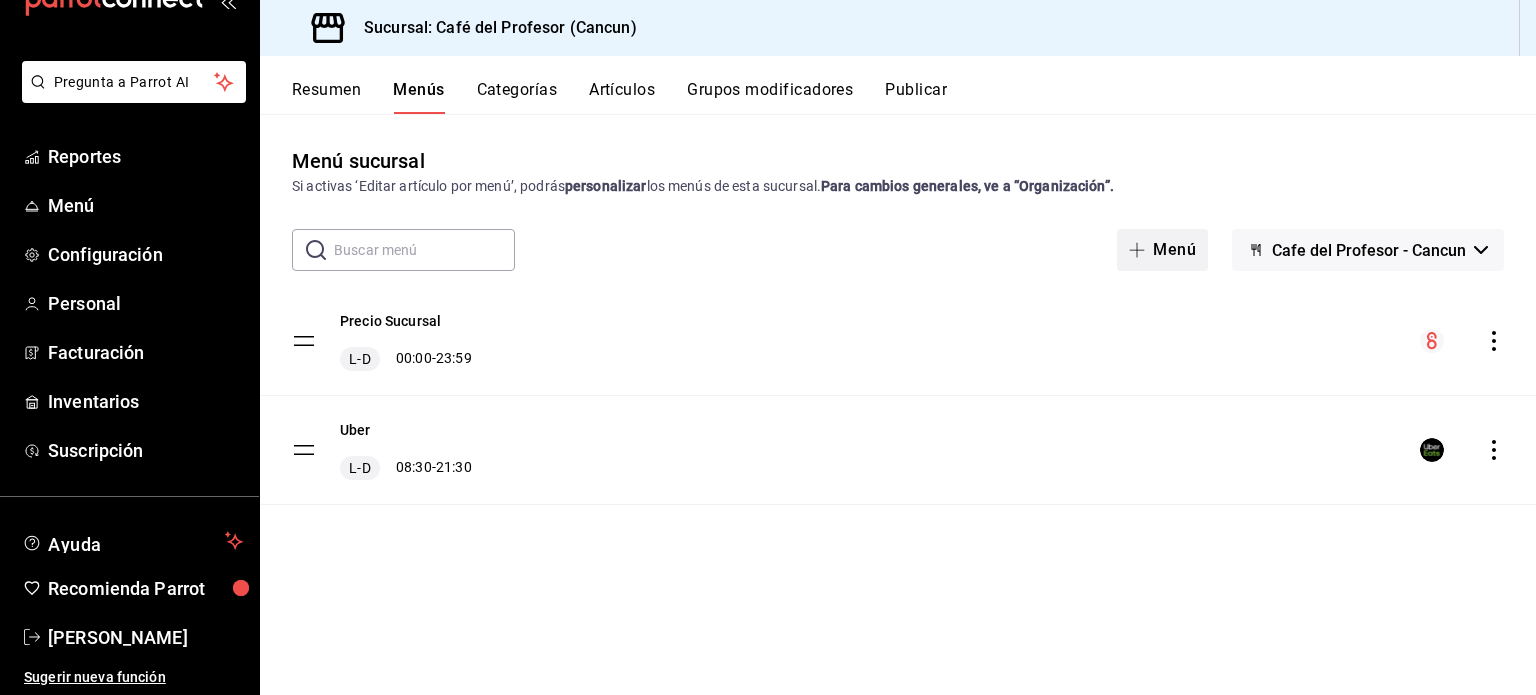 click on "Menú" at bounding box center [1162, 250] 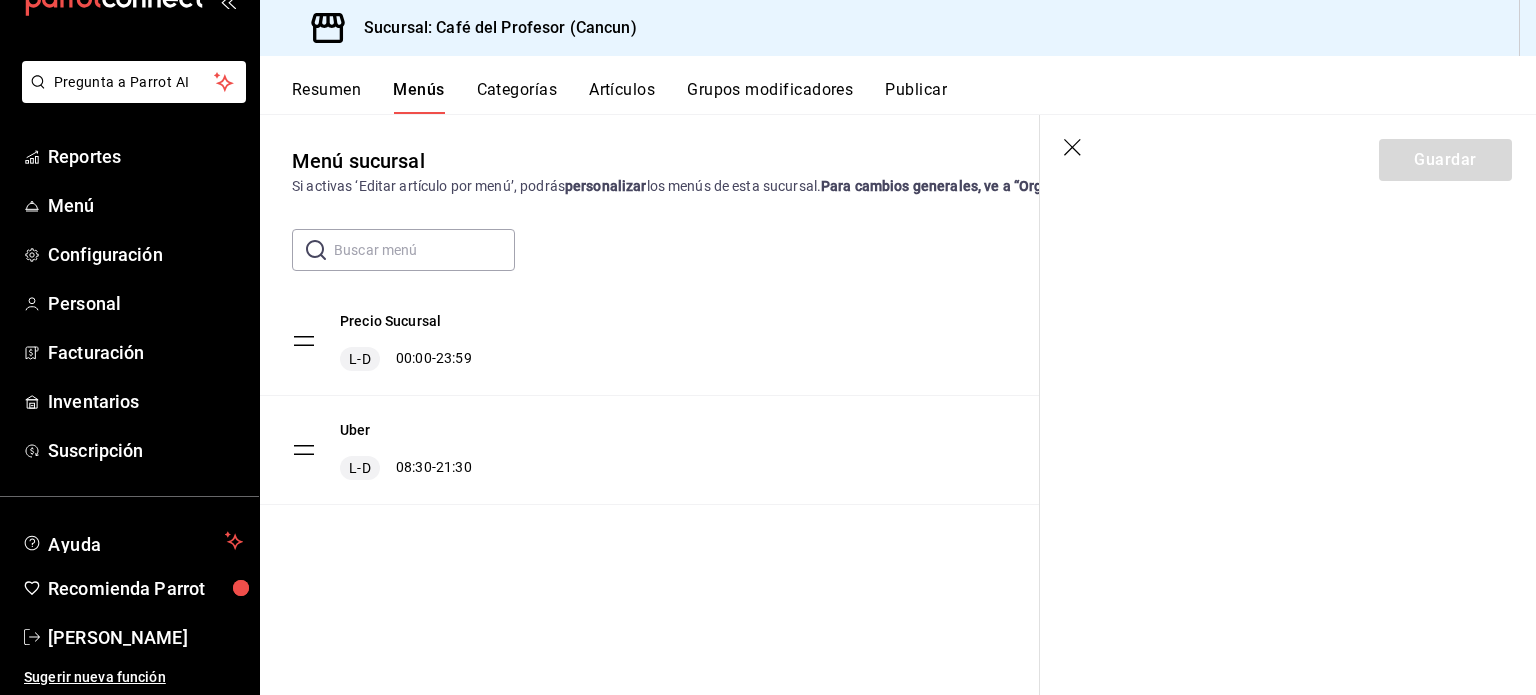 click on "Menú sucursal Si activas ‘Editar artículo por menú’, podrás  personalizar  los menús de esta sucursal.  Para cambios generales, ve a “Organización”. ​ ​ Cafe del Profesor - Cancun Precio Sucursal L-D 00:00  -  23:59 Uber L-D 08:30  -  21:30 Guardar" at bounding box center (898, 404) 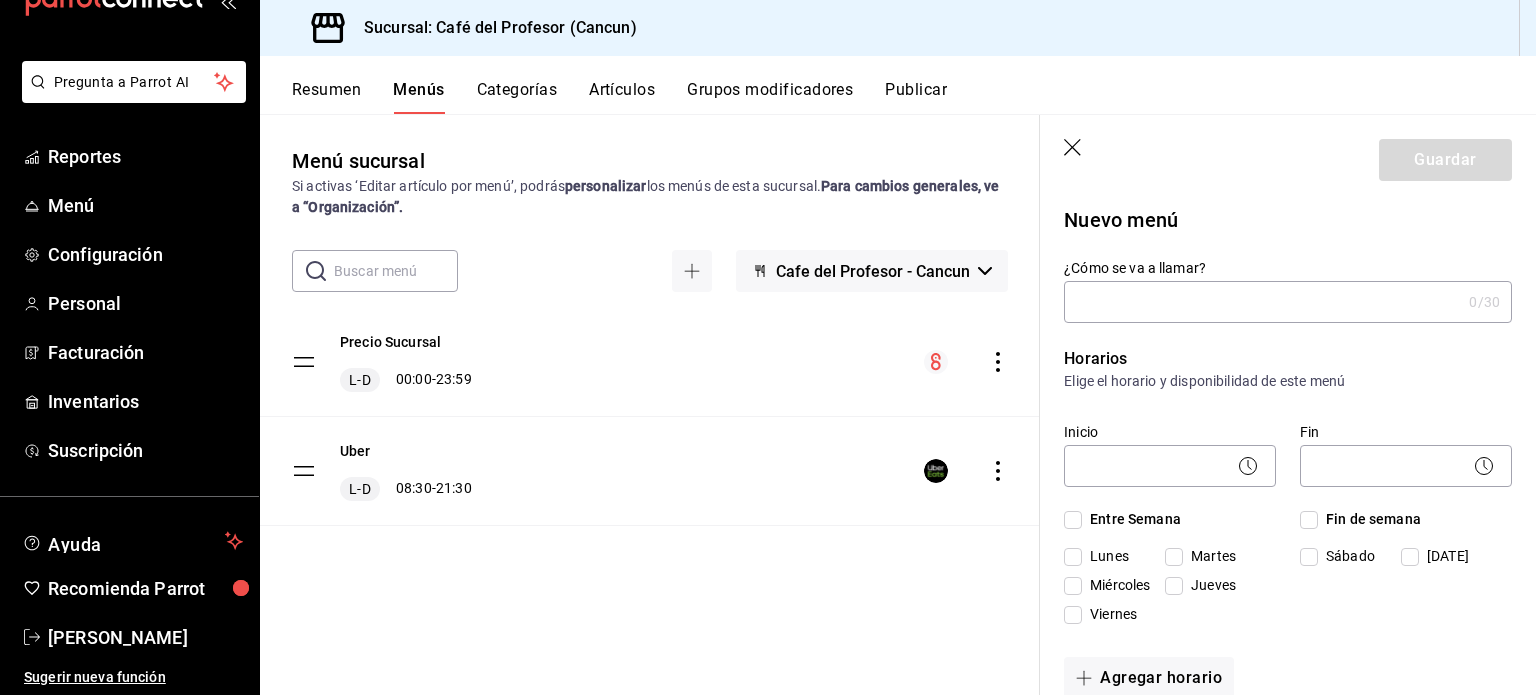 click 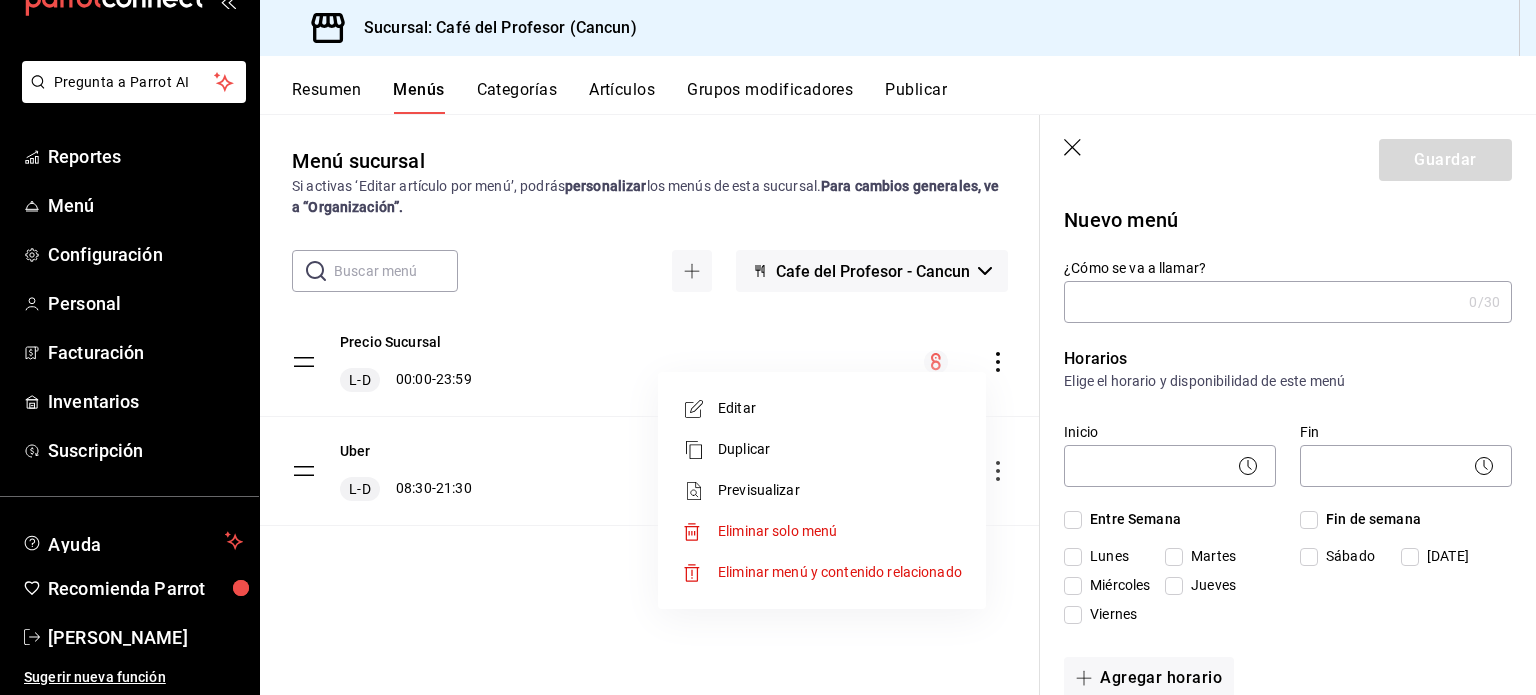 click at bounding box center [768, 347] 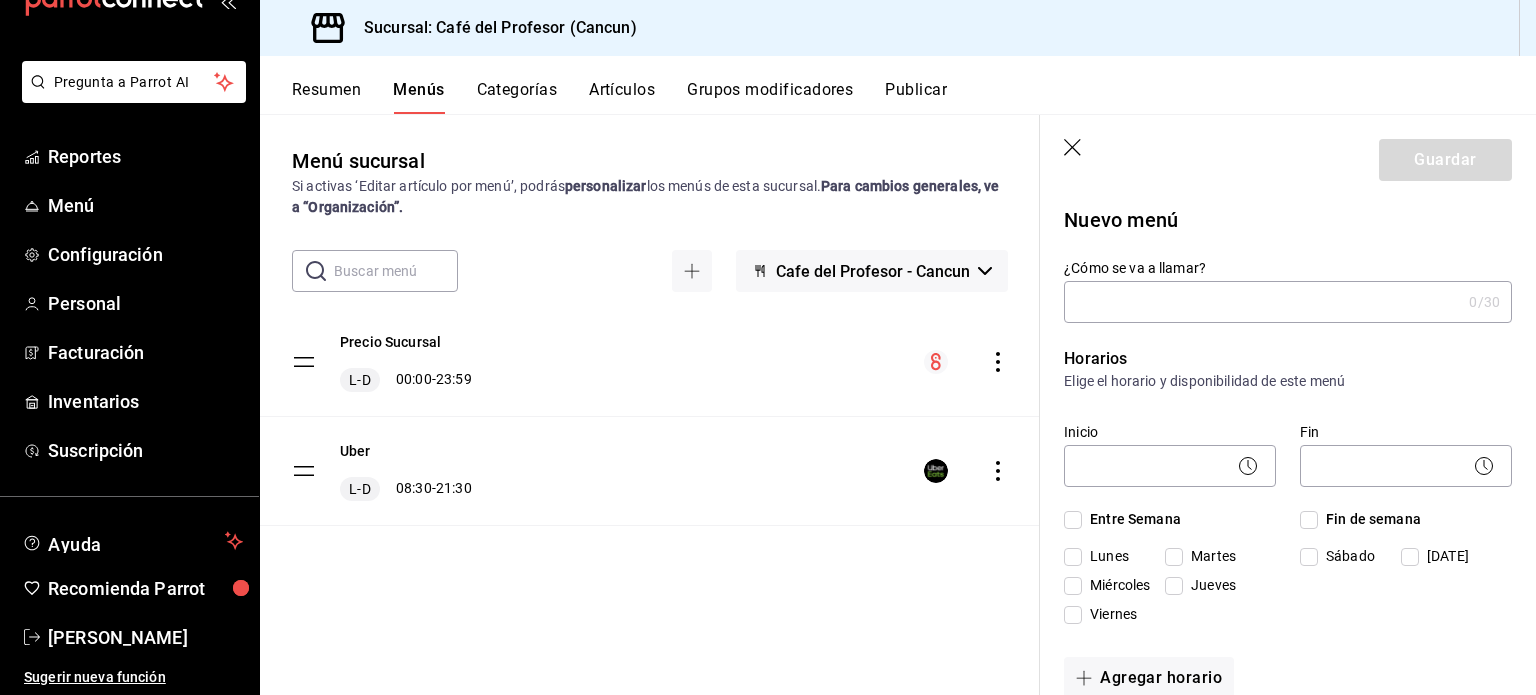 click on "Resumen" at bounding box center (326, 97) 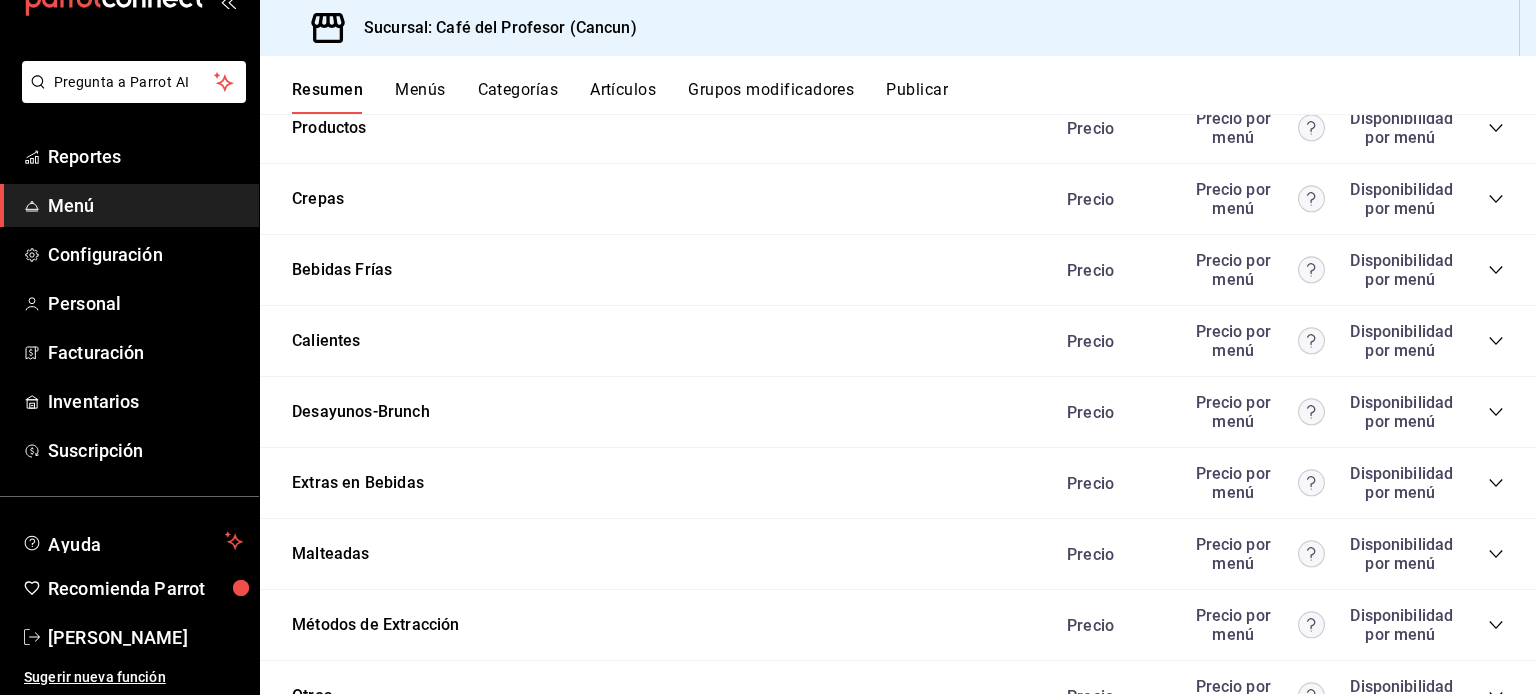 scroll, scrollTop: 1485, scrollLeft: 0, axis: vertical 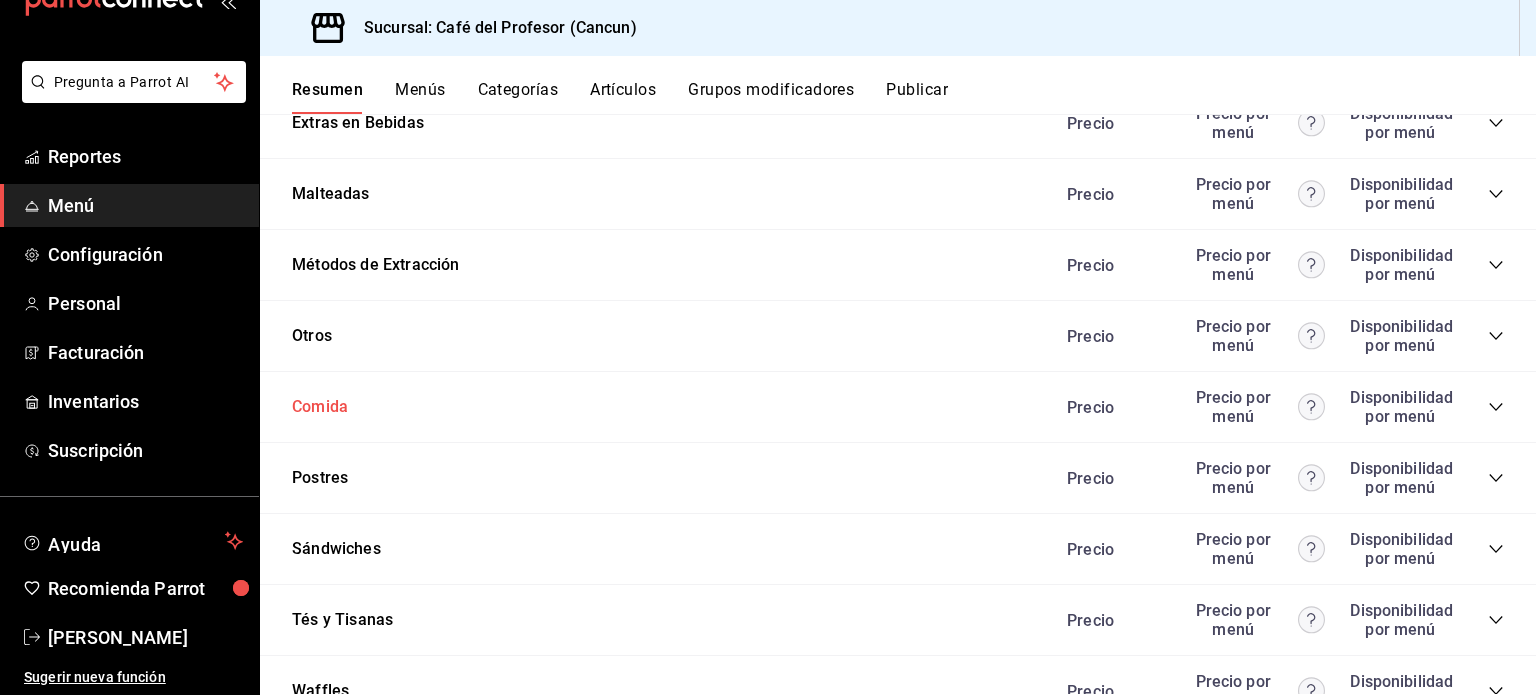 click on "Comida" at bounding box center (320, 407) 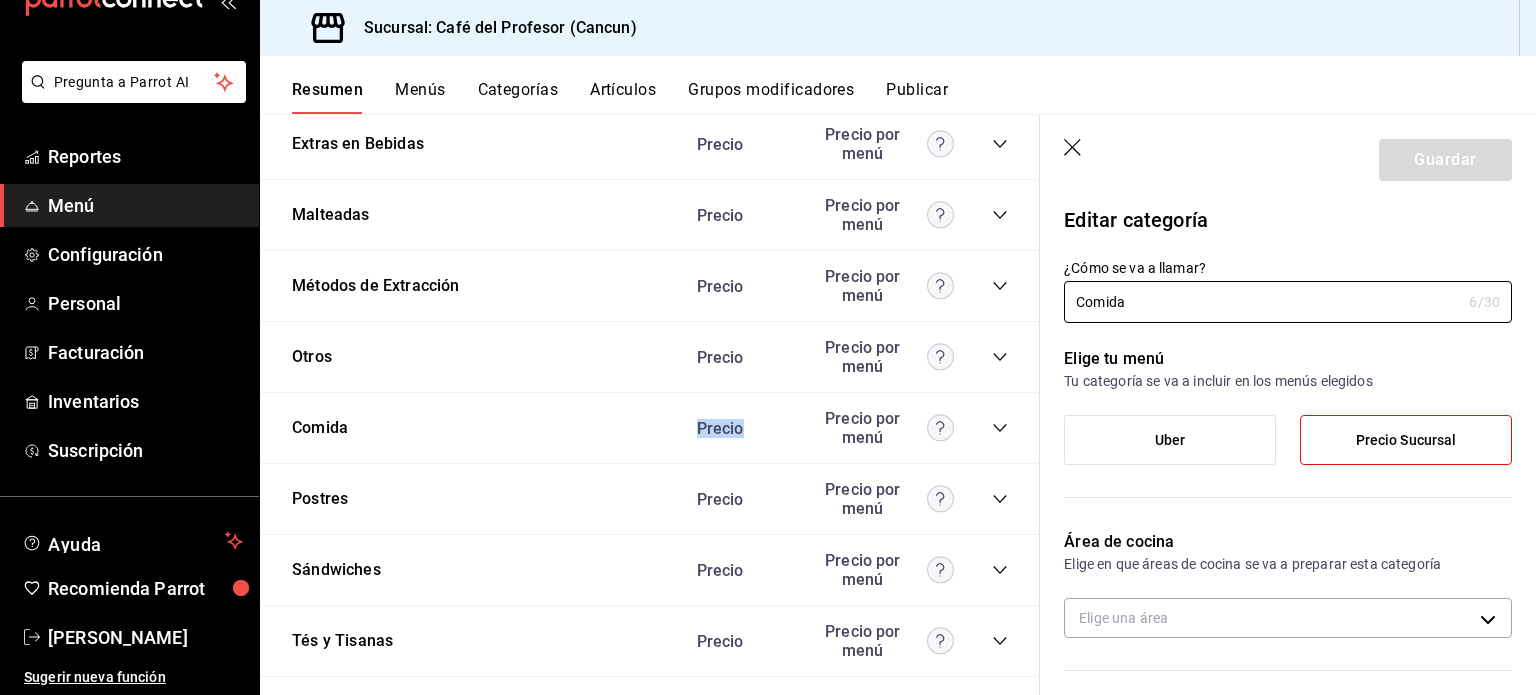 type on "c850ad96-b306-4bdb-a74c-98bd5846484c" 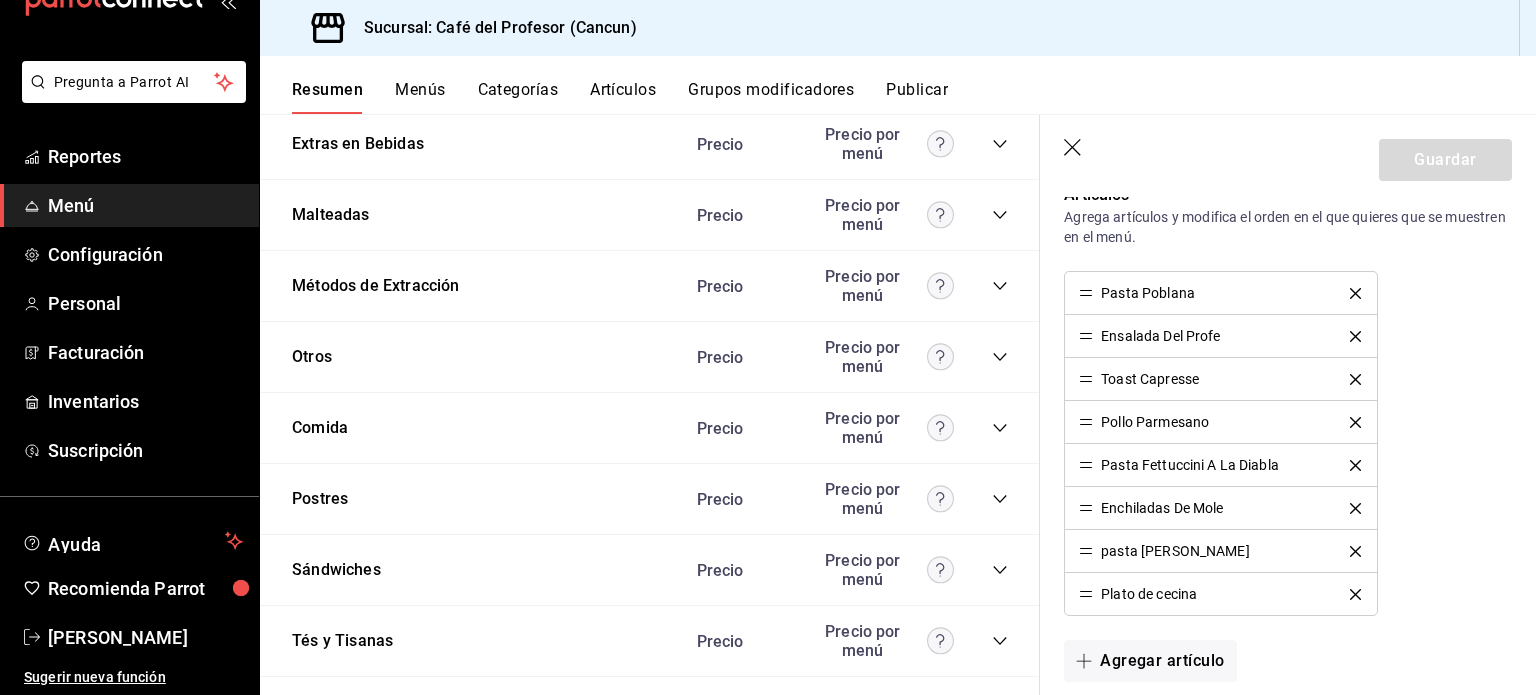 scroll, scrollTop: 560, scrollLeft: 0, axis: vertical 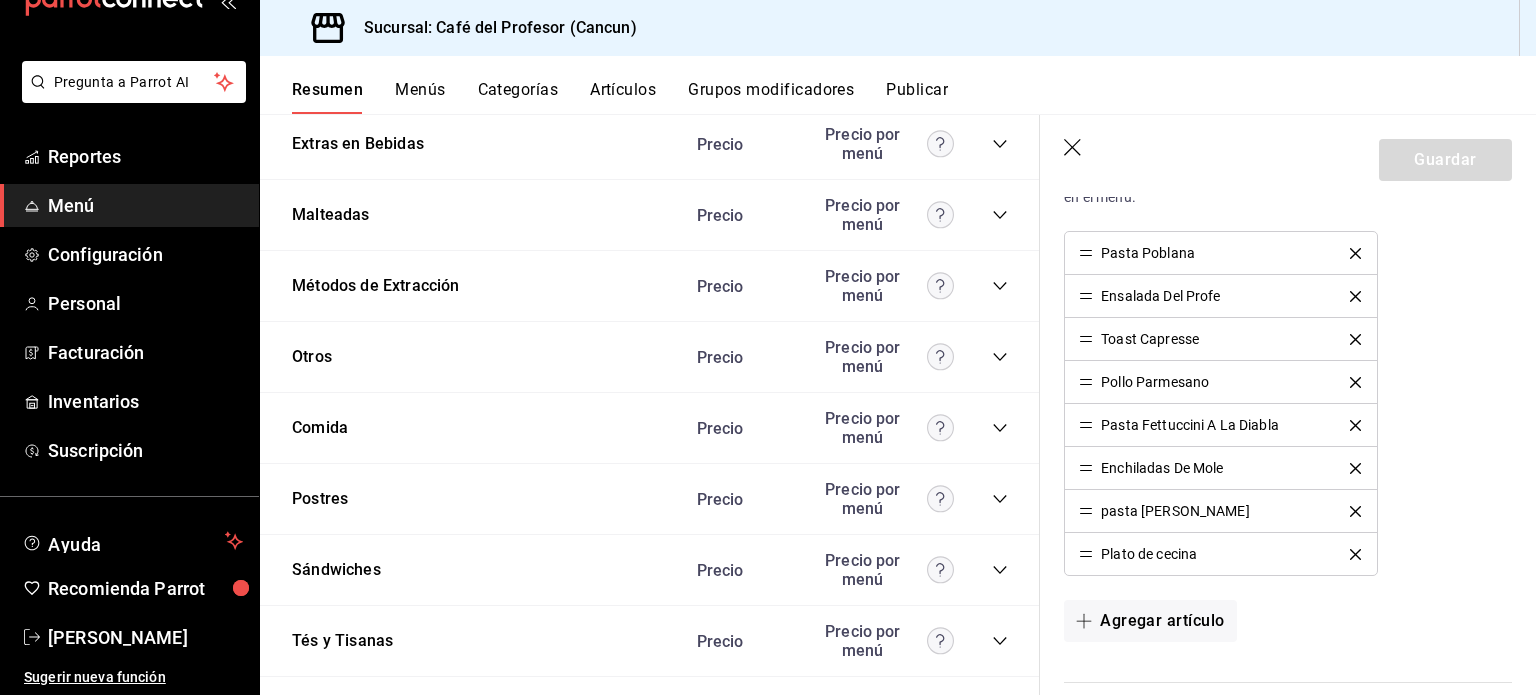 click on "Toast Capresse" at bounding box center (1150, 339) 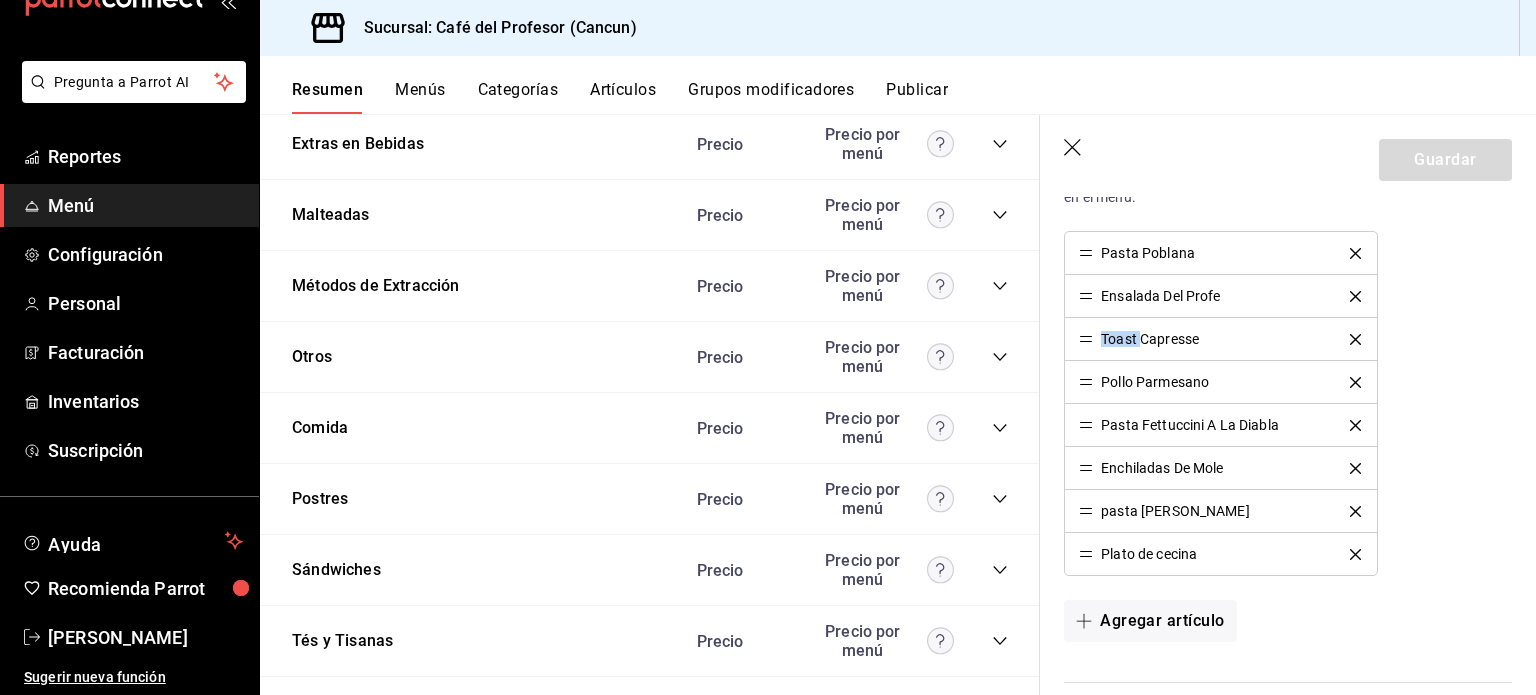click on "Toast Capresse" at bounding box center (1150, 339) 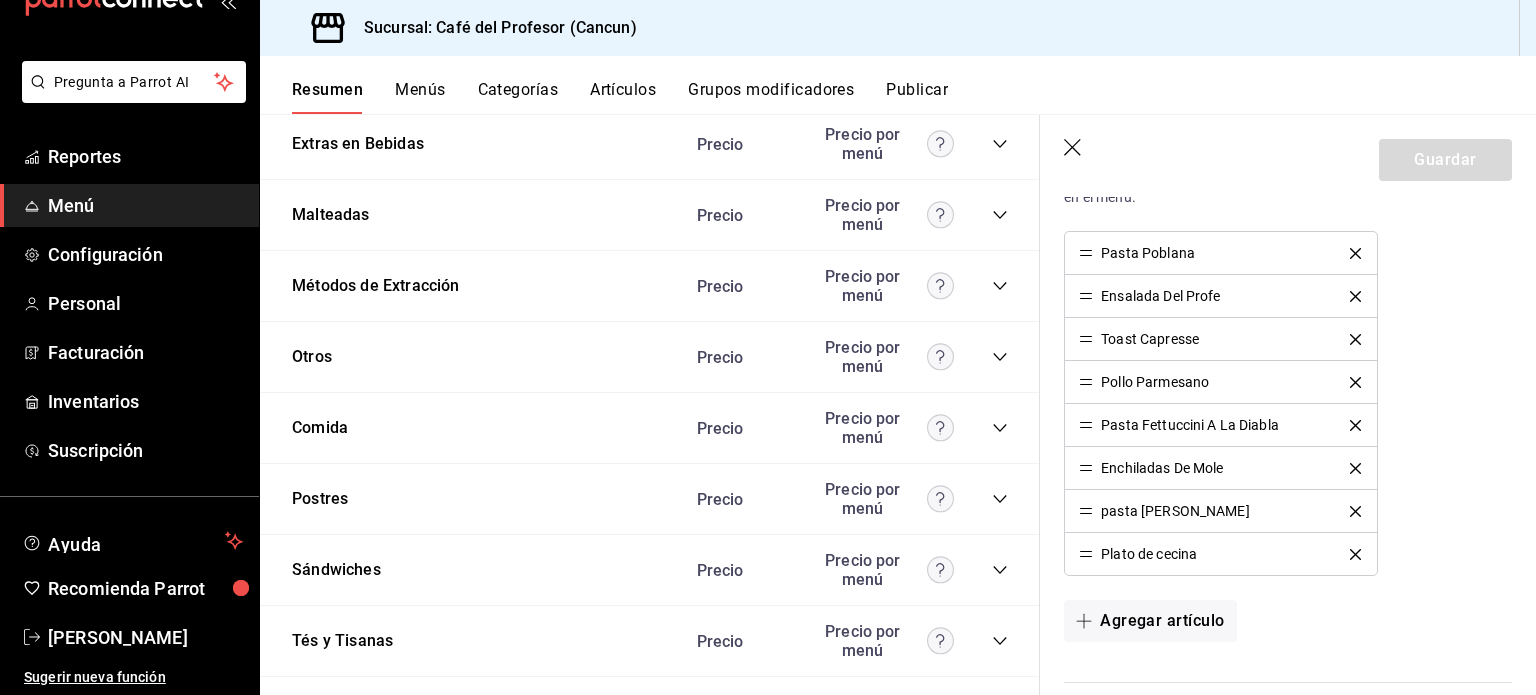 click on "Toast Capresse" at bounding box center (1150, 339) 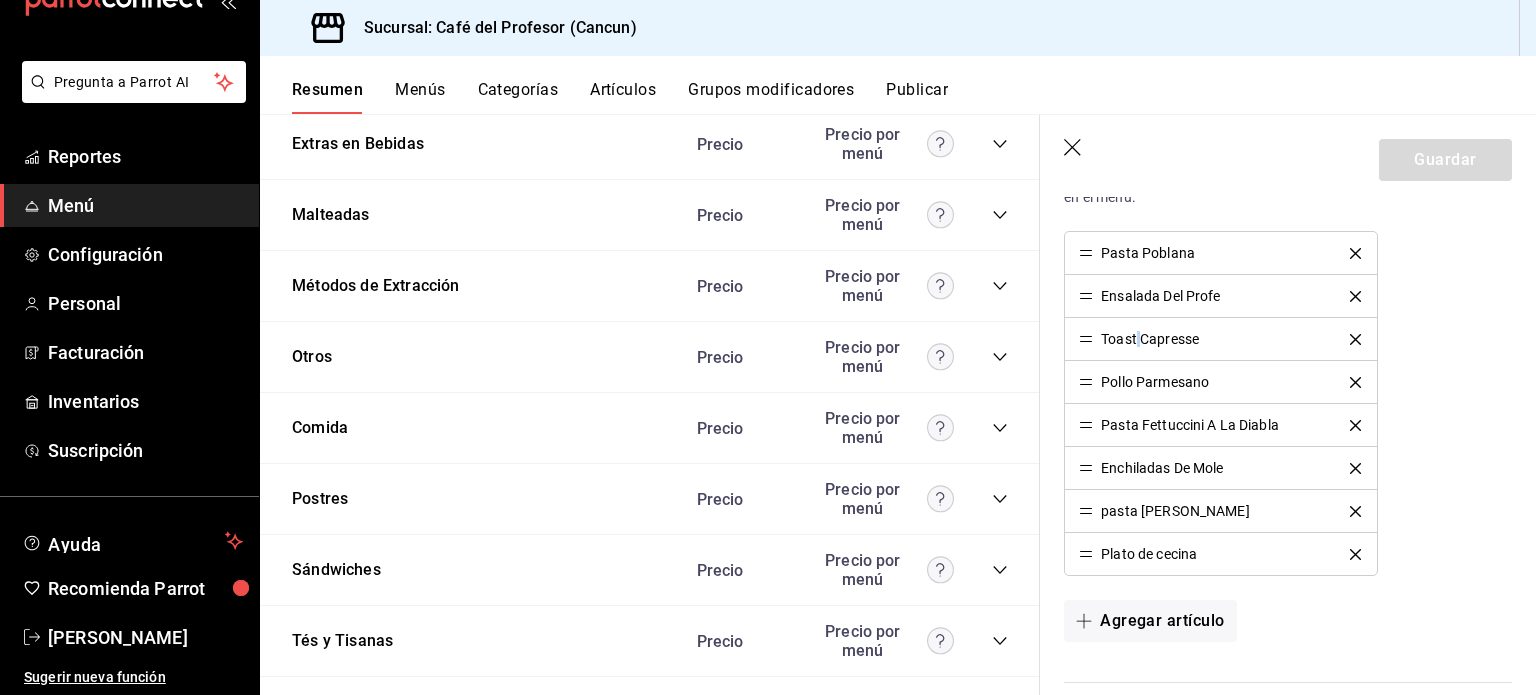 click on "Toast Capresse" at bounding box center [1150, 339] 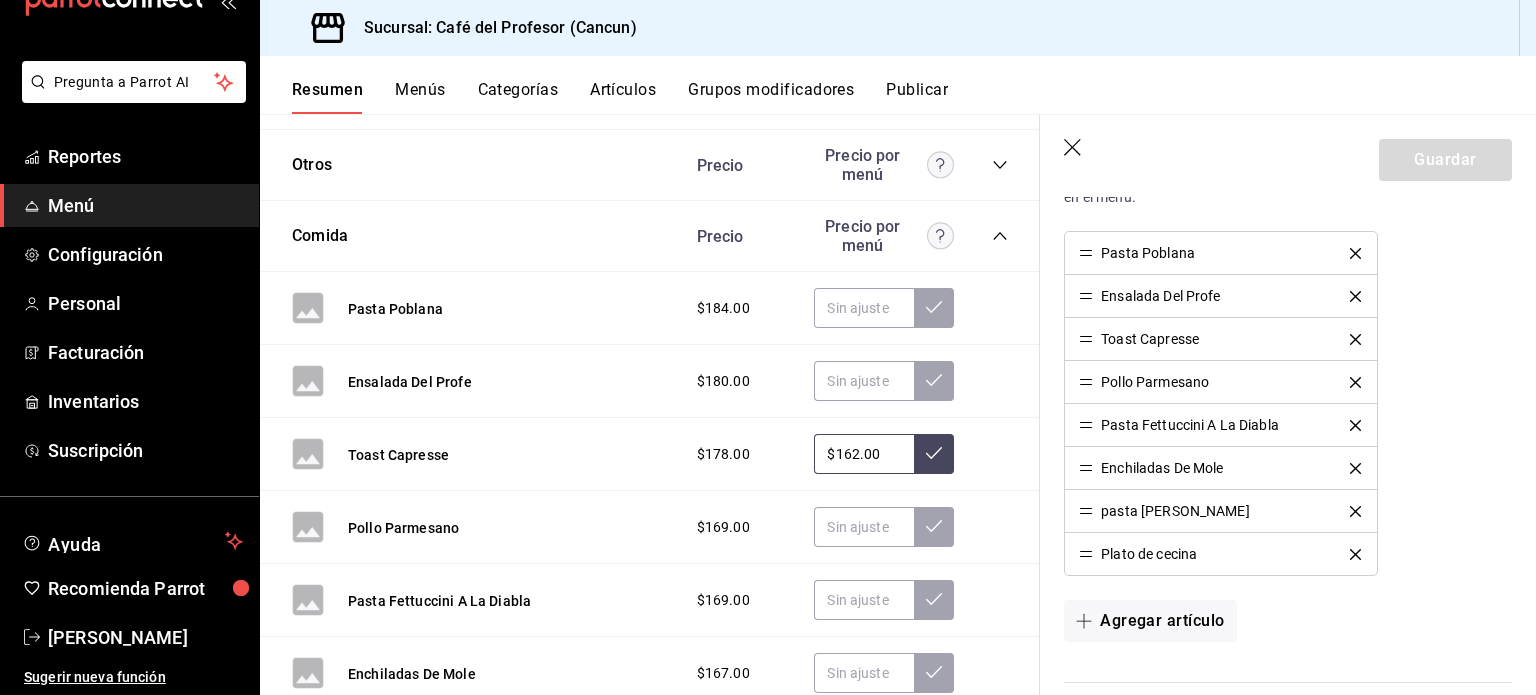 scroll, scrollTop: 2048, scrollLeft: 0, axis: vertical 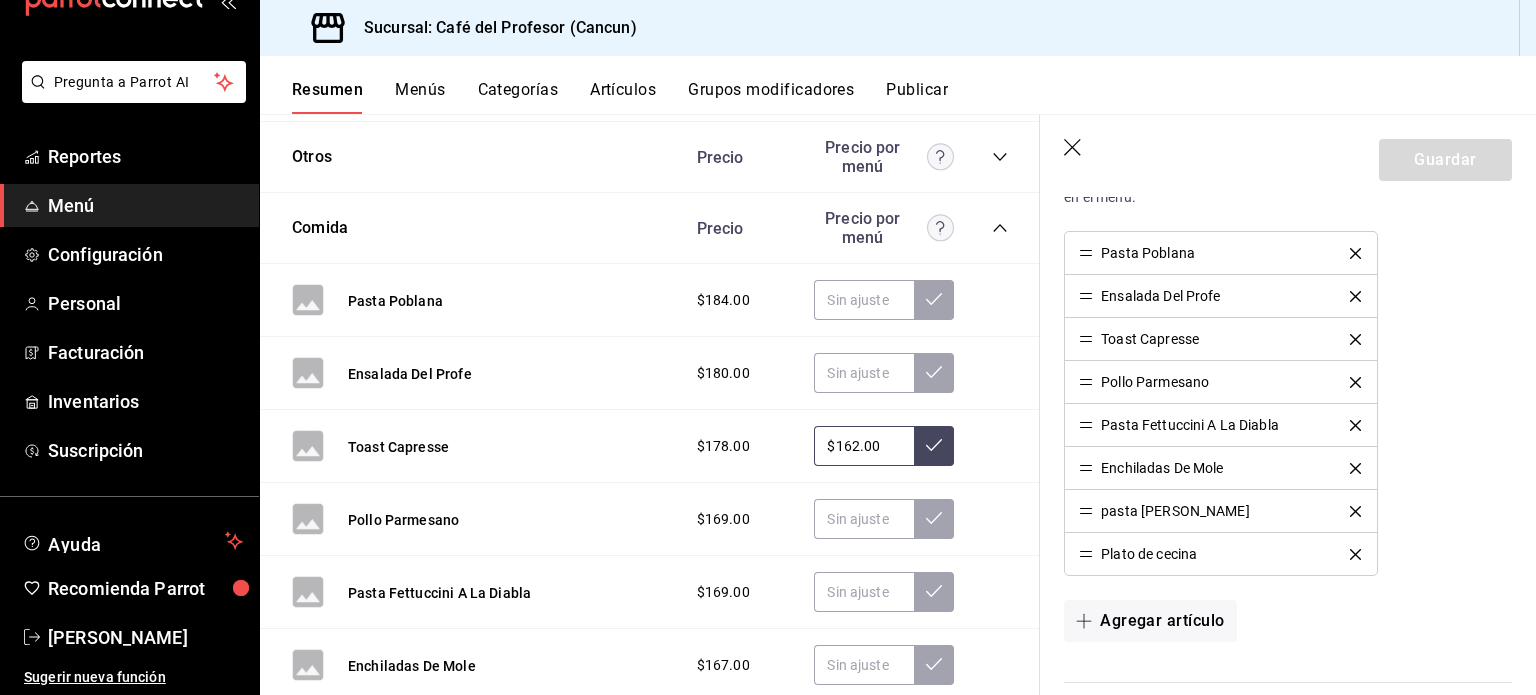 click on "$178.00" at bounding box center (723, 446) 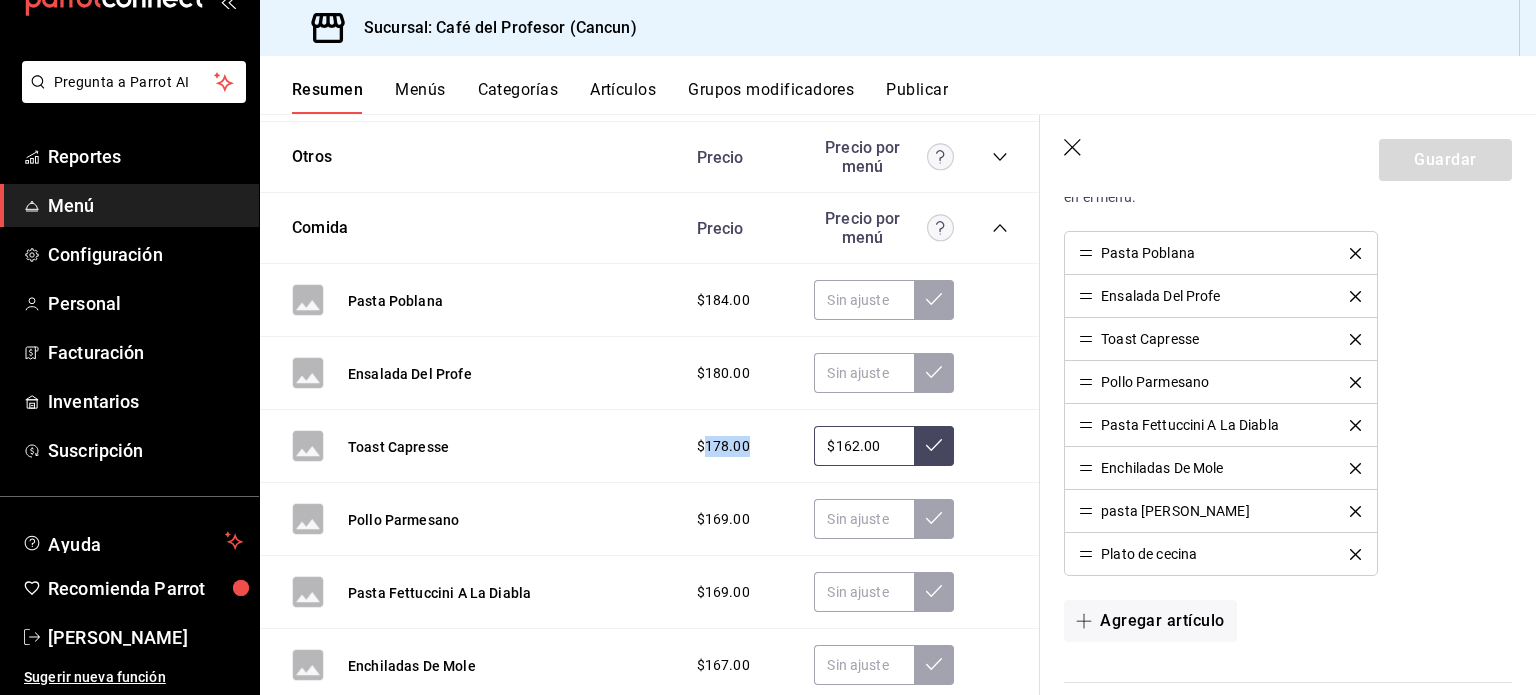 click on "$178.00" at bounding box center (723, 446) 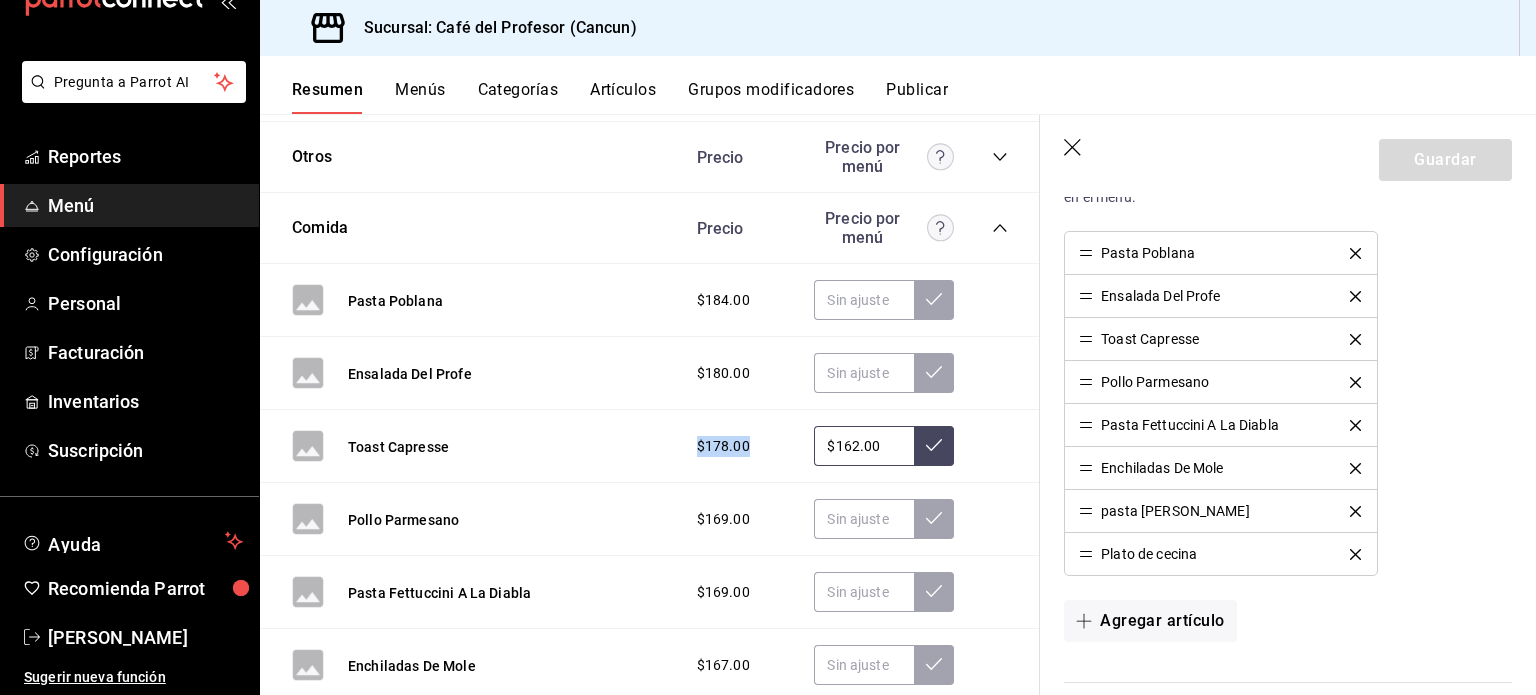 click on "$178.00" at bounding box center [723, 446] 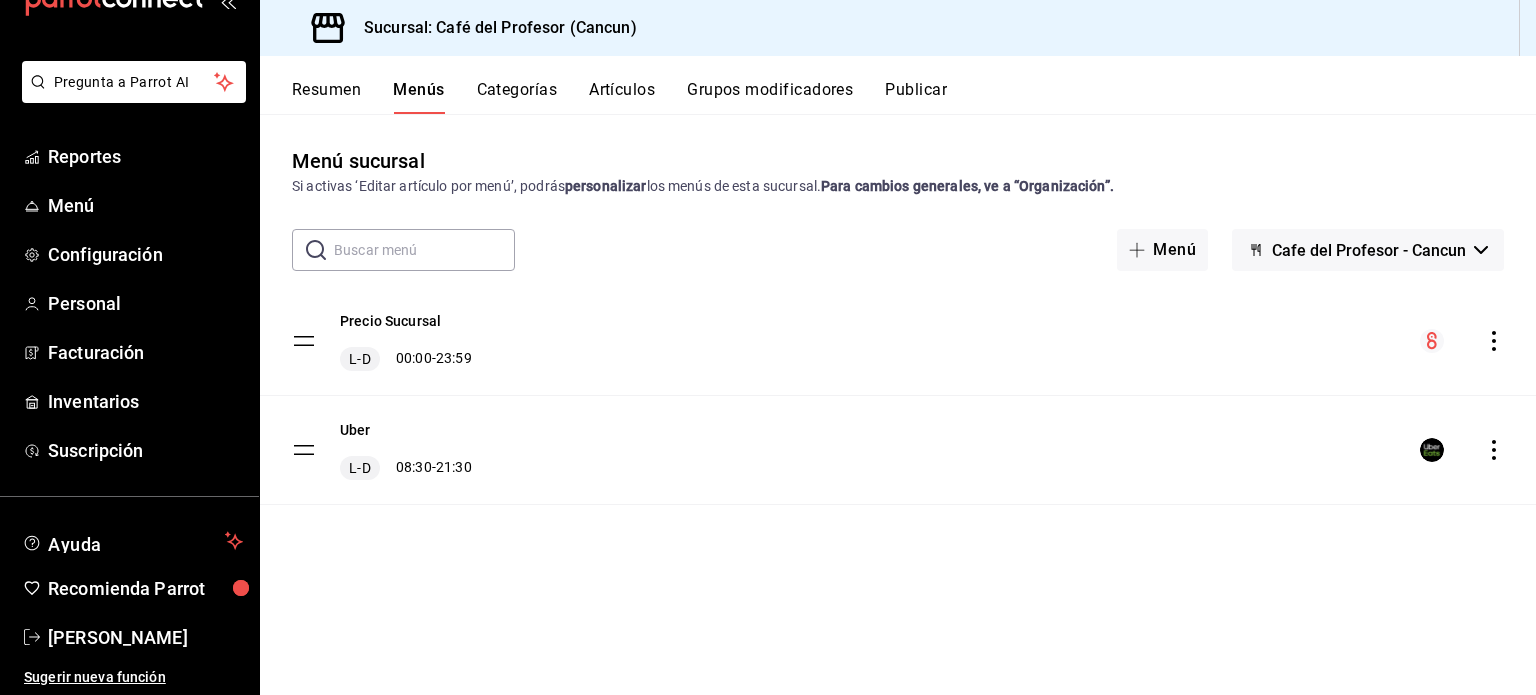 click at bounding box center [424, 250] 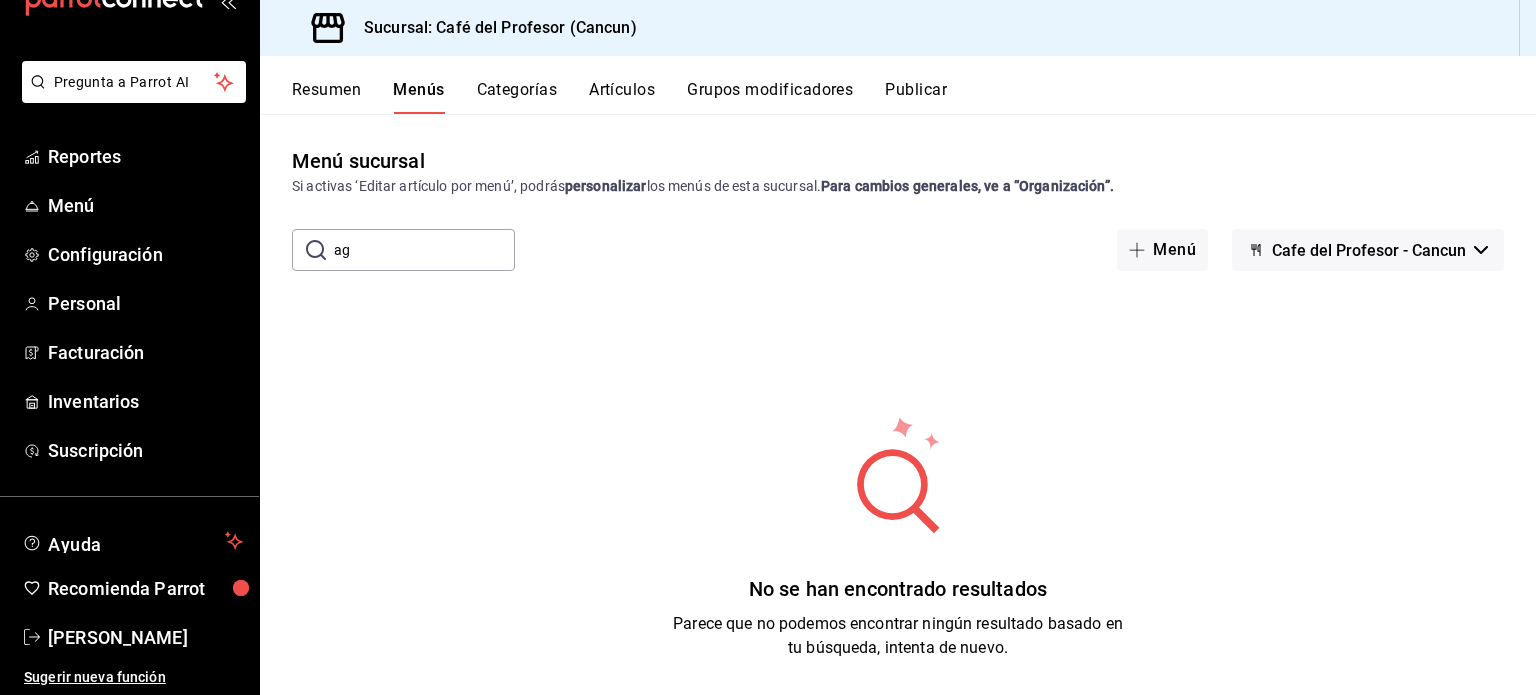 type on "a" 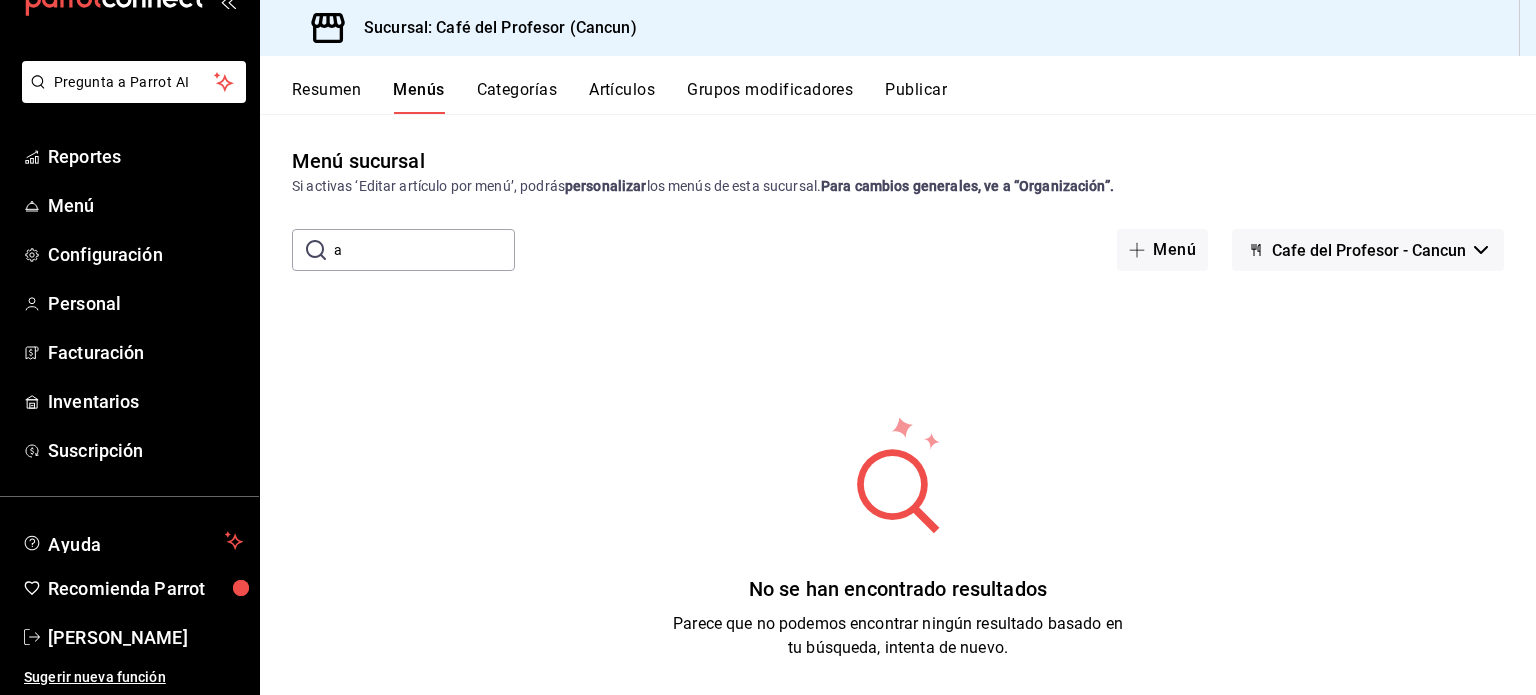 type 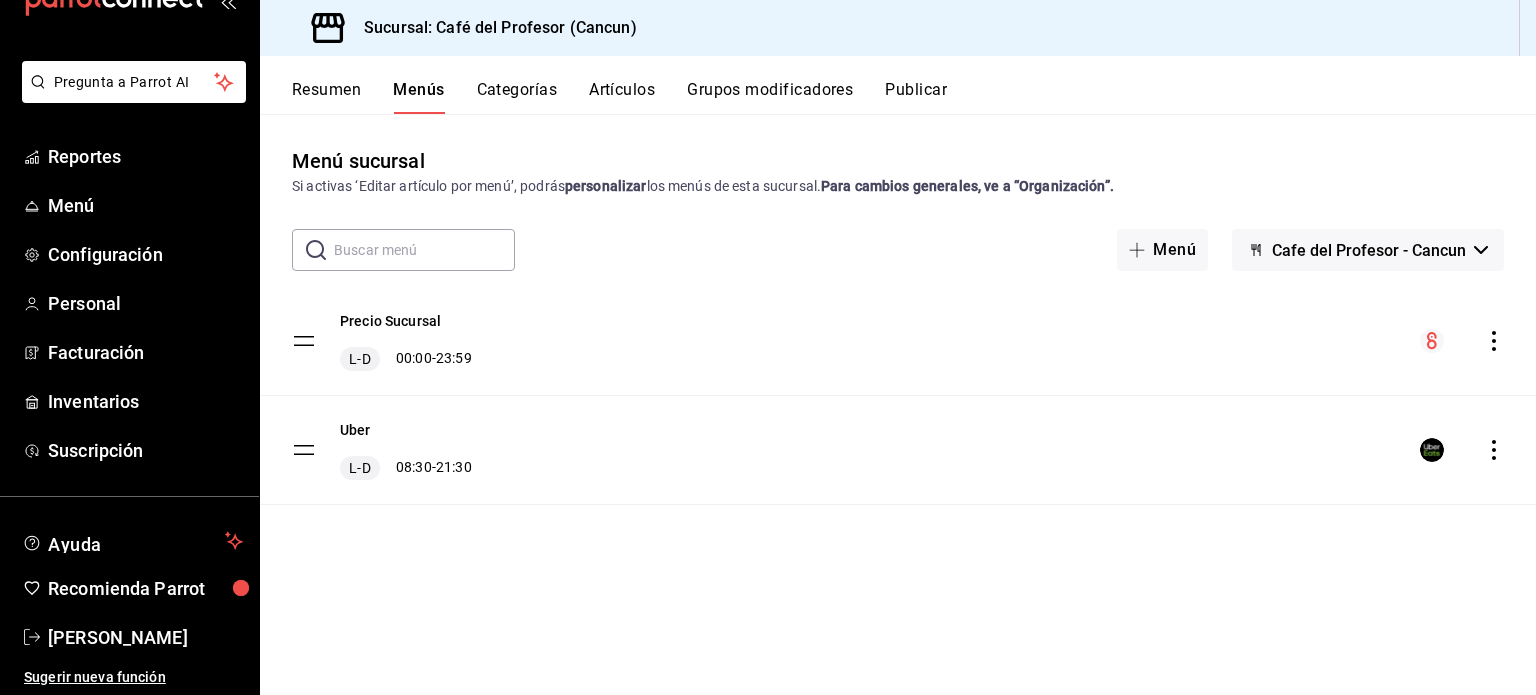 click on "Artículos" at bounding box center (622, 97) 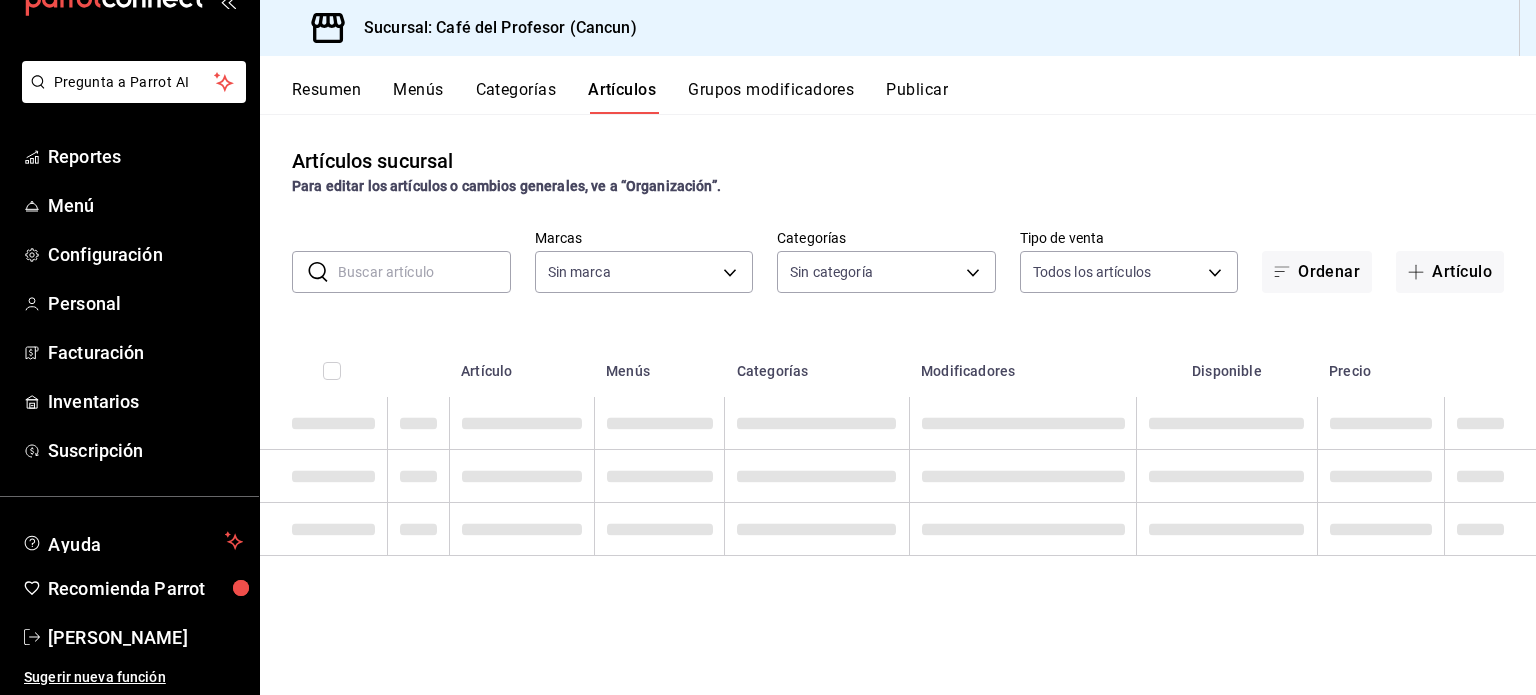 type on "c124c12d-dc0e-4a3d-911f-5b13390841f9" 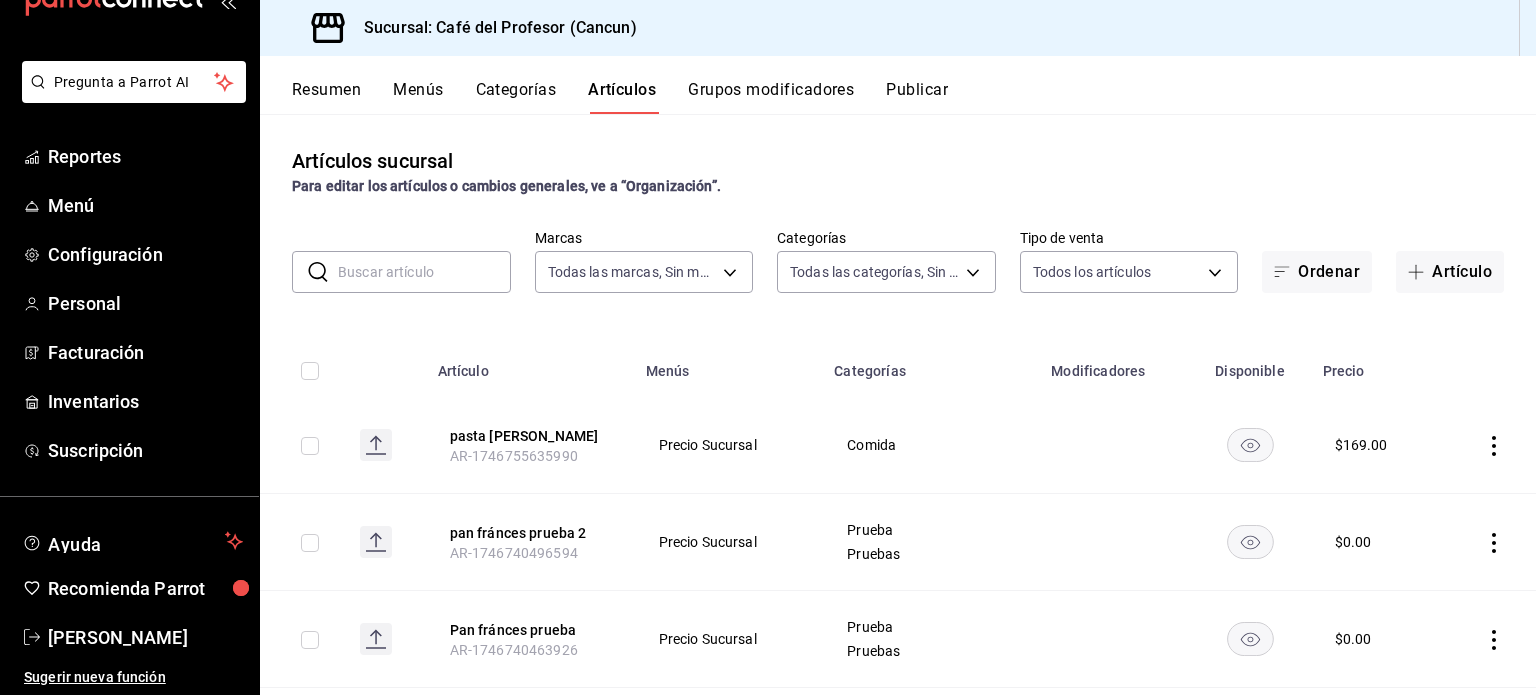 type on "6914d4d7-e8a1-419b-ae6f-75b77527da8c,ea0836e2-bfd0-459c-897e-73978e21b2e2,45dd8b8d-f691-4344-8928-8a70db76379c,994c077d-7c3e-4adb-b3fc-e9ce439e6534,9a6e5996-e240-49e7-87ac-e734c9caad75,d428e84a-2dbc-407d-b3b9-3c407c3acab0,330e5471-4b53-4a4b-8d36-643583cf6da3,65910306-4c1a-4b6e-9005-5ac9034aa9bd,679be143-c0db-4ff6-8637-53d3dcebca14,c0fdfd38-425c-435d-8350-aa5efabf67bd,b3b1d77b-167b-4a7b-a5d1-7732fcfef9a0,66529368-bd09-4d76-b58f-09815c9c3605,ff8ba2e6-c53a-41d8-beea-0bf99d72bc1a,8b8ae3fc-7307-418a-898d-d6001f210bf4,b1e7f831-1348-49c5-9896-24227d24f94e,6eaa52f4-524a-4211-a8d2-899f64582c7d,18383c30-7ed4-444e-b251-22412b9e090e" 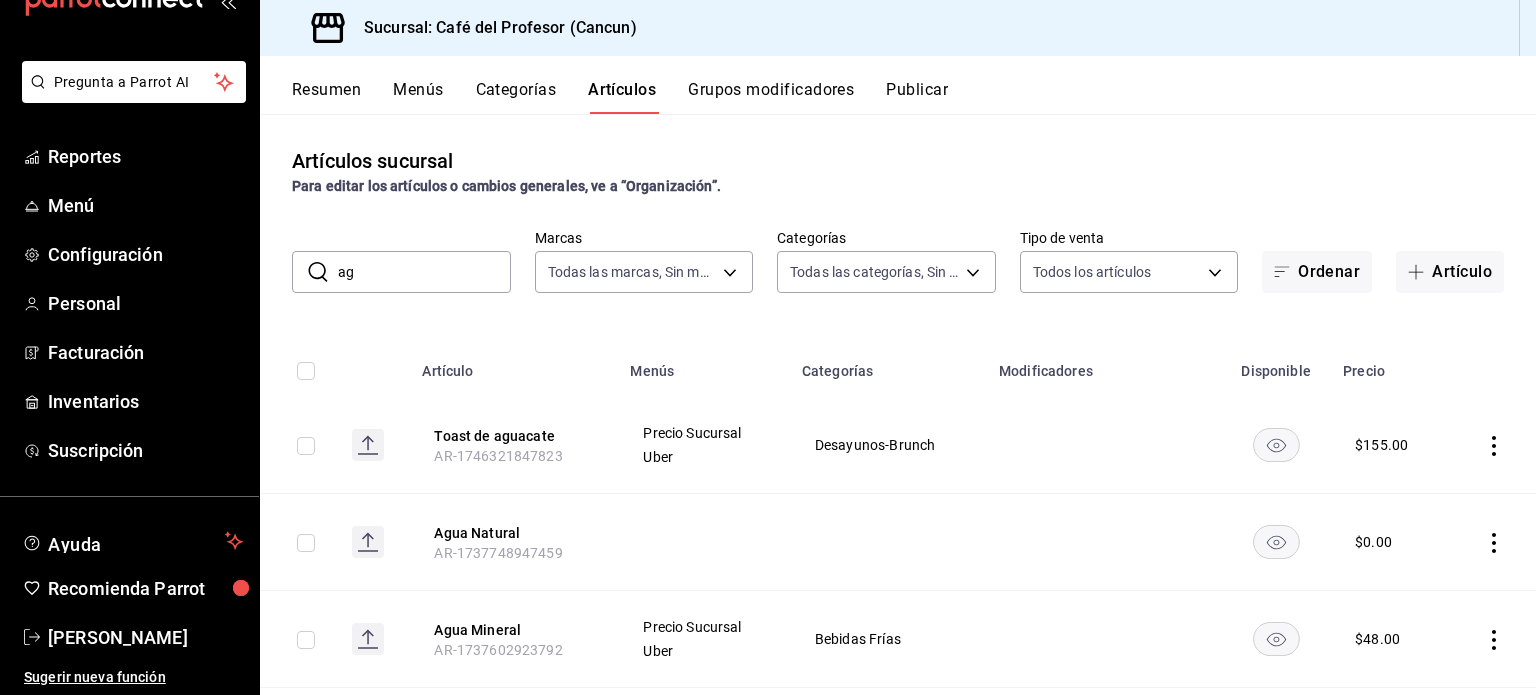 type on "a" 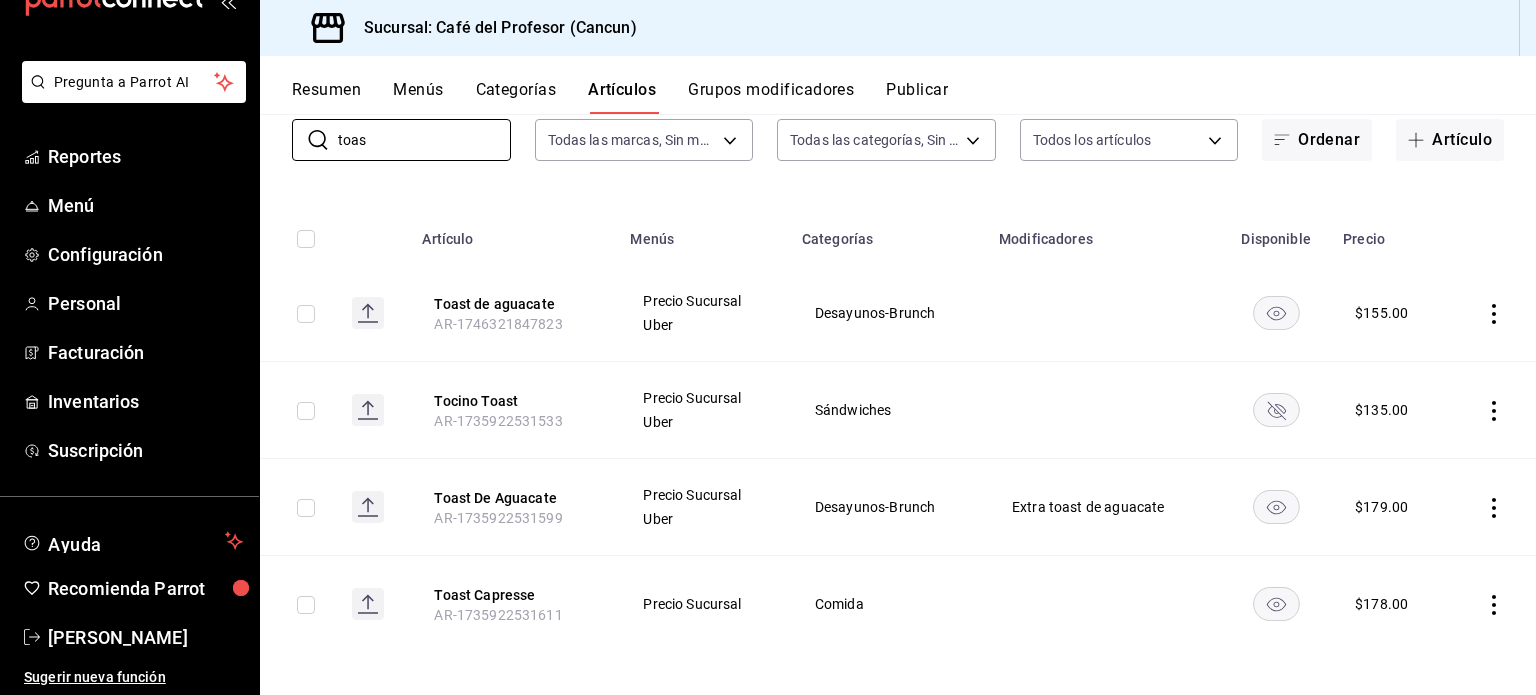 scroll, scrollTop: 136, scrollLeft: 0, axis: vertical 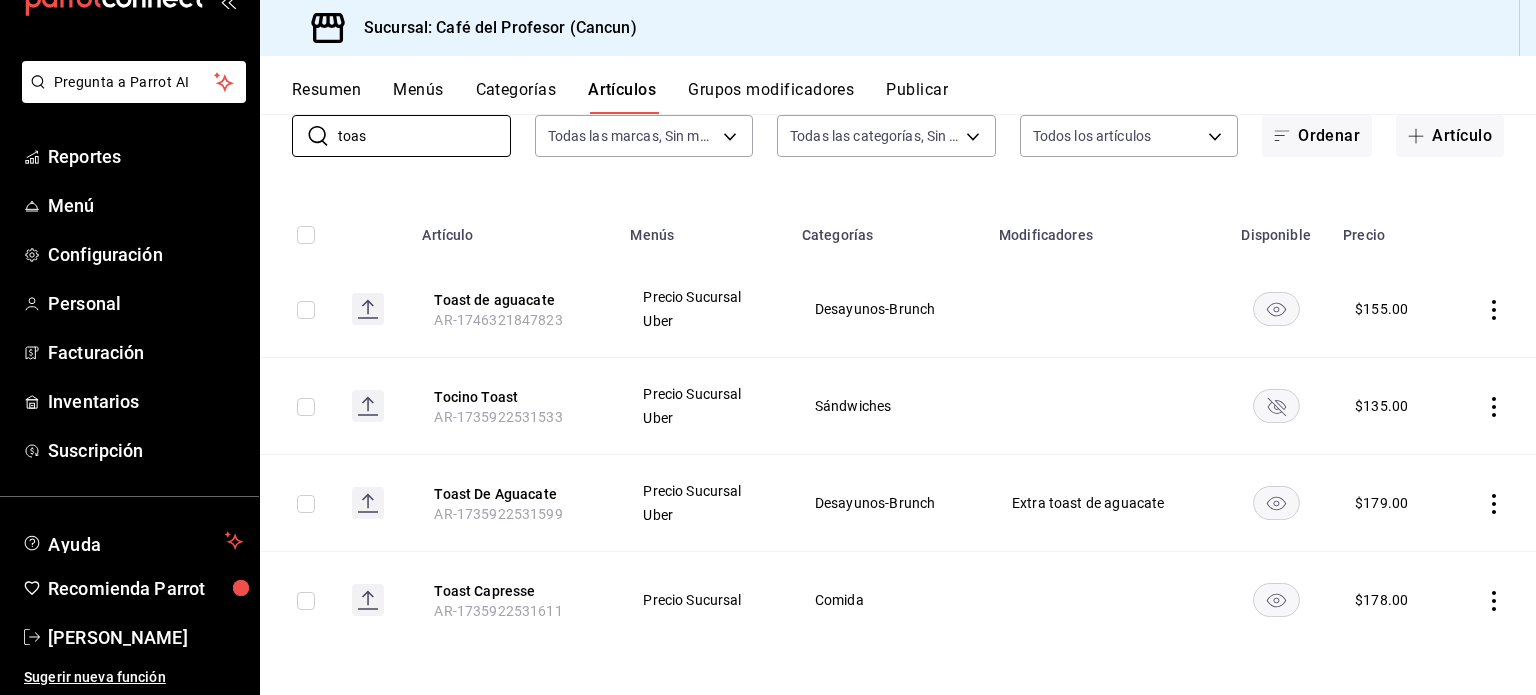 type on "toas" 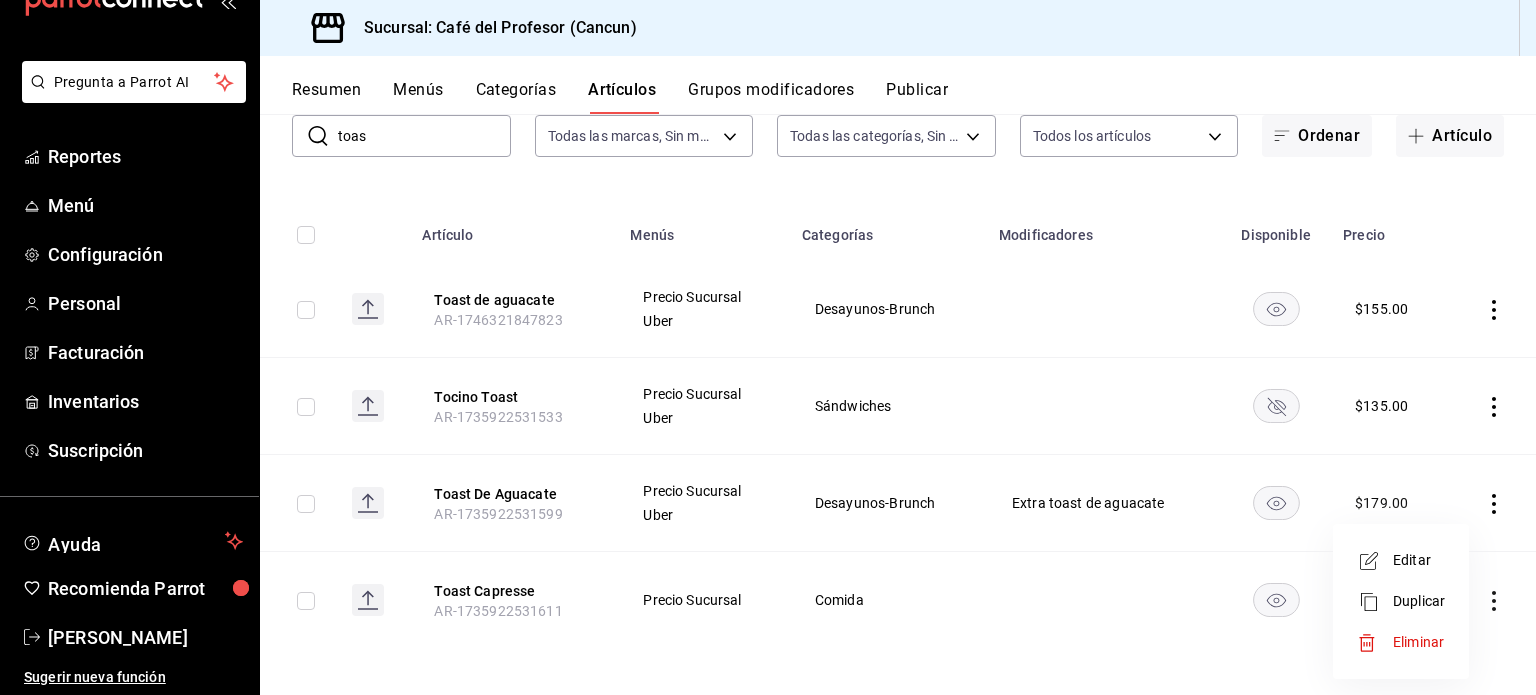click on "Editar" at bounding box center (1419, 560) 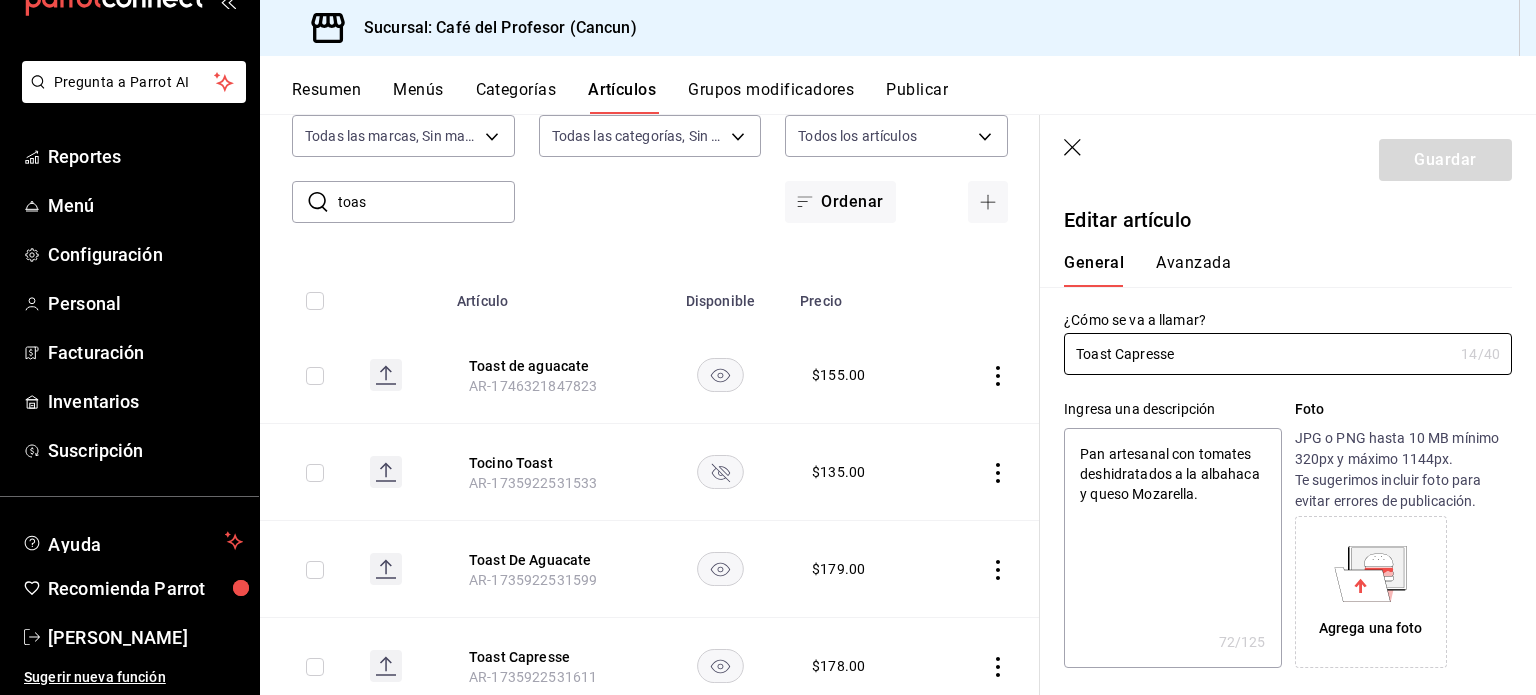 type on "x" 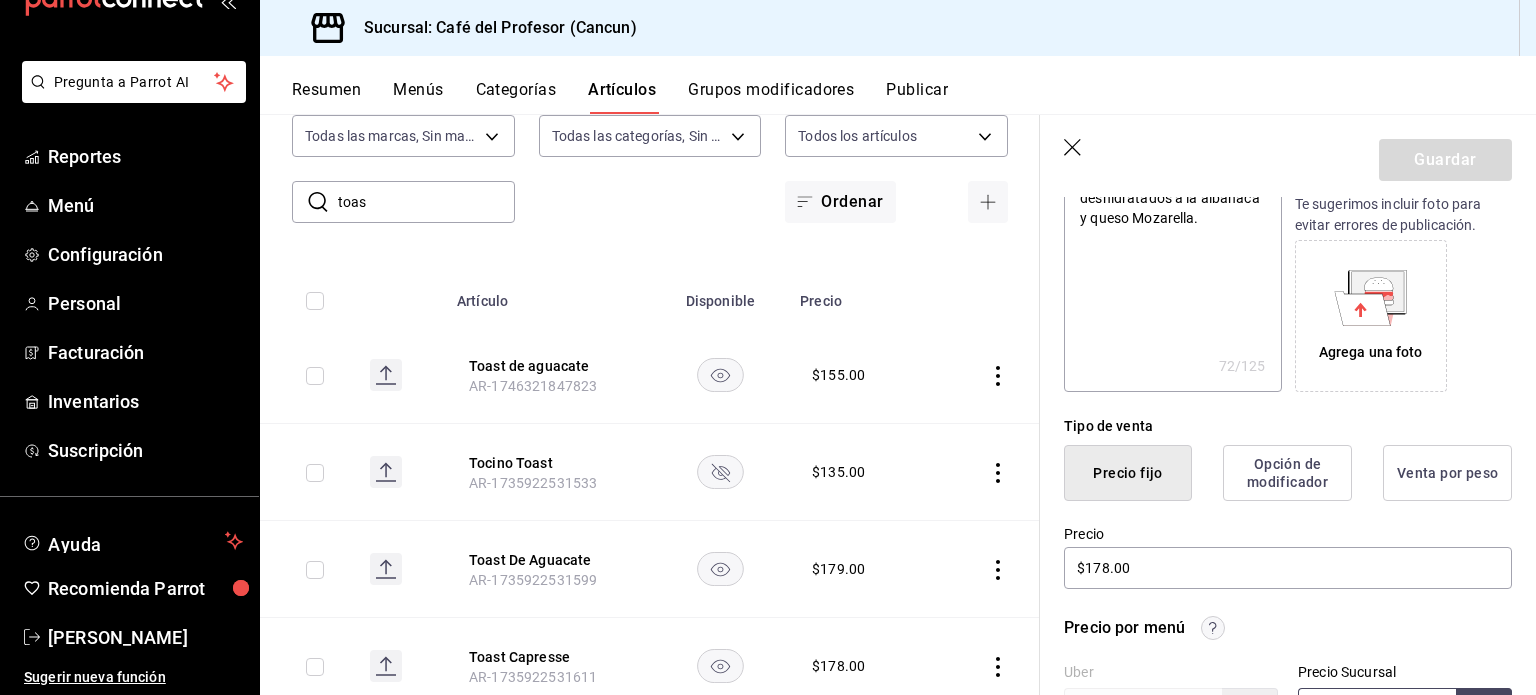 scroll, scrollTop: 292, scrollLeft: 0, axis: vertical 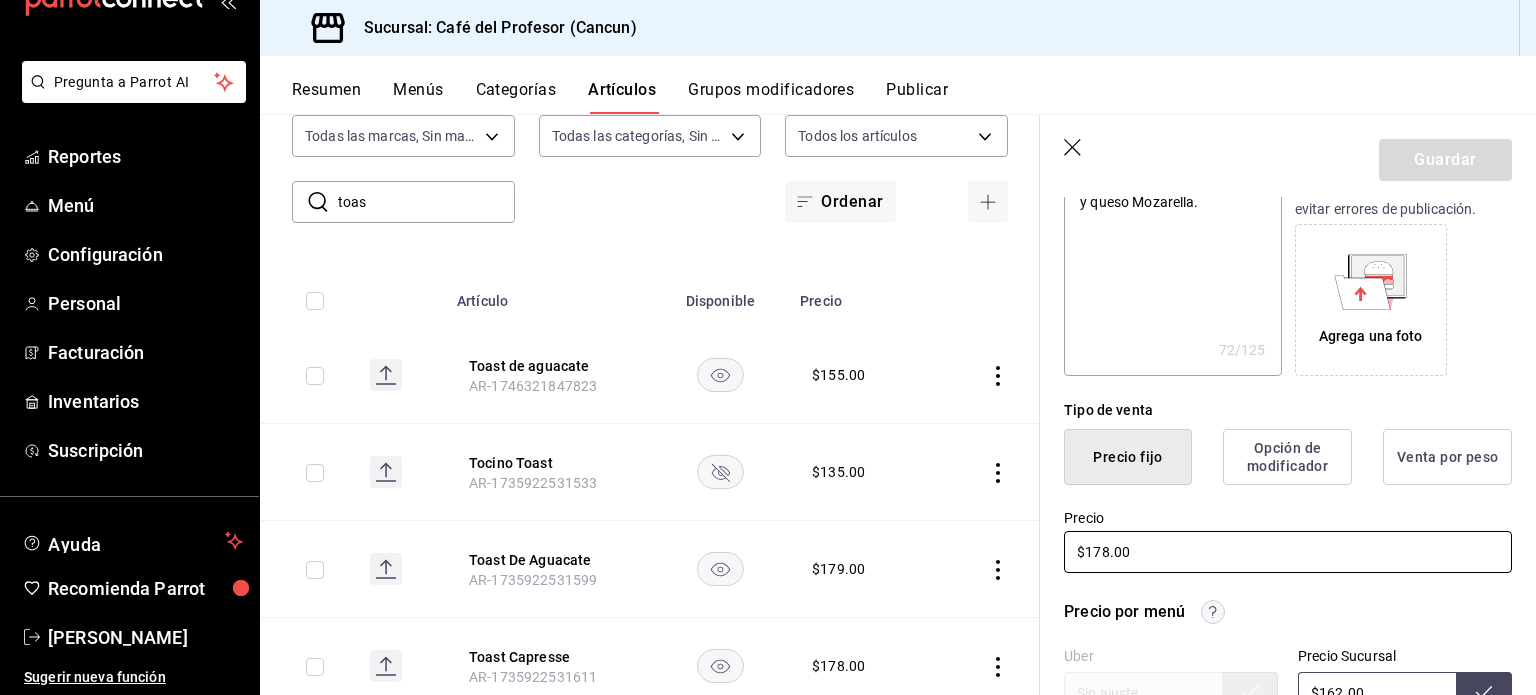click on "$178.00" at bounding box center [1288, 552] 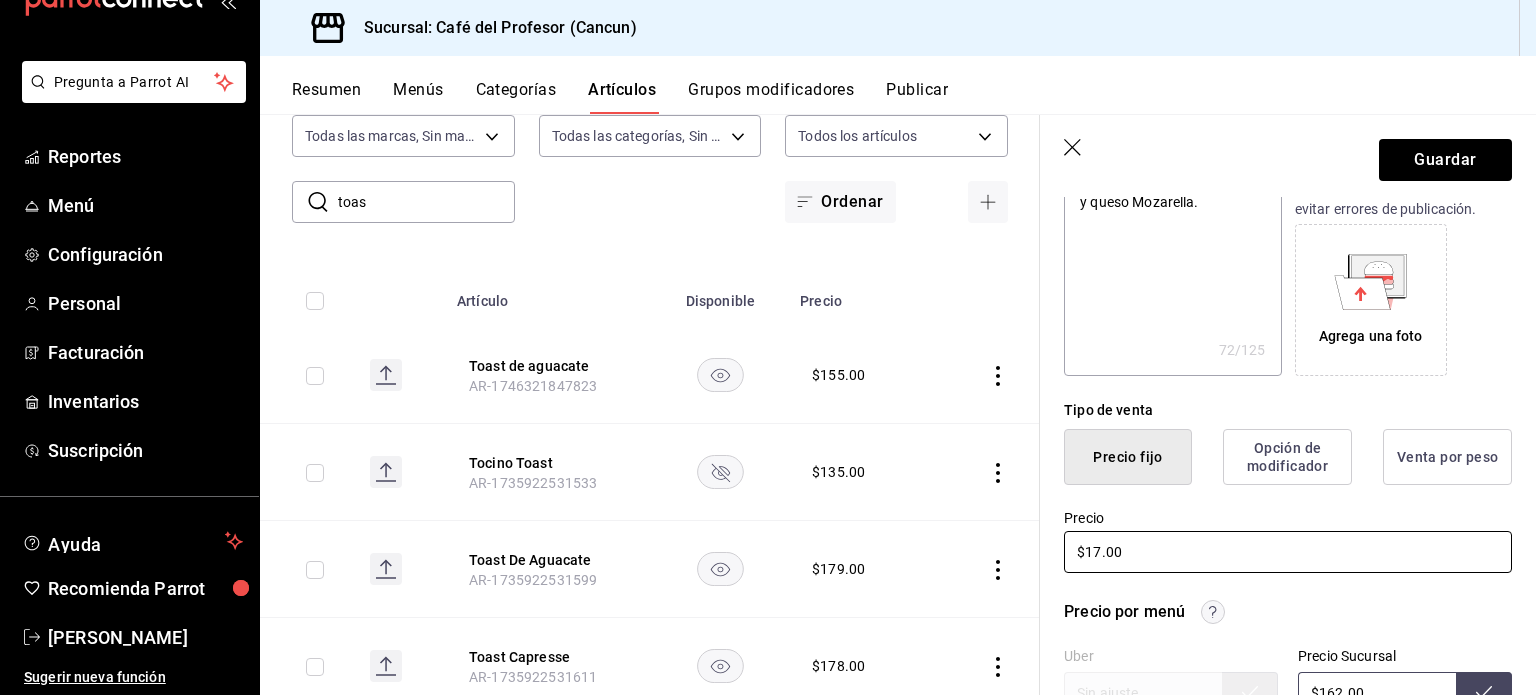 type on "x" 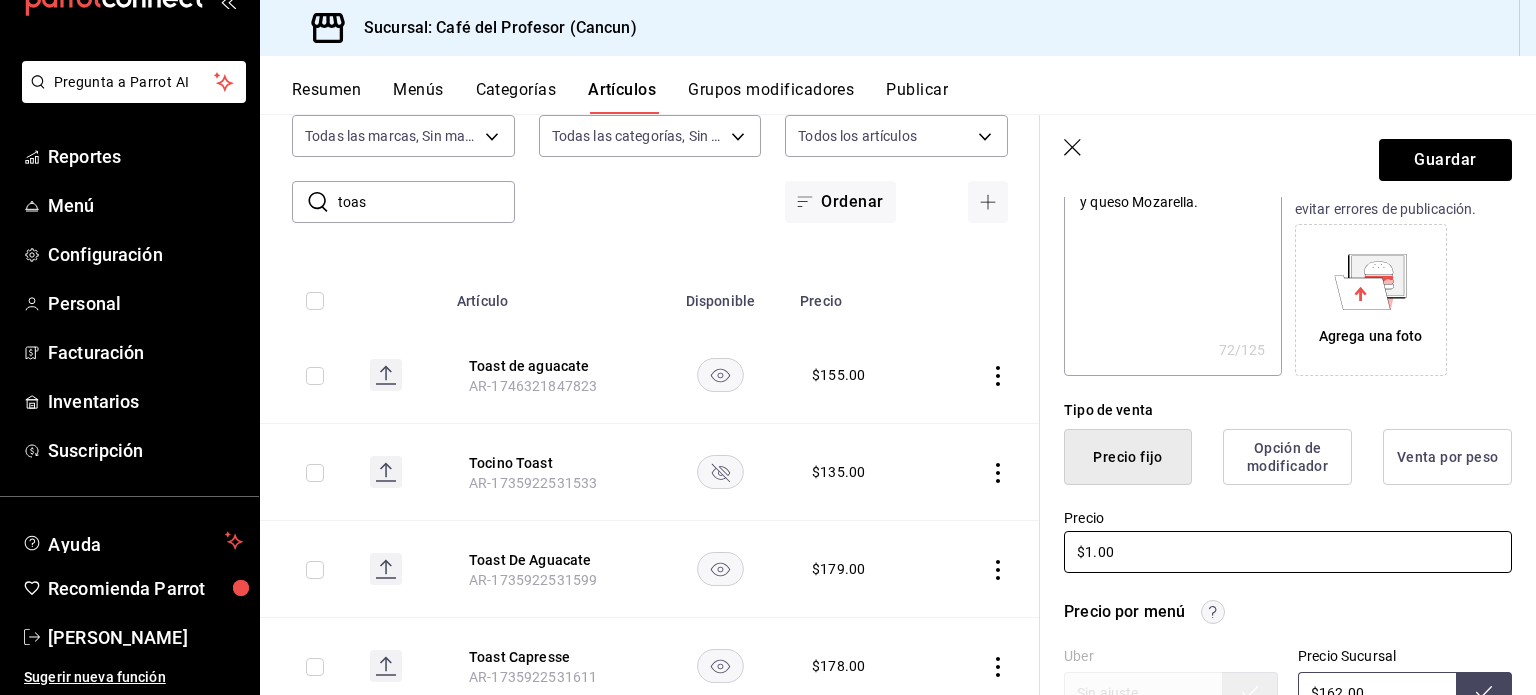 type on "x" 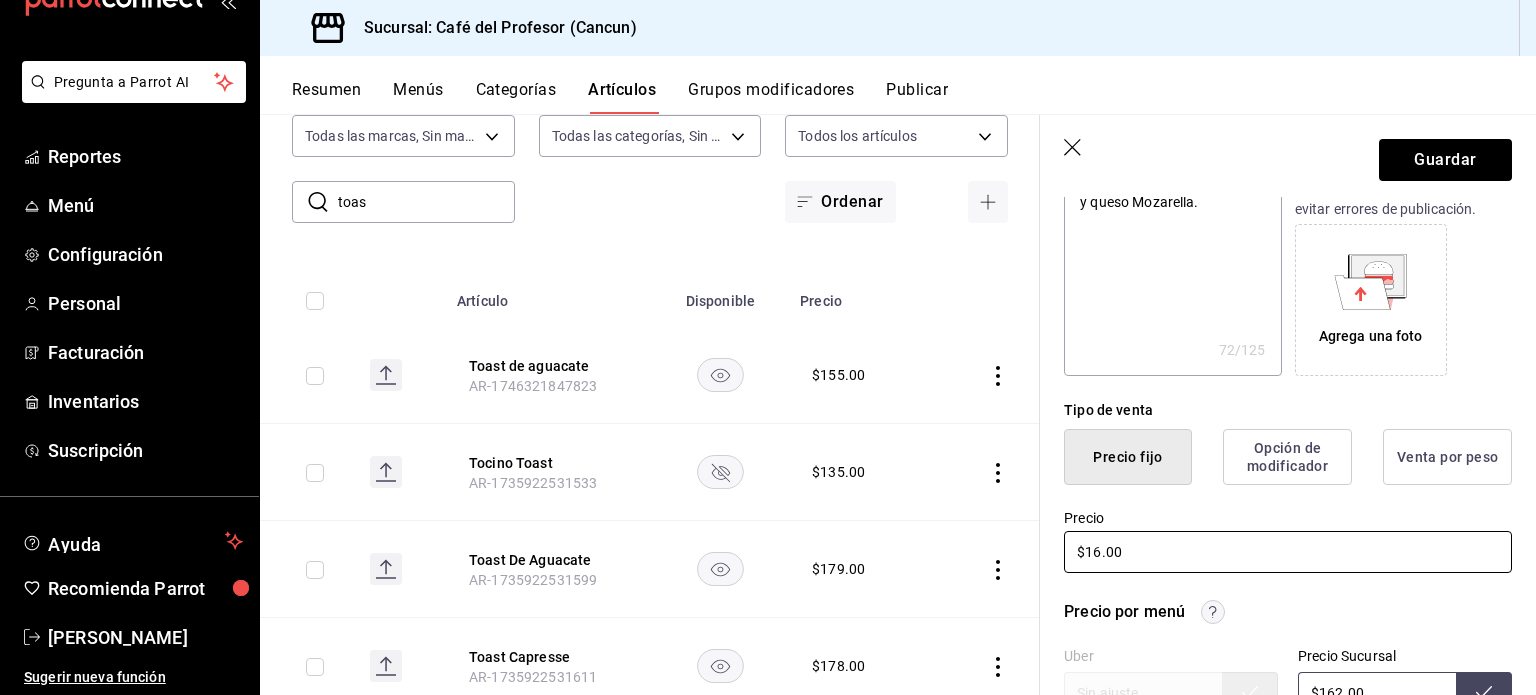 type on "x" 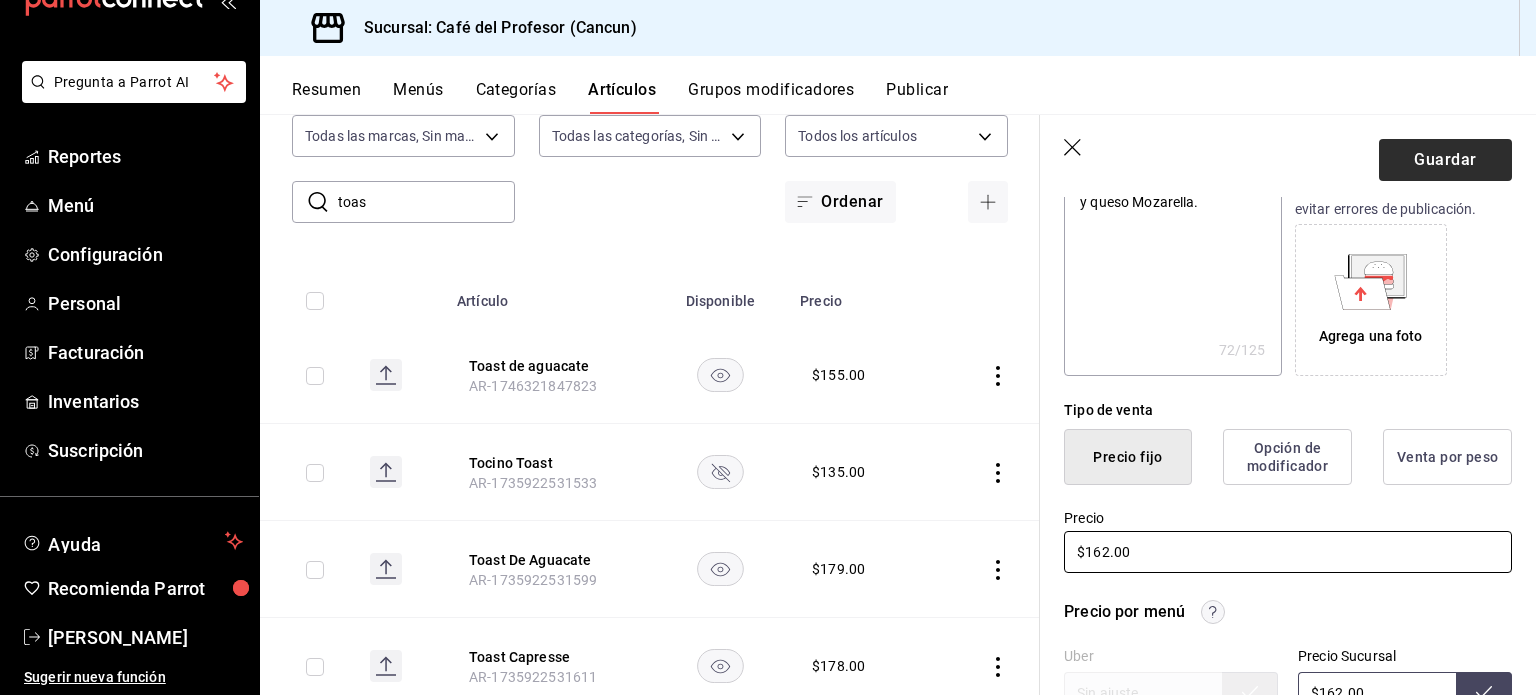 type on "$162.00" 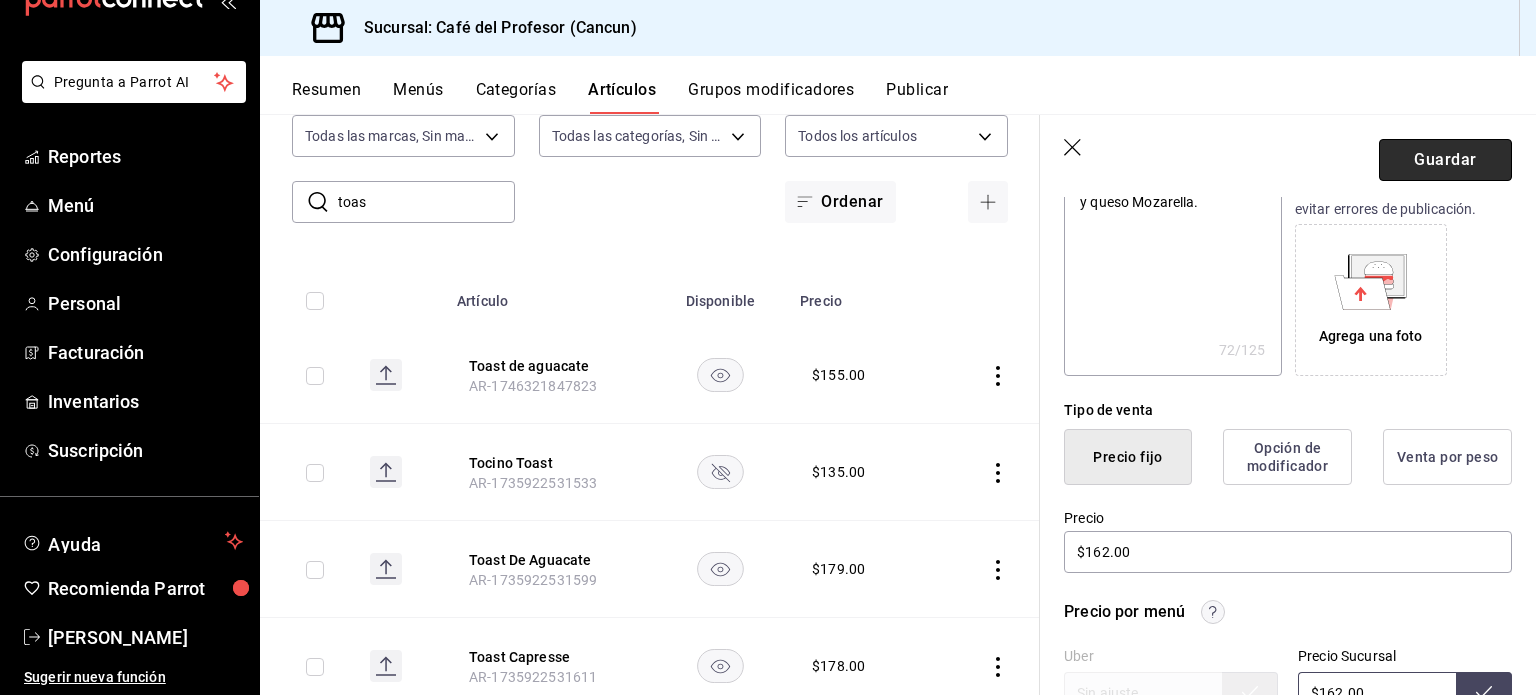 click on "Guardar" at bounding box center (1445, 160) 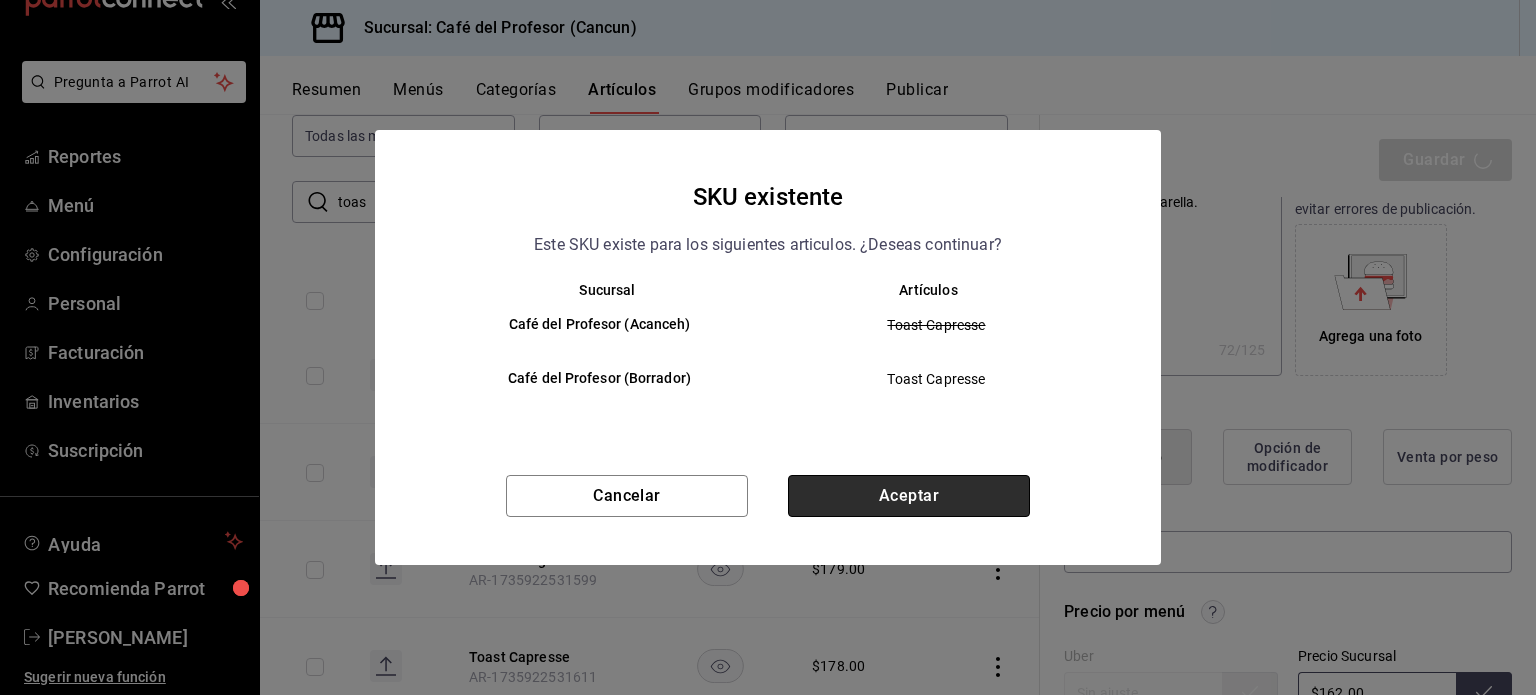 click on "Aceptar" at bounding box center (909, 496) 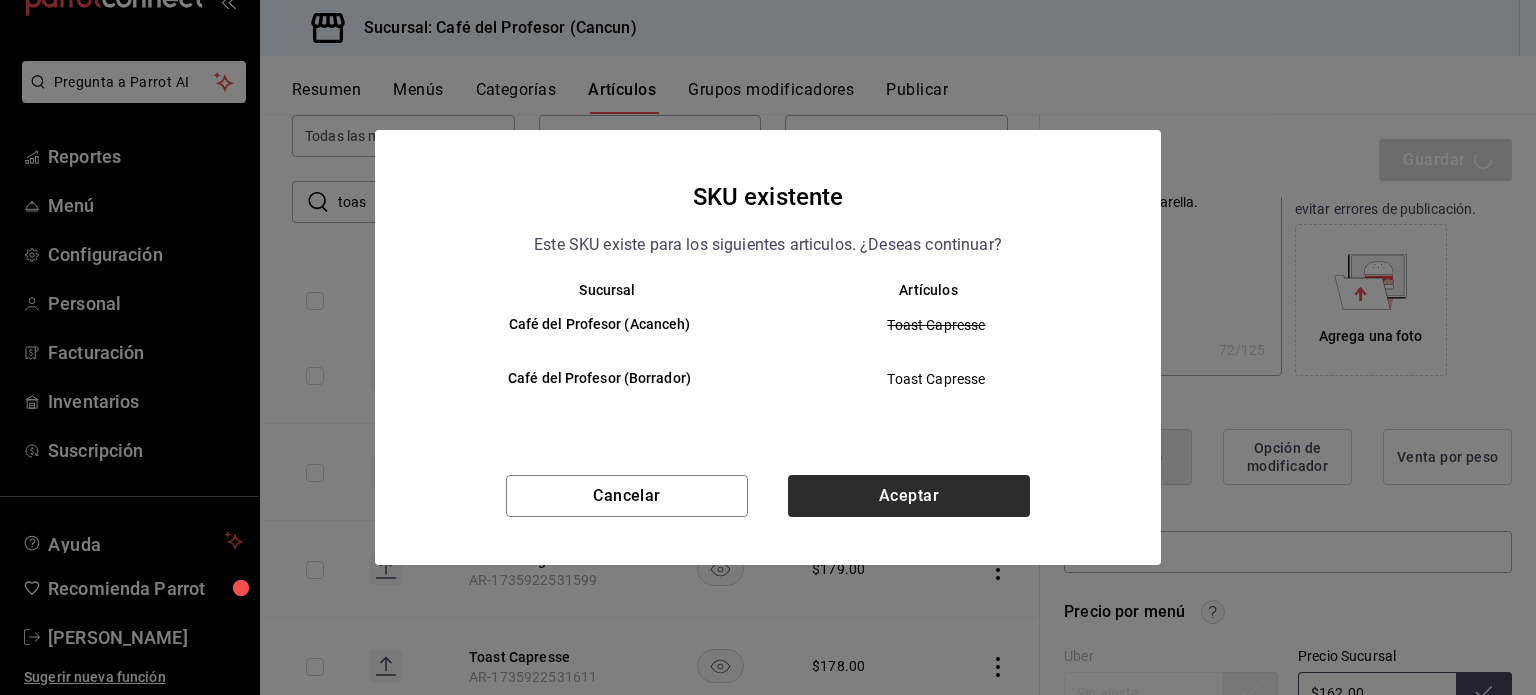 type on "x" 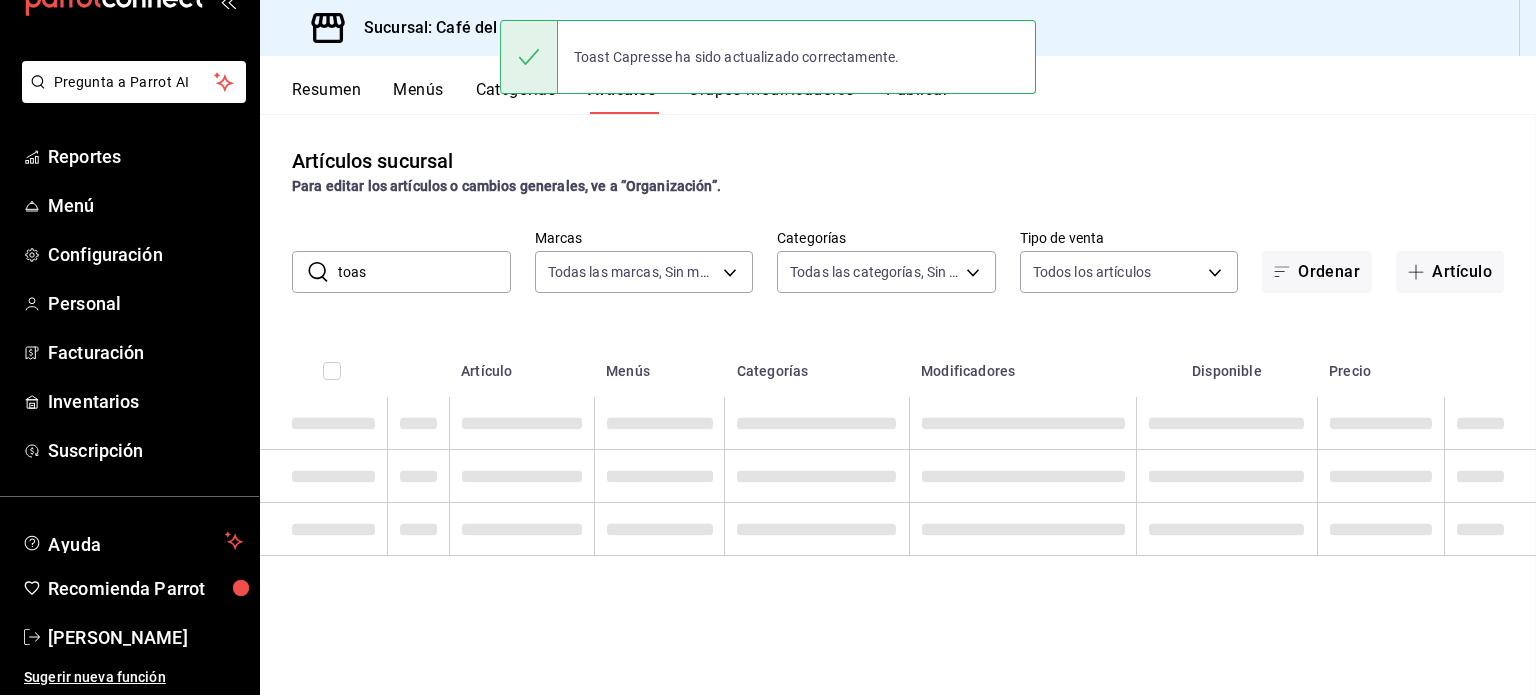 scroll, scrollTop: 0, scrollLeft: 0, axis: both 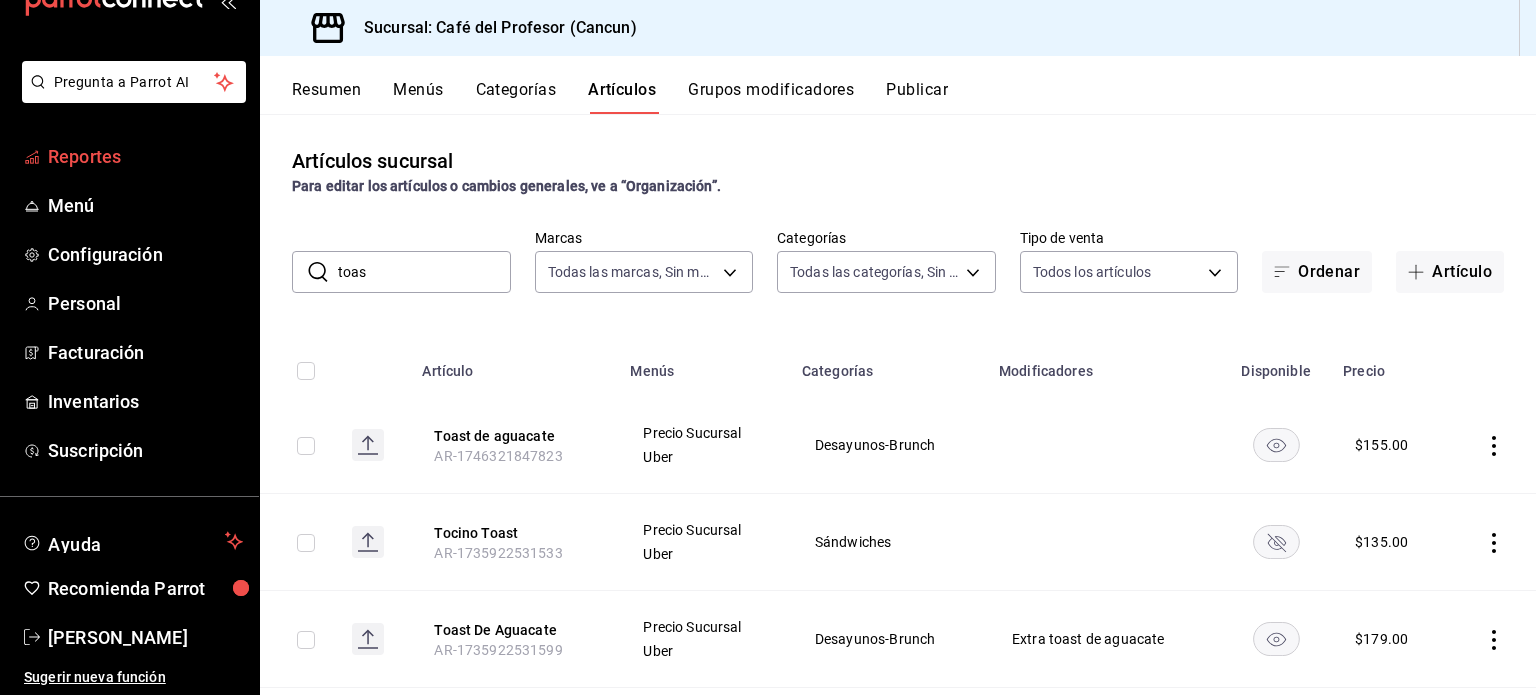 click on "Reportes" at bounding box center [145, 156] 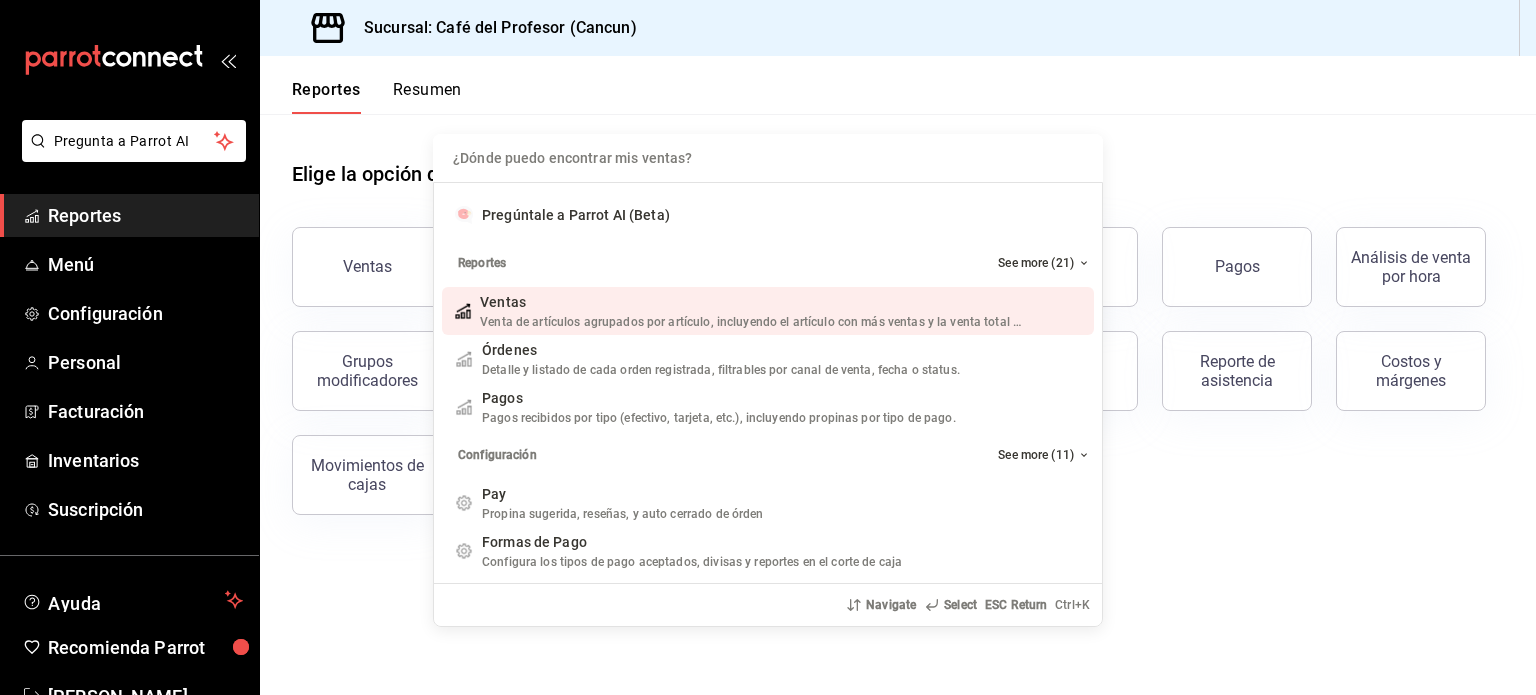 click on "¿Dónde puedo encontrar mis ventas? Pregúntale a Parrot AI (Beta) Reportes See more (21) Ventas Venta de artículos agrupados por artículo, incluyendo el artículo con más ventas y la venta total por periodo. Add shortcut Órdenes Detalle y listado de cada orden registrada, filtrables por canal de venta, fecha o status. Add shortcut Pagos Pagos recibidos por tipo (efectivo, tarjeta, etc.), incluyendo propinas por tipo de pago. Add shortcut Configuración See more (11) Pay Propina sugerida, reseñas, y auto cerrado de órden Add shortcut Formas de Pago Configura los tipos de pago aceptados, divisas y reportes en el corte de caja Add shortcut Descuentos Configura los descuentos aplicables a órdenes o artículos en el restaurante. Add shortcut Personal Roles Administra los roles de permisos disponibles en tu restaurante Add shortcut Usuarios Administra los usuarios, sus accesos y permisos así como notificaciones. Add shortcut Referidos Referidos Add shortcut Navigate Select ESC Return Ctrl+ K" at bounding box center (768, 347) 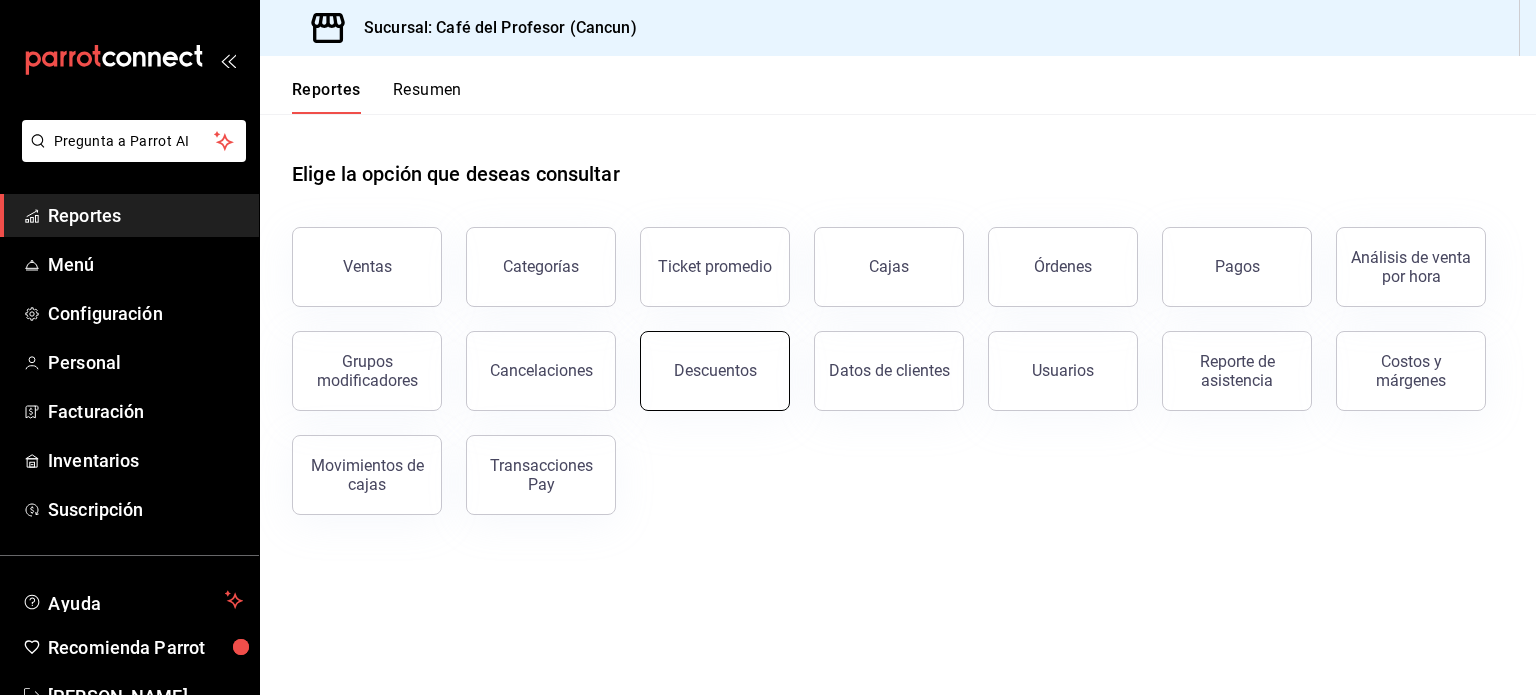 click on "Descuentos" at bounding box center (715, 370) 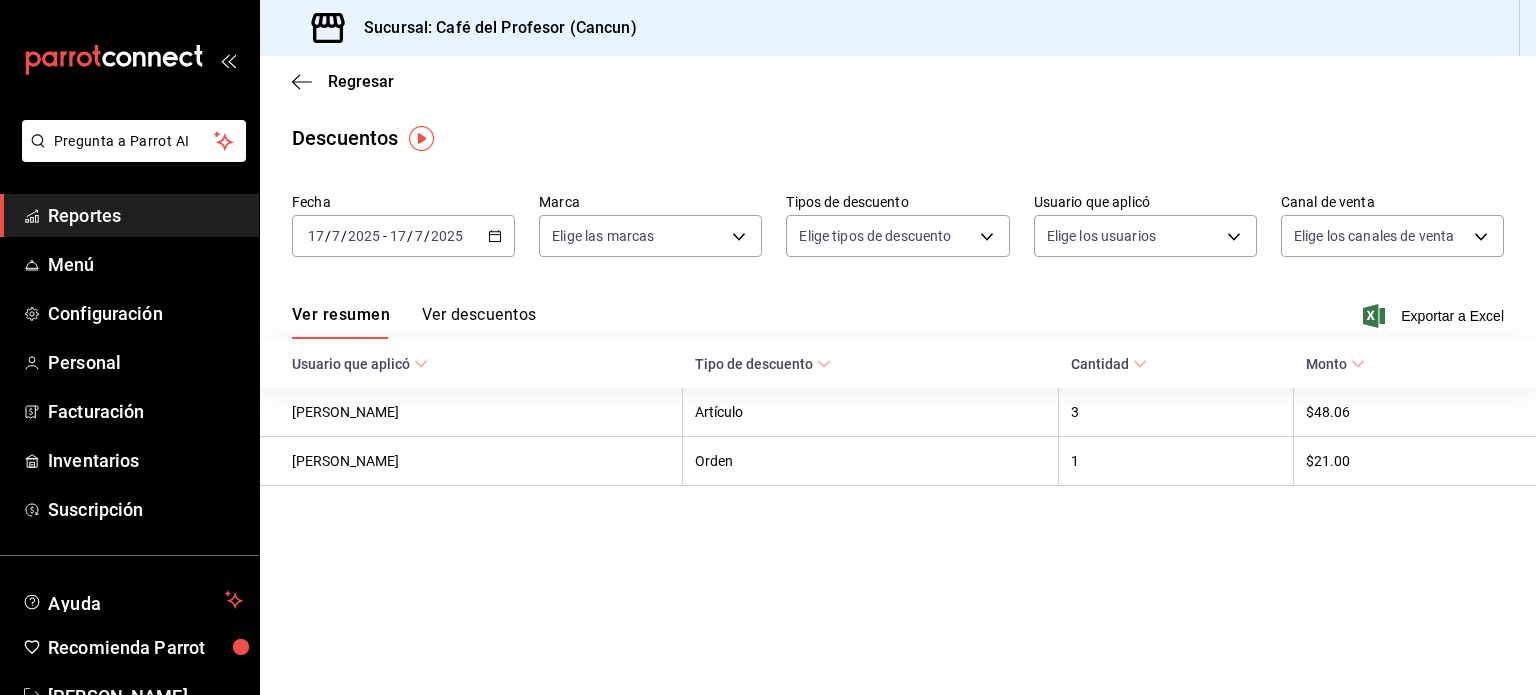 click 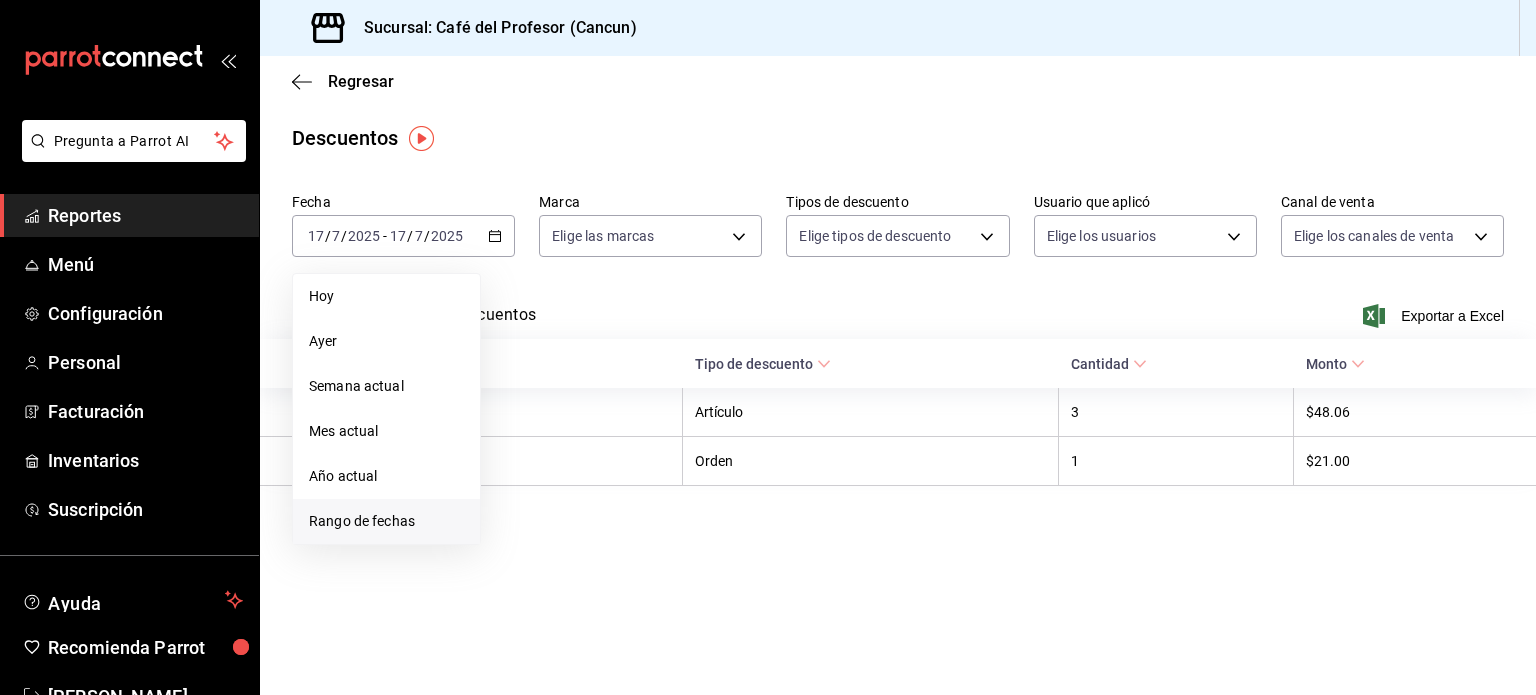 click on "Rango de fechas" at bounding box center (386, 521) 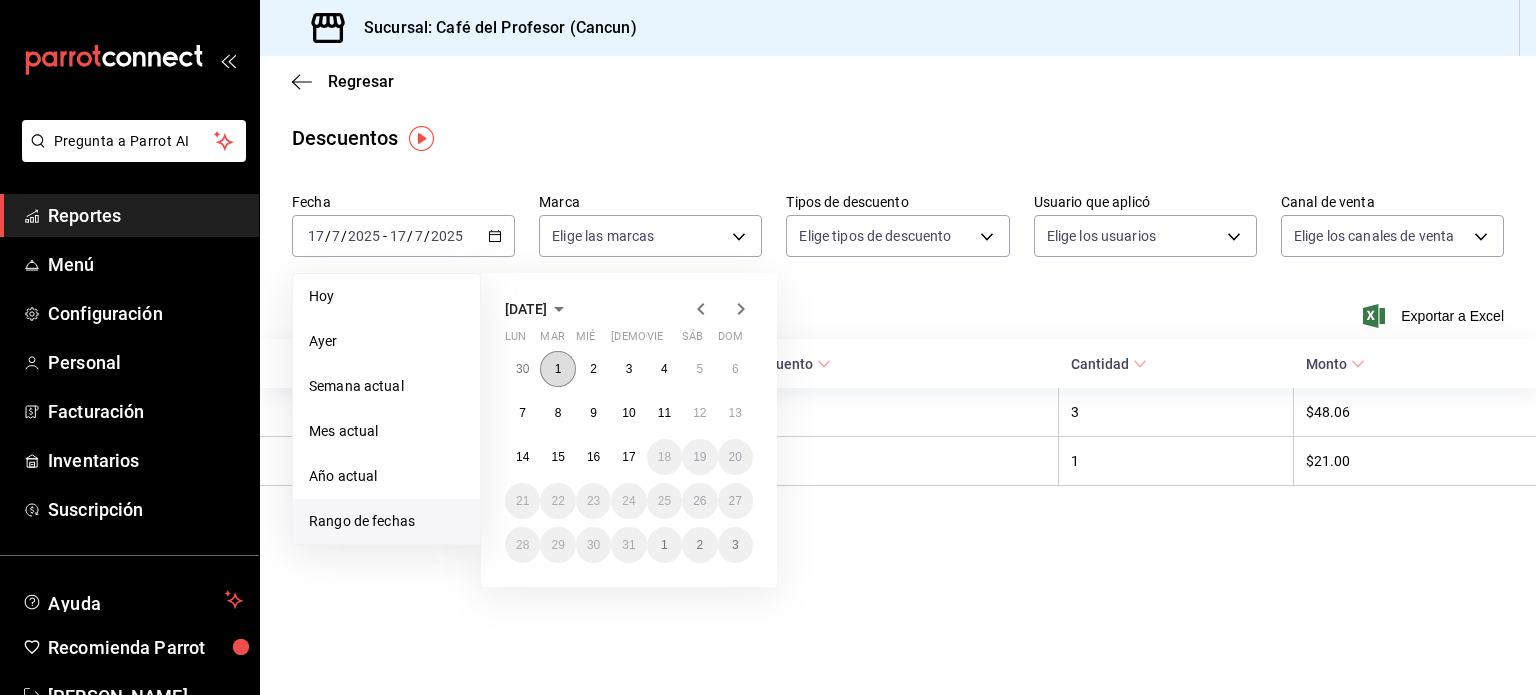 click on "1" at bounding box center (557, 369) 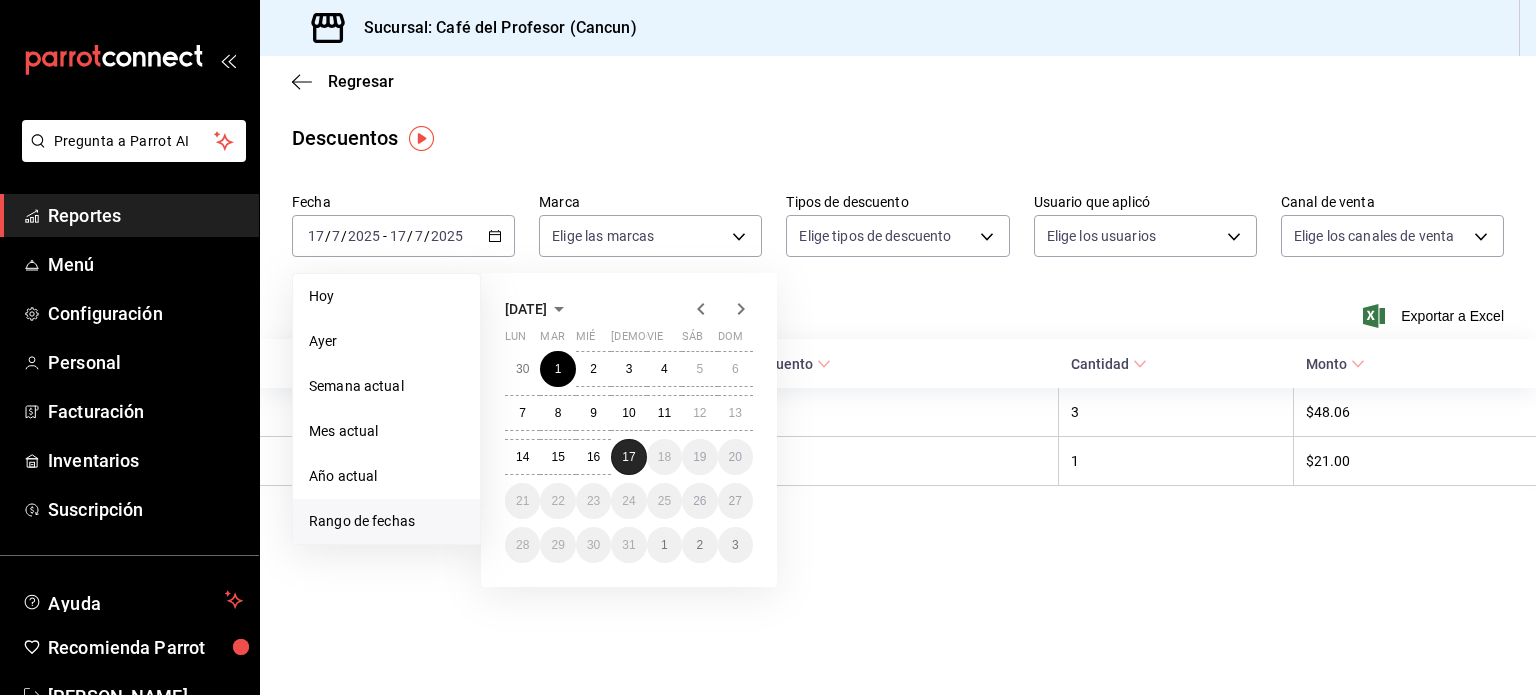 click on "17" at bounding box center (628, 457) 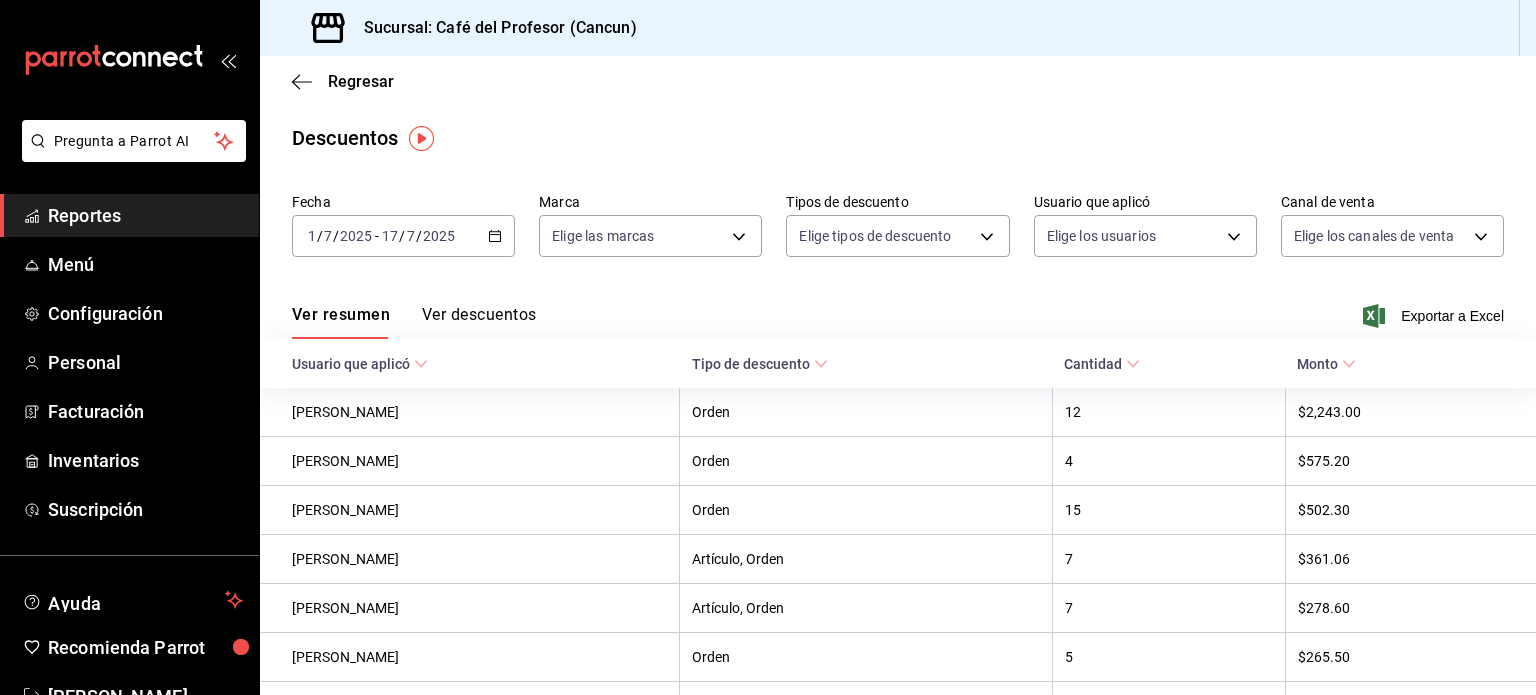 drag, startPoint x: 1529, startPoint y: 688, endPoint x: 1488, endPoint y: 167, distance: 522.6108 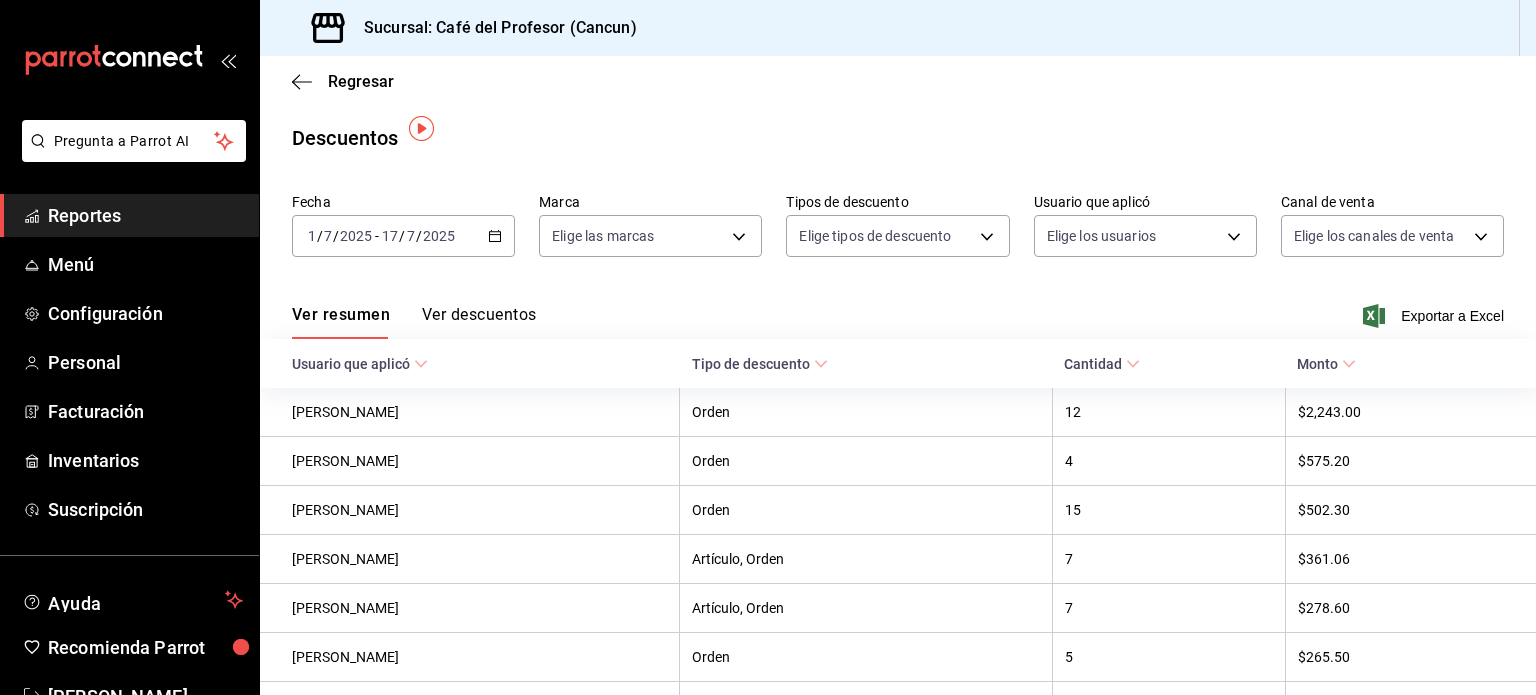 scroll, scrollTop: 40, scrollLeft: 0, axis: vertical 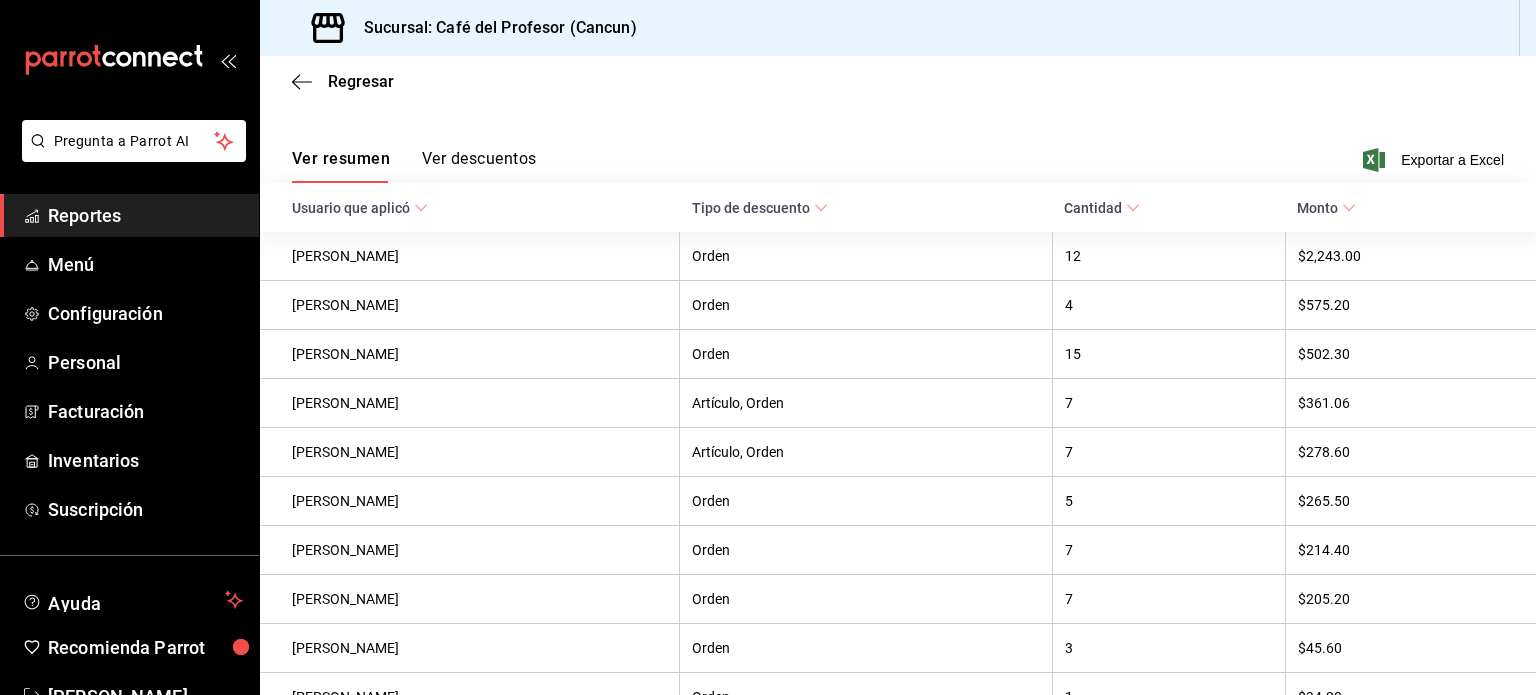 click on "Ver descuentos" at bounding box center (479, 166) 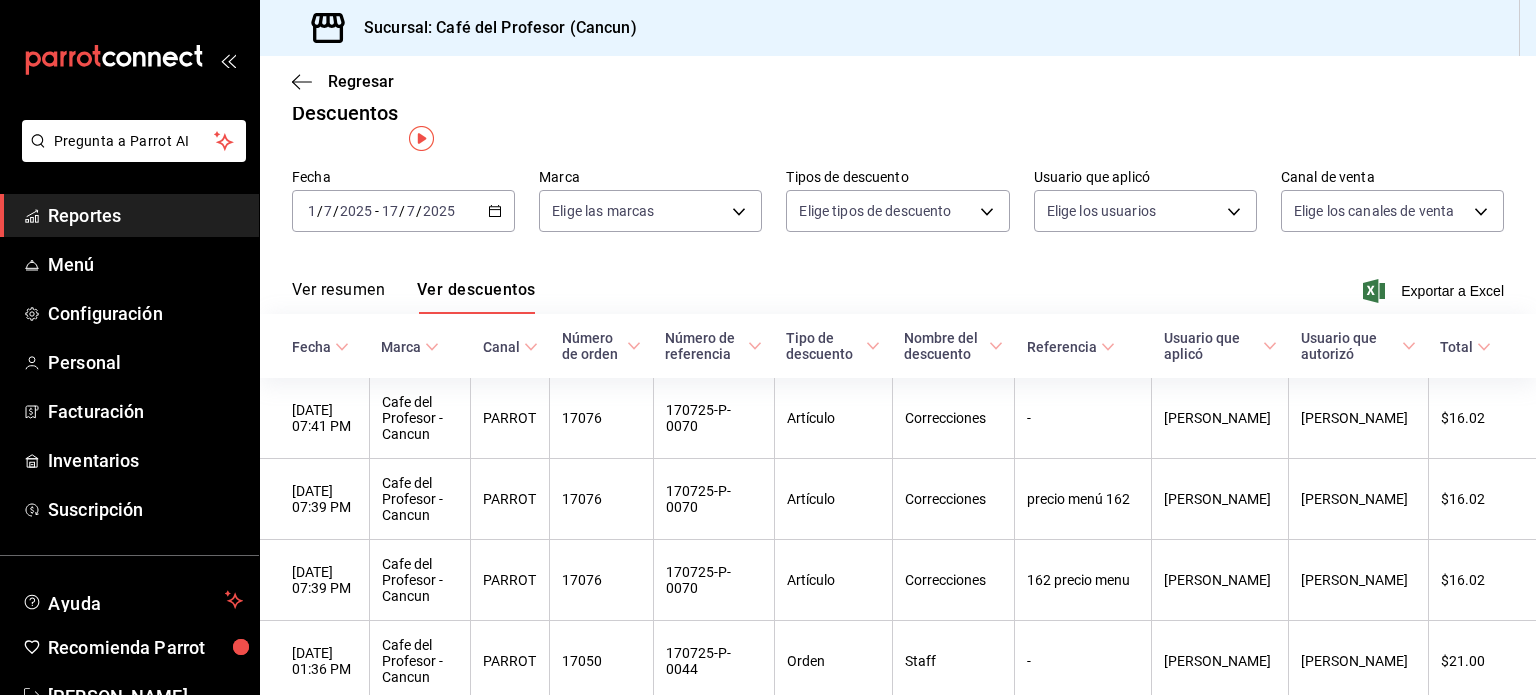 scroll, scrollTop: 0, scrollLeft: 0, axis: both 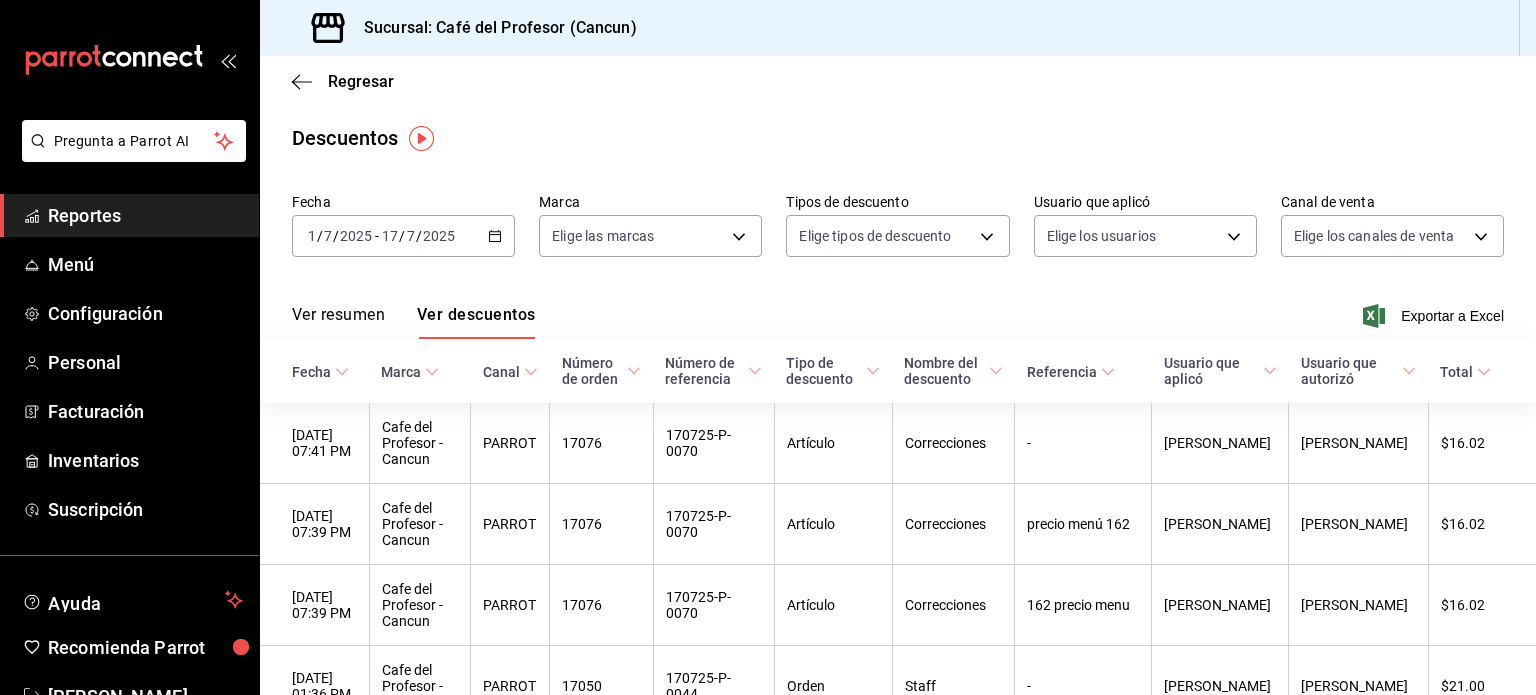 click 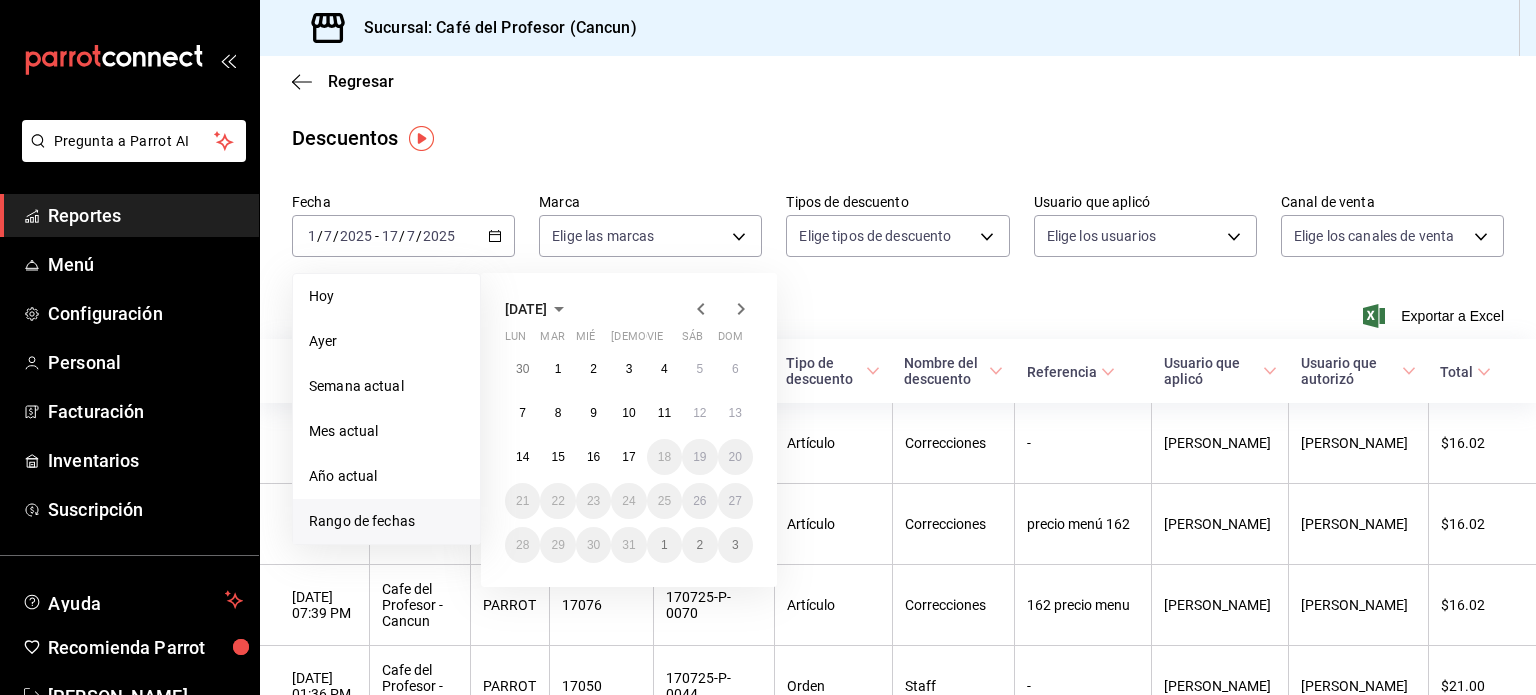 click 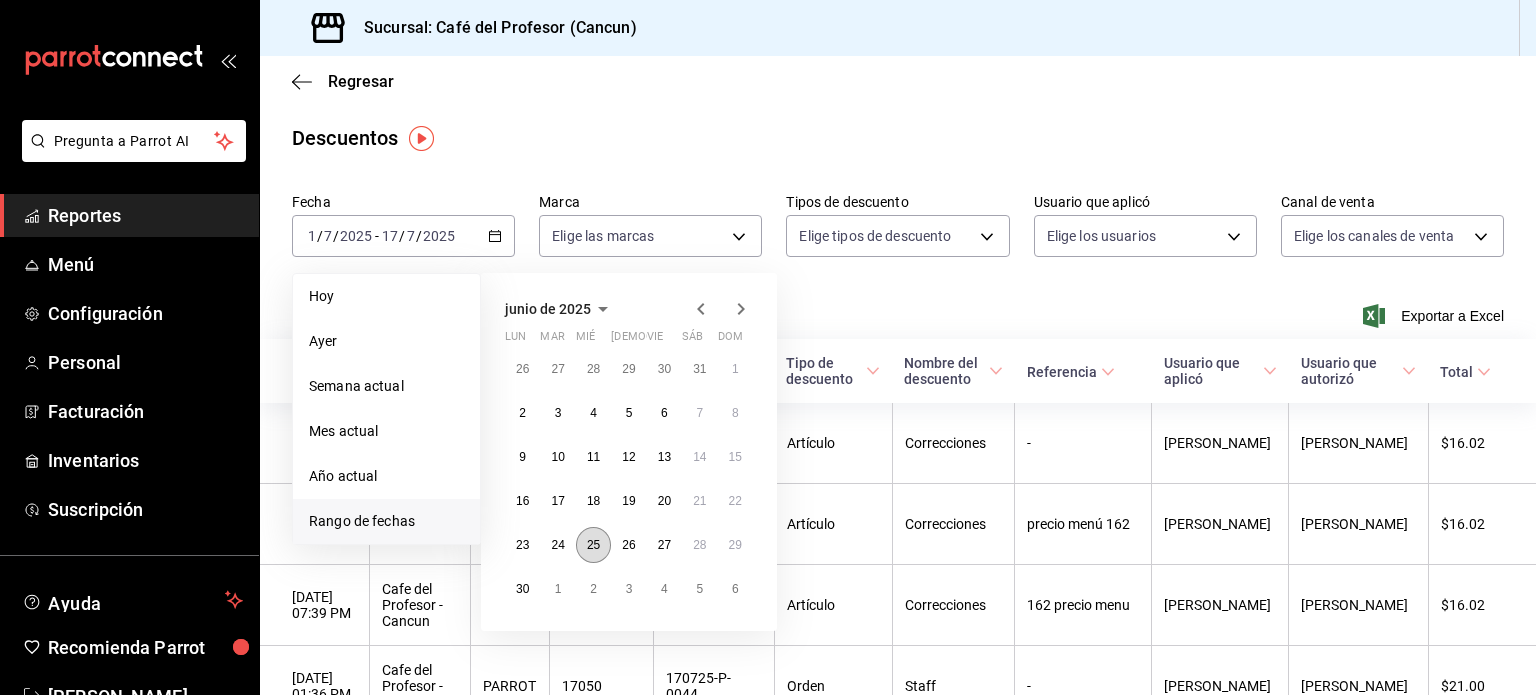click on "25" at bounding box center (593, 545) 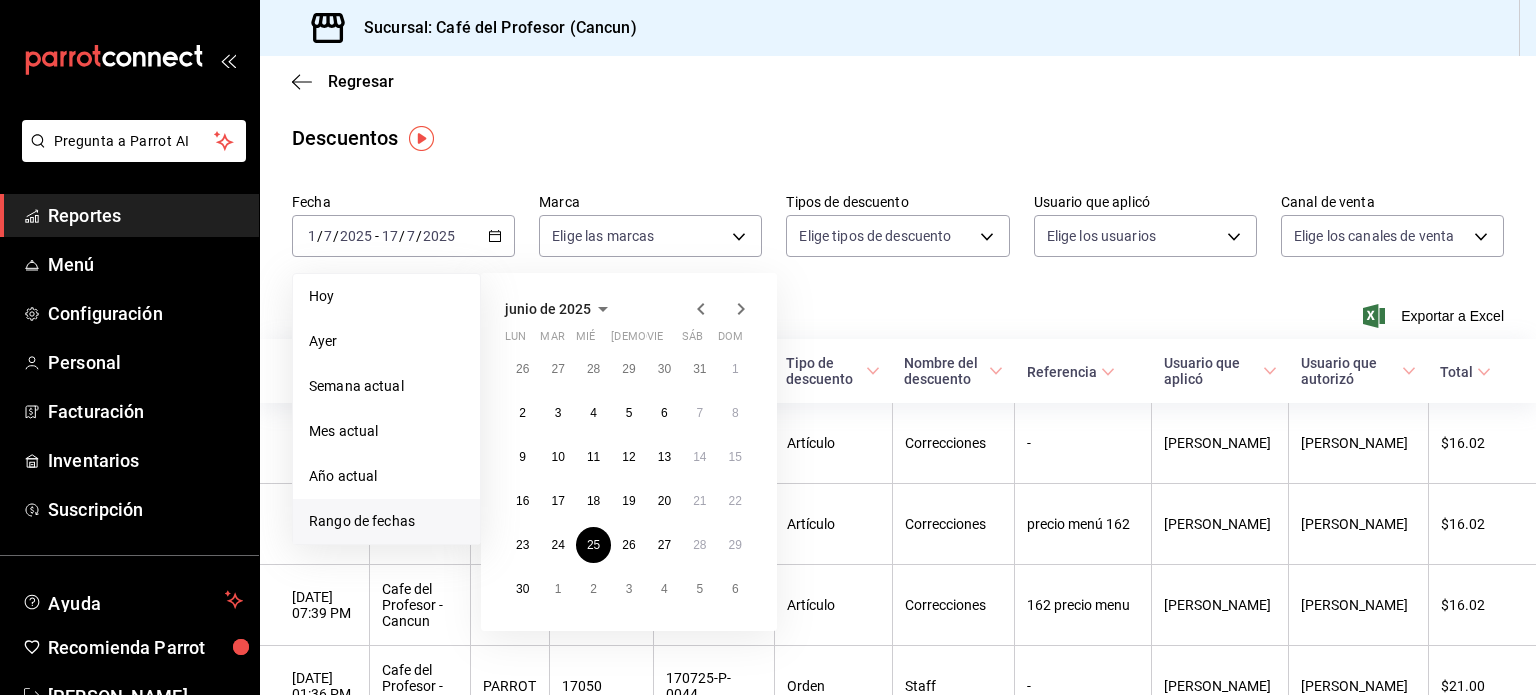 click 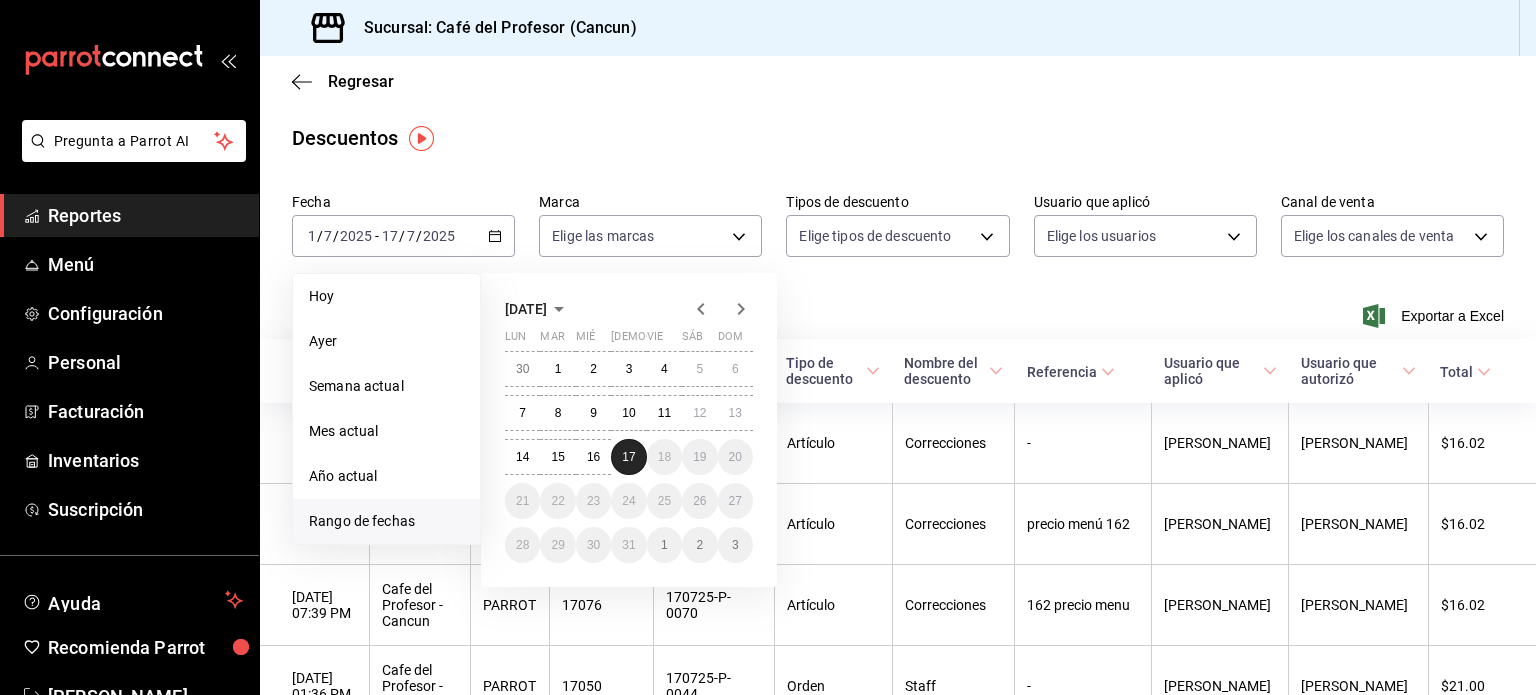 click on "17" at bounding box center (628, 457) 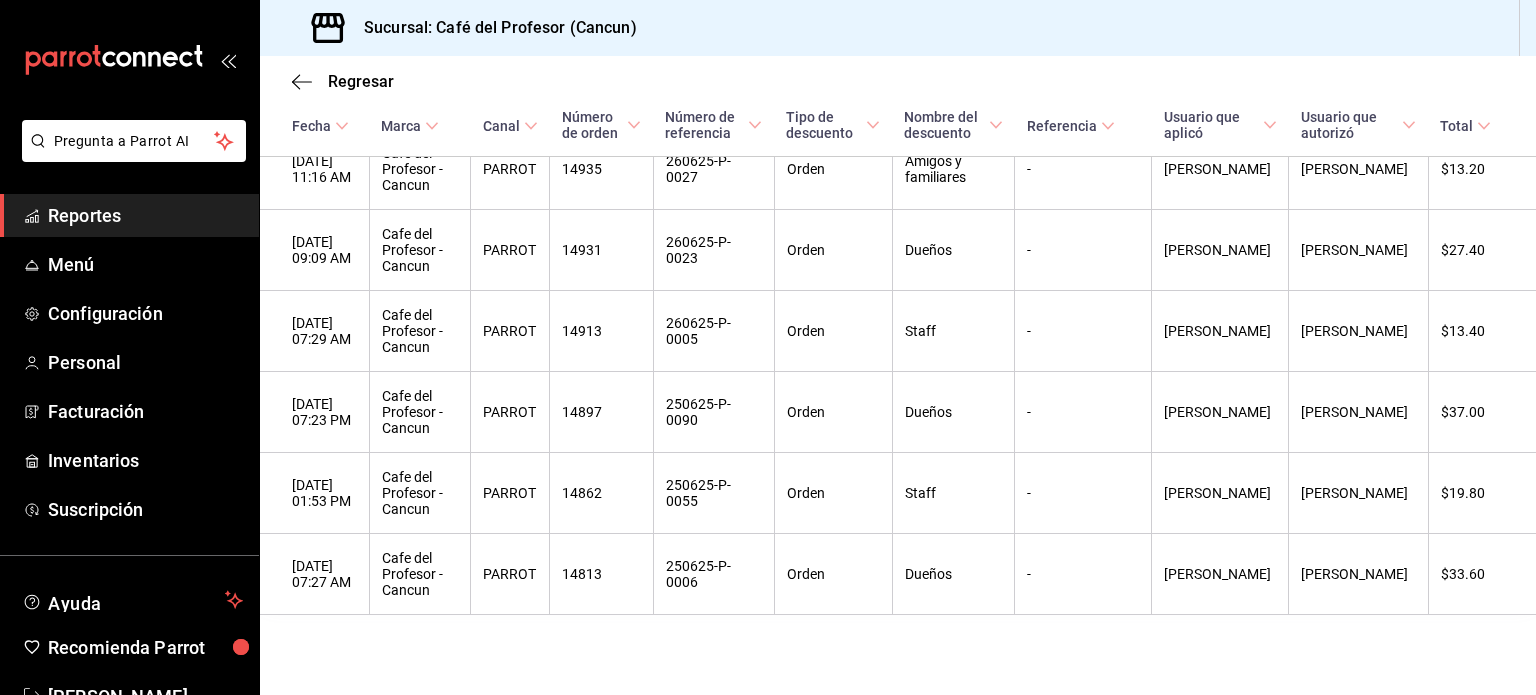 scroll, scrollTop: 7996, scrollLeft: 0, axis: vertical 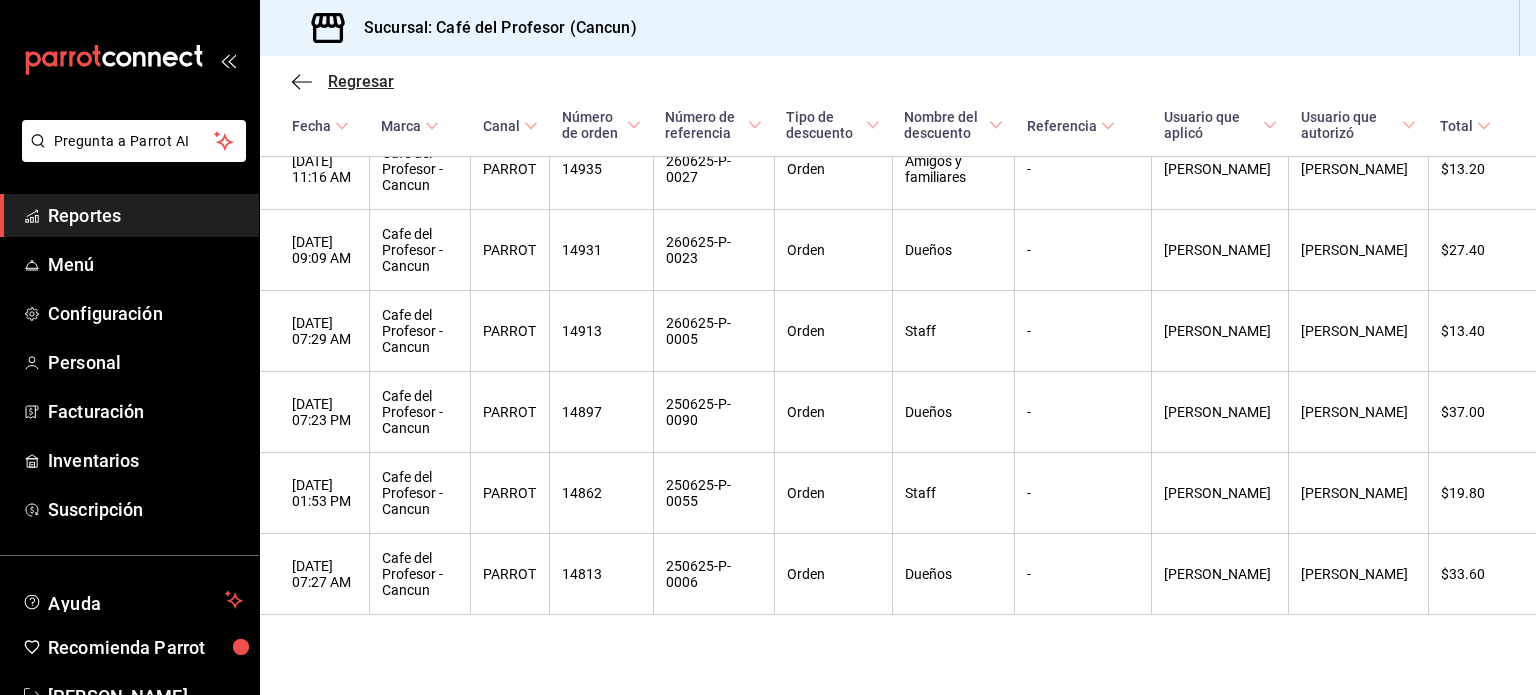 click 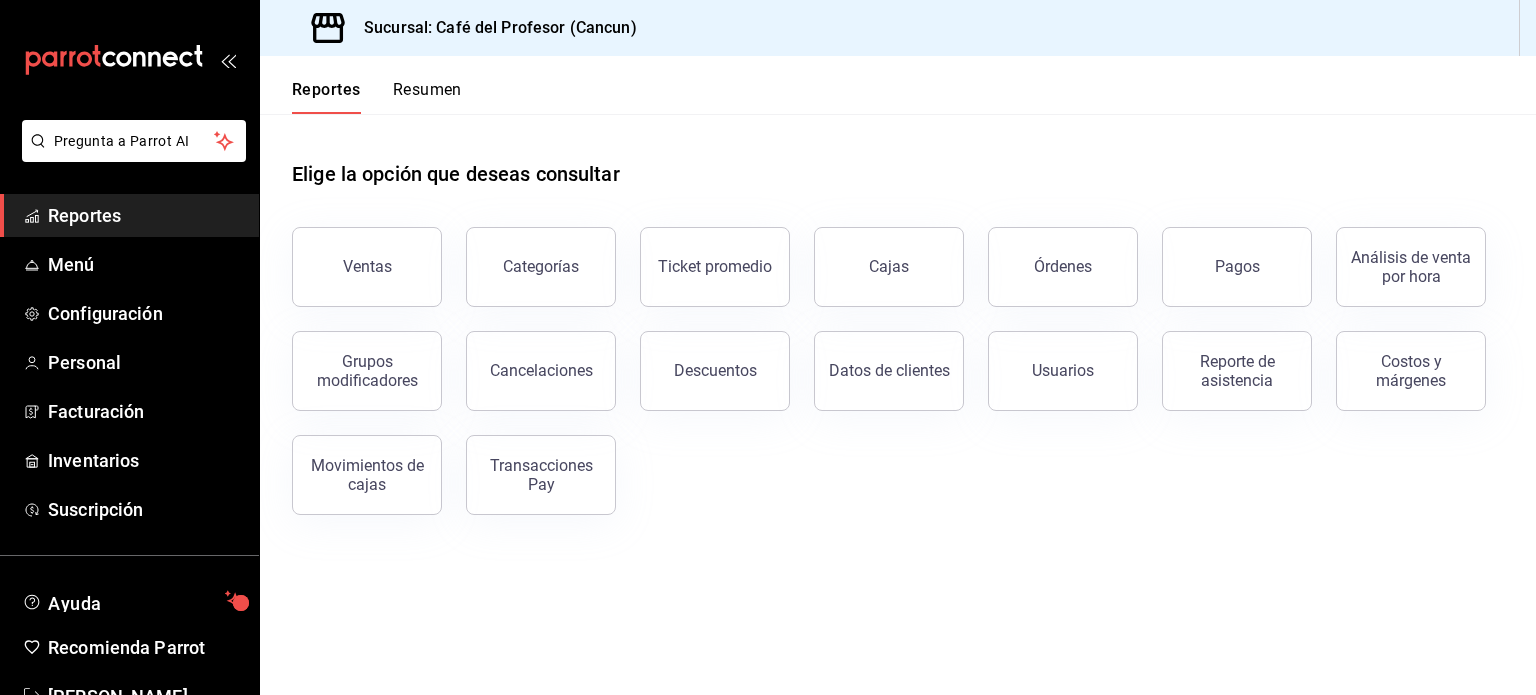 scroll, scrollTop: 59, scrollLeft: 0, axis: vertical 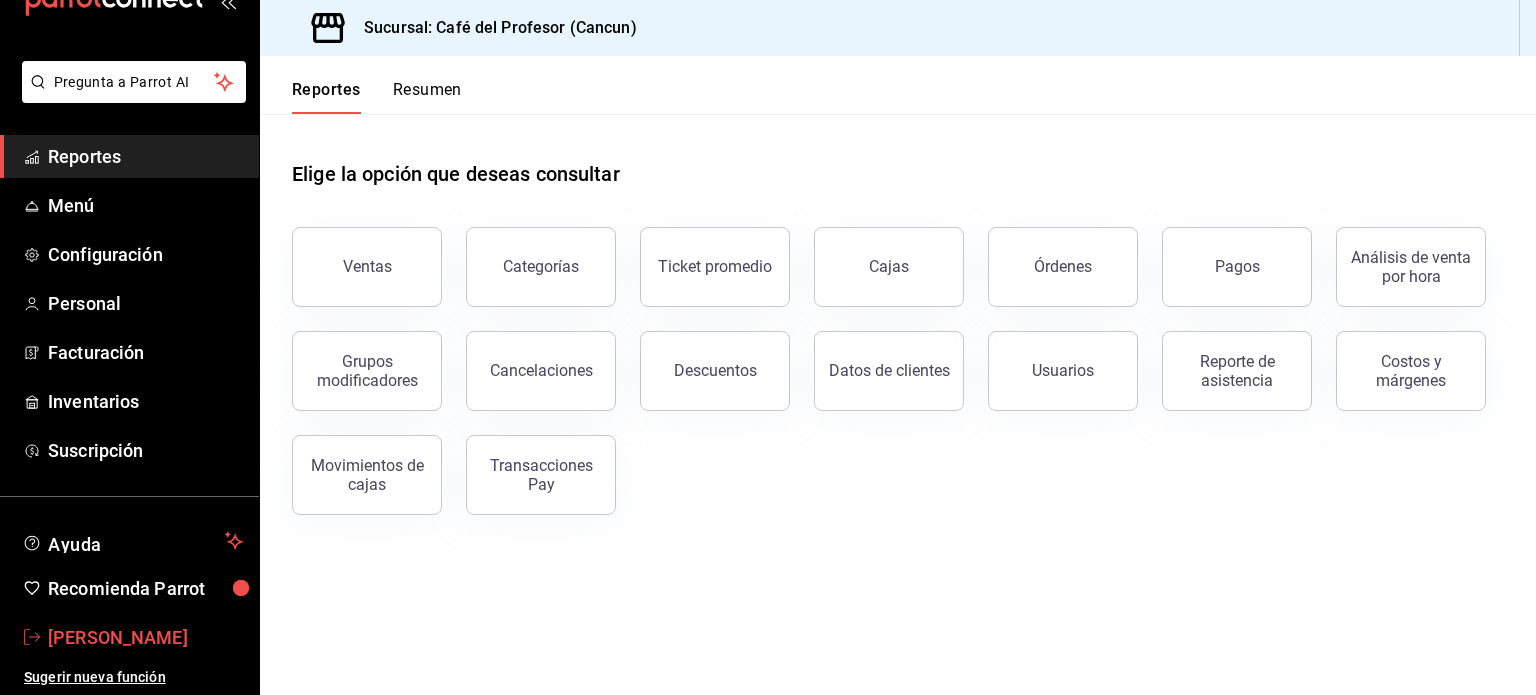 click on "[PERSON_NAME]" at bounding box center [145, 637] 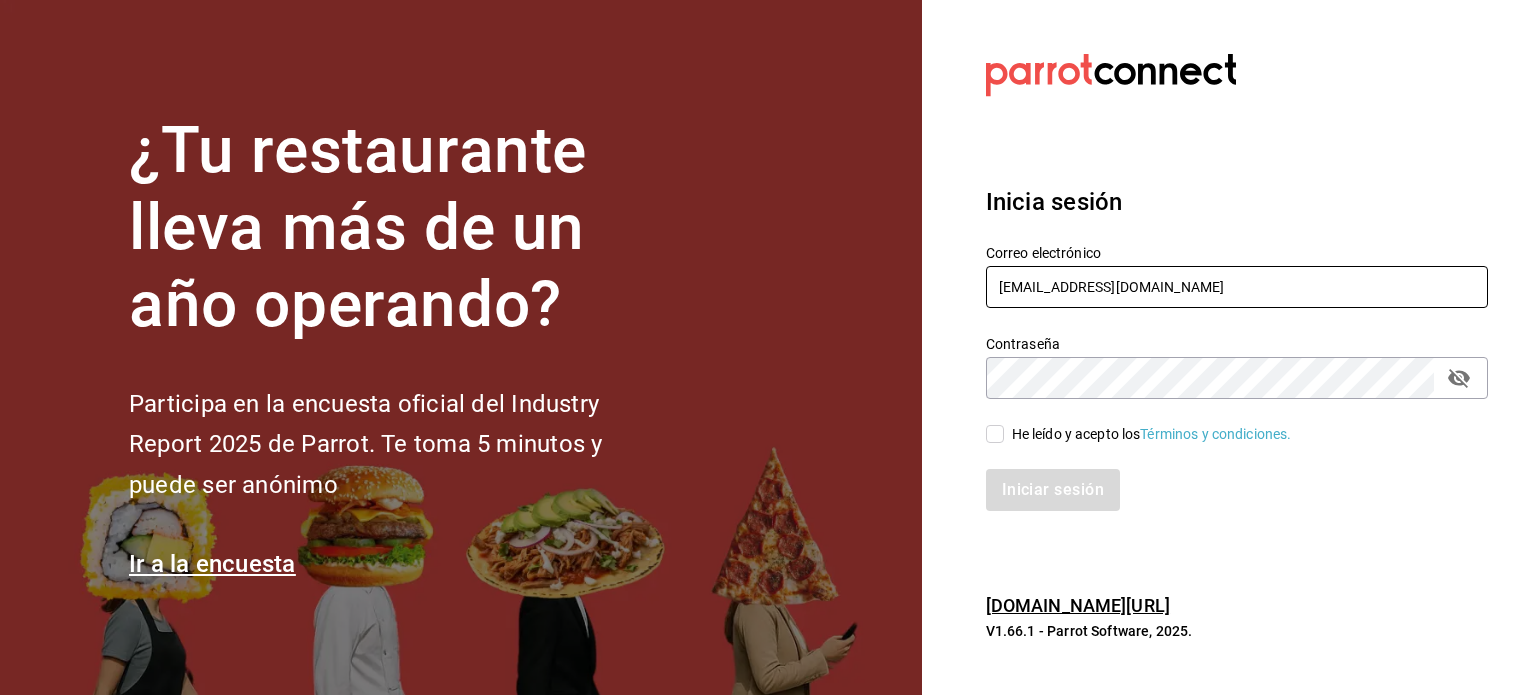 click on "makys202@gmail.com" at bounding box center [1237, 287] 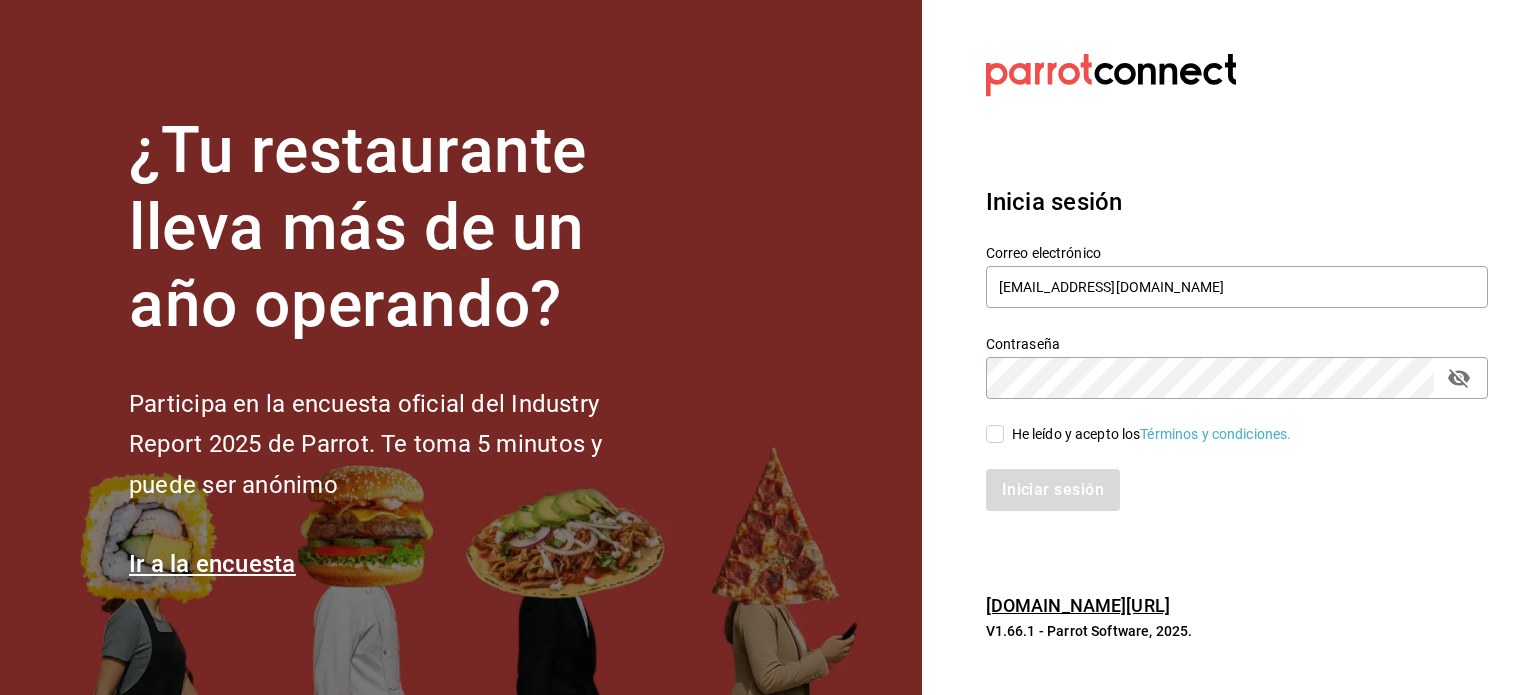 click on "He leído y acepto los  Términos y condiciones." at bounding box center (995, 434) 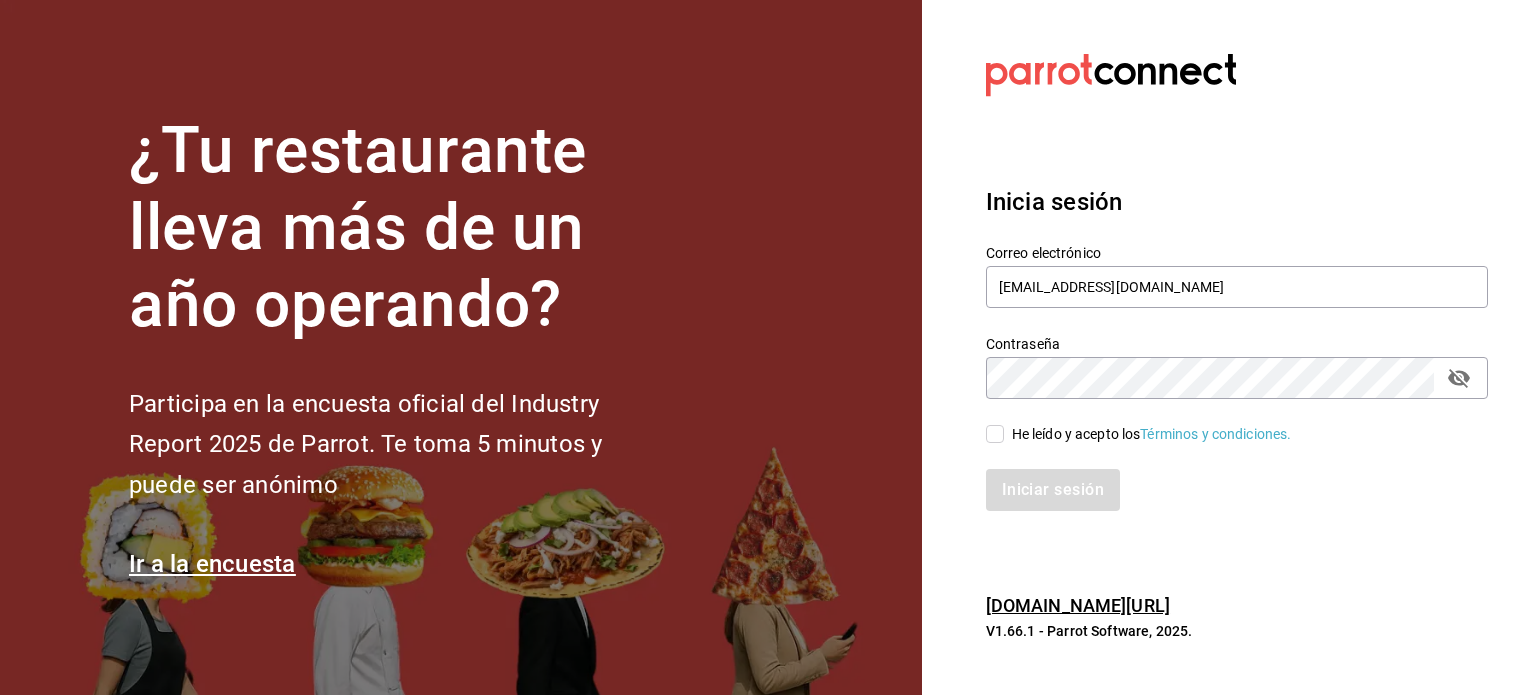 checkbox on "true" 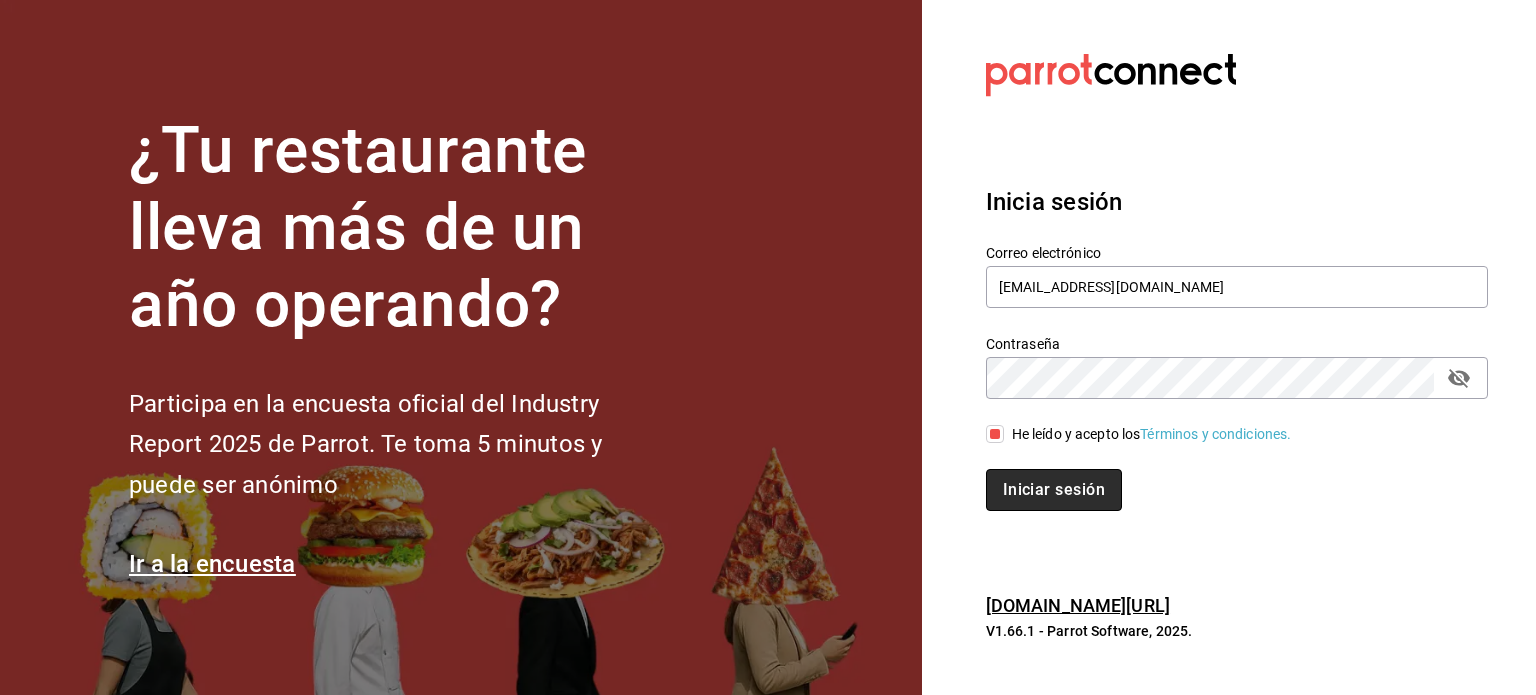 click on "Iniciar sesión" at bounding box center (1054, 490) 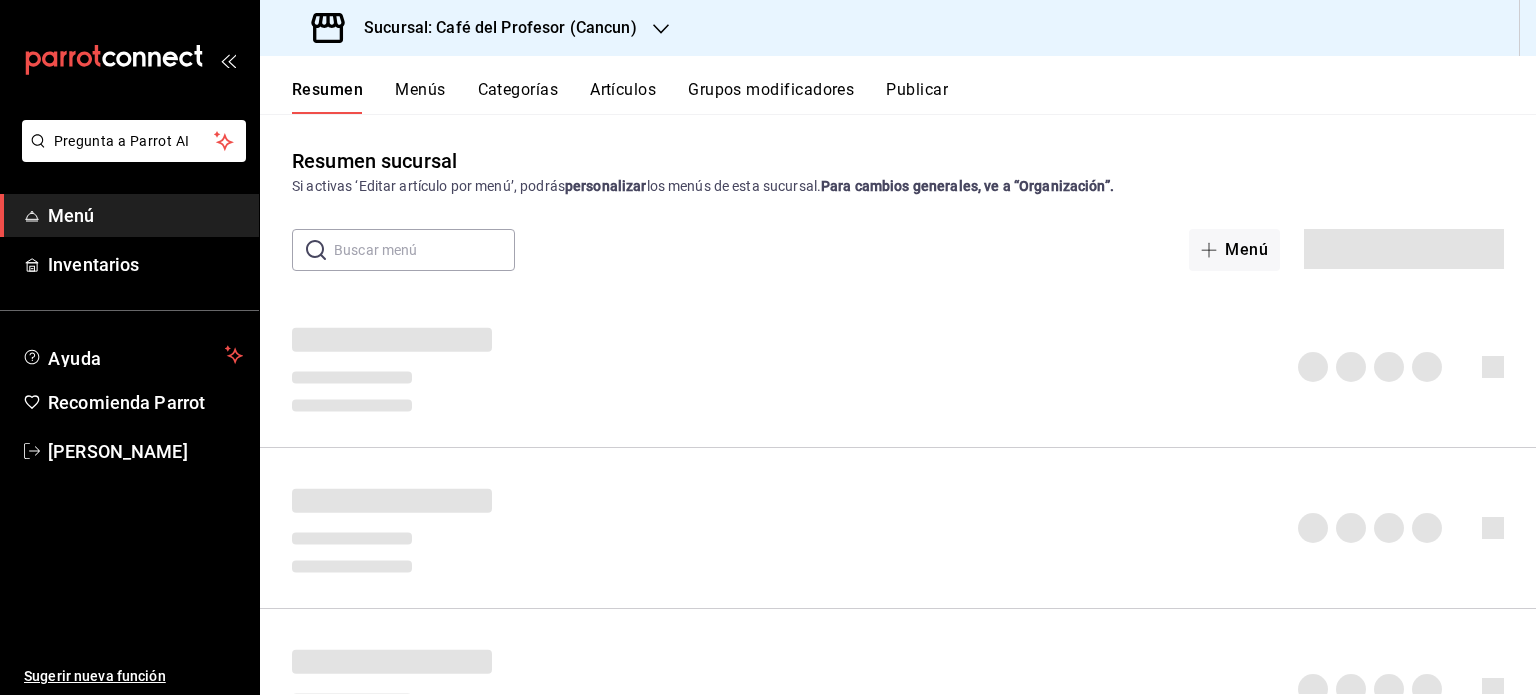 scroll, scrollTop: 0, scrollLeft: 0, axis: both 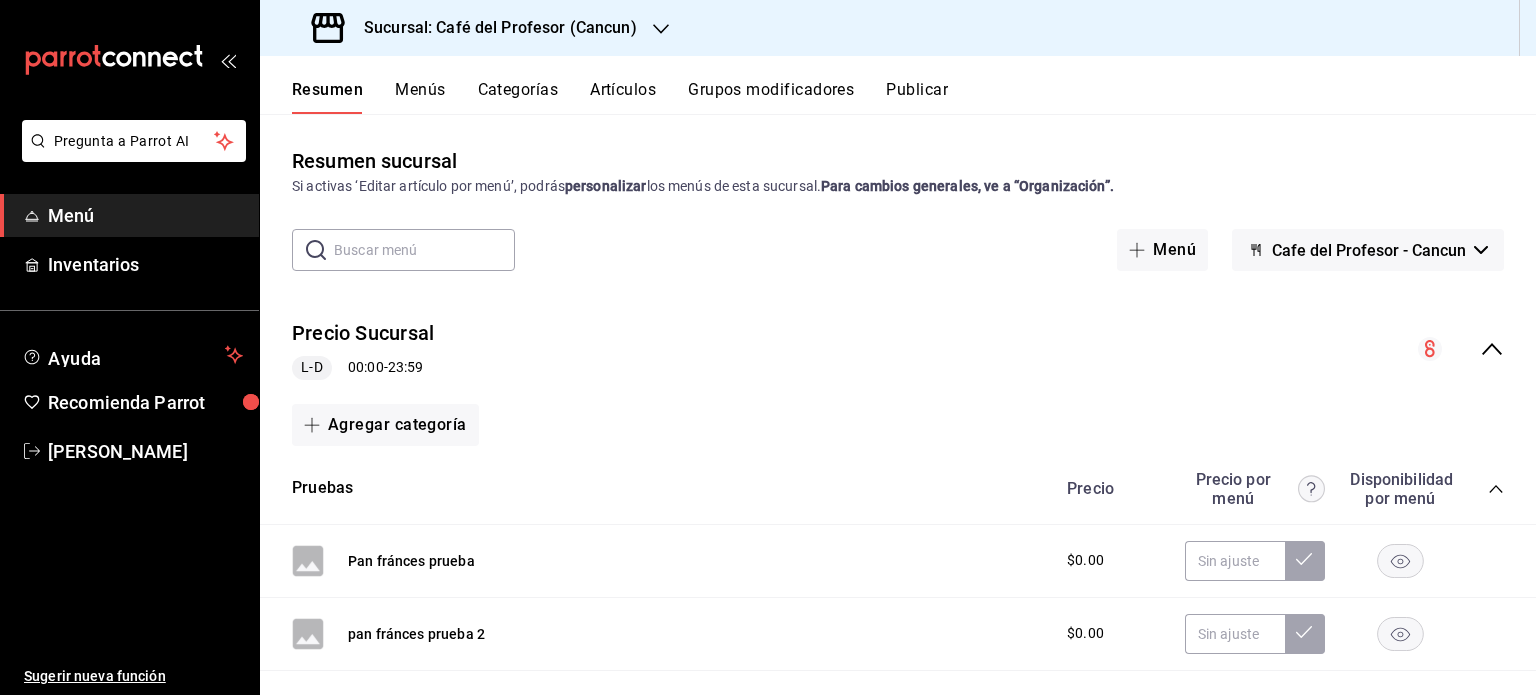 click 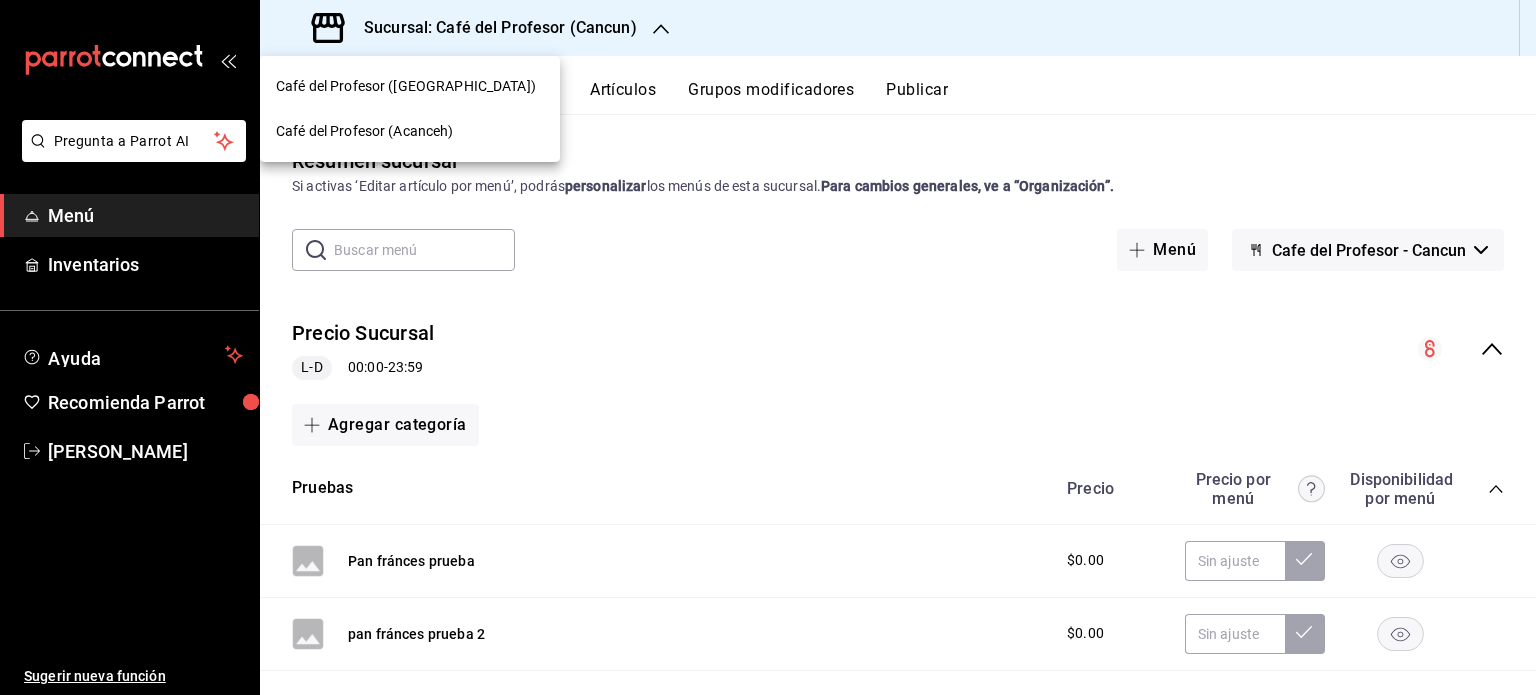 click on "Café del Profesor (Acanceh)" at bounding box center [410, 131] 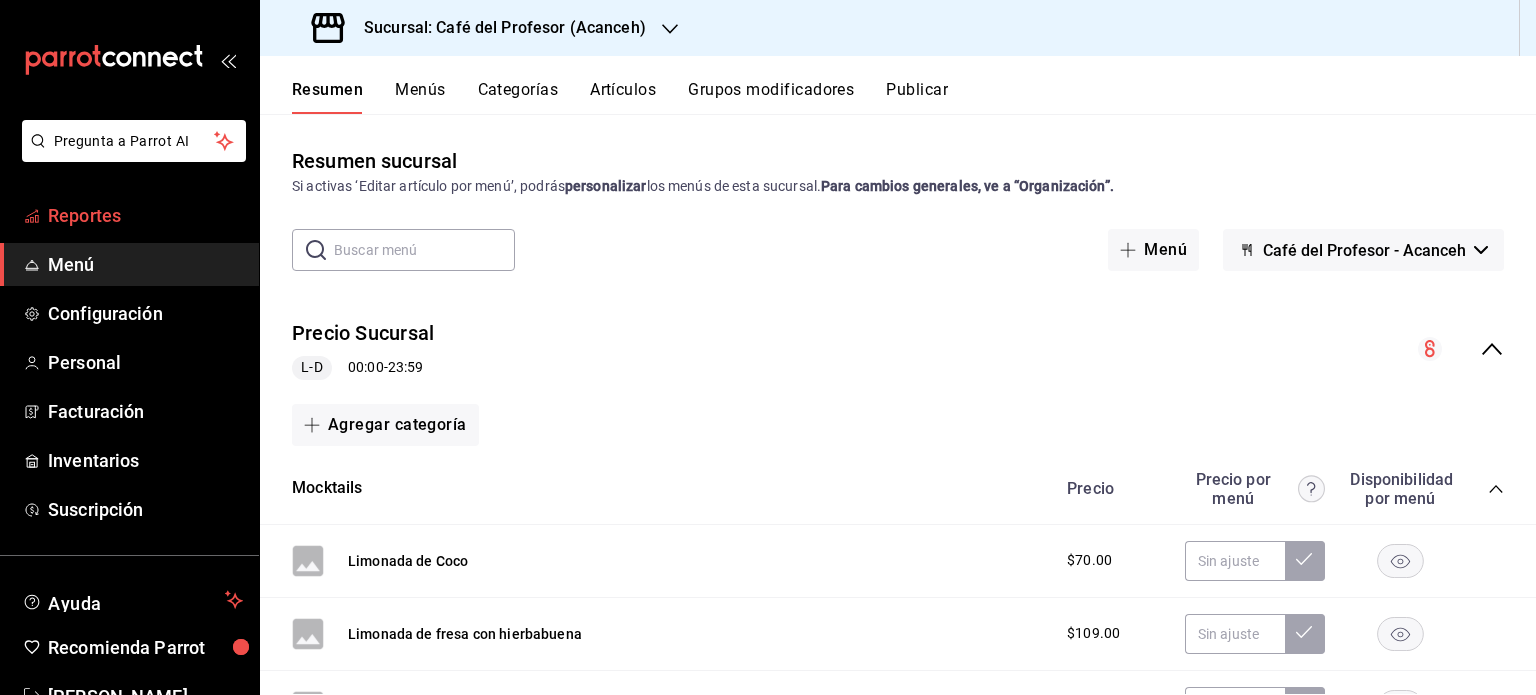 click on "Reportes" at bounding box center [145, 215] 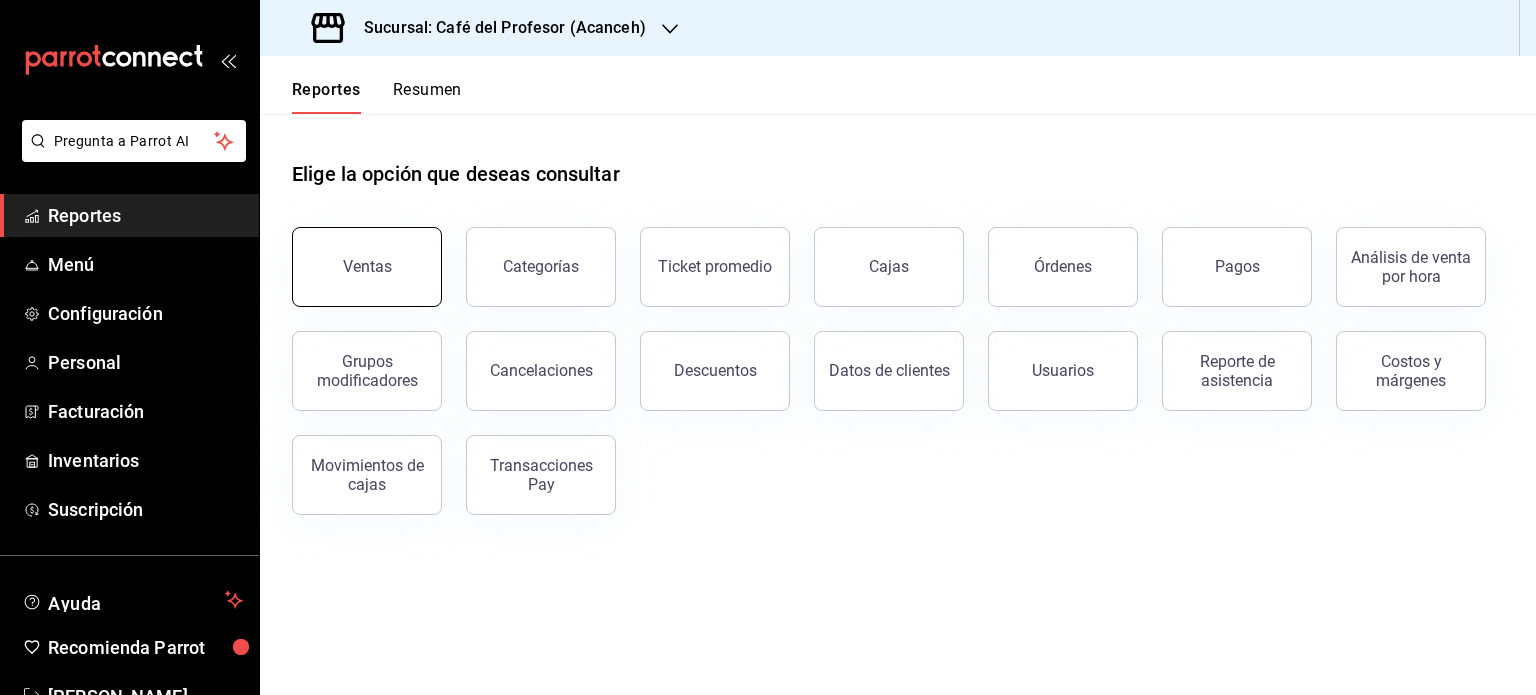 click on "Ventas" at bounding box center [367, 267] 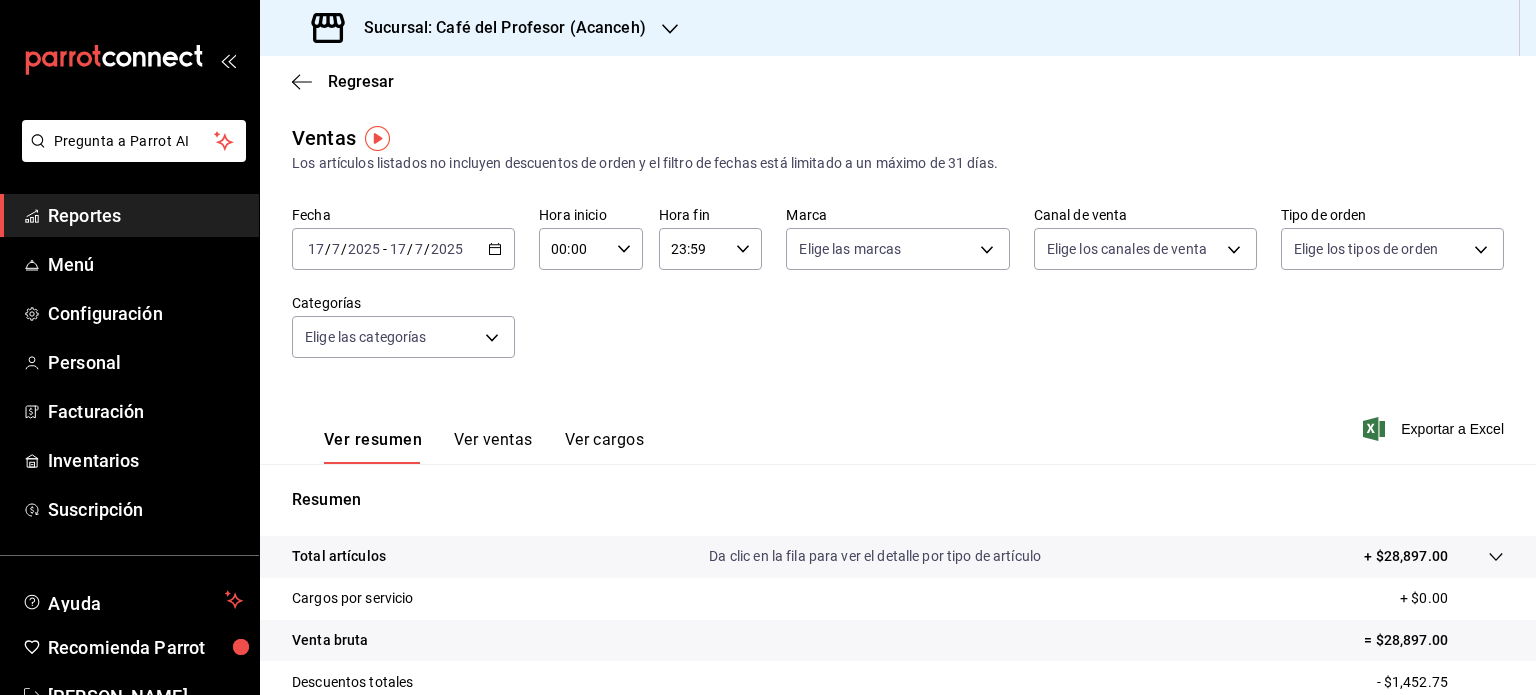 click 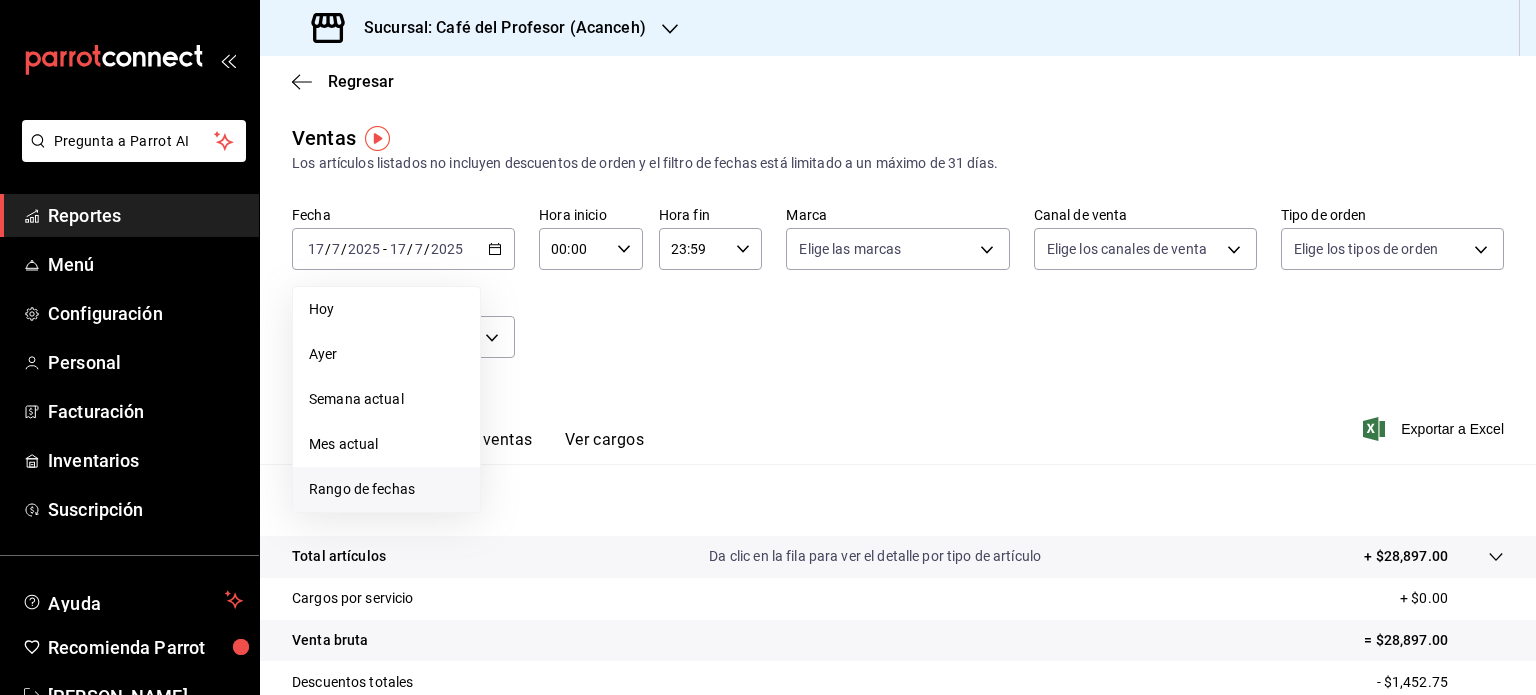 click on "Rango de fechas" at bounding box center [386, 489] 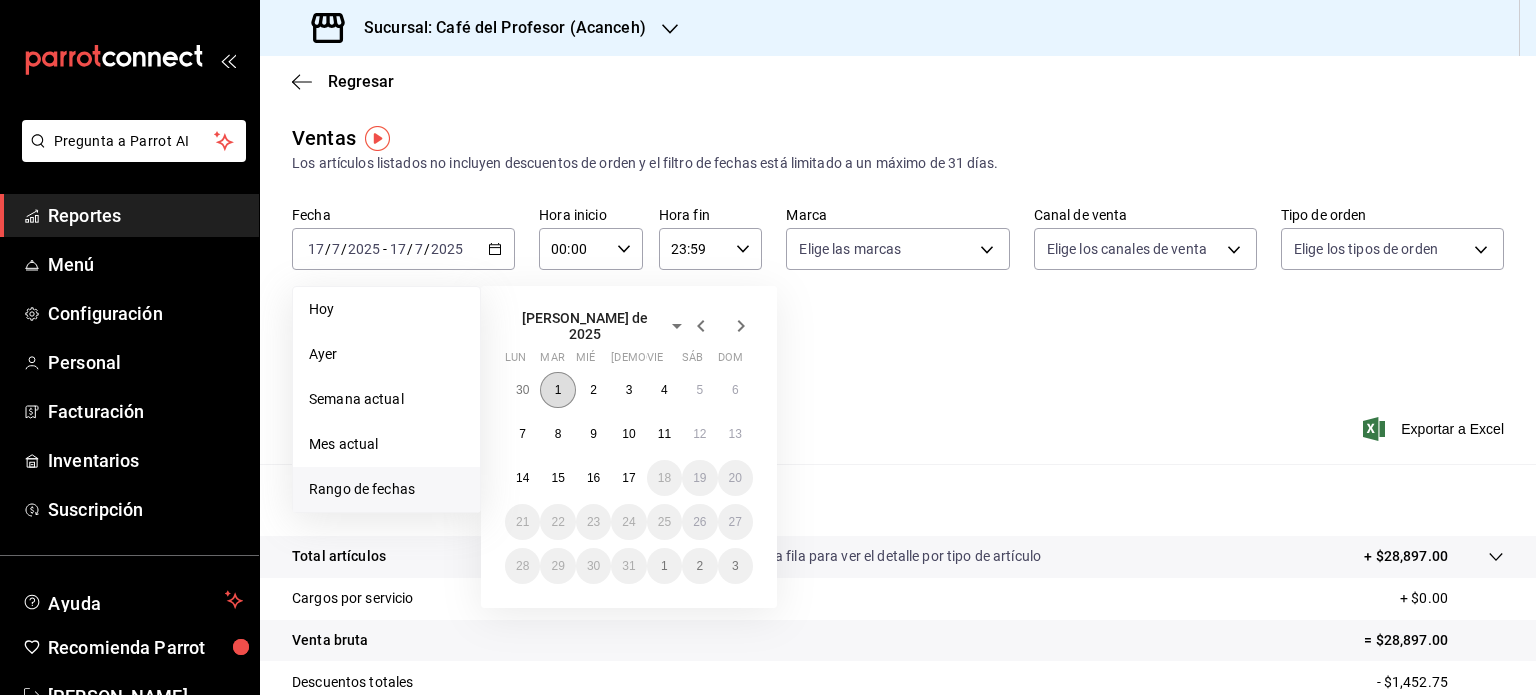 click on "1" at bounding box center [558, 390] 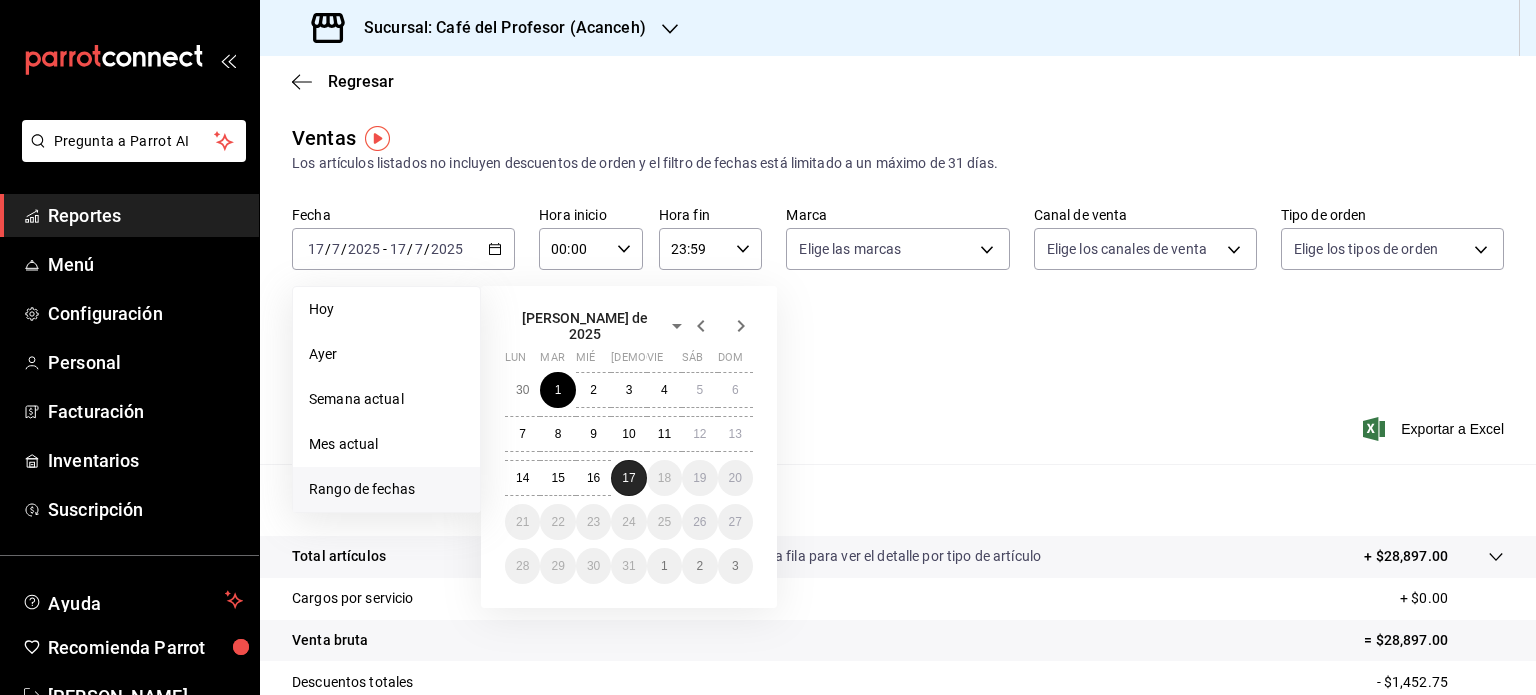 click on "17" at bounding box center [628, 478] 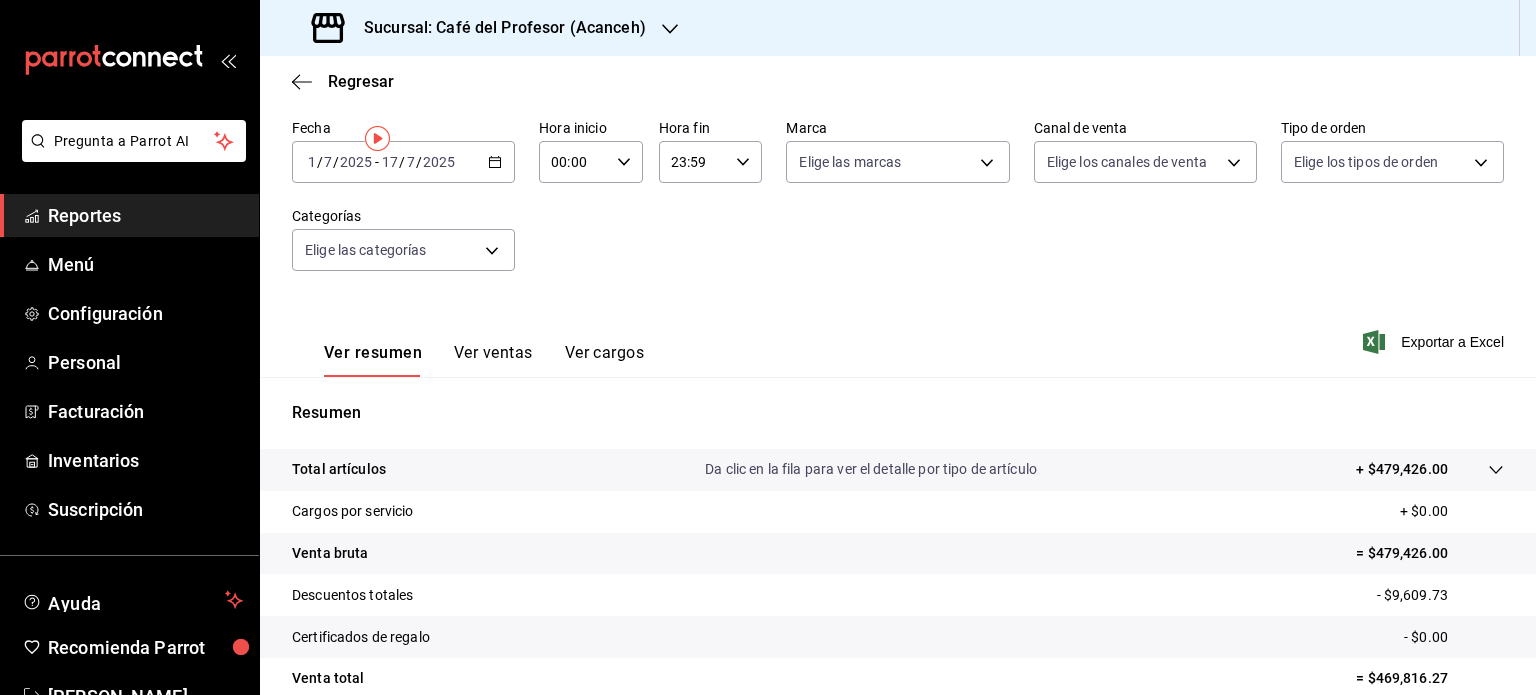 scroll, scrollTop: 0, scrollLeft: 0, axis: both 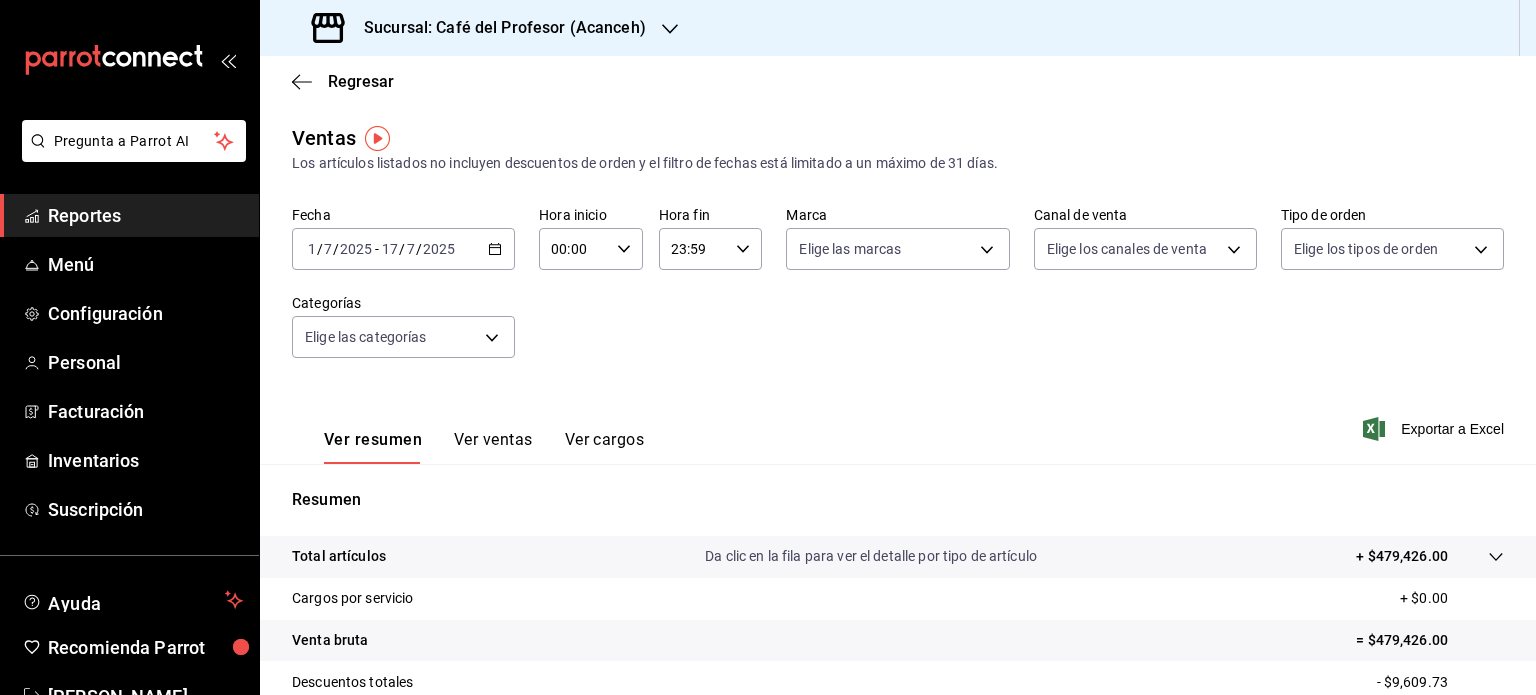 click on "Reportes" at bounding box center [145, 215] 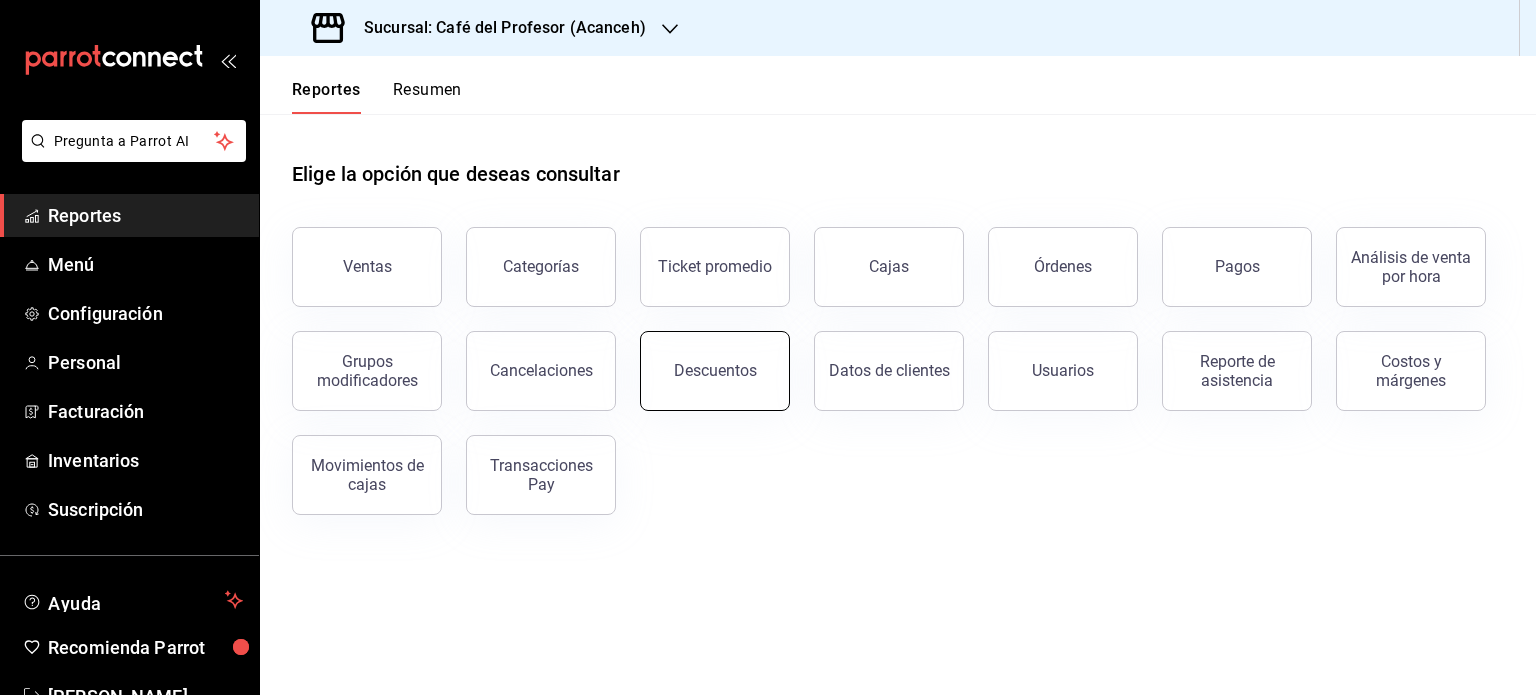click on "Descuentos" at bounding box center (715, 371) 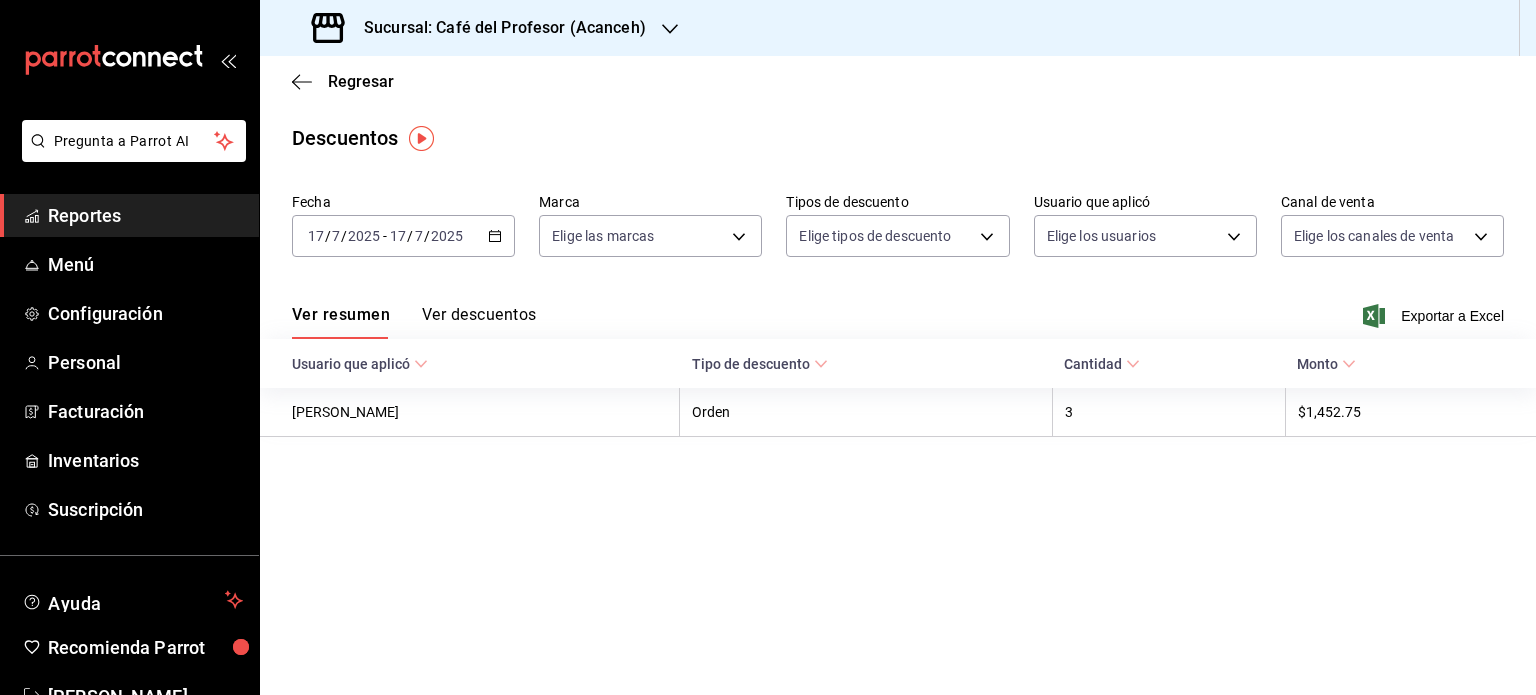 click 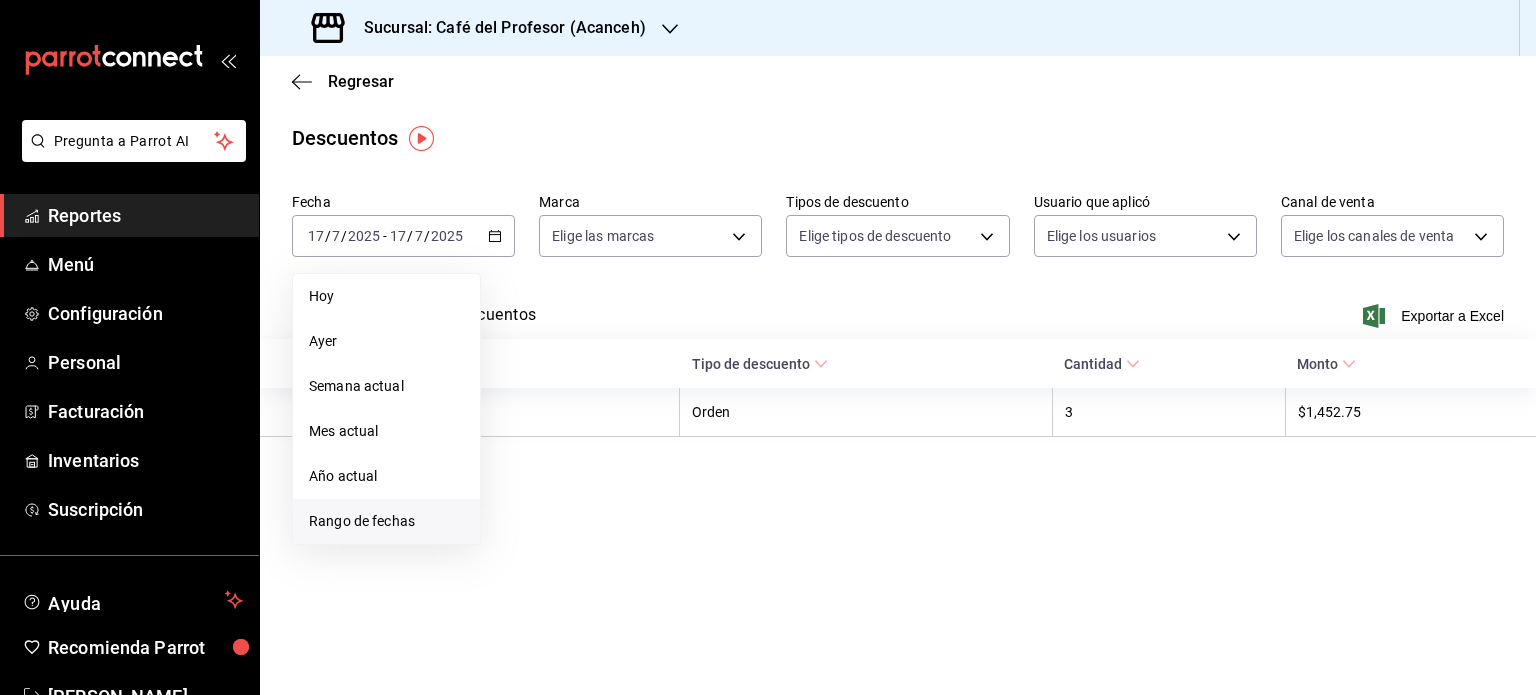 click on "Rango de fechas" at bounding box center (386, 521) 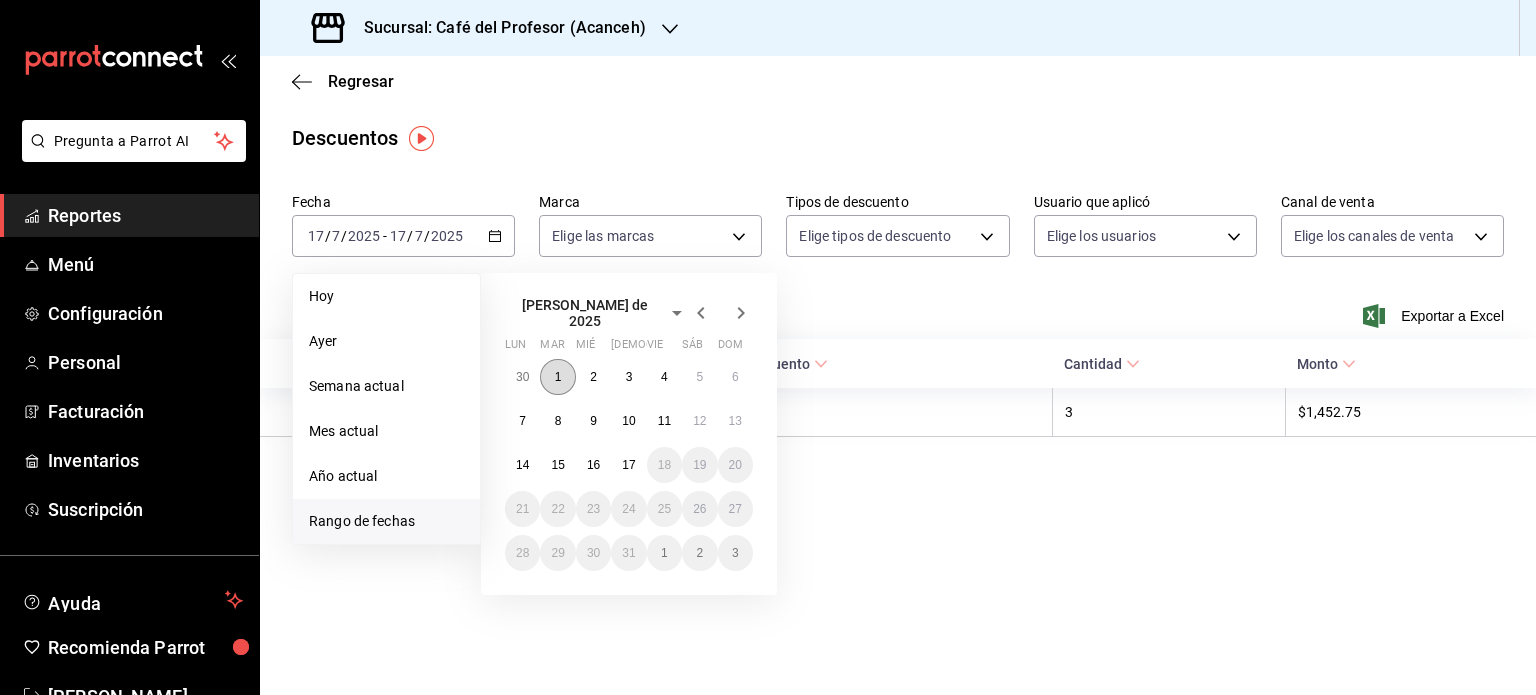 click on "1" at bounding box center (557, 377) 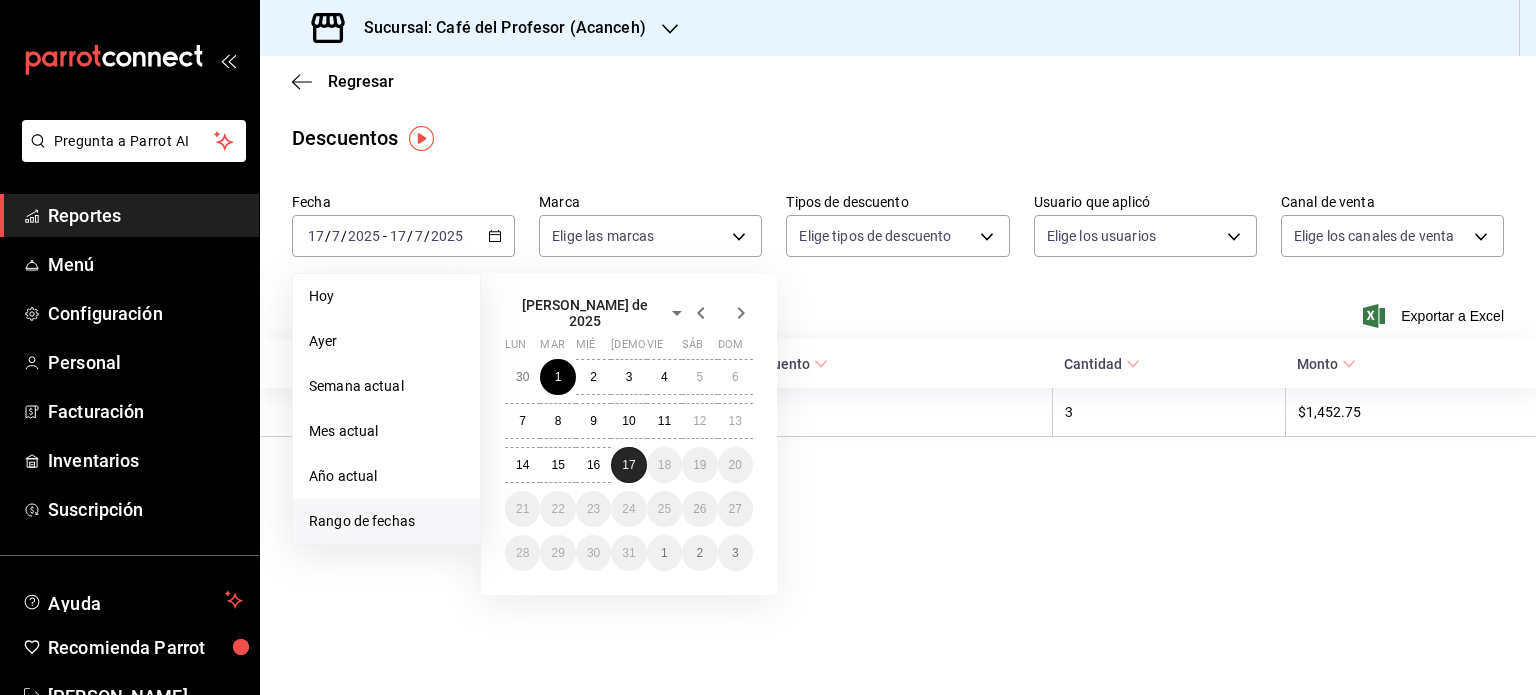 click on "17" at bounding box center [628, 465] 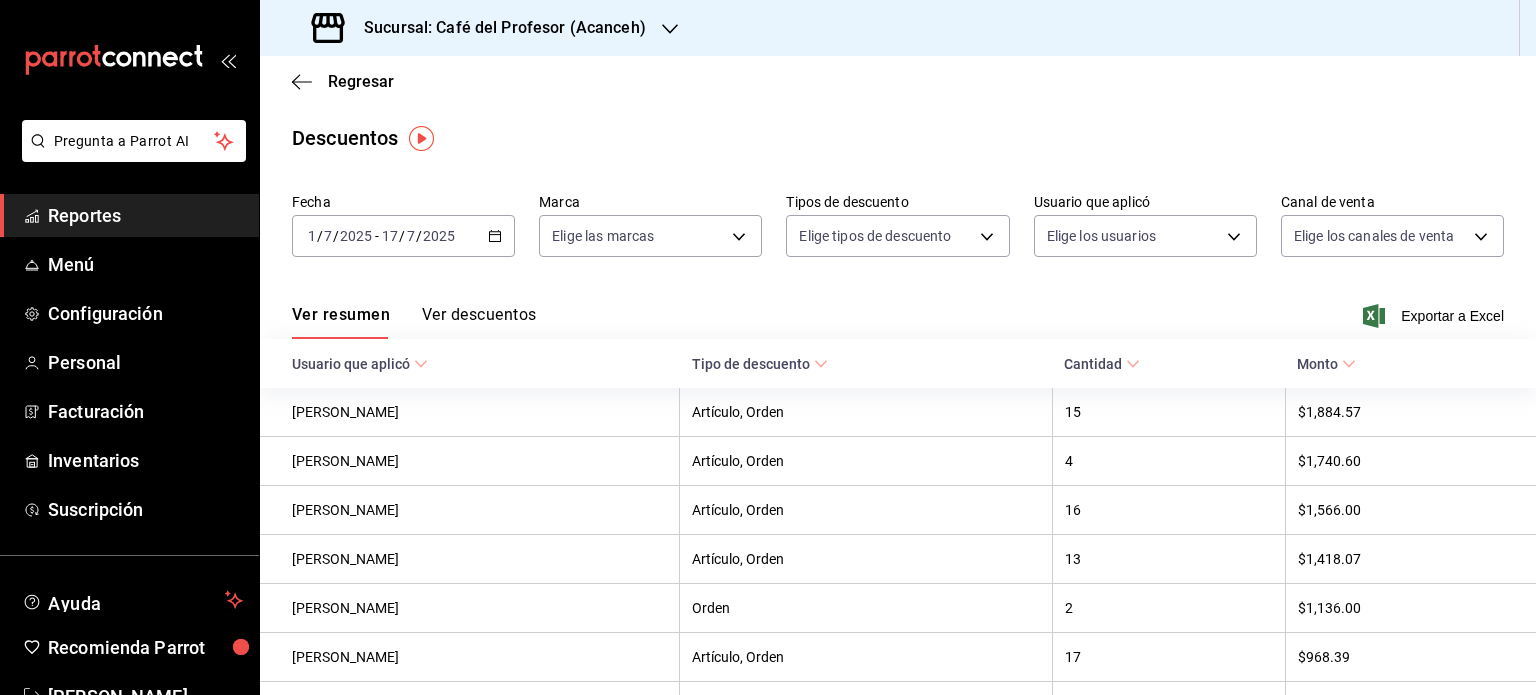 click on "Ver descuentos" at bounding box center (479, 322) 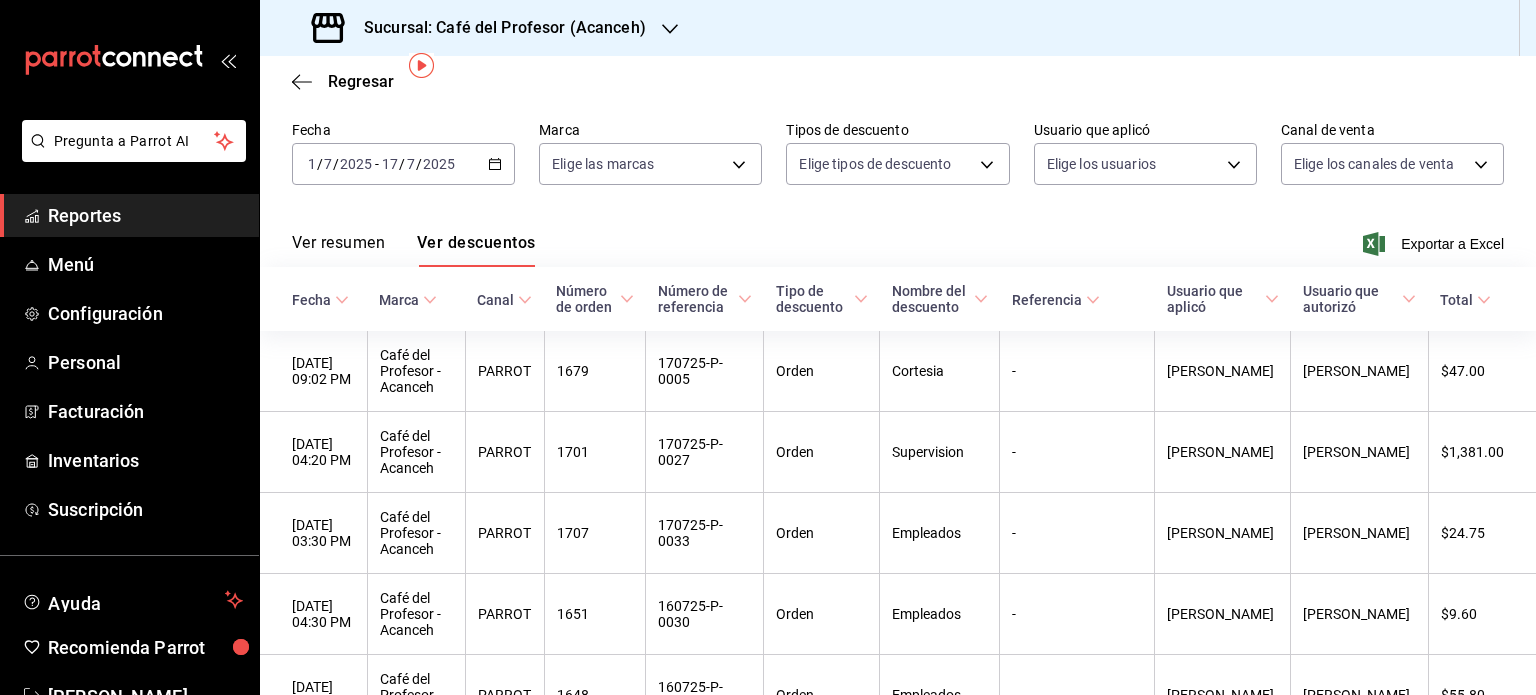 scroll, scrollTop: 80, scrollLeft: 0, axis: vertical 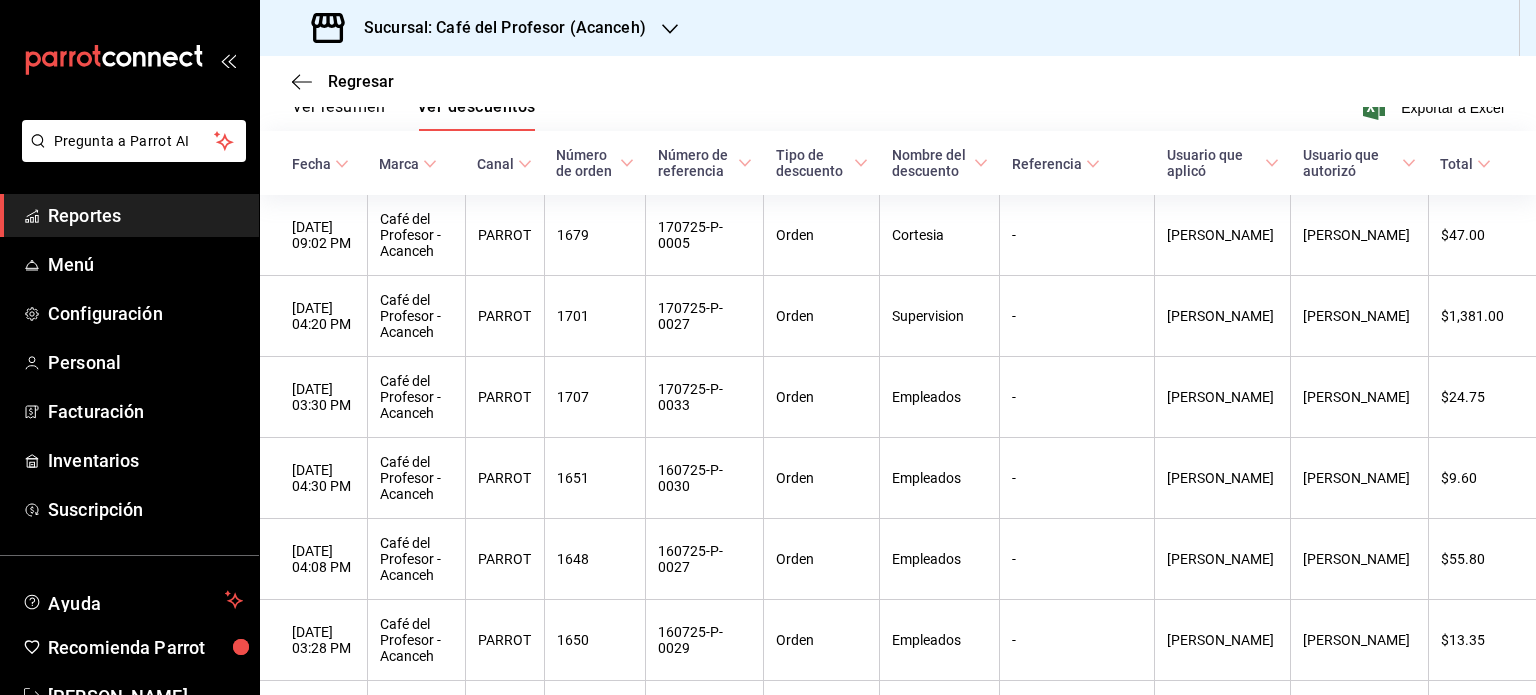 click on "Sucursal: Café del Profesor (Acanceh)" at bounding box center [898, 28] 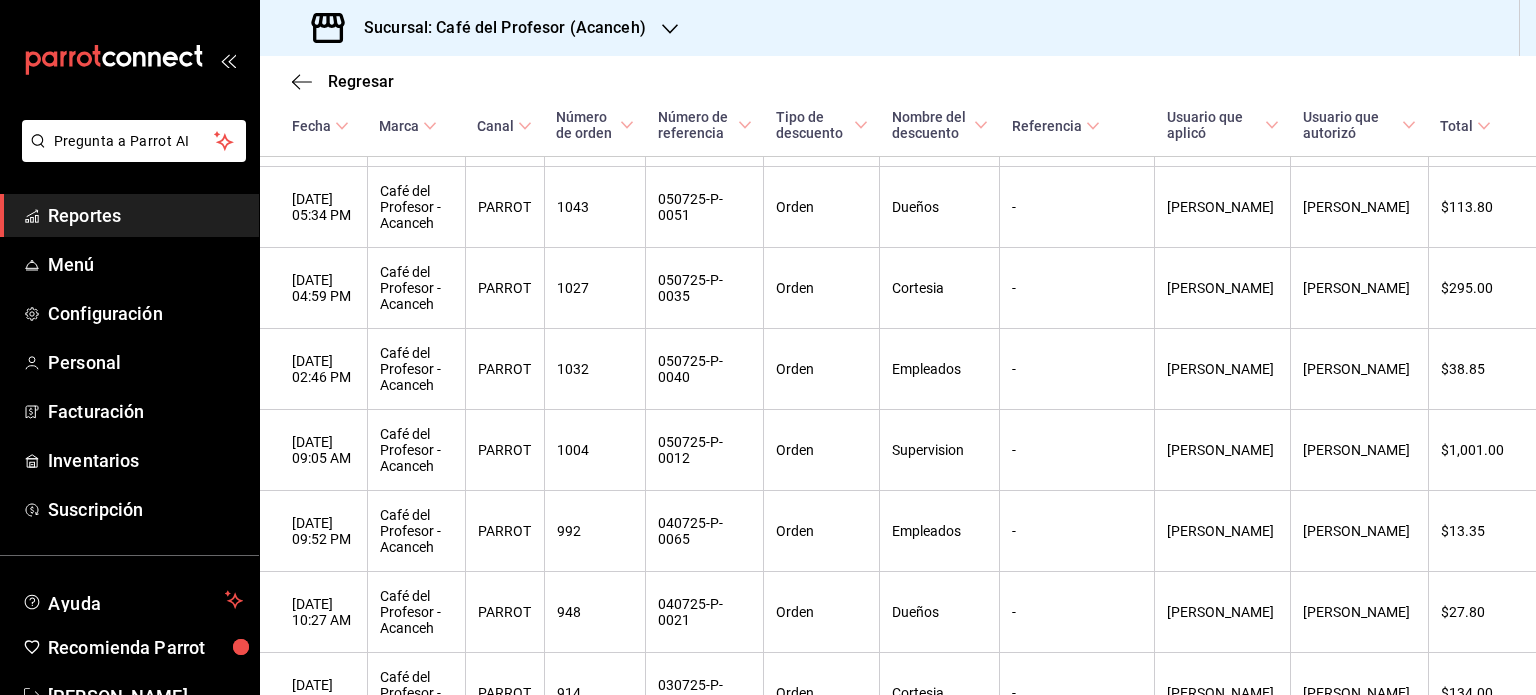 scroll, scrollTop: 4808, scrollLeft: 0, axis: vertical 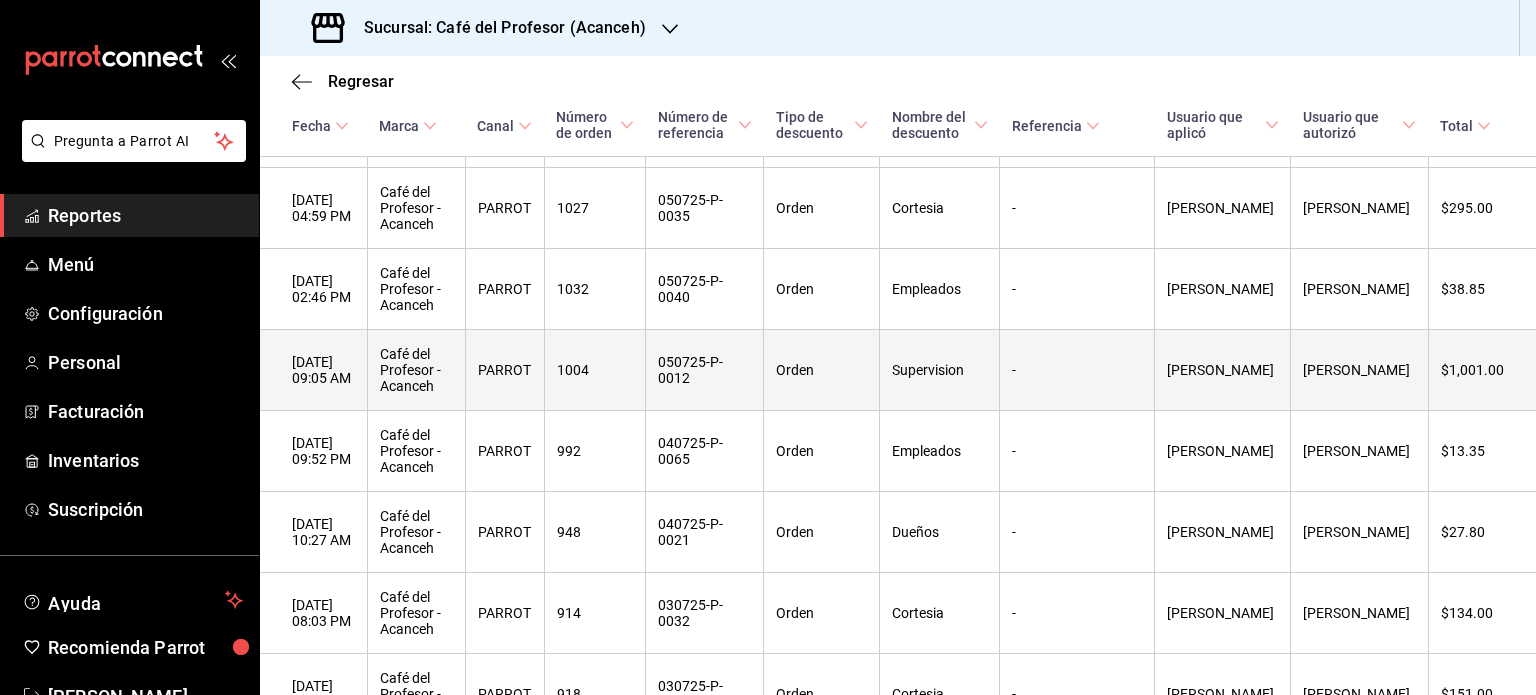 click on "$1,001.00" at bounding box center [1482, 370] 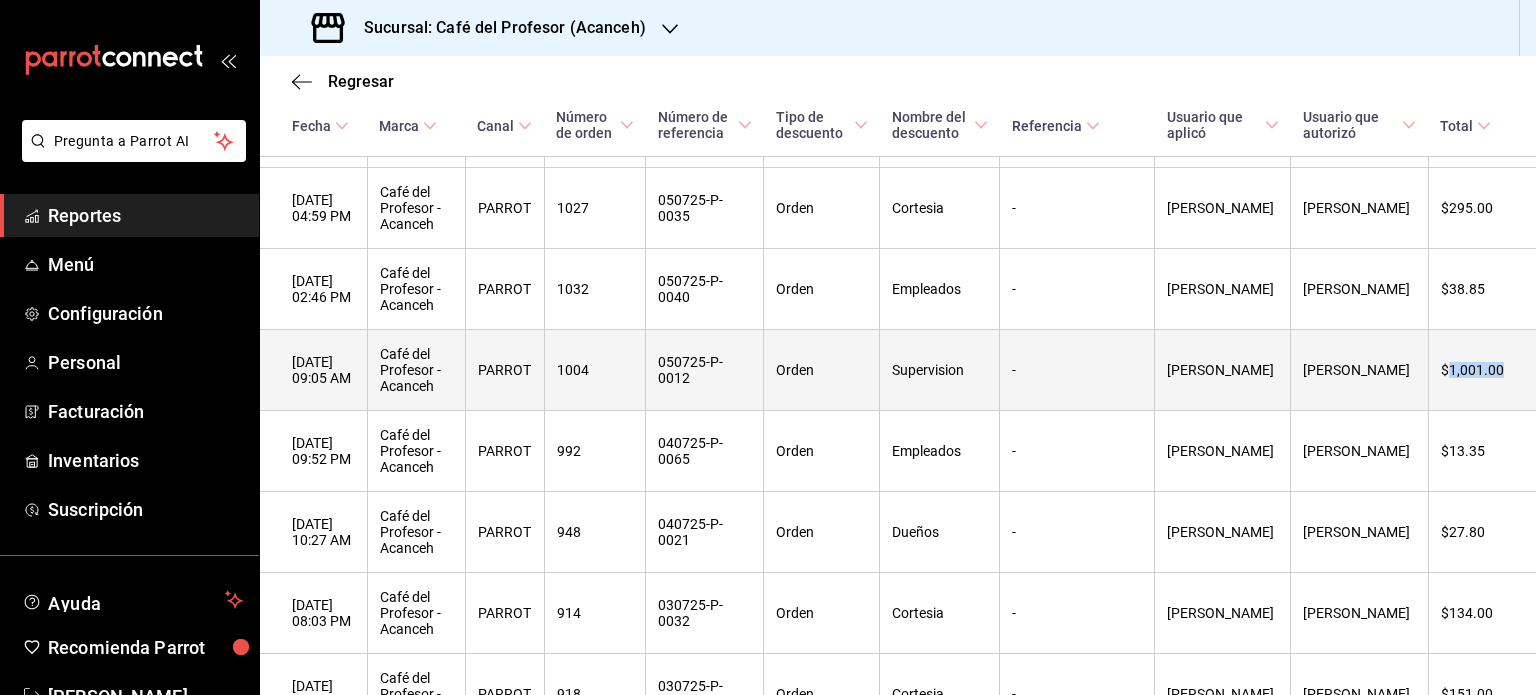 click on "$1,001.00" at bounding box center [1482, 370] 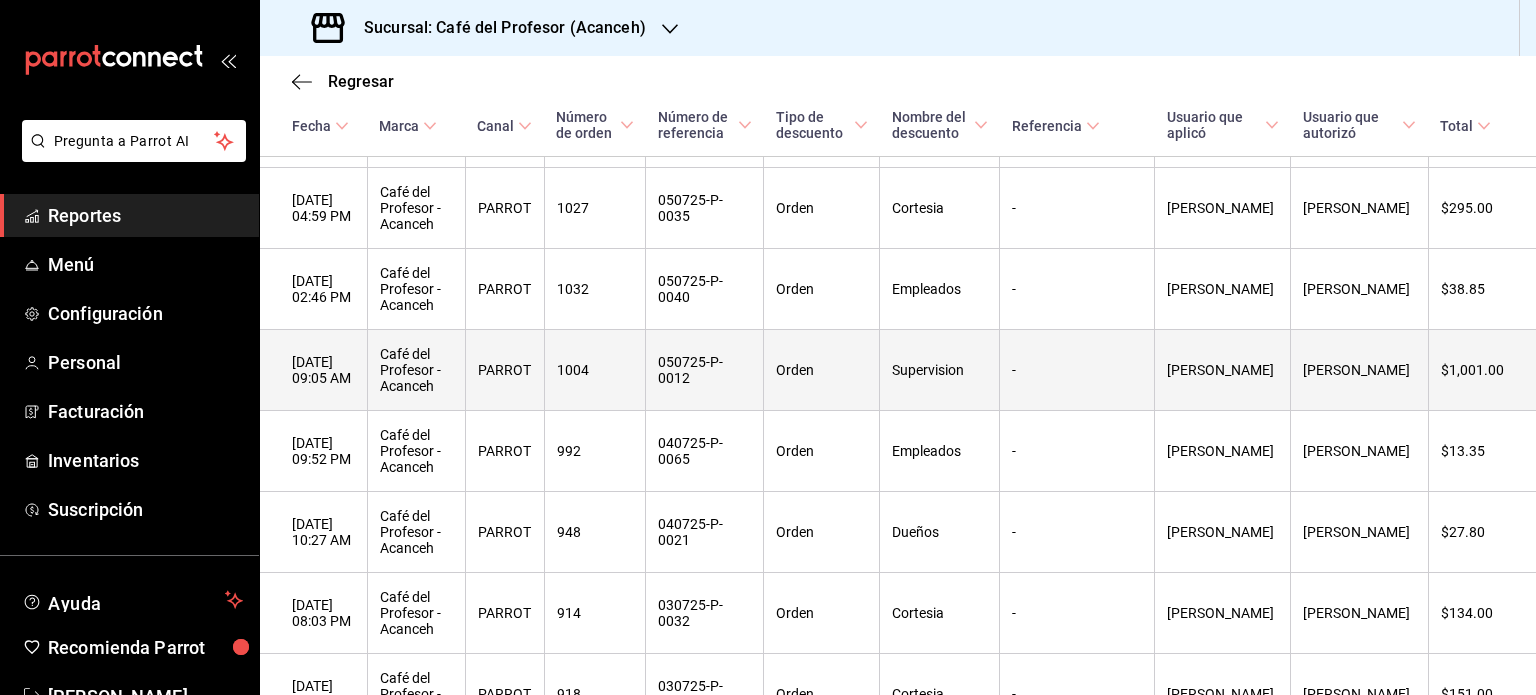 click on "Naomi Correa" at bounding box center (1360, 370) 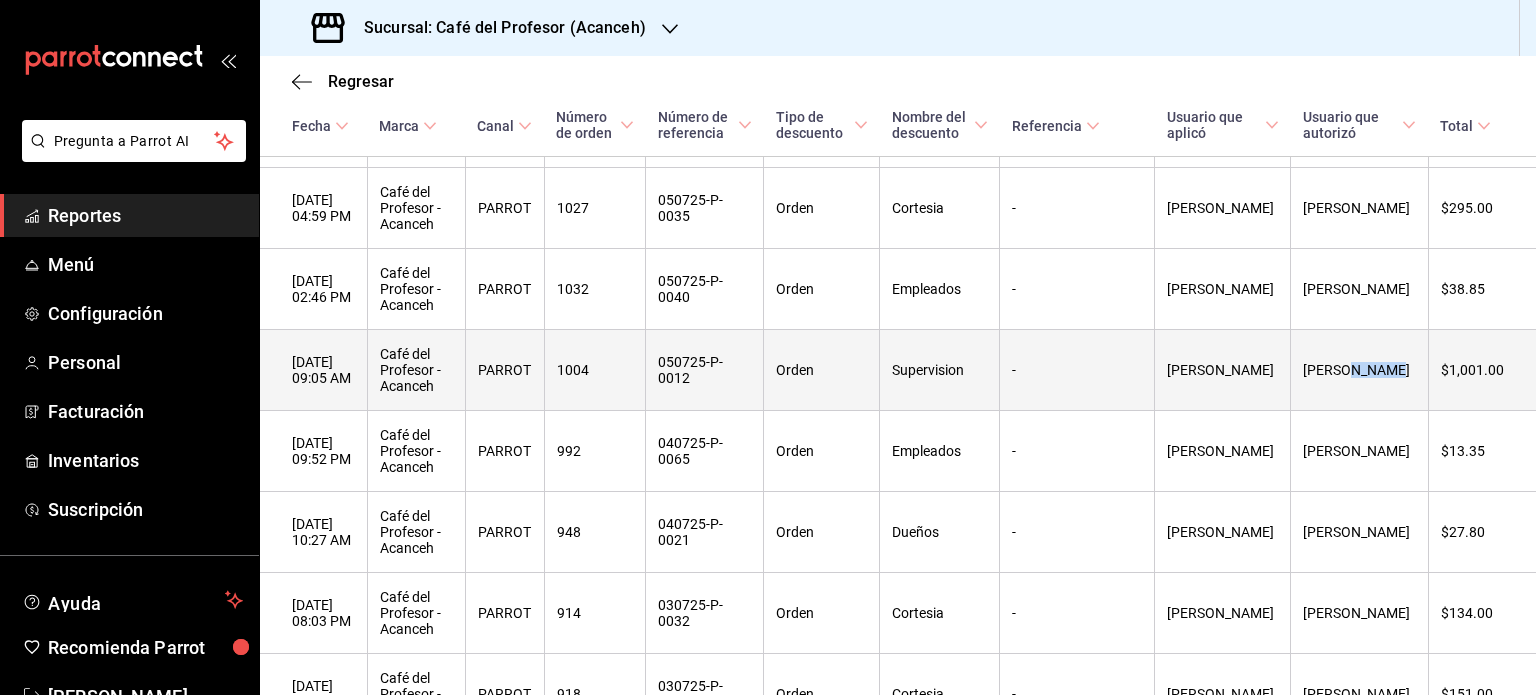 click on "Naomi Correa" at bounding box center (1360, 370) 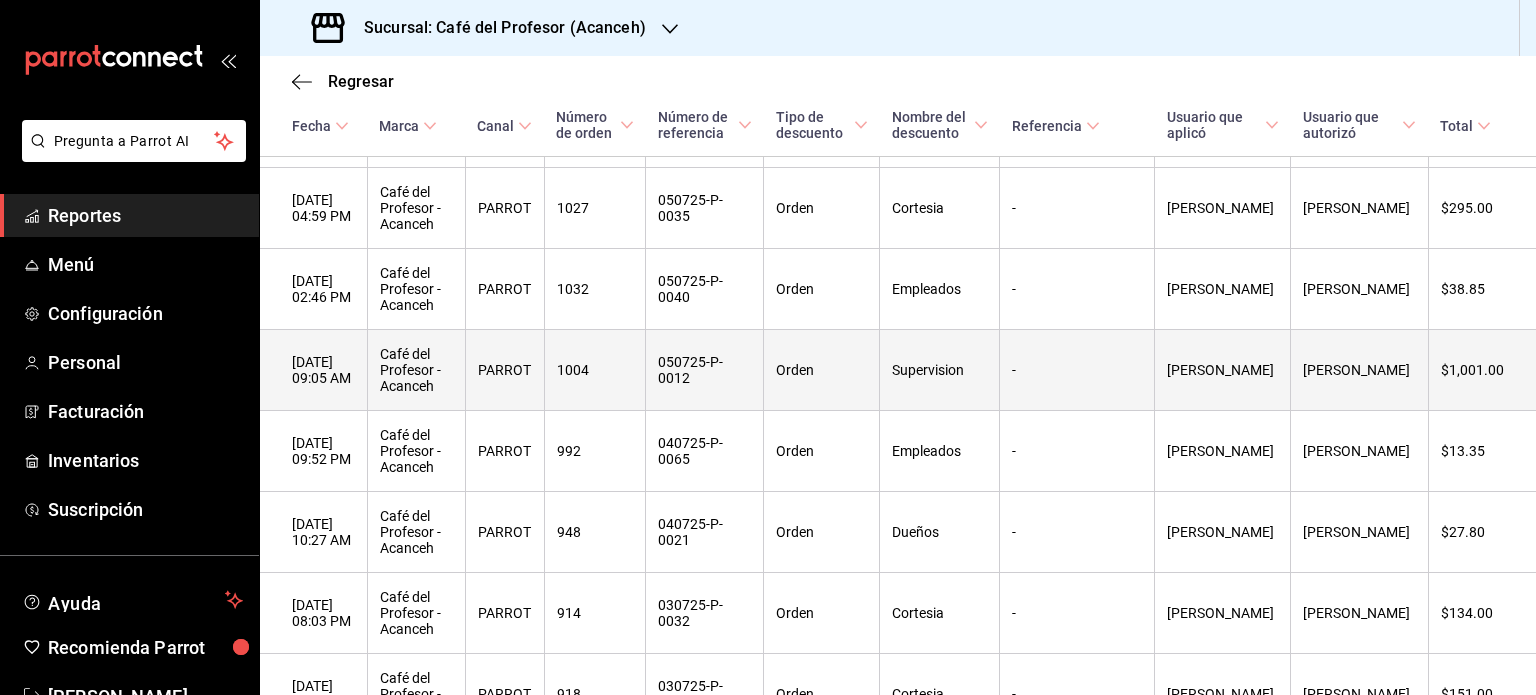 click on "Naomi Correa" at bounding box center (1223, 370) 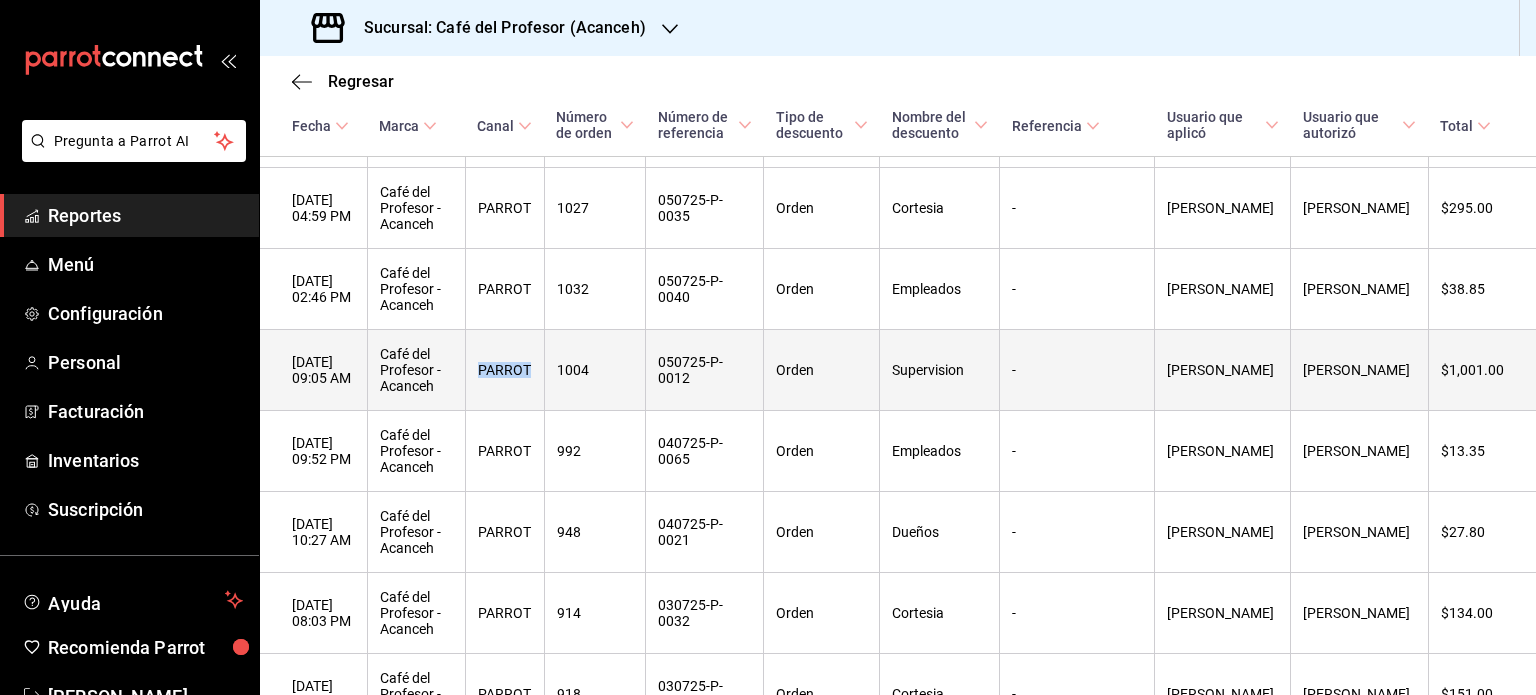 click on "PARROT" at bounding box center (504, 370) 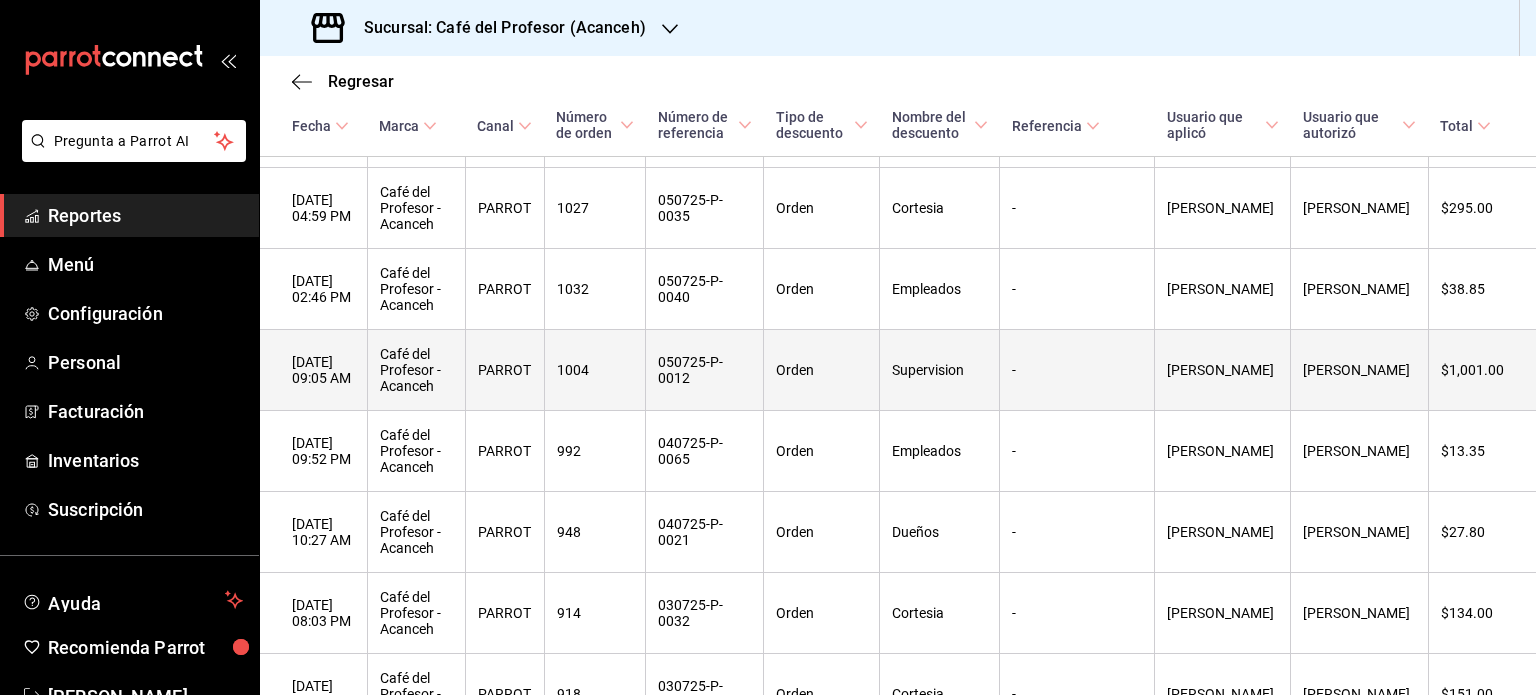 click on "1004" at bounding box center (594, 370) 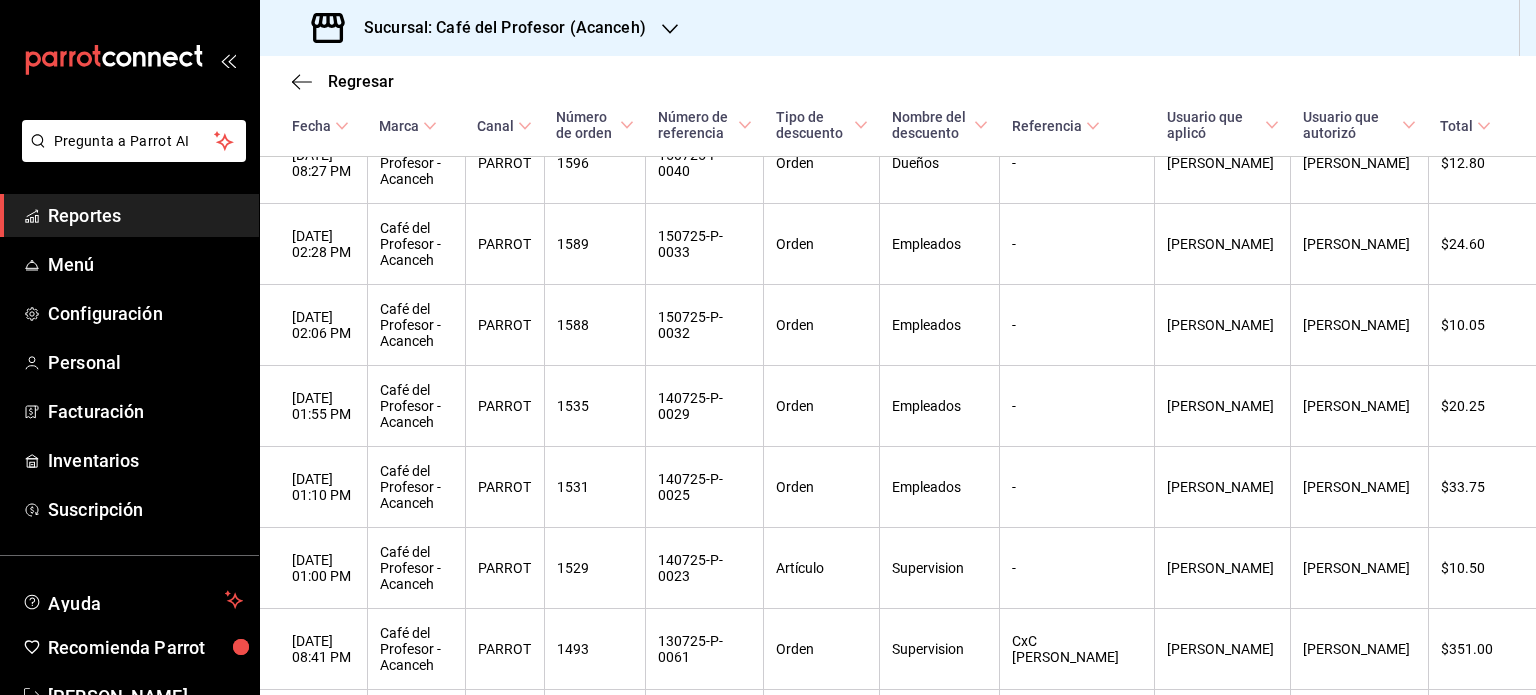 scroll, scrollTop: 872, scrollLeft: 0, axis: vertical 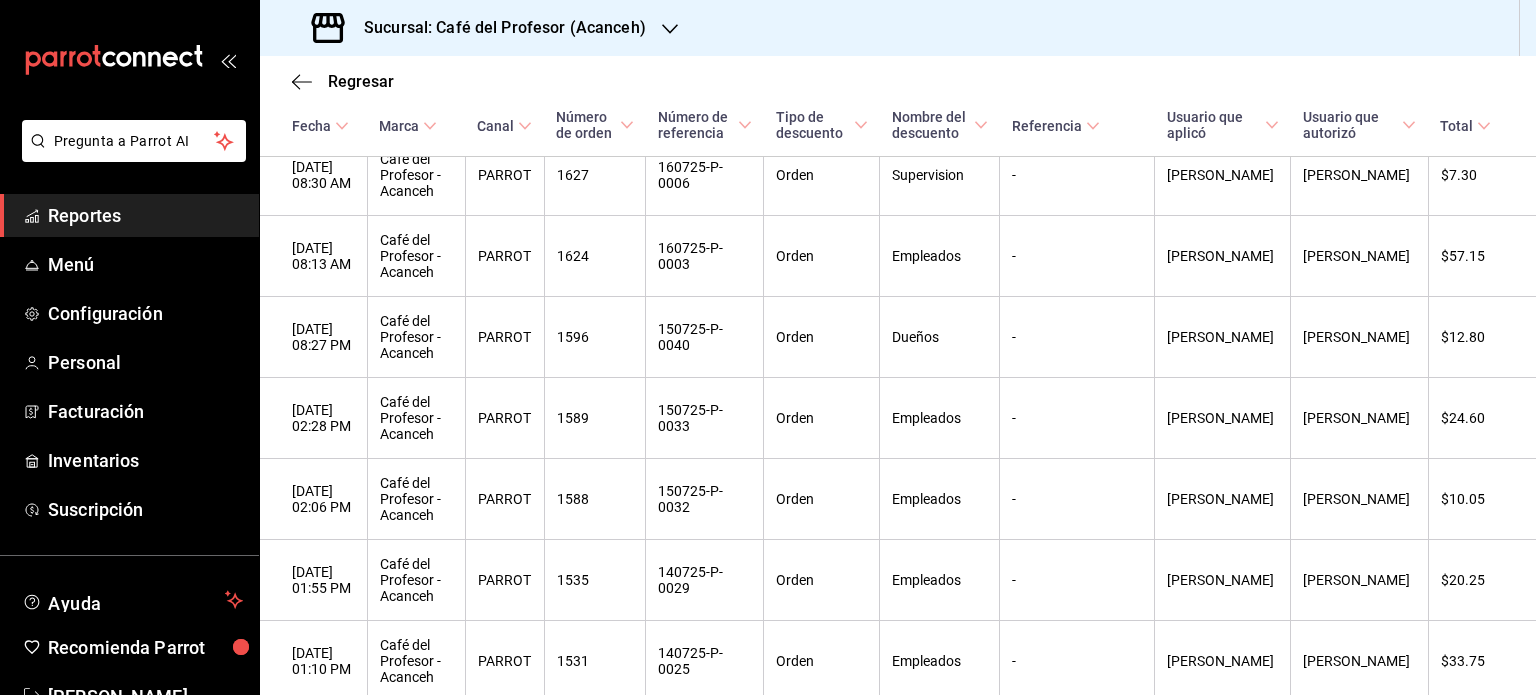 click 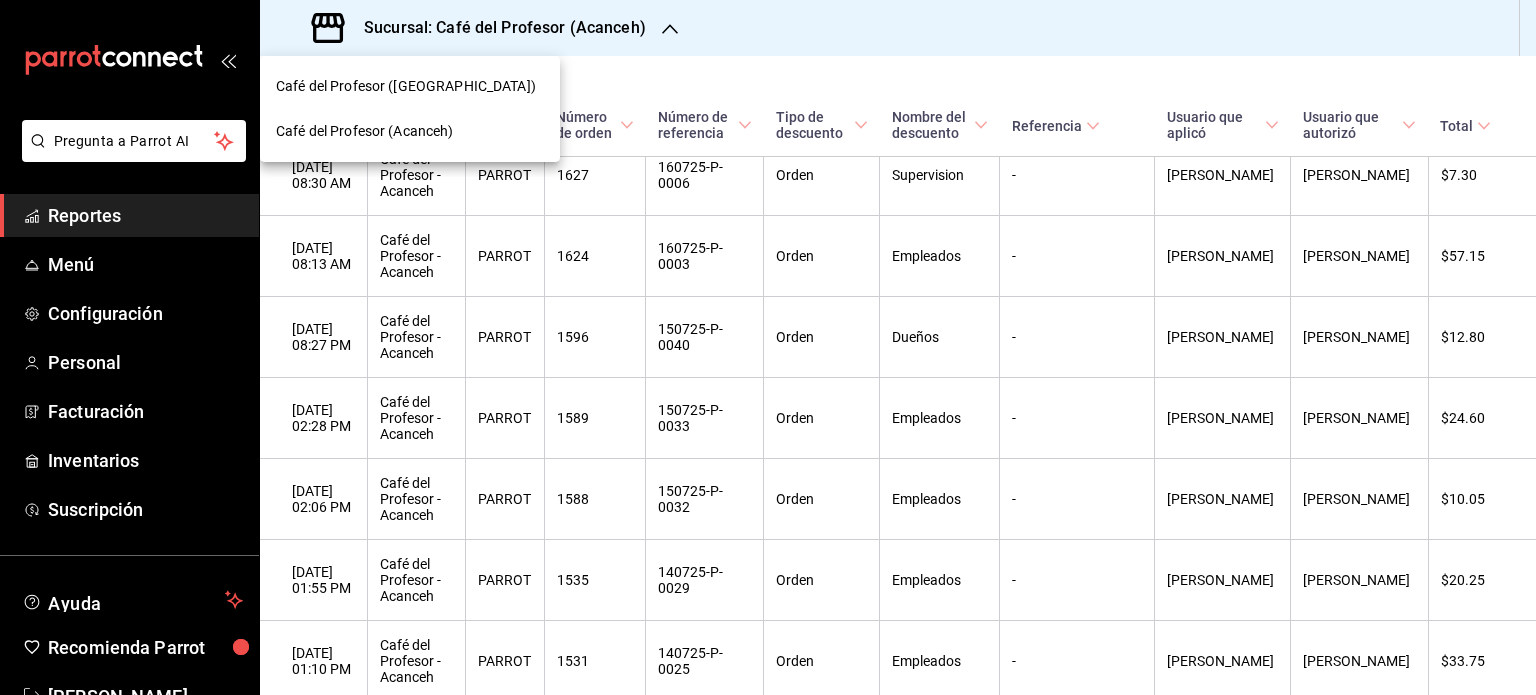 click on "Café del Profesor (Cancun)" at bounding box center (410, 86) 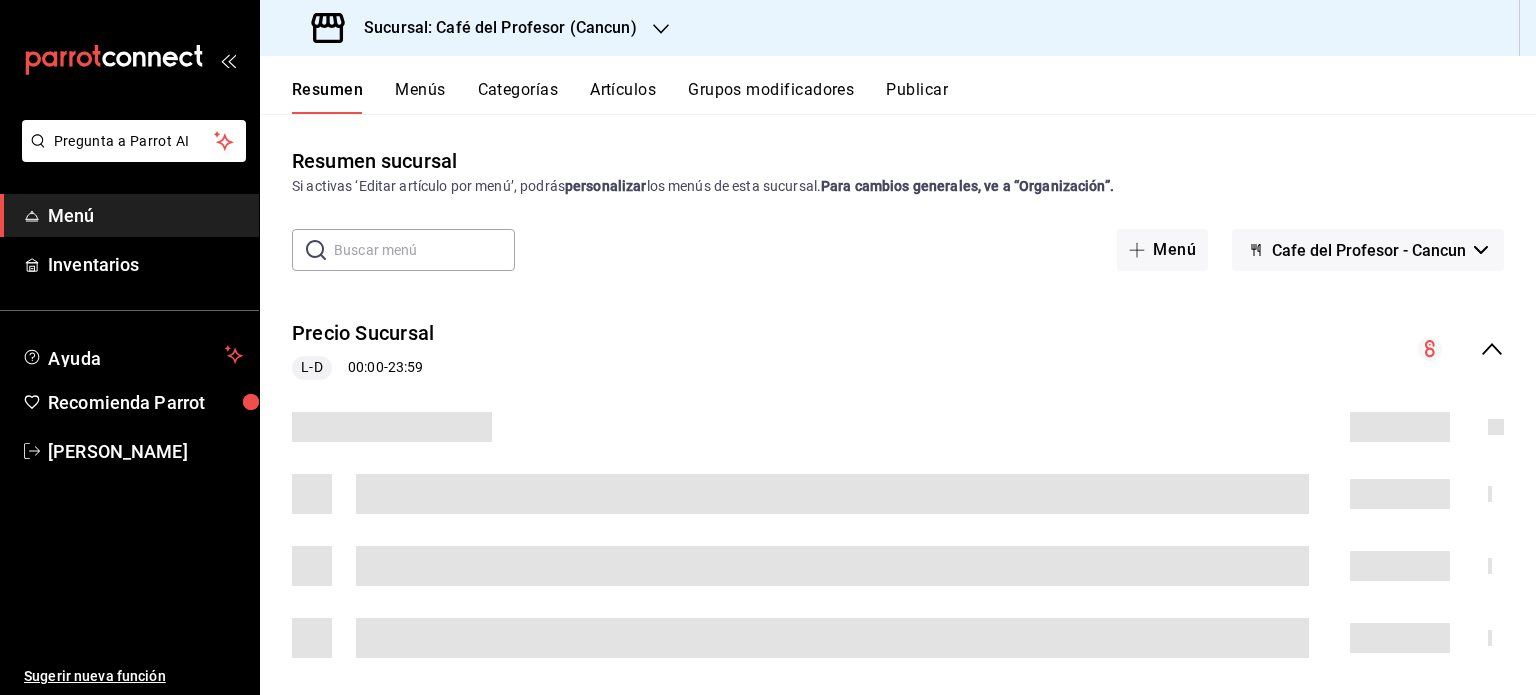 click on "Menú" at bounding box center [145, 215] 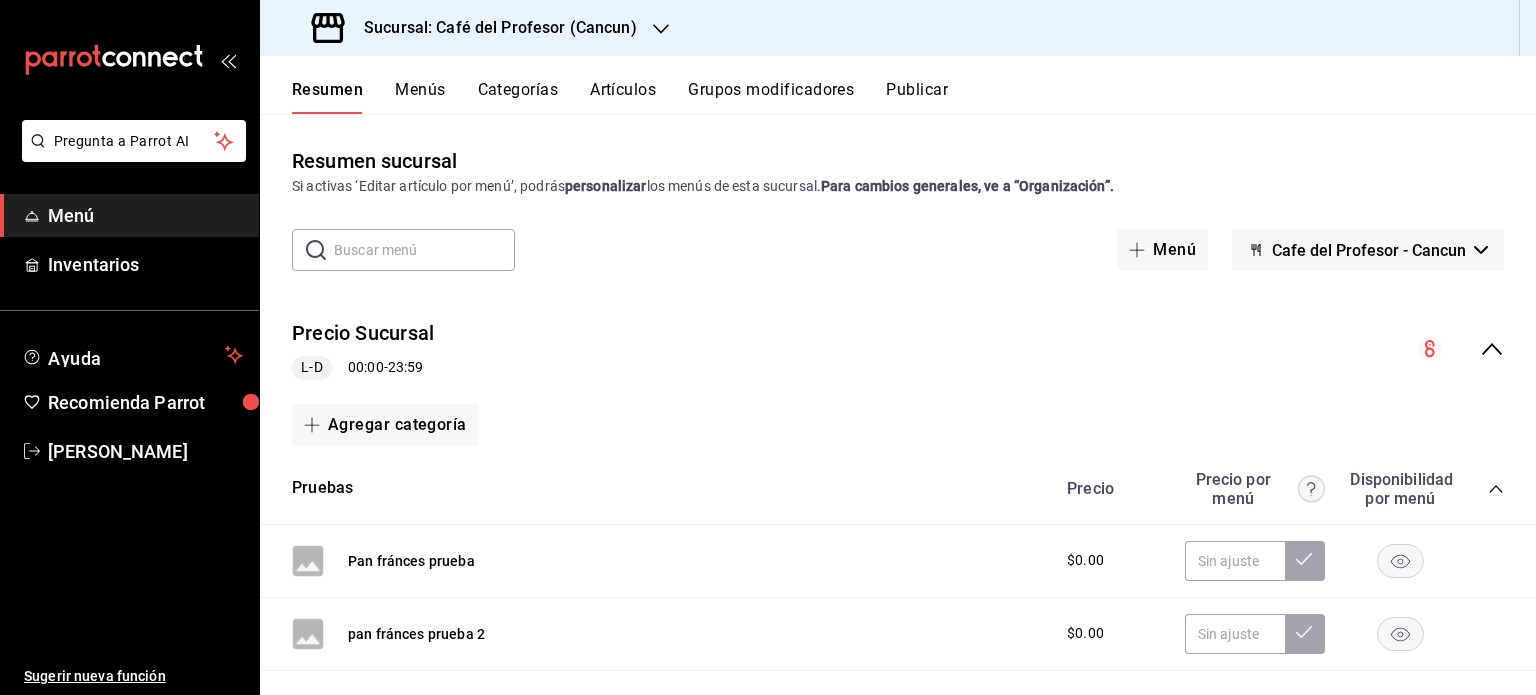 click at bounding box center [424, 250] 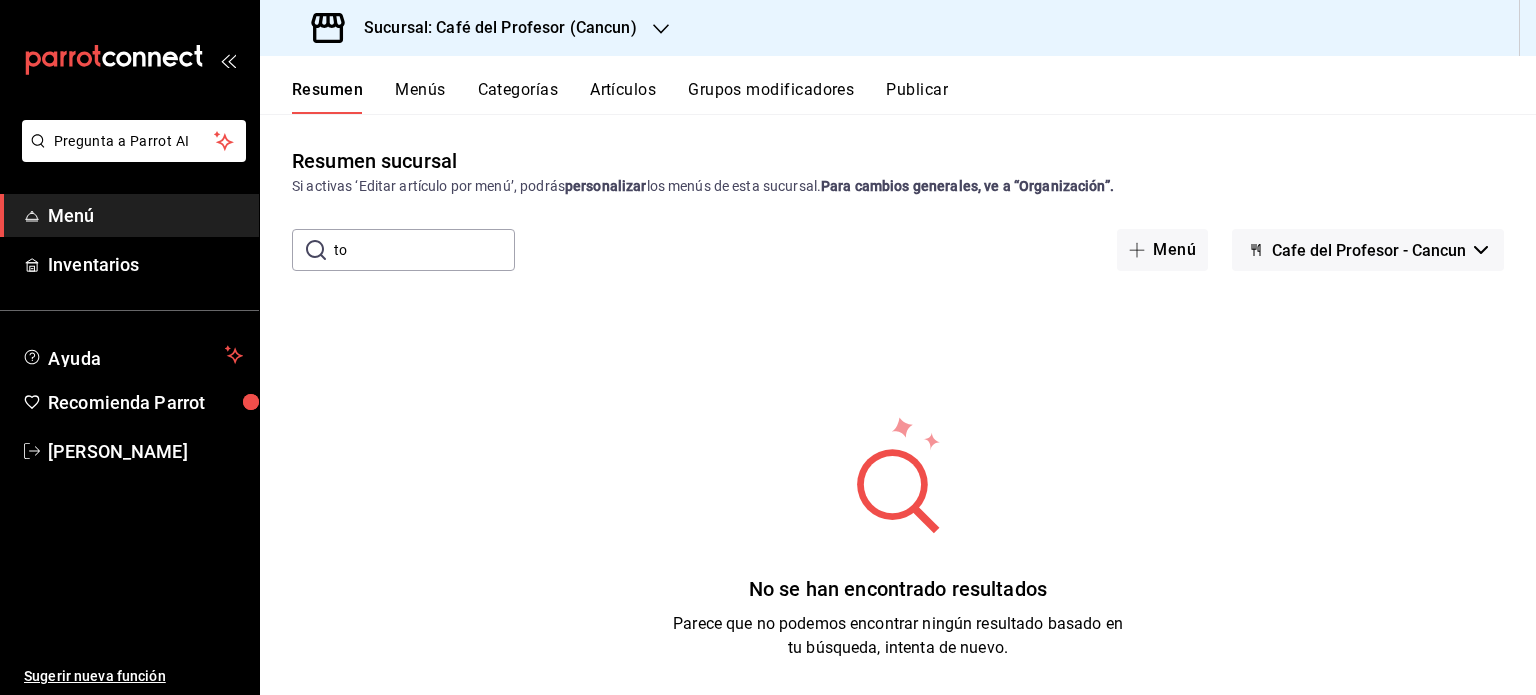 type on "t" 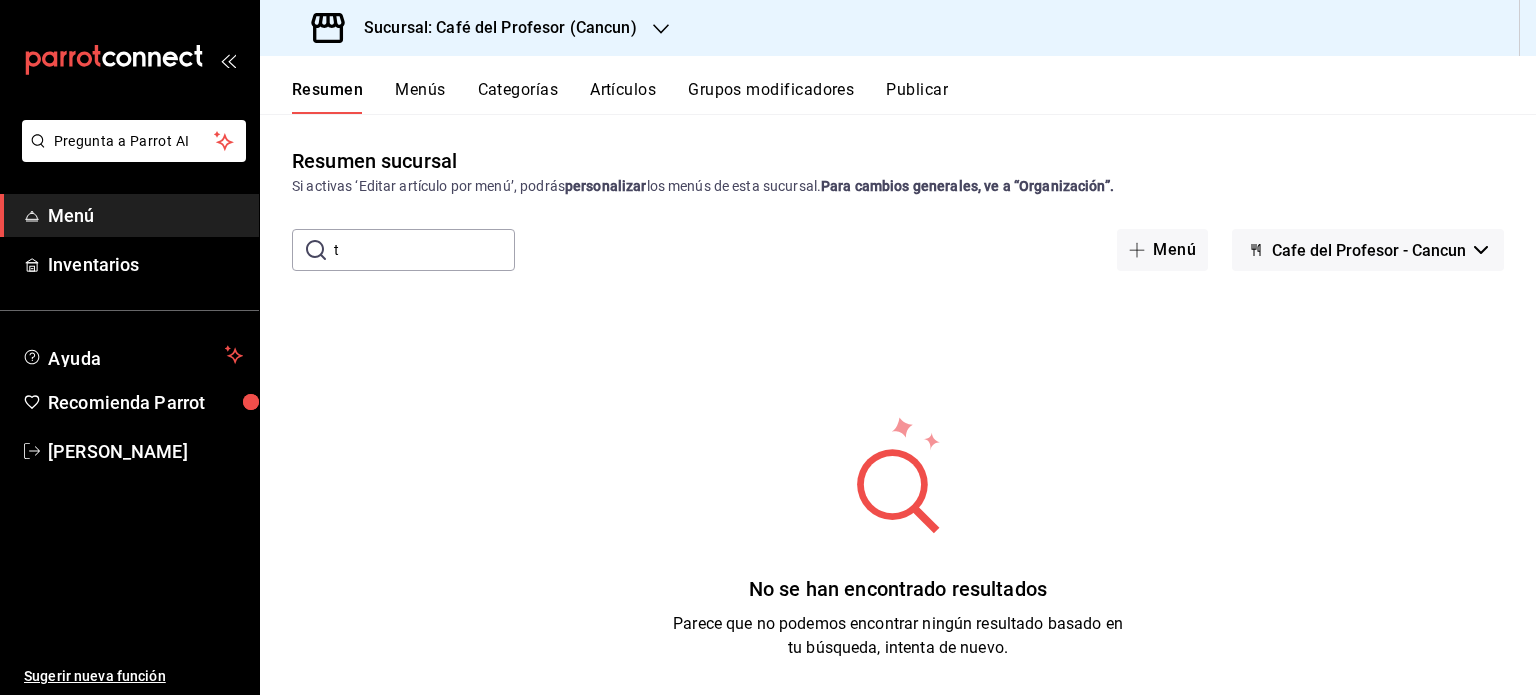 type 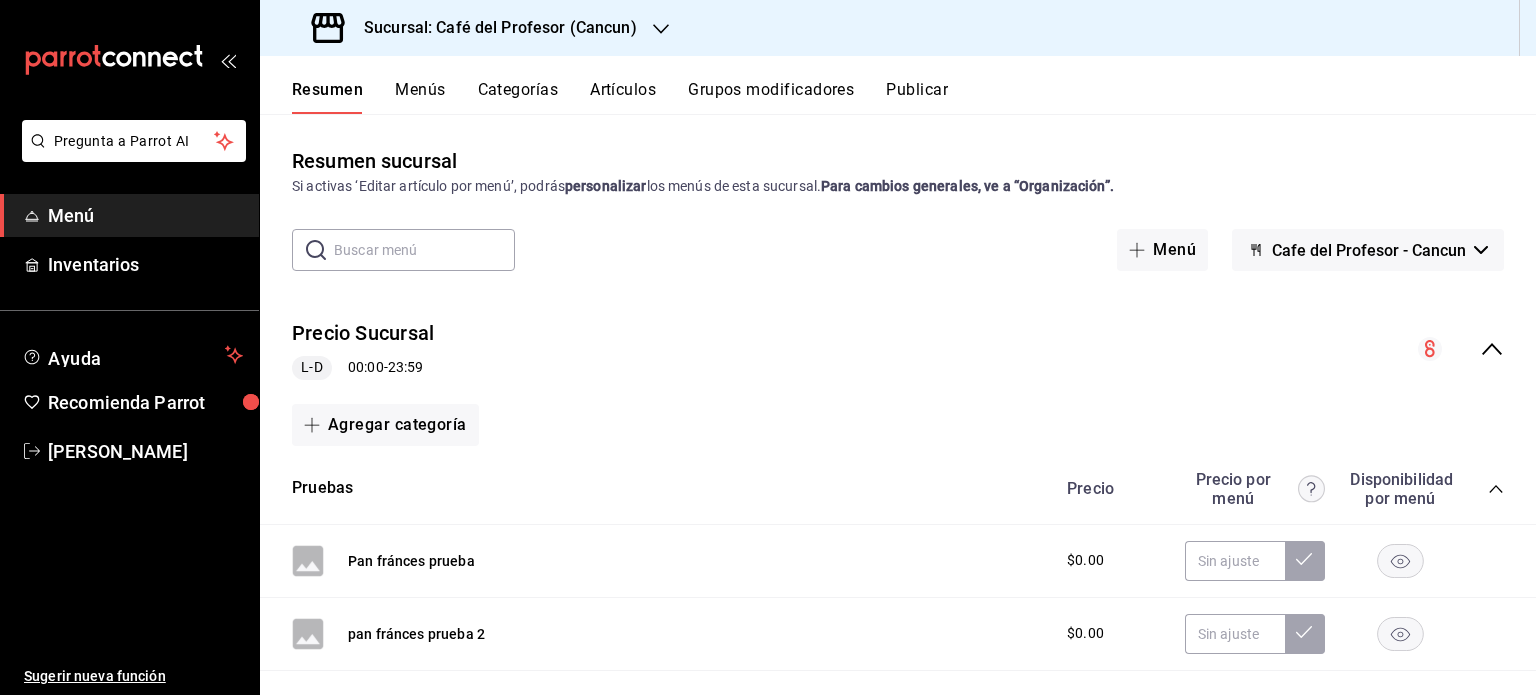 click on "Artículos" at bounding box center [623, 97] 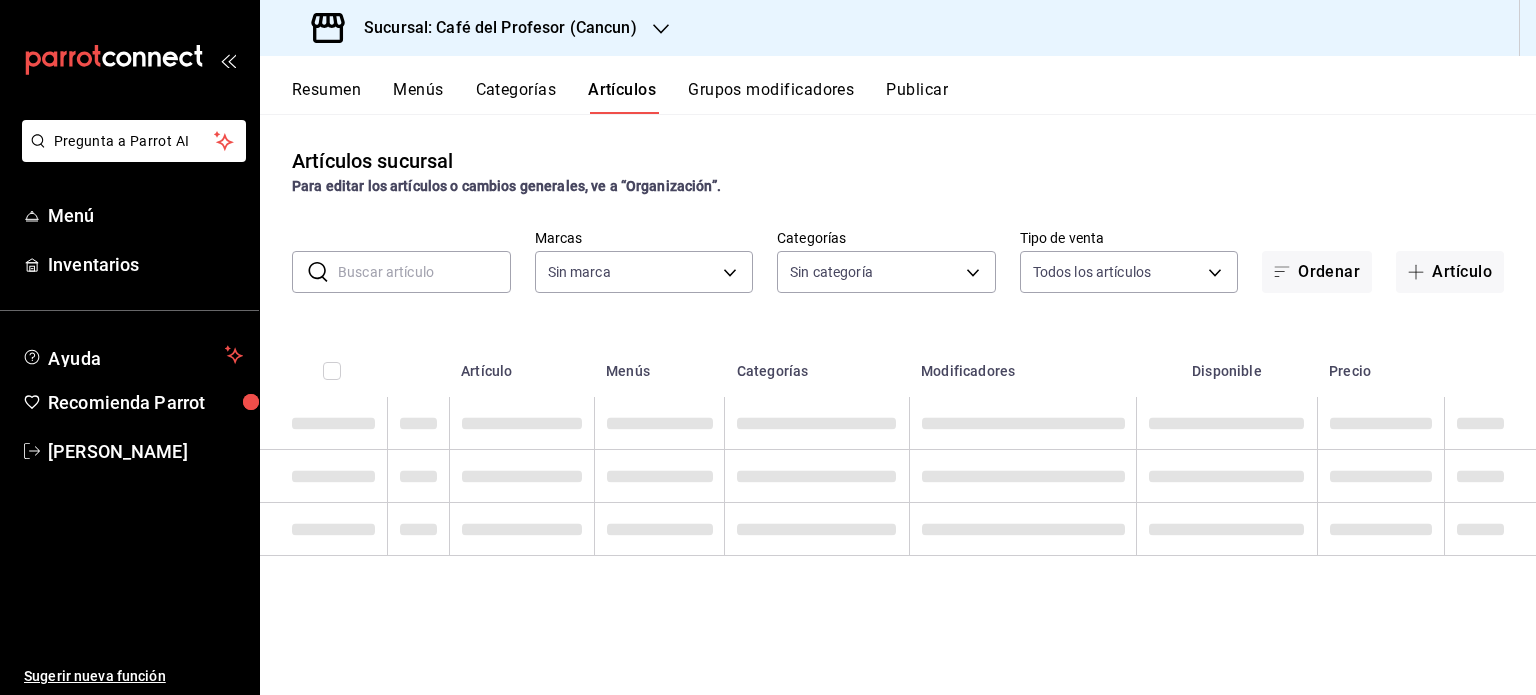 type on "c124c12d-dc0e-4a3d-911f-5b13390841f9" 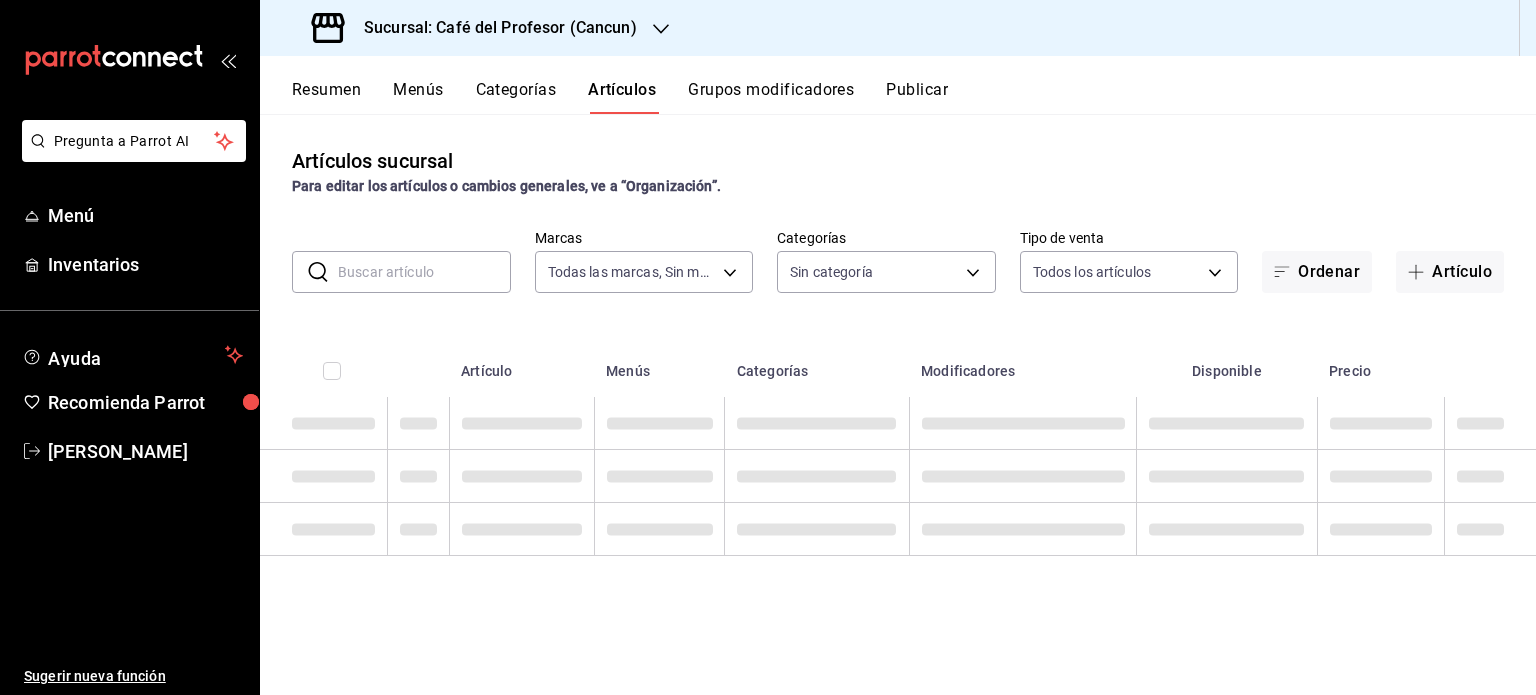 click at bounding box center (424, 272) 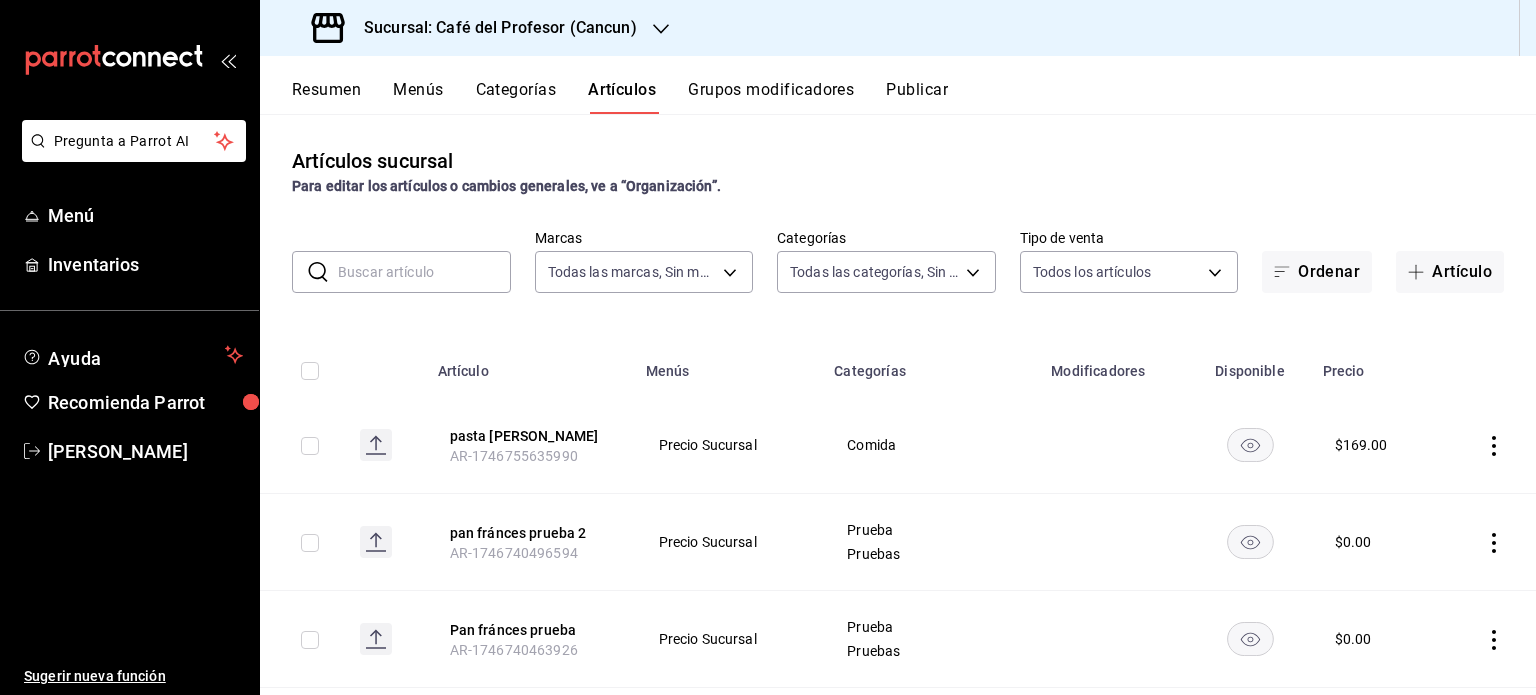 type on "6914d4d7-e8a1-419b-ae6f-75b77527da8c,ea0836e2-bfd0-459c-897e-73978e21b2e2,45dd8b8d-f691-4344-8928-8a70db76379c,994c077d-7c3e-4adb-b3fc-e9ce439e6534,9a6e5996-e240-49e7-87ac-e734c9caad75,d428e84a-2dbc-407d-b3b9-3c407c3acab0,330e5471-4b53-4a4b-8d36-643583cf6da3,65910306-4c1a-4b6e-9005-5ac9034aa9bd,679be143-c0db-4ff6-8637-53d3dcebca14,c0fdfd38-425c-435d-8350-aa5efabf67bd,b3b1d77b-167b-4a7b-a5d1-7732fcfef9a0,66529368-bd09-4d76-b58f-09815c9c3605,ff8ba2e6-c53a-41d8-beea-0bf99d72bc1a,8b8ae3fc-7307-418a-898d-d6001f210bf4,b1e7f831-1348-49c5-9896-24227d24f94e,6eaa52f4-524a-4211-a8d2-899f64582c7d,18383c30-7ed4-444e-b251-22412b9e090e" 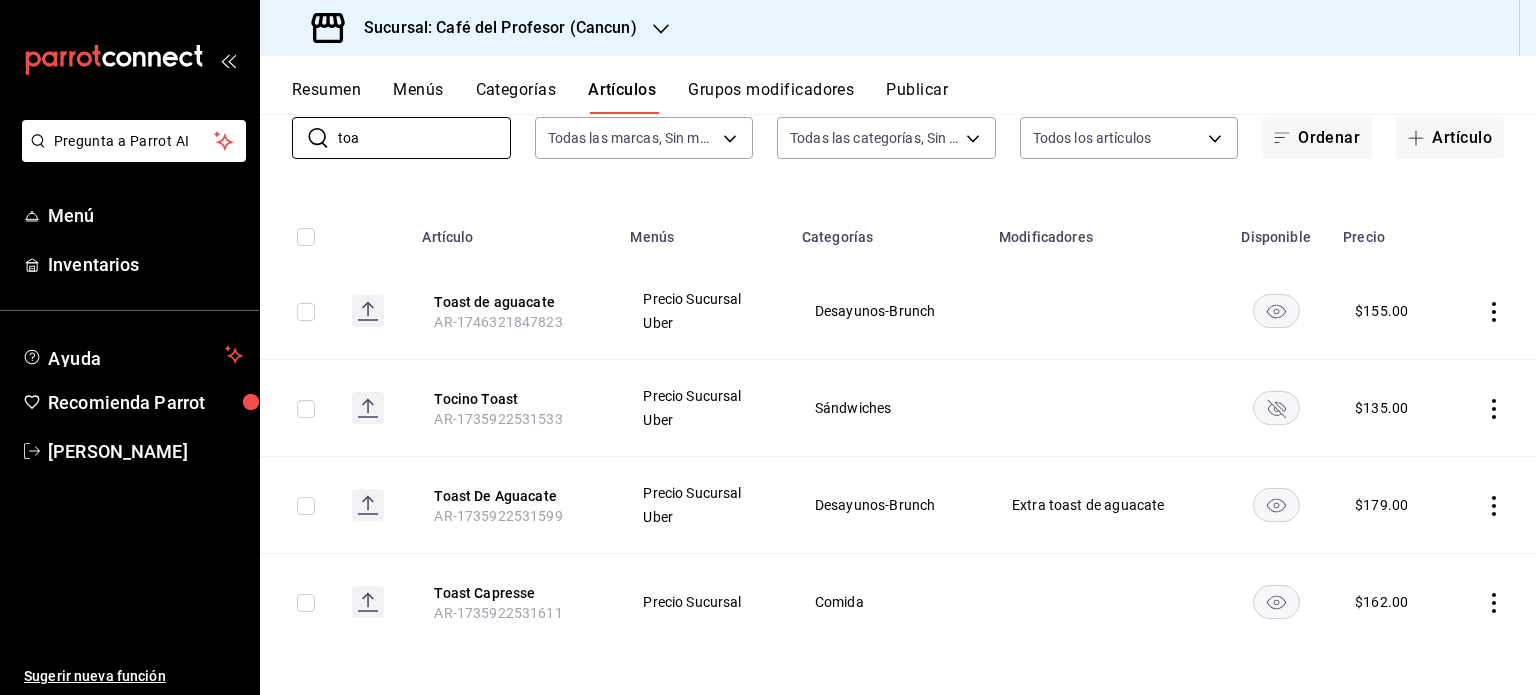 scroll, scrollTop: 136, scrollLeft: 0, axis: vertical 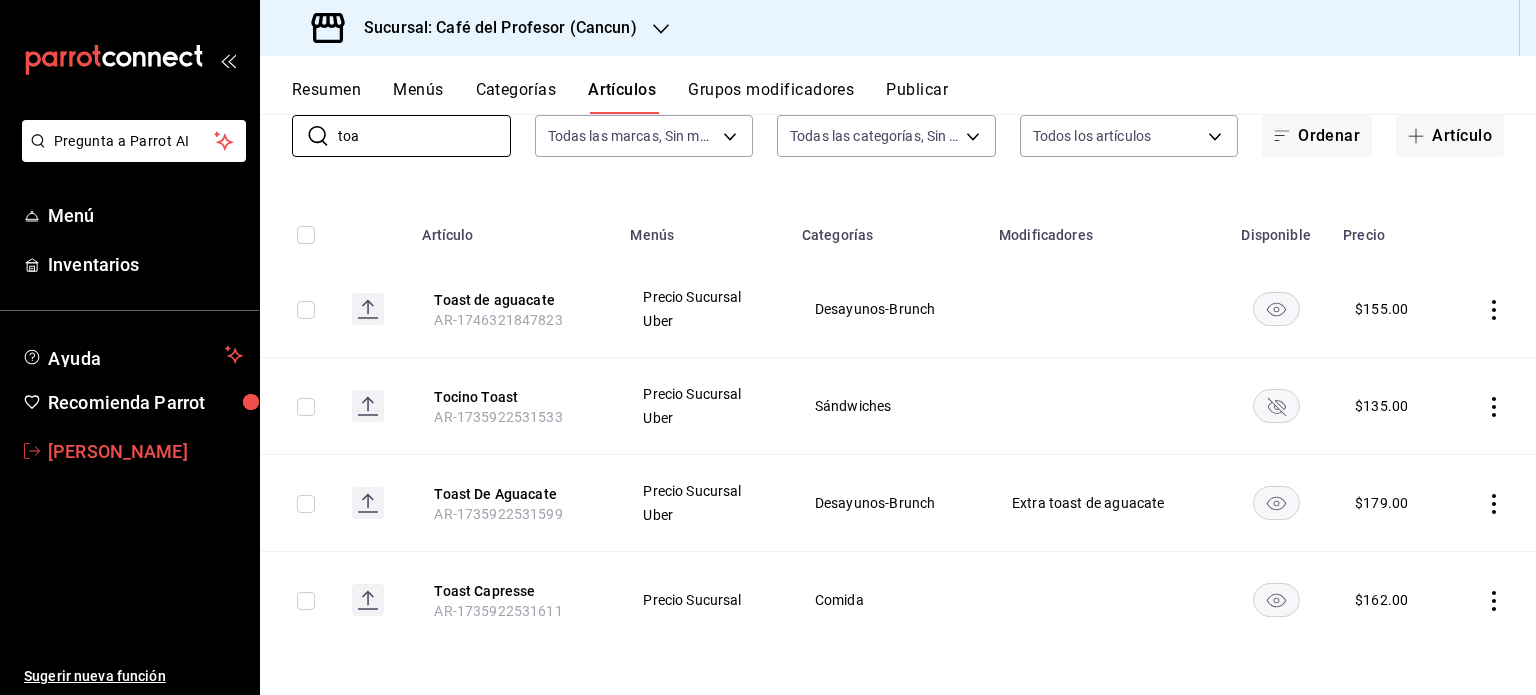 type on "toa" 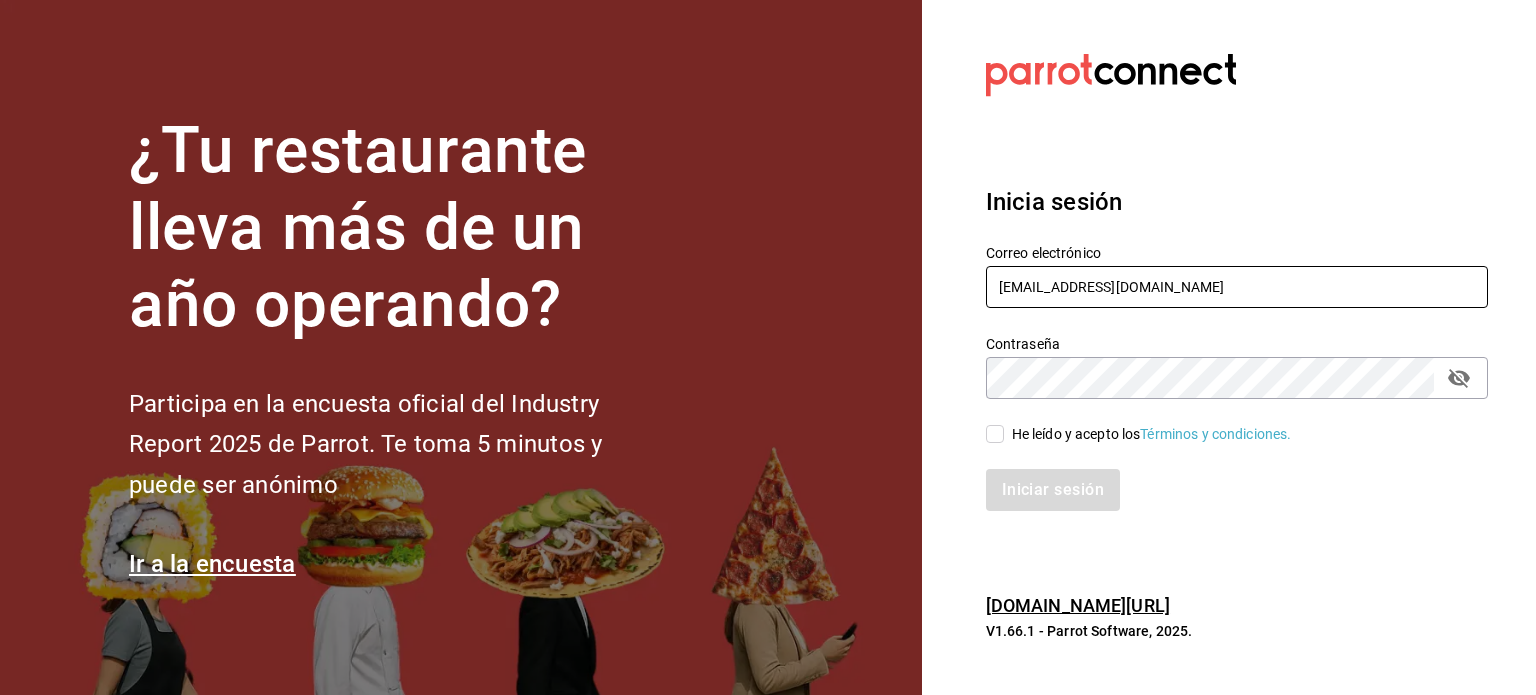 click on "operacioncocina@cafedelprofesor.mx" at bounding box center (1237, 287) 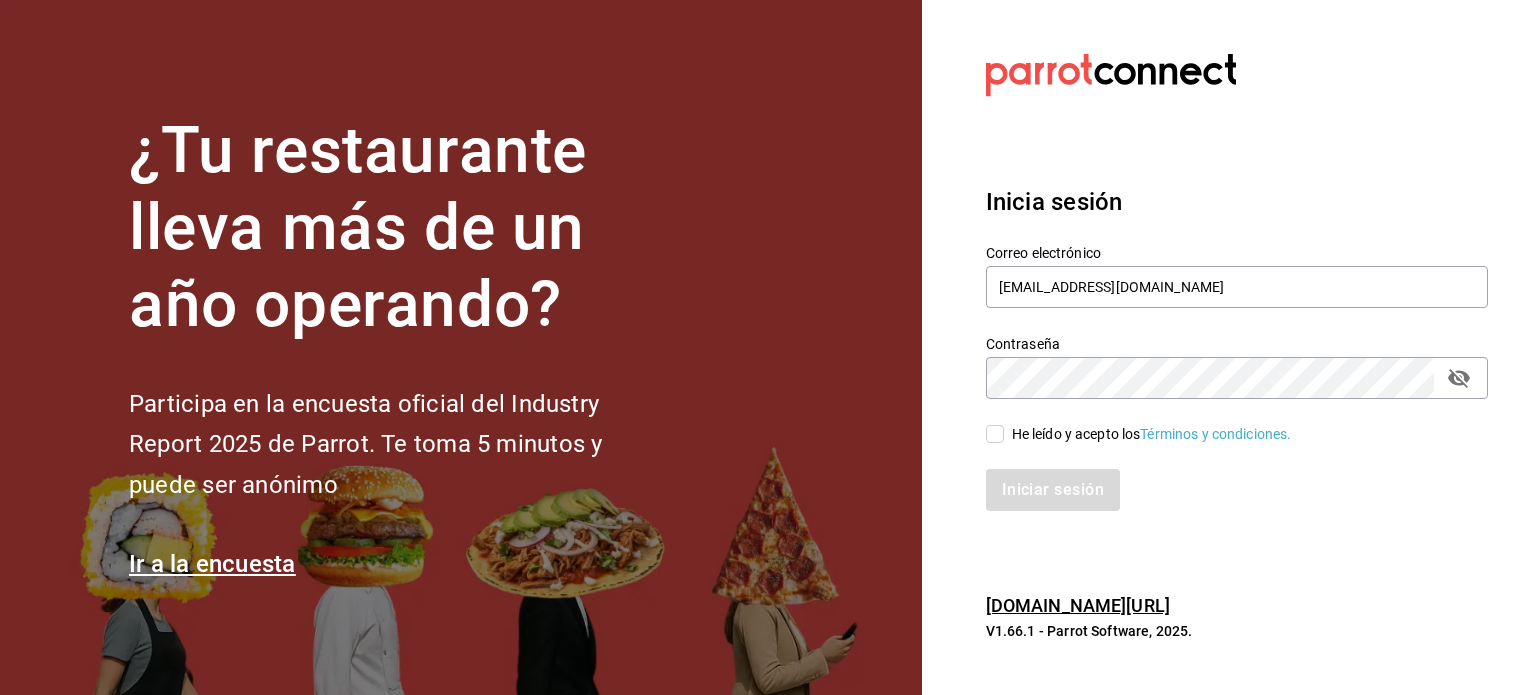click on "He leído y acepto los  Términos y condiciones." at bounding box center [995, 434] 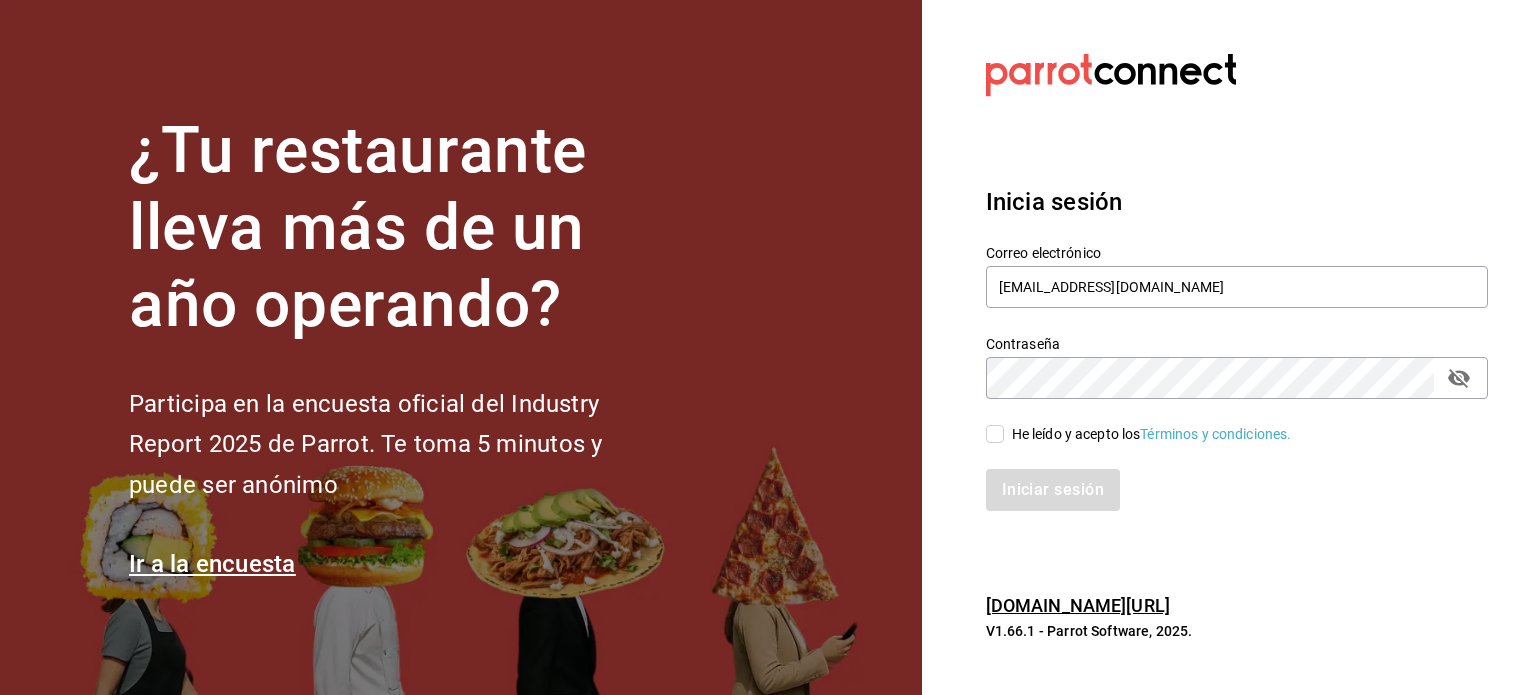 checkbox on "true" 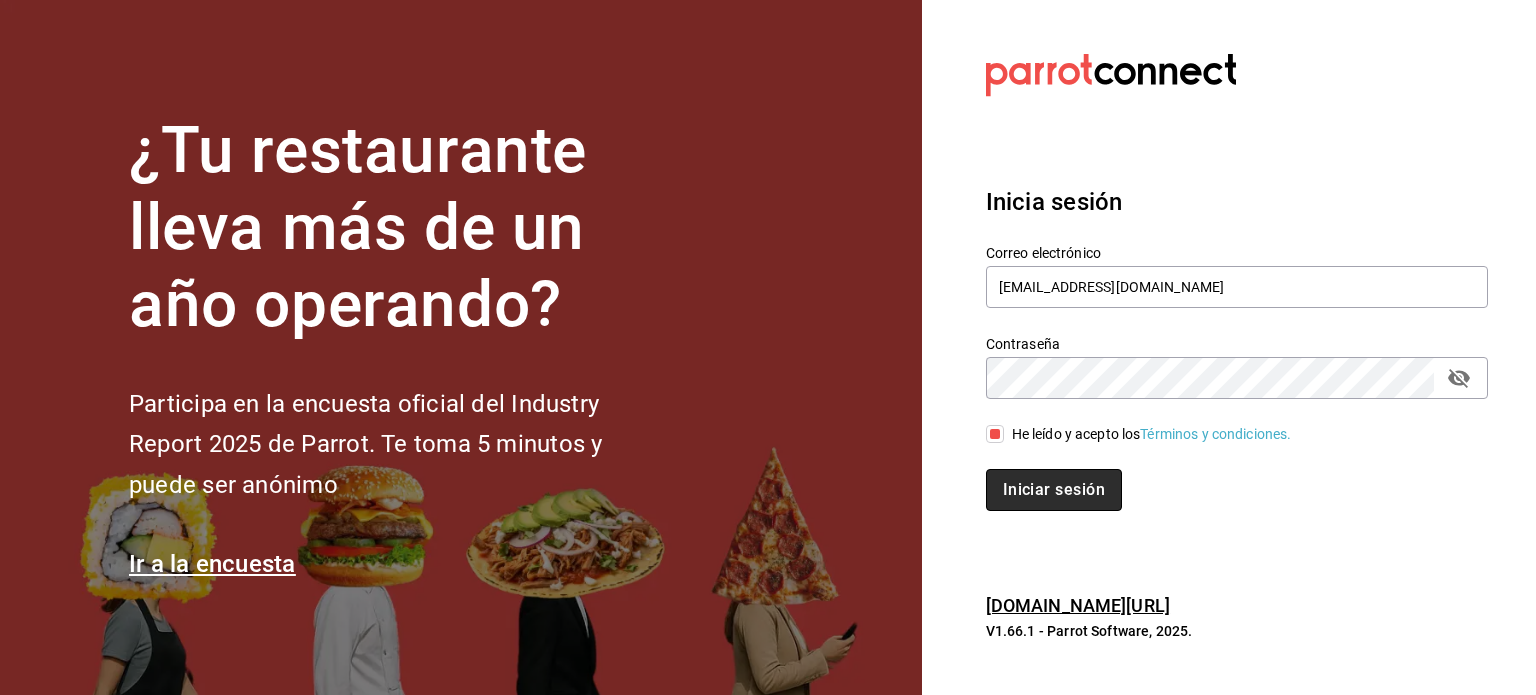 click on "Iniciar sesión" at bounding box center (1054, 490) 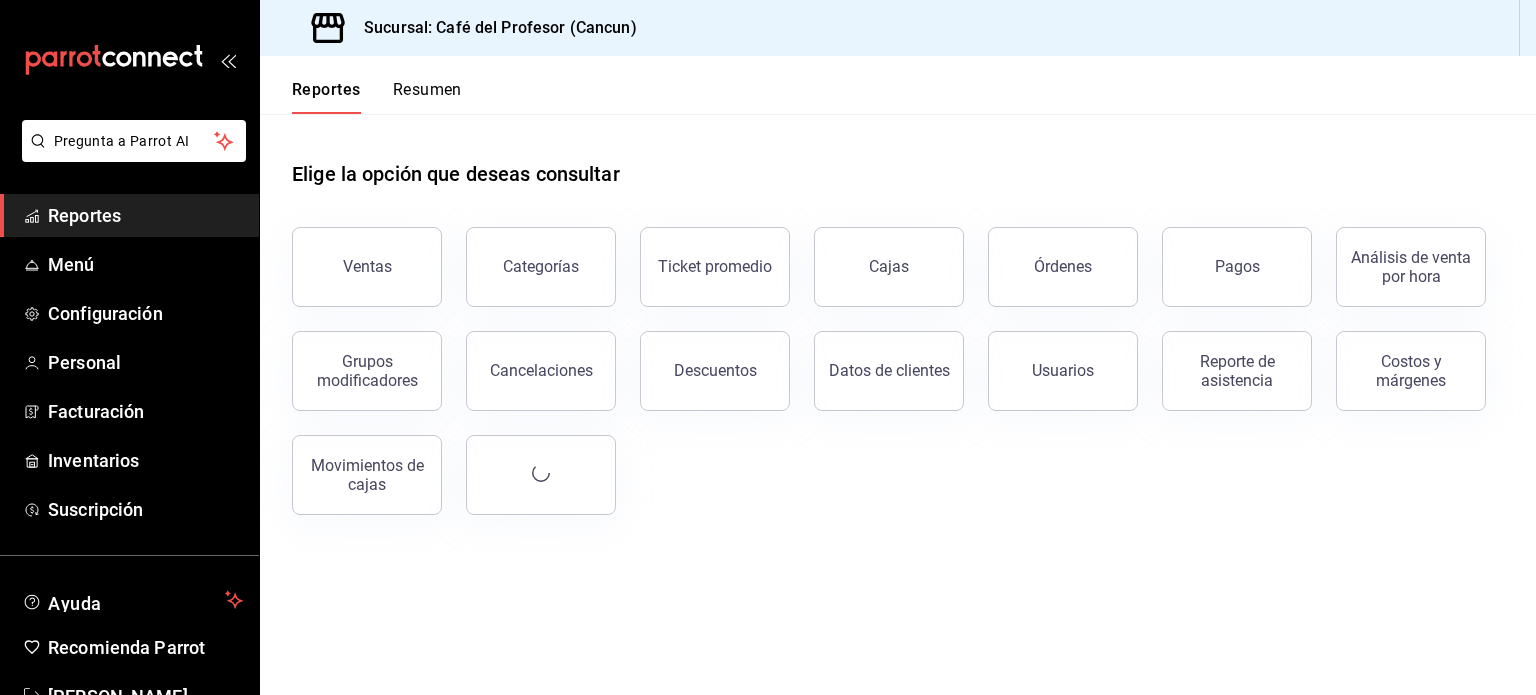 scroll, scrollTop: 0, scrollLeft: 0, axis: both 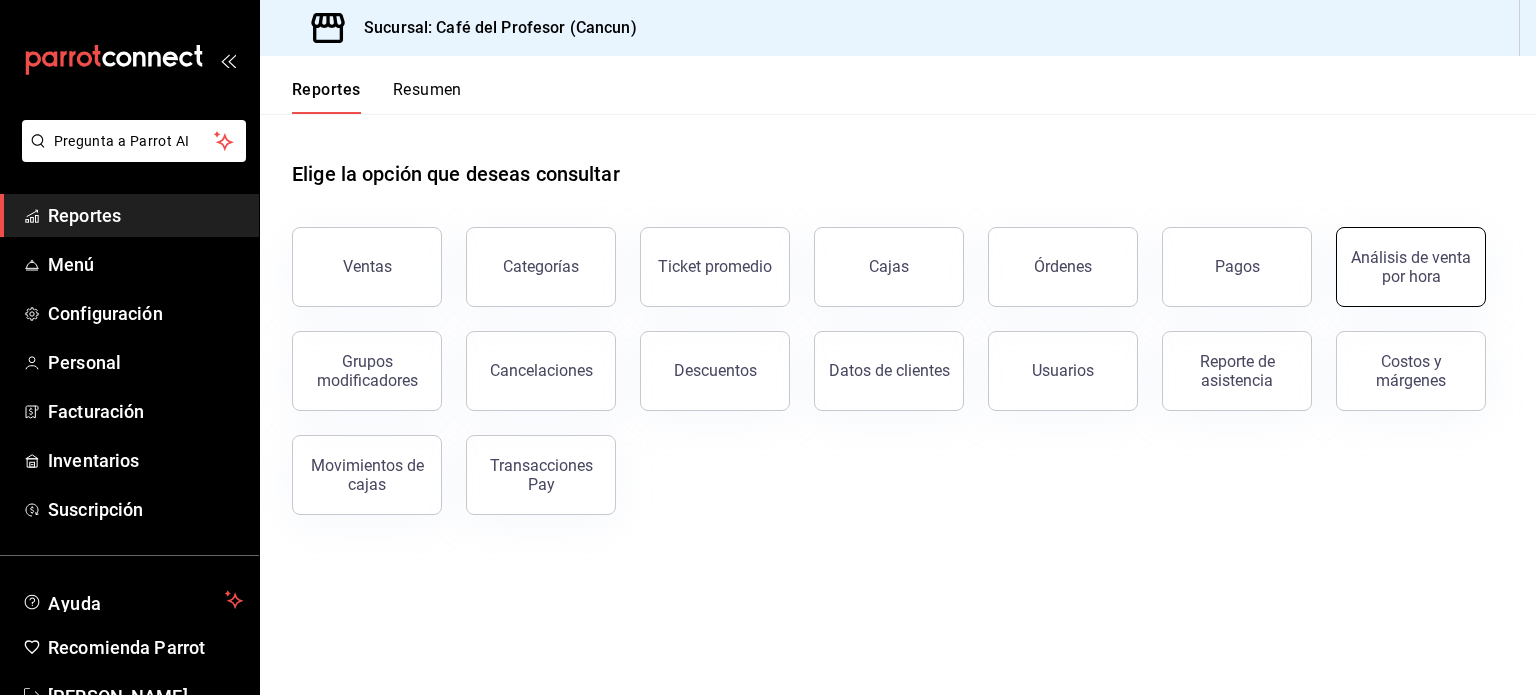 click on "Análisis de venta por hora" at bounding box center [1411, 267] 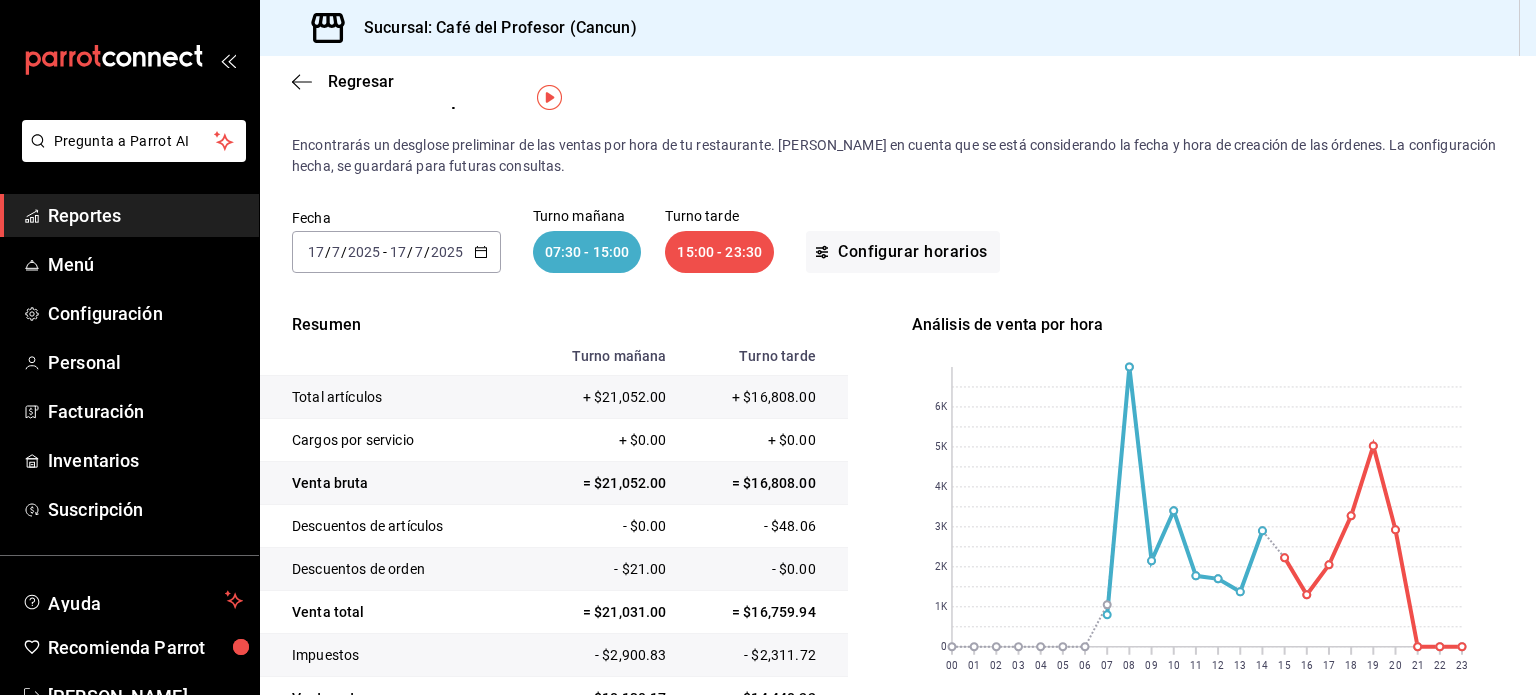 scroll, scrollTop: 80, scrollLeft: 0, axis: vertical 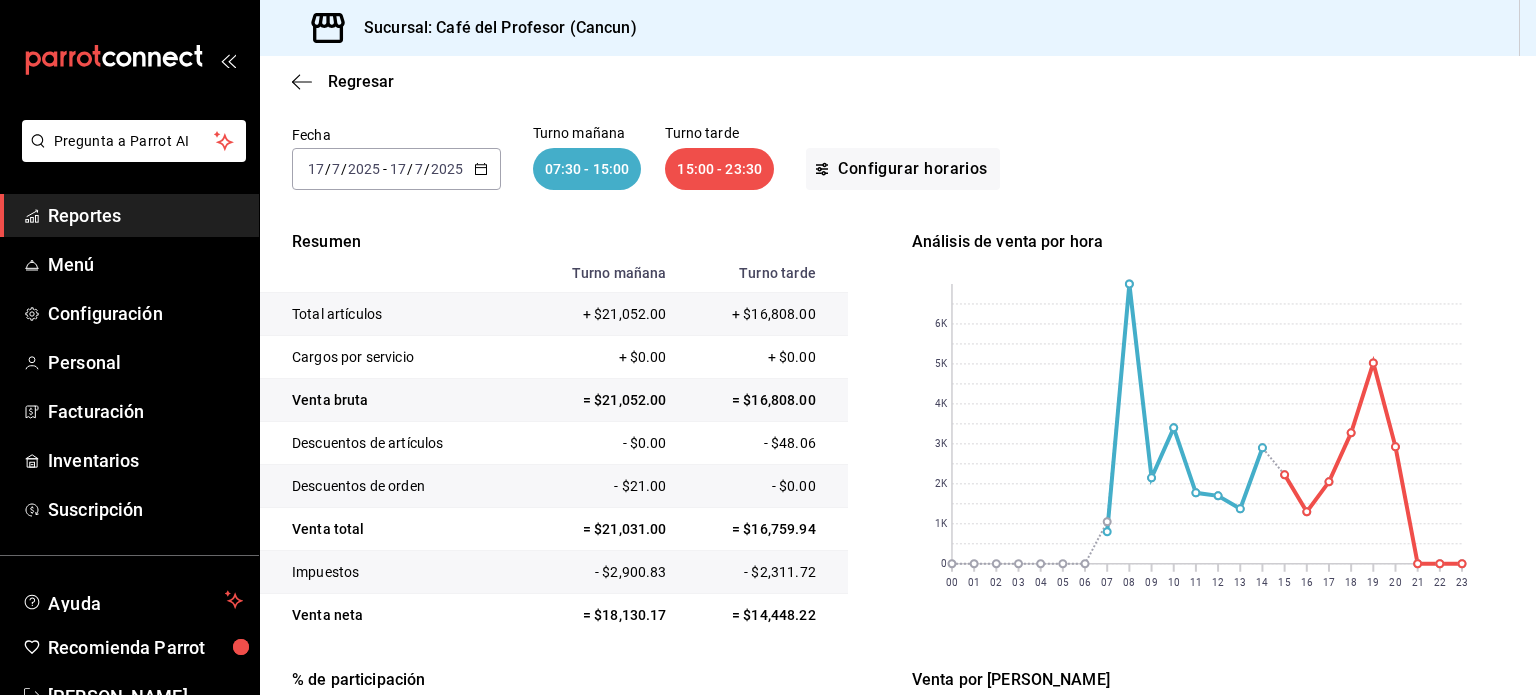 click on "Sucursal: Café del Profesor (Cancun)" at bounding box center [898, 28] 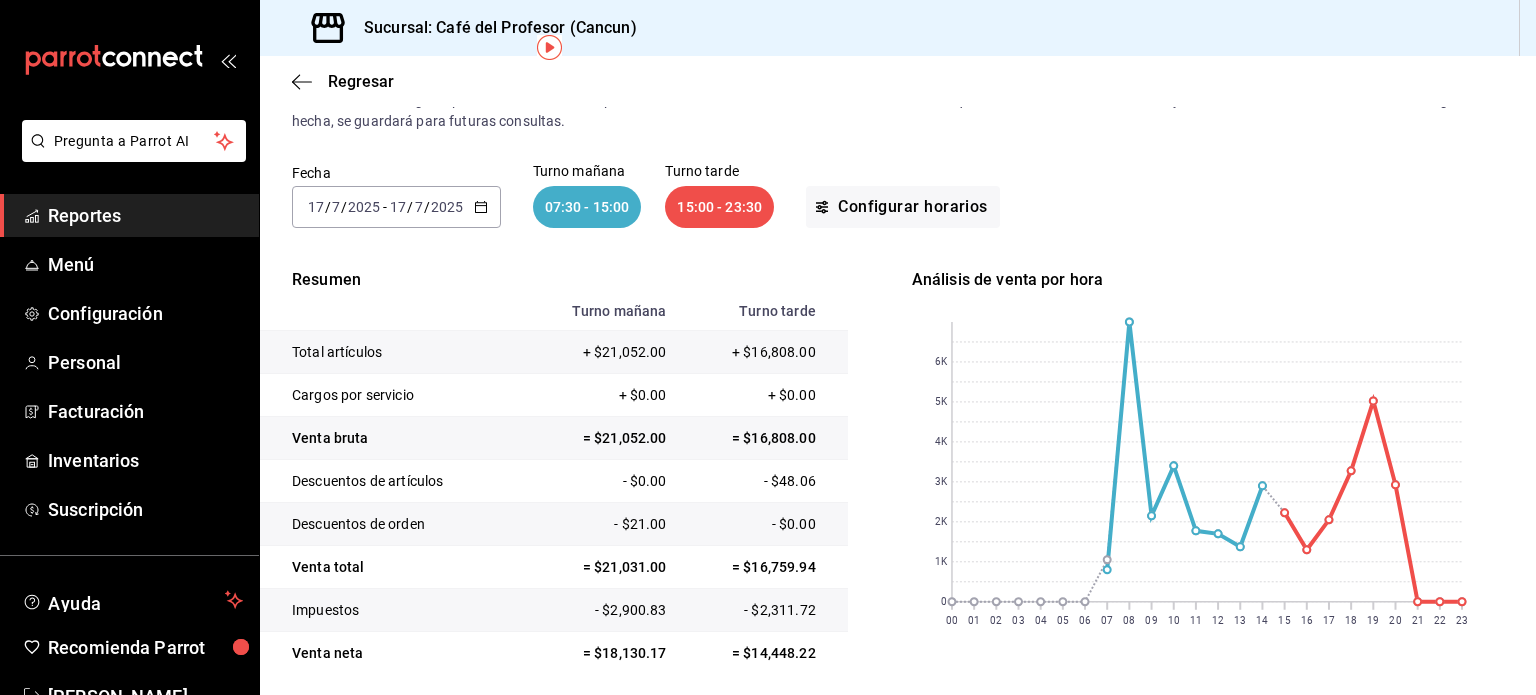 scroll, scrollTop: 0, scrollLeft: 0, axis: both 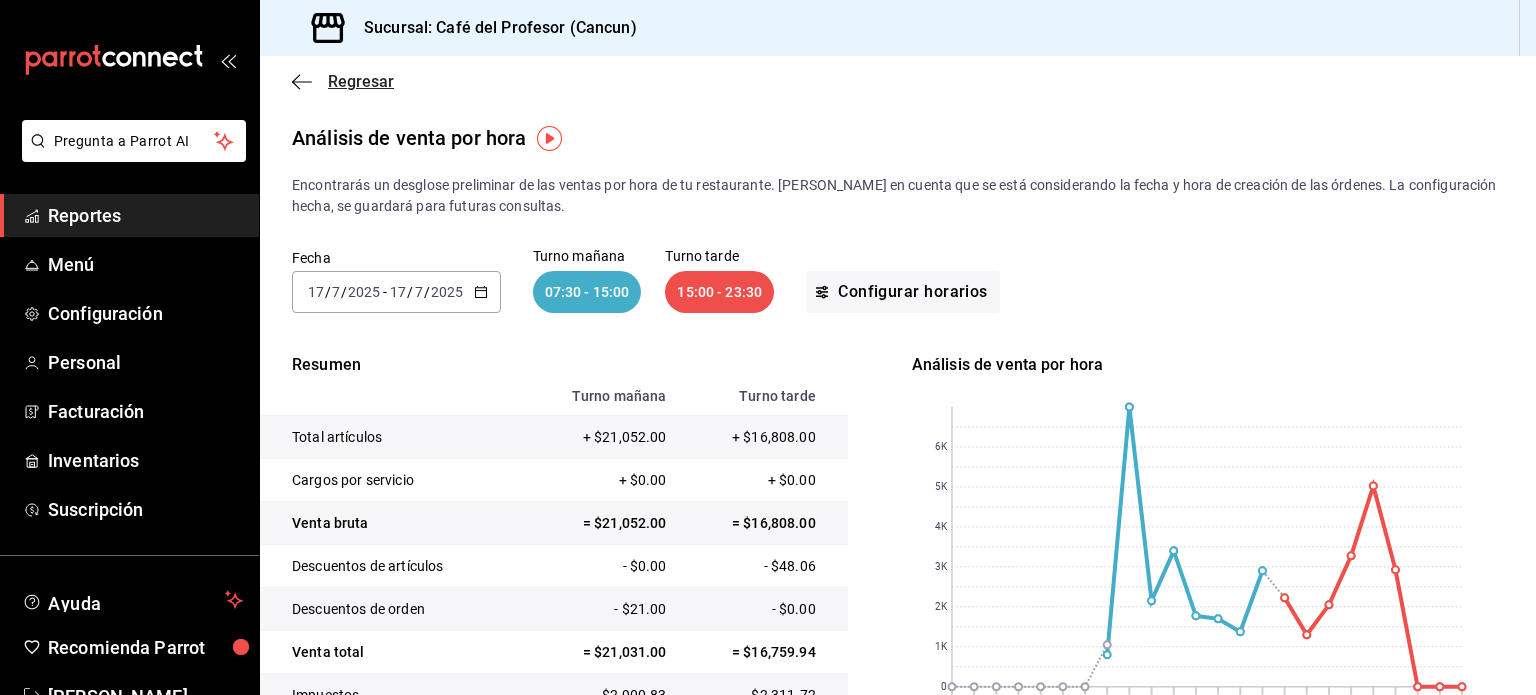 click 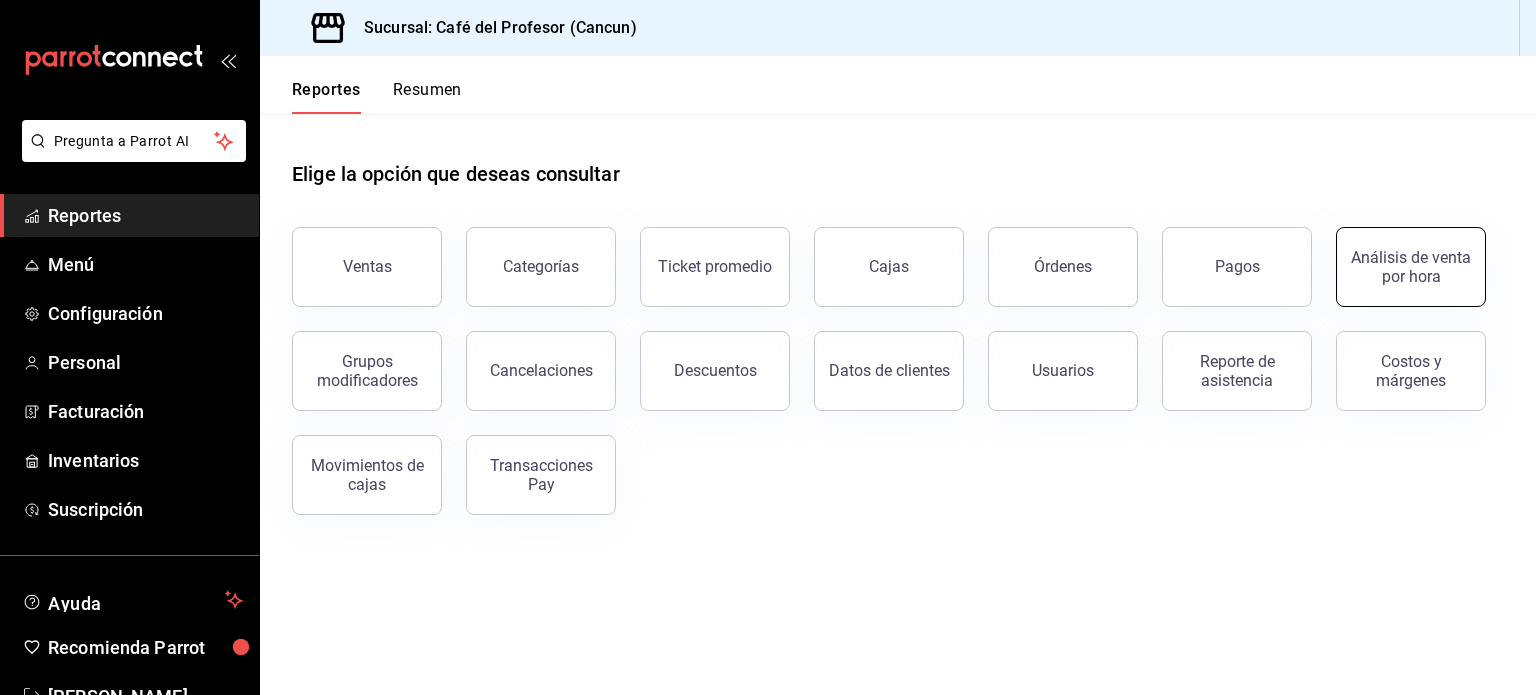 click on "Análisis de venta por hora" at bounding box center (1411, 267) 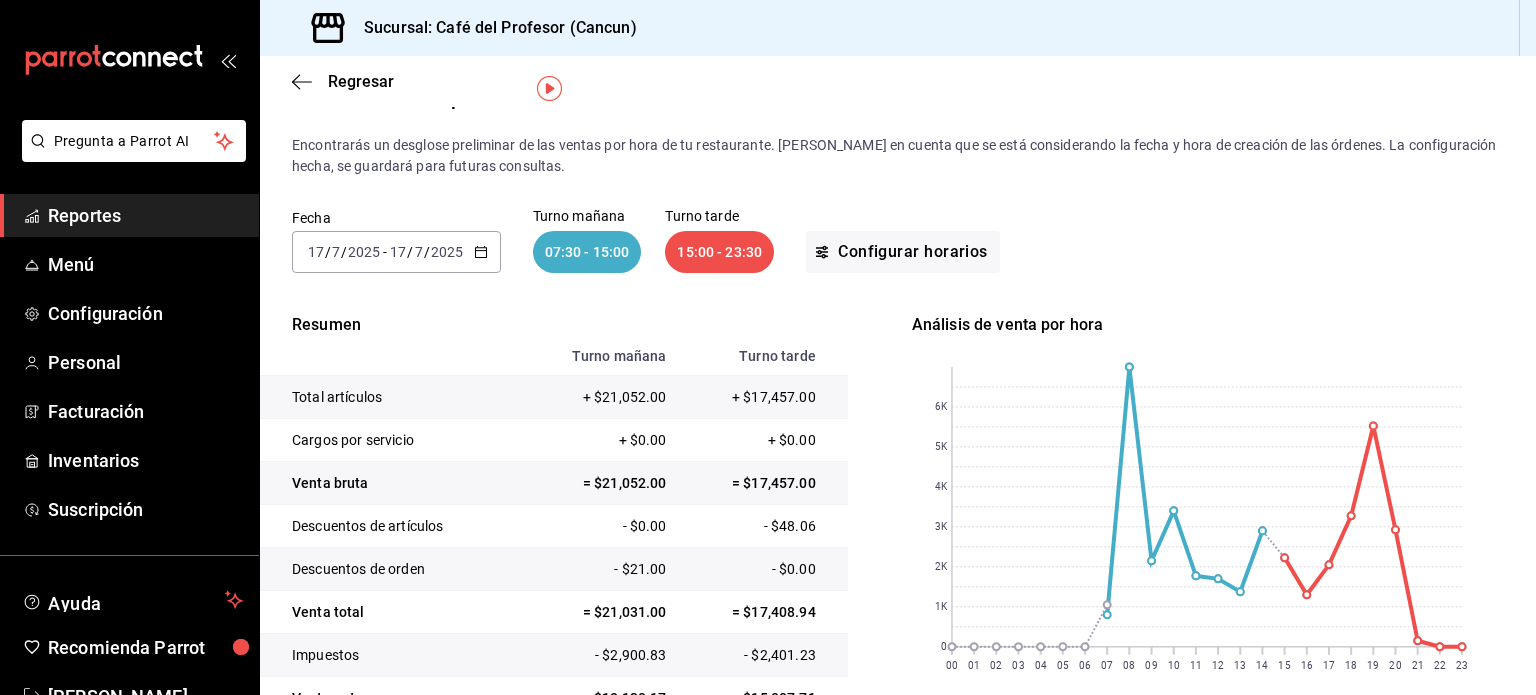 scroll, scrollTop: 80, scrollLeft: 0, axis: vertical 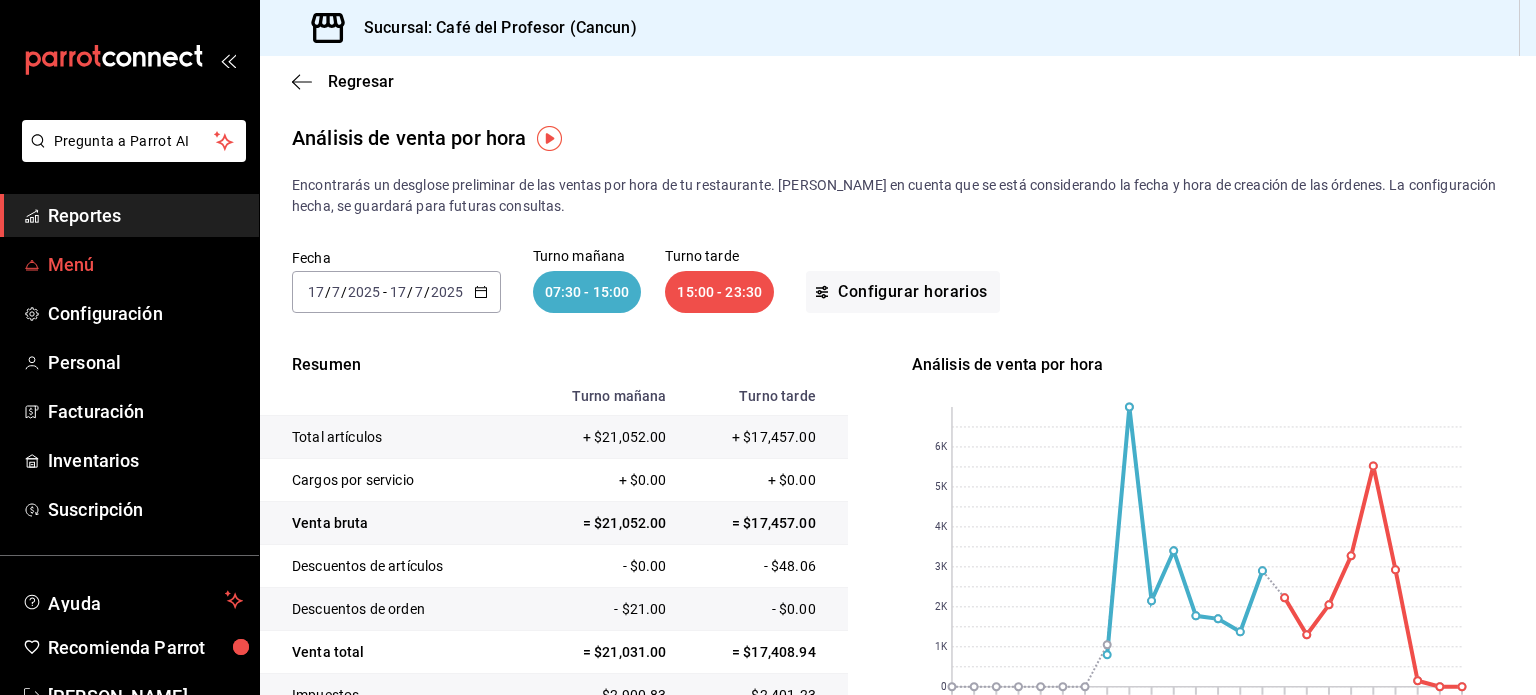 click on "Menú" at bounding box center (145, 264) 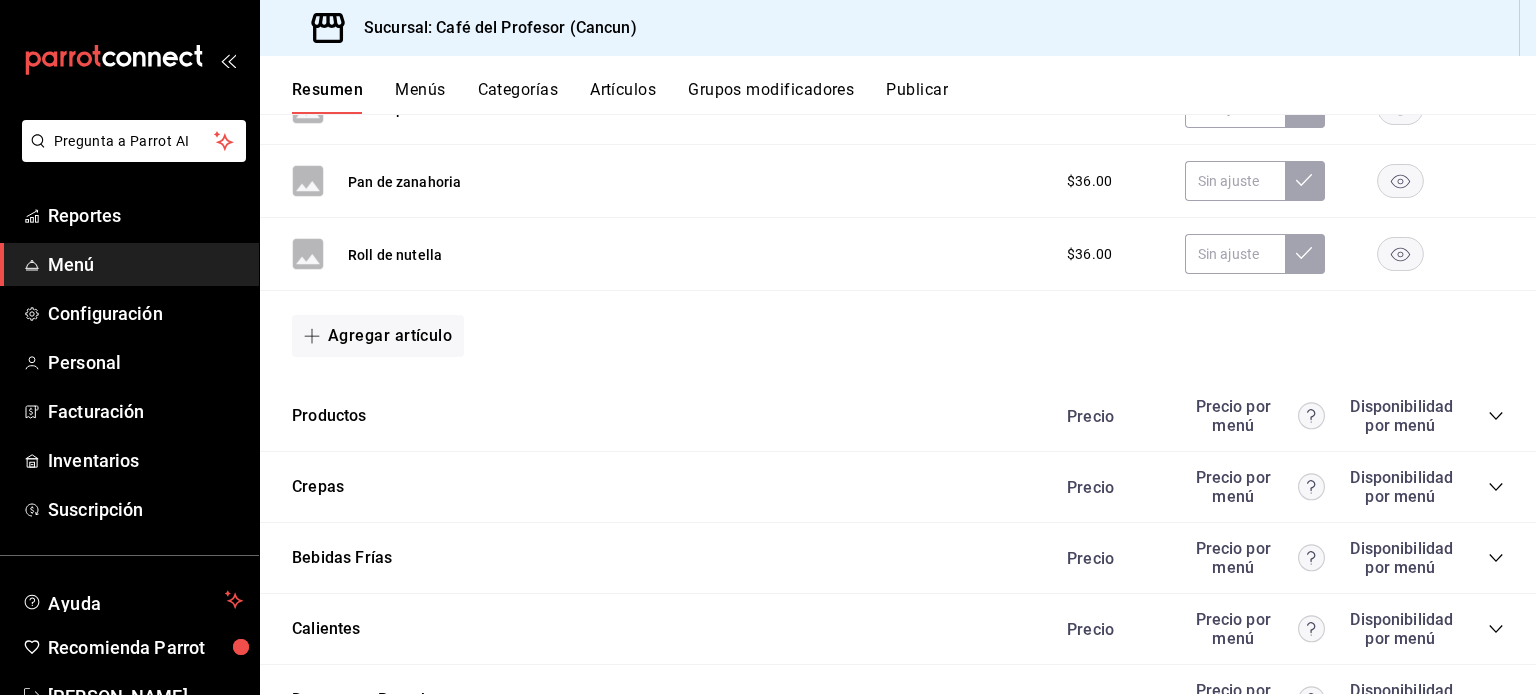 scroll, scrollTop: 1212, scrollLeft: 0, axis: vertical 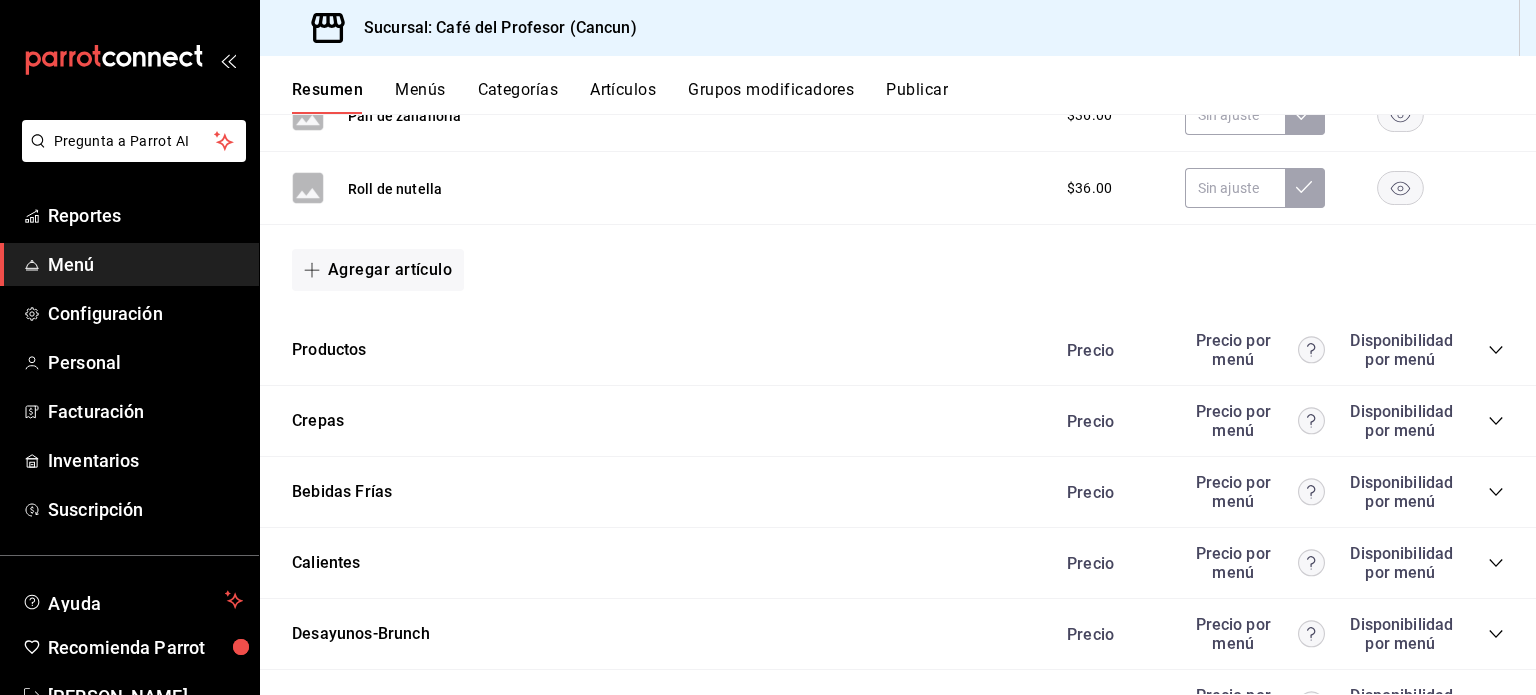 click 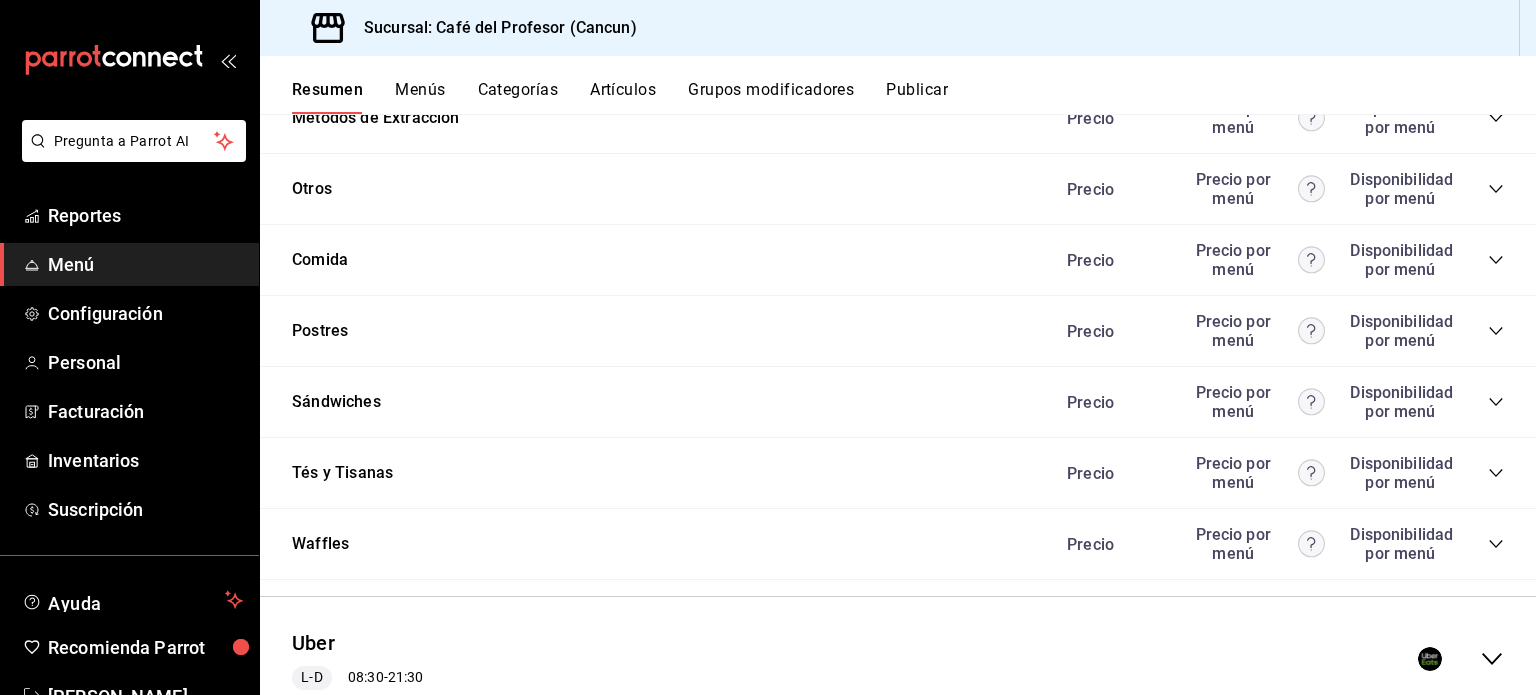 scroll, scrollTop: 3901, scrollLeft: 0, axis: vertical 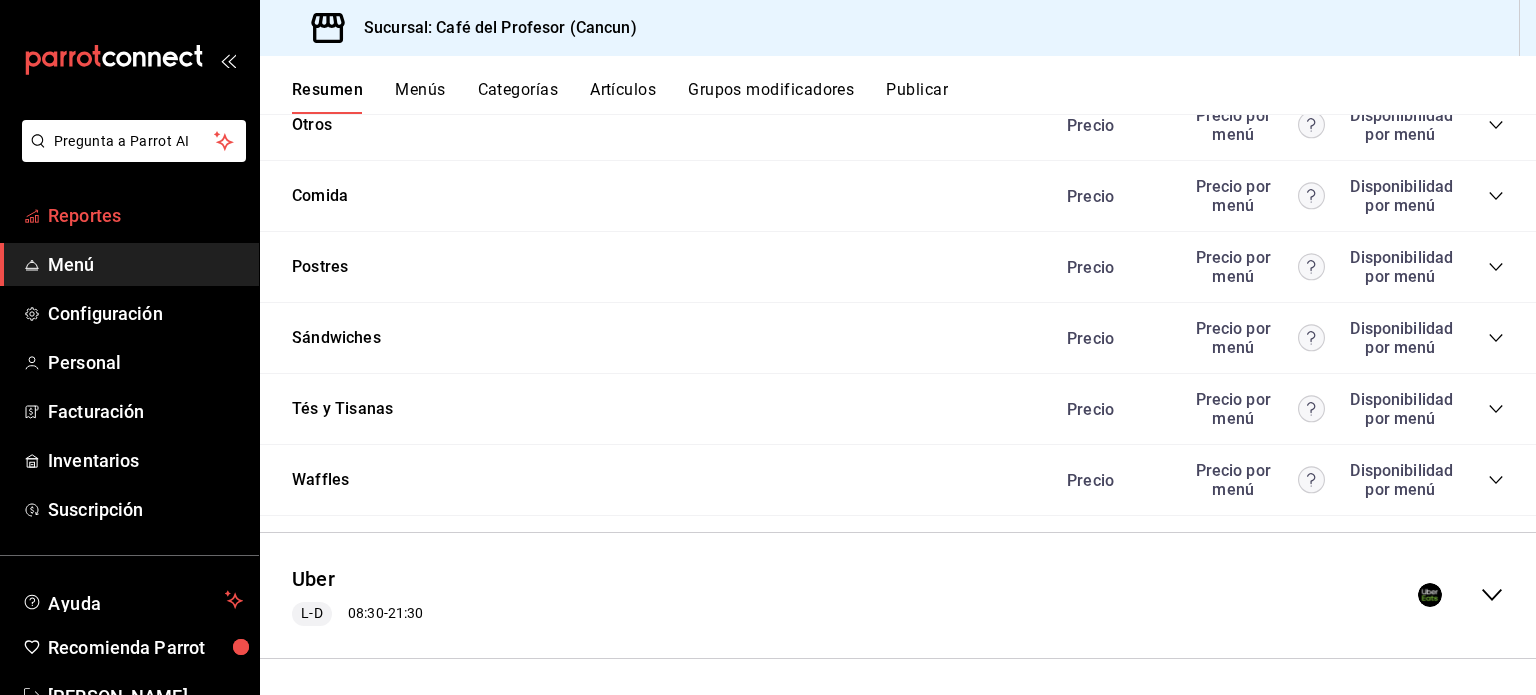 click on "Reportes" at bounding box center (145, 215) 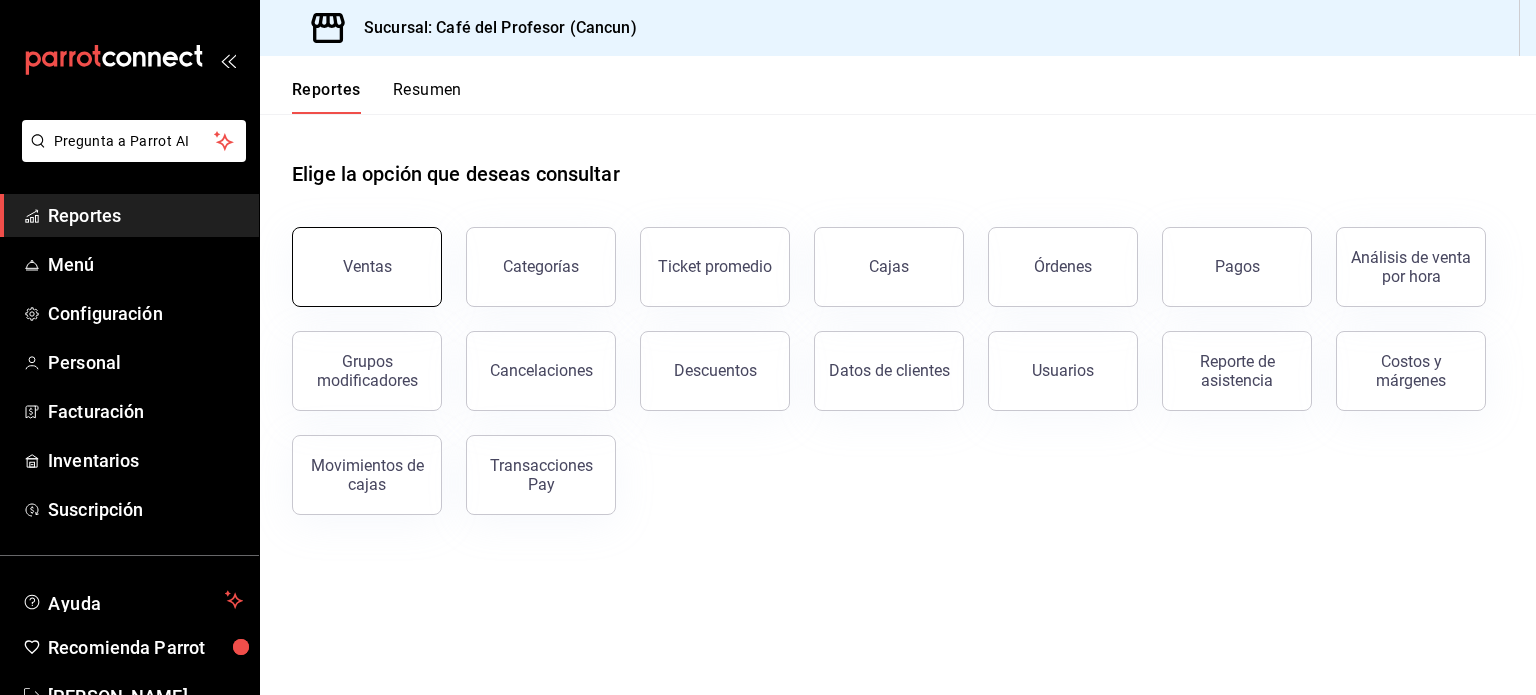 click on "Ventas" at bounding box center (367, 267) 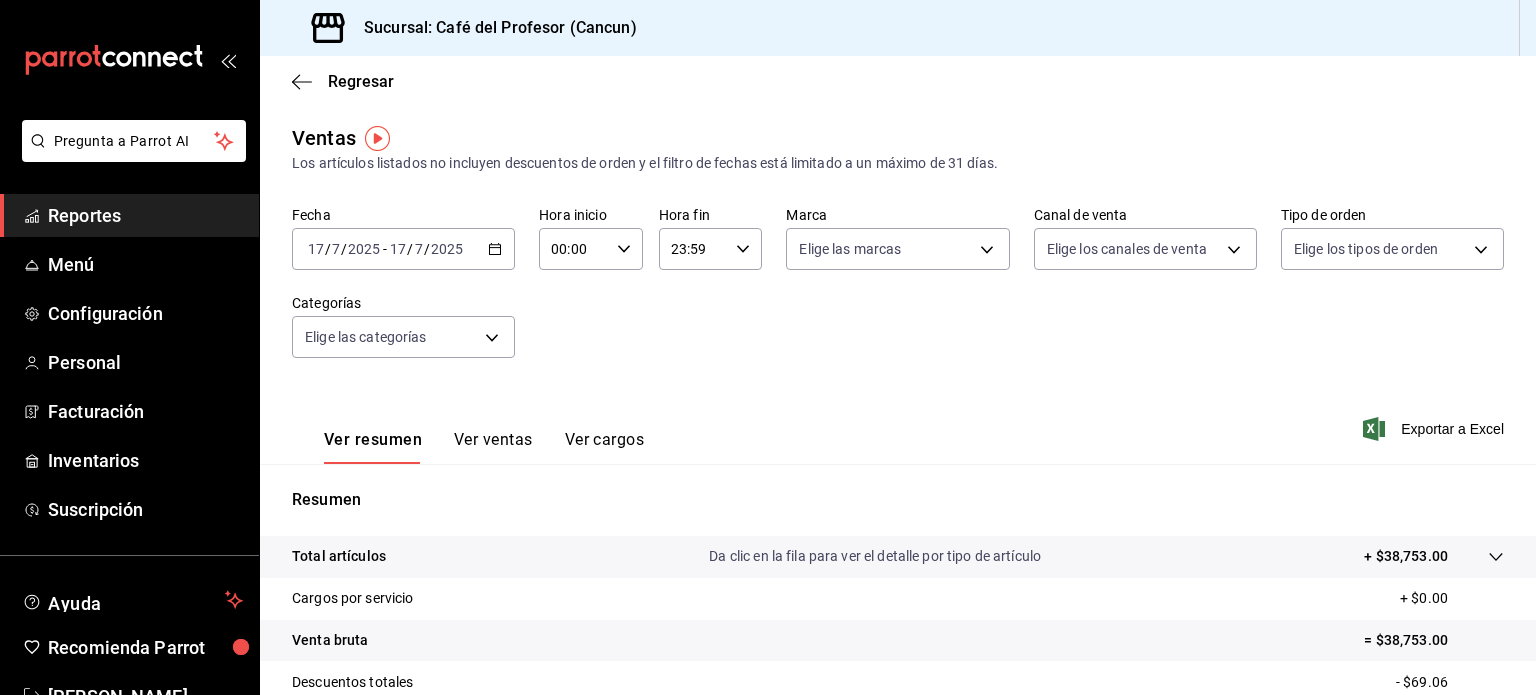 click 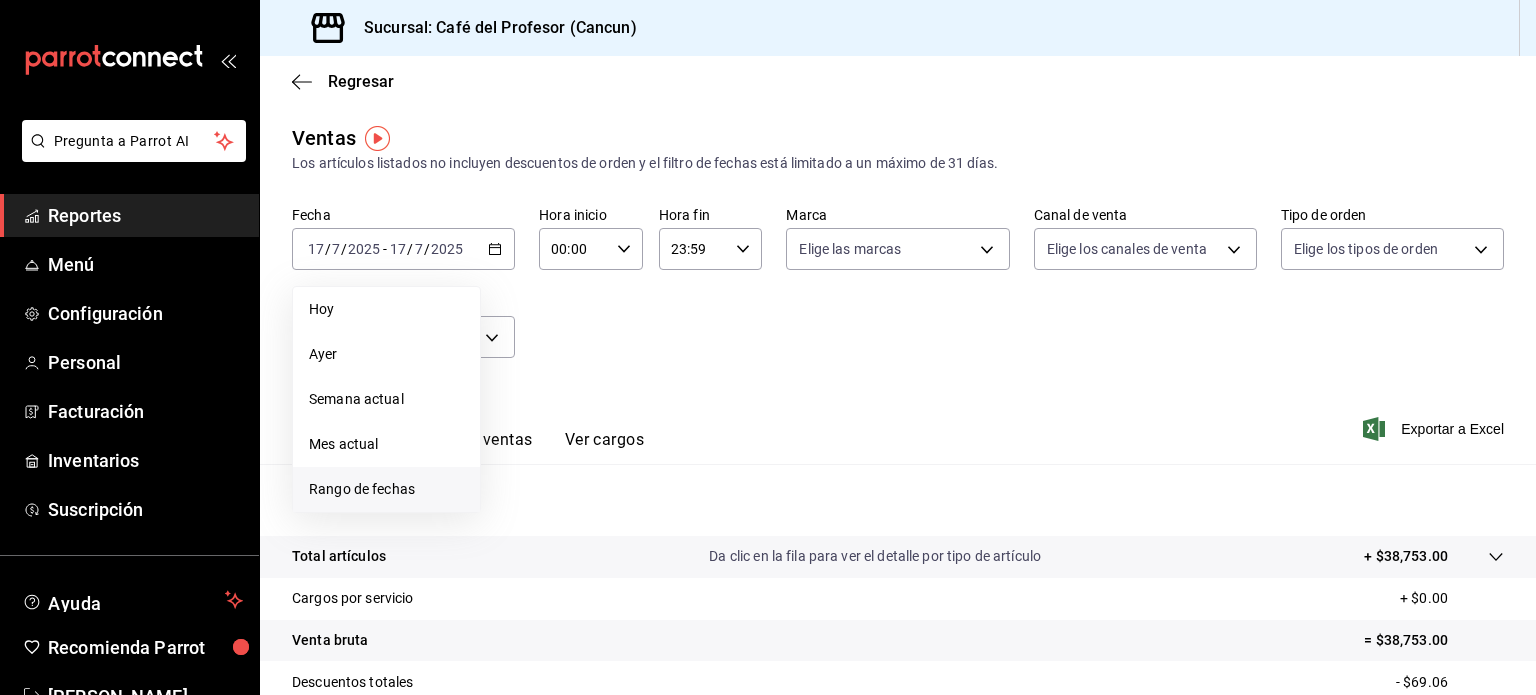 click on "Rango de fechas" at bounding box center (386, 489) 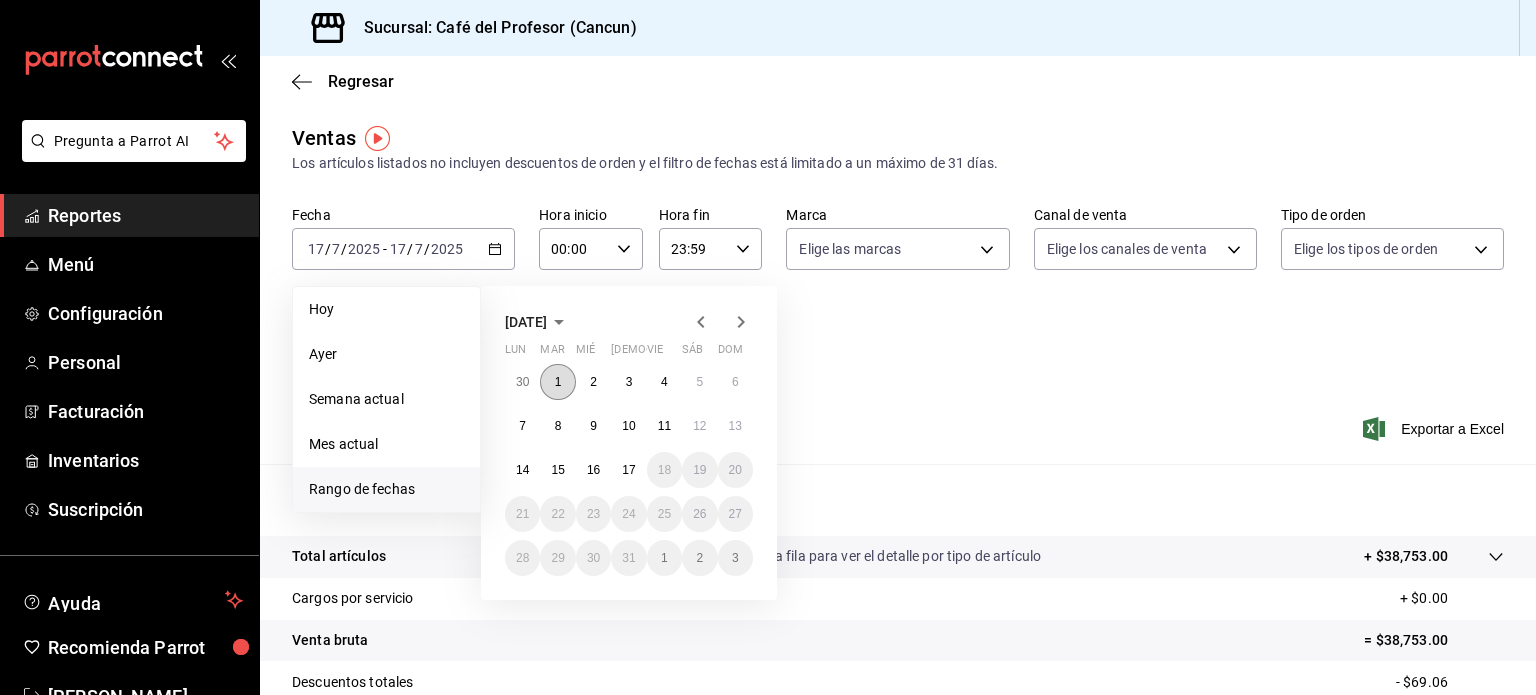 click on "1" at bounding box center (557, 382) 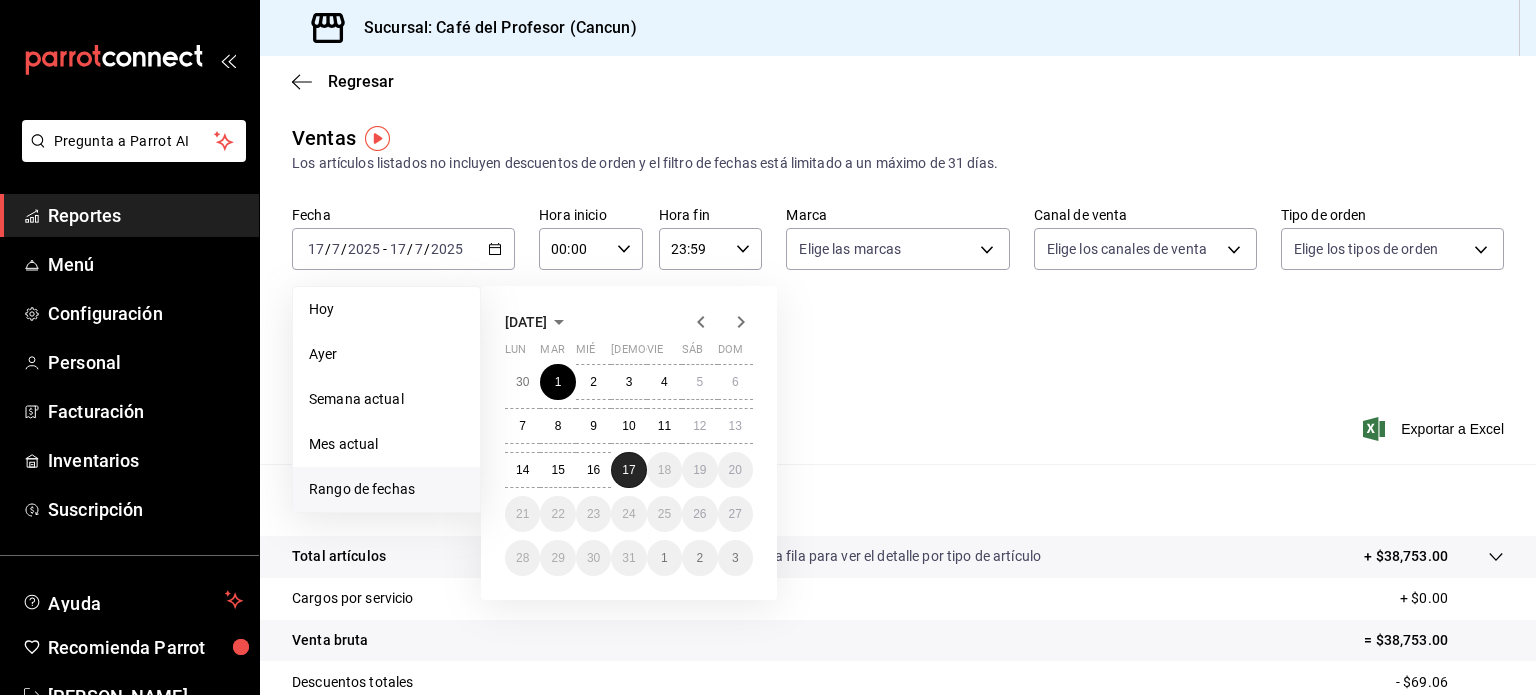 click on "17" at bounding box center (628, 470) 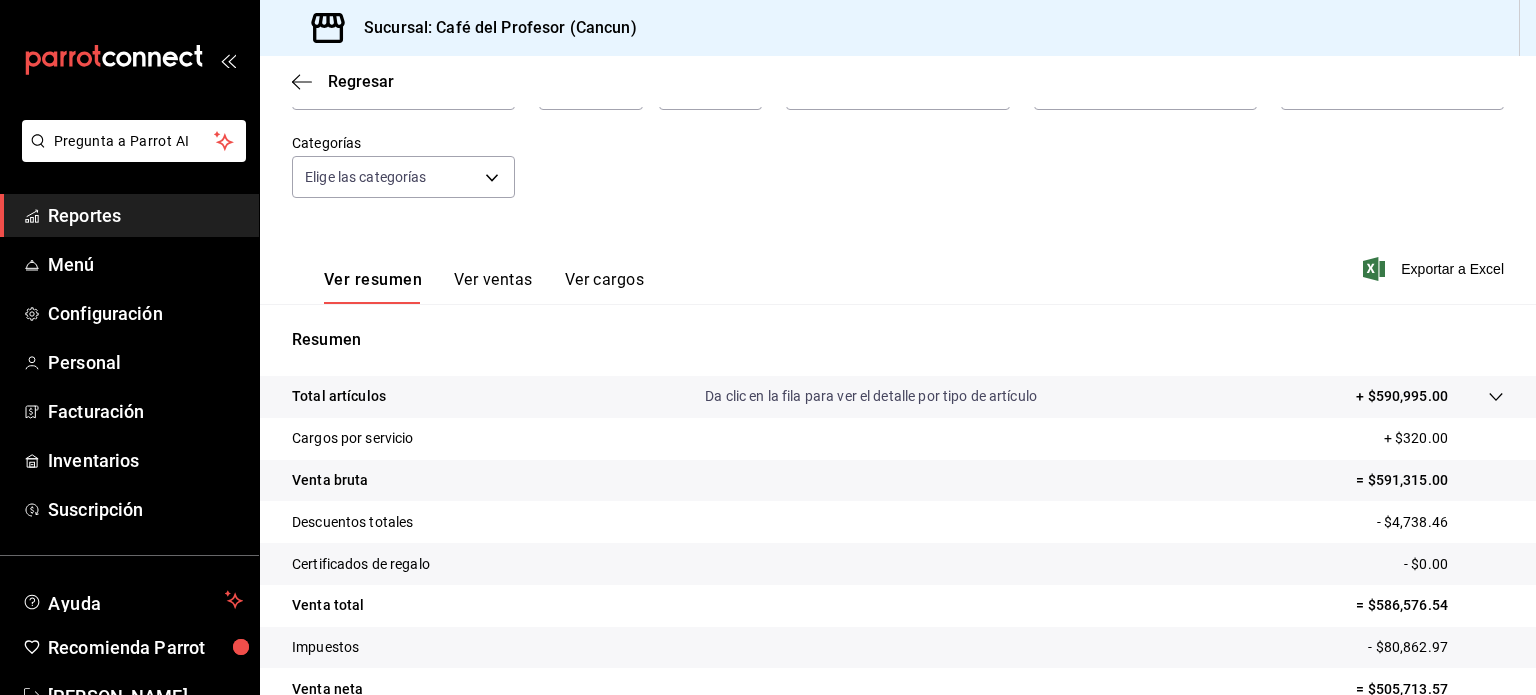 scroll, scrollTop: 187, scrollLeft: 0, axis: vertical 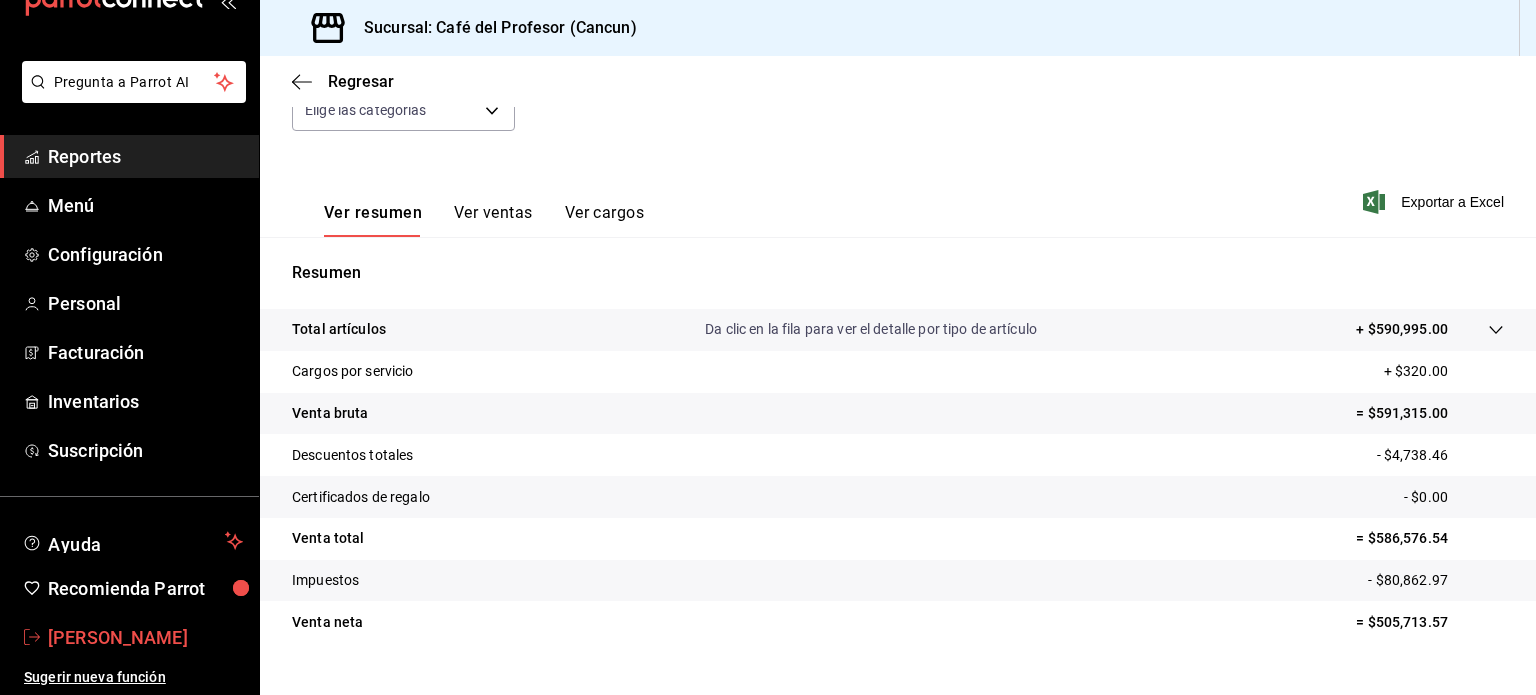 click on "[PERSON_NAME]" at bounding box center (145, 637) 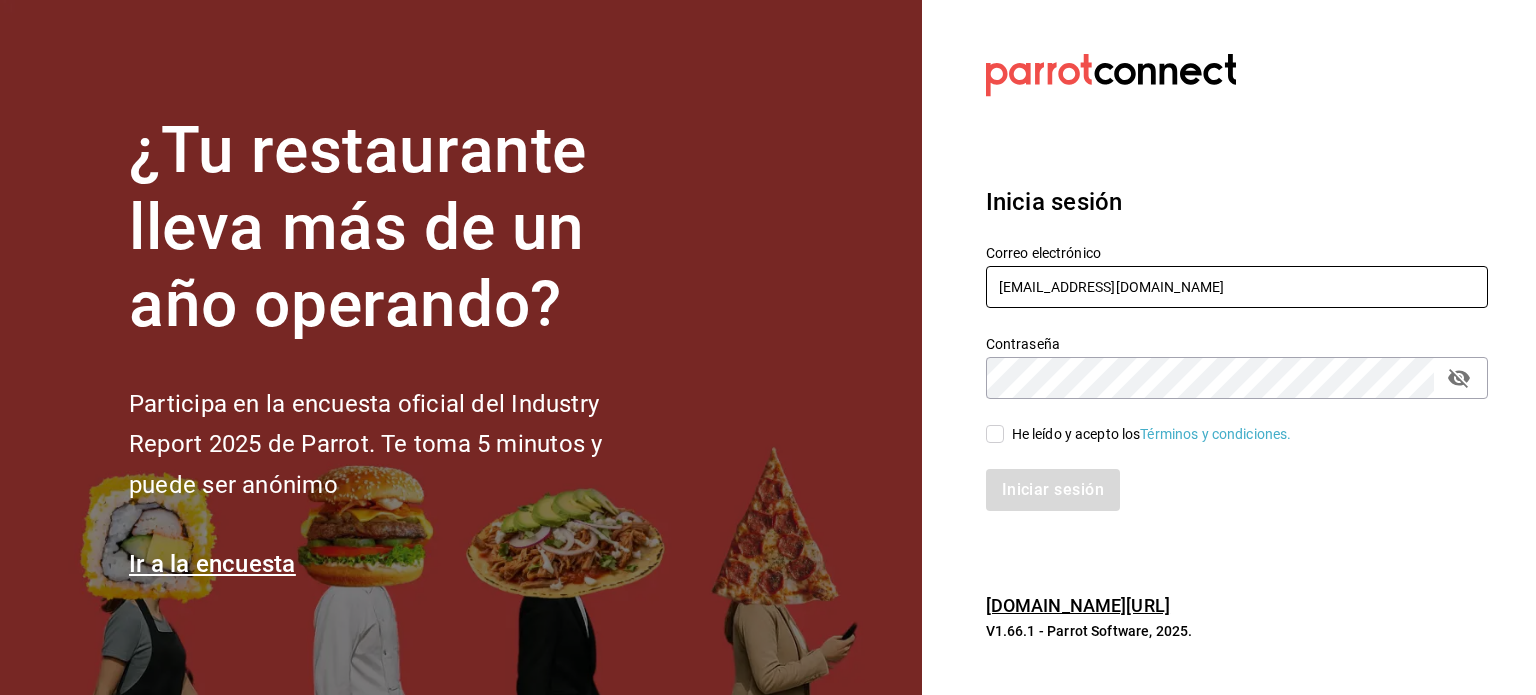 click on "[EMAIL_ADDRESS][DOMAIN_NAME]" at bounding box center [1237, 287] 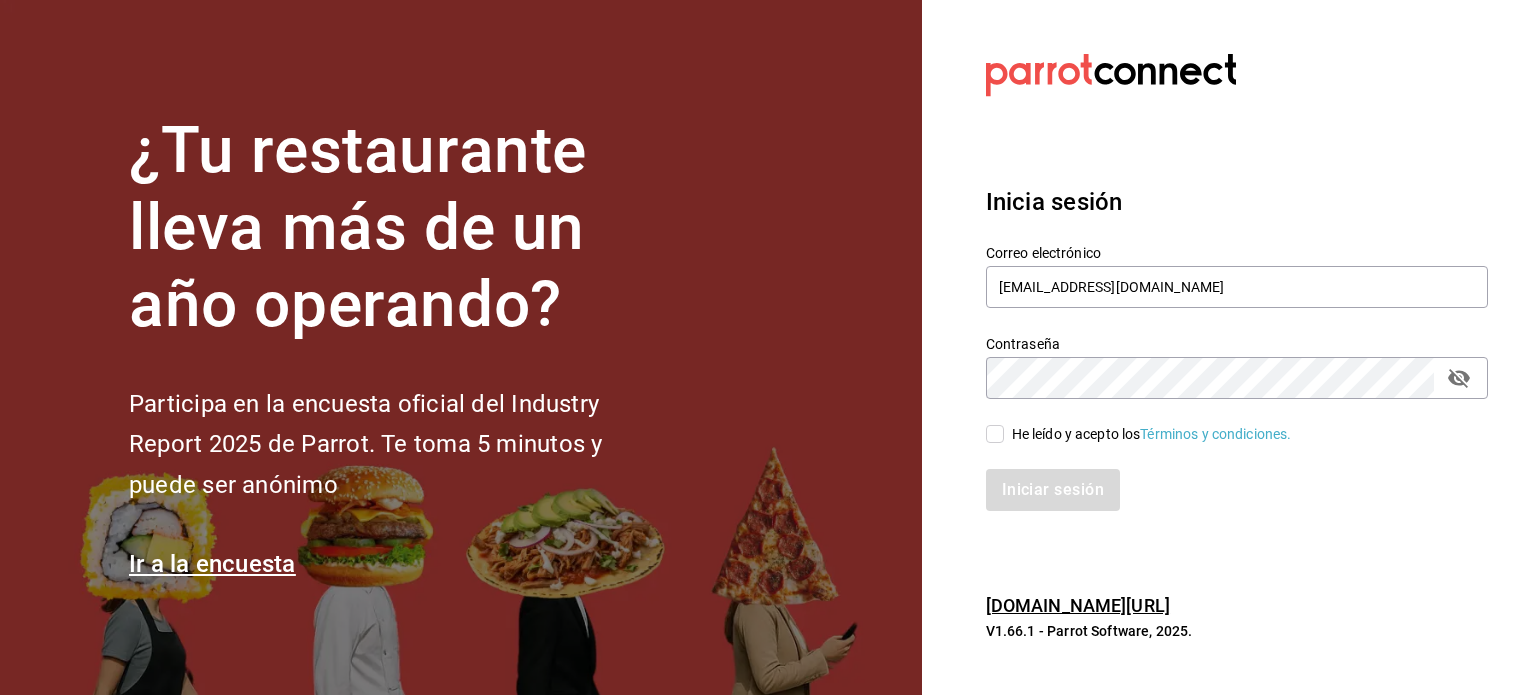 click on "He leído y acepto los  Términos y condiciones." at bounding box center [1139, 434] 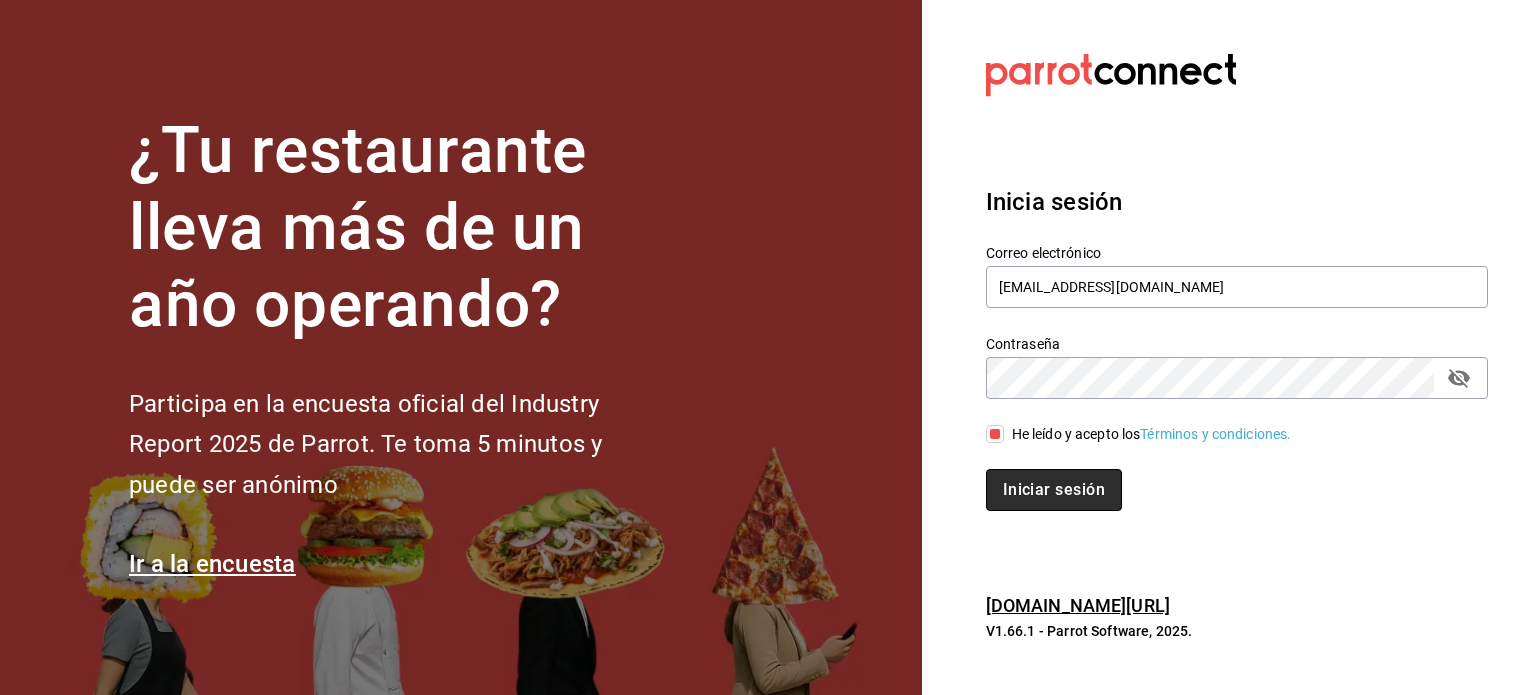 click on "Iniciar sesión" at bounding box center [1054, 490] 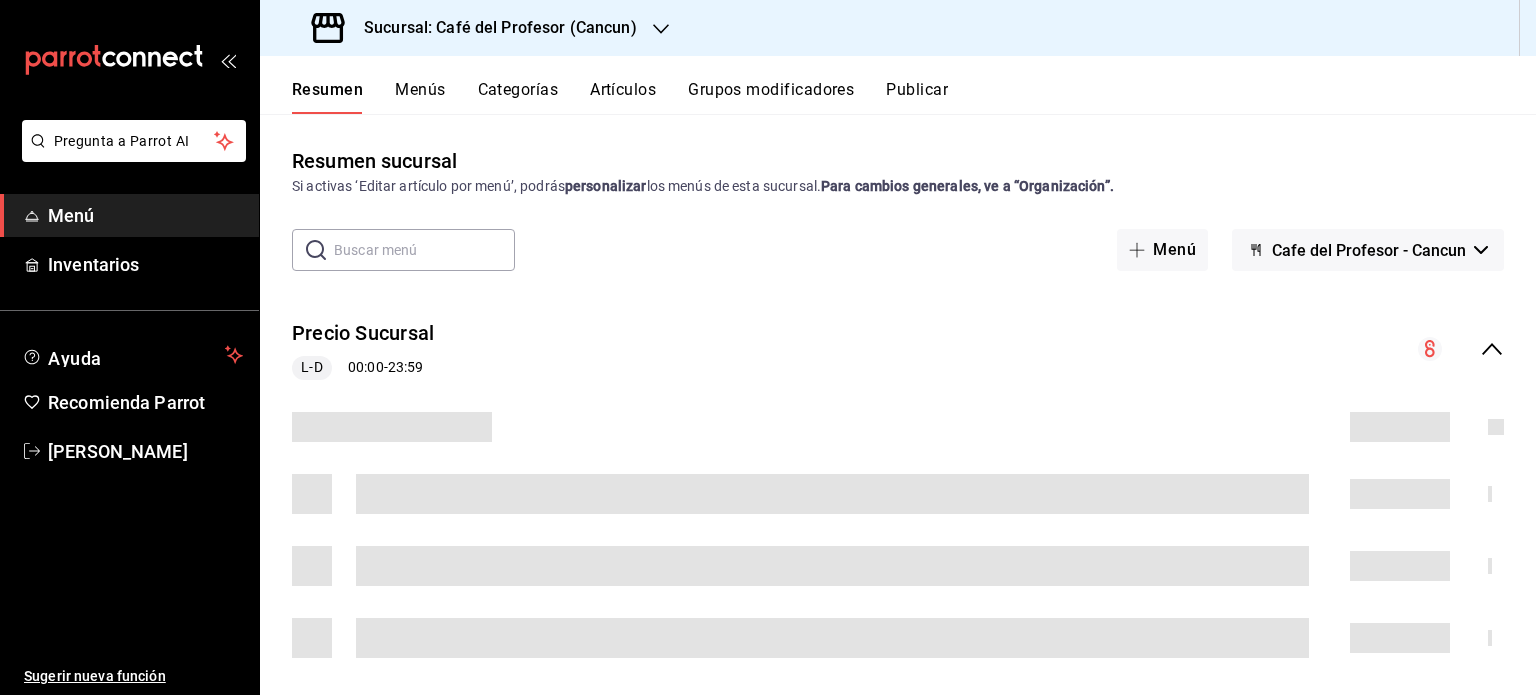 scroll, scrollTop: 0, scrollLeft: 0, axis: both 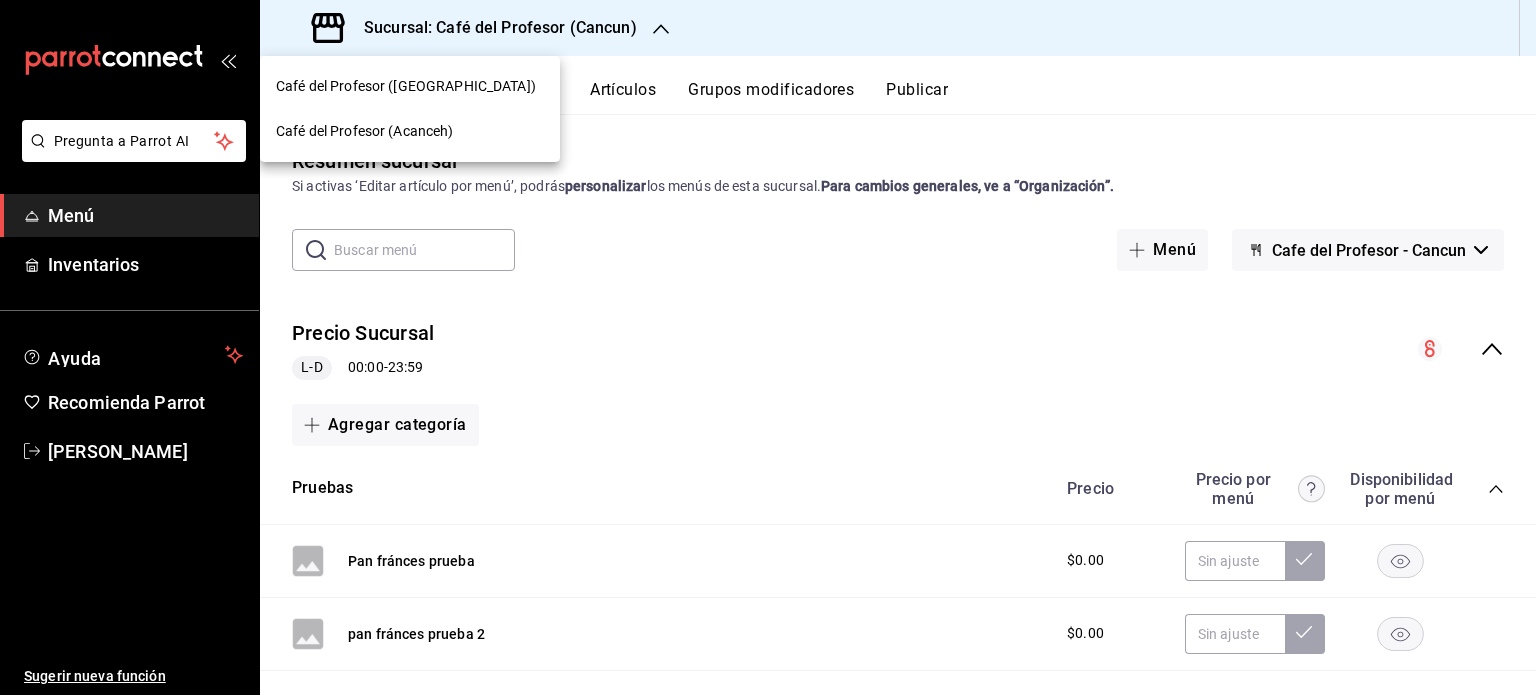 click on "Café del Profesor (Acanceh)" at bounding box center (410, 131) 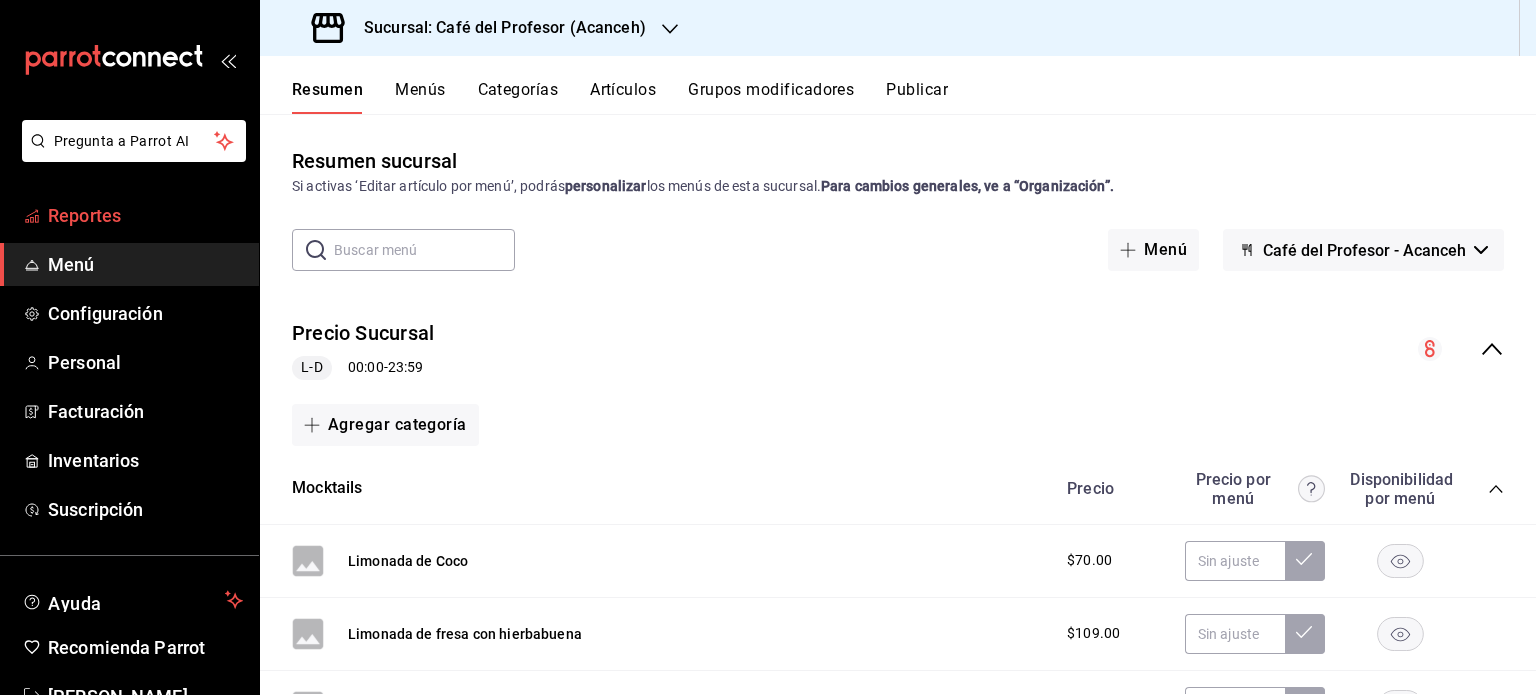 click on "Reportes" at bounding box center [145, 215] 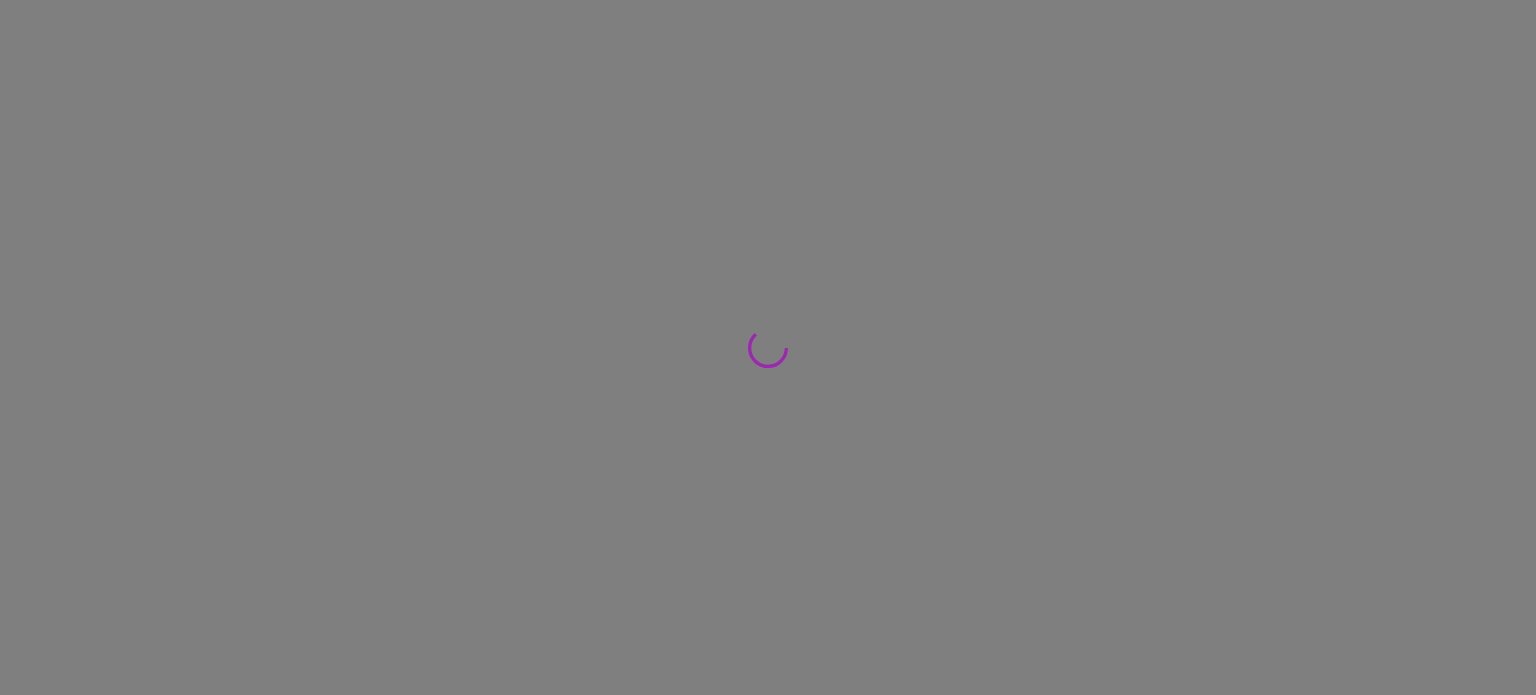 click at bounding box center [768, 347] 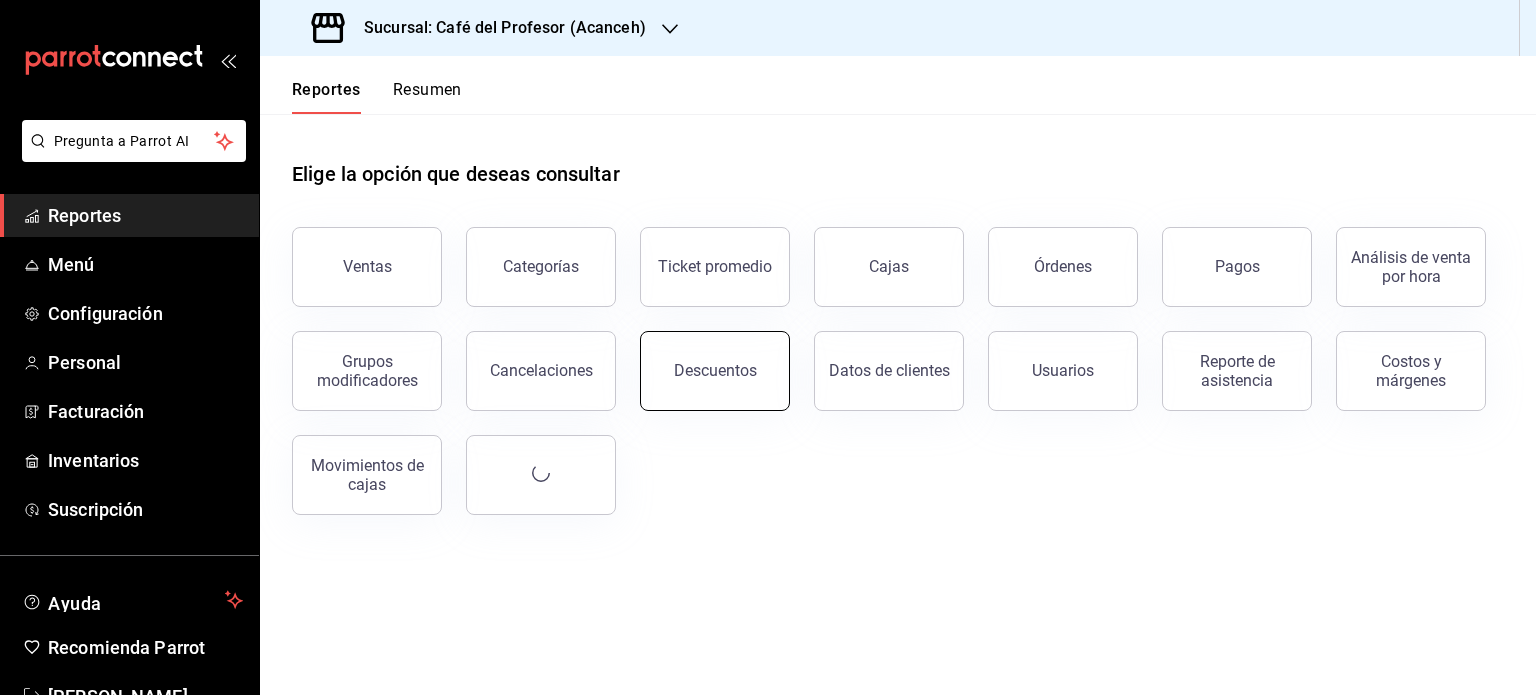 click on "Descuentos" at bounding box center [715, 371] 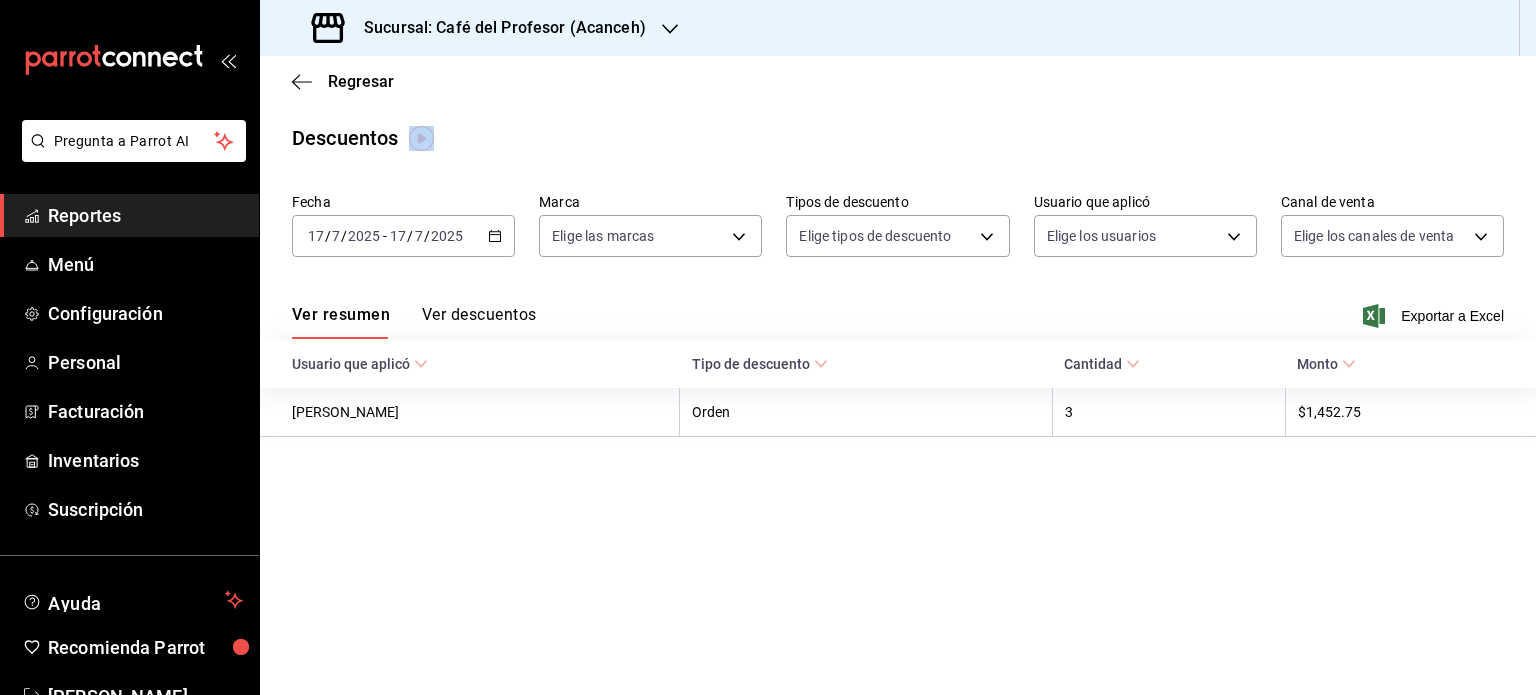 click on "Ver descuentos" at bounding box center [479, 322] 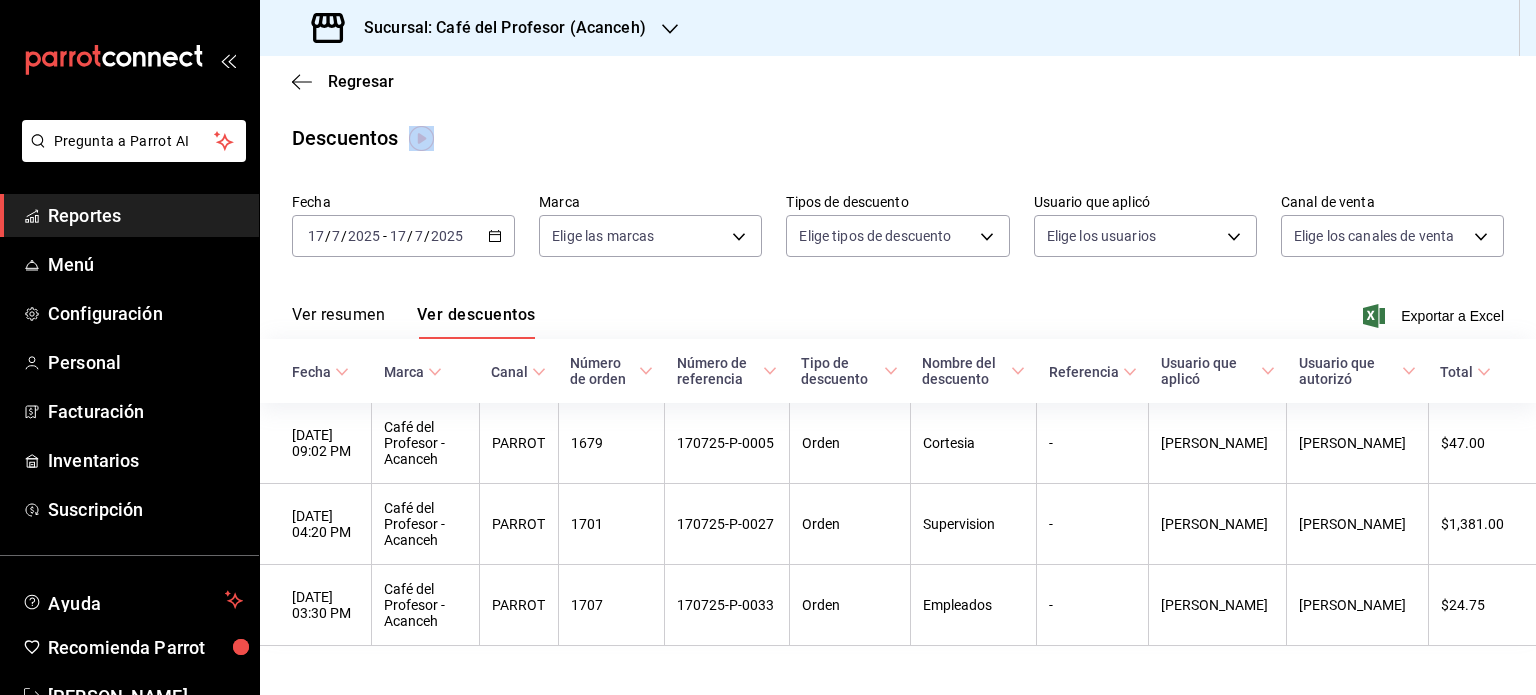 click 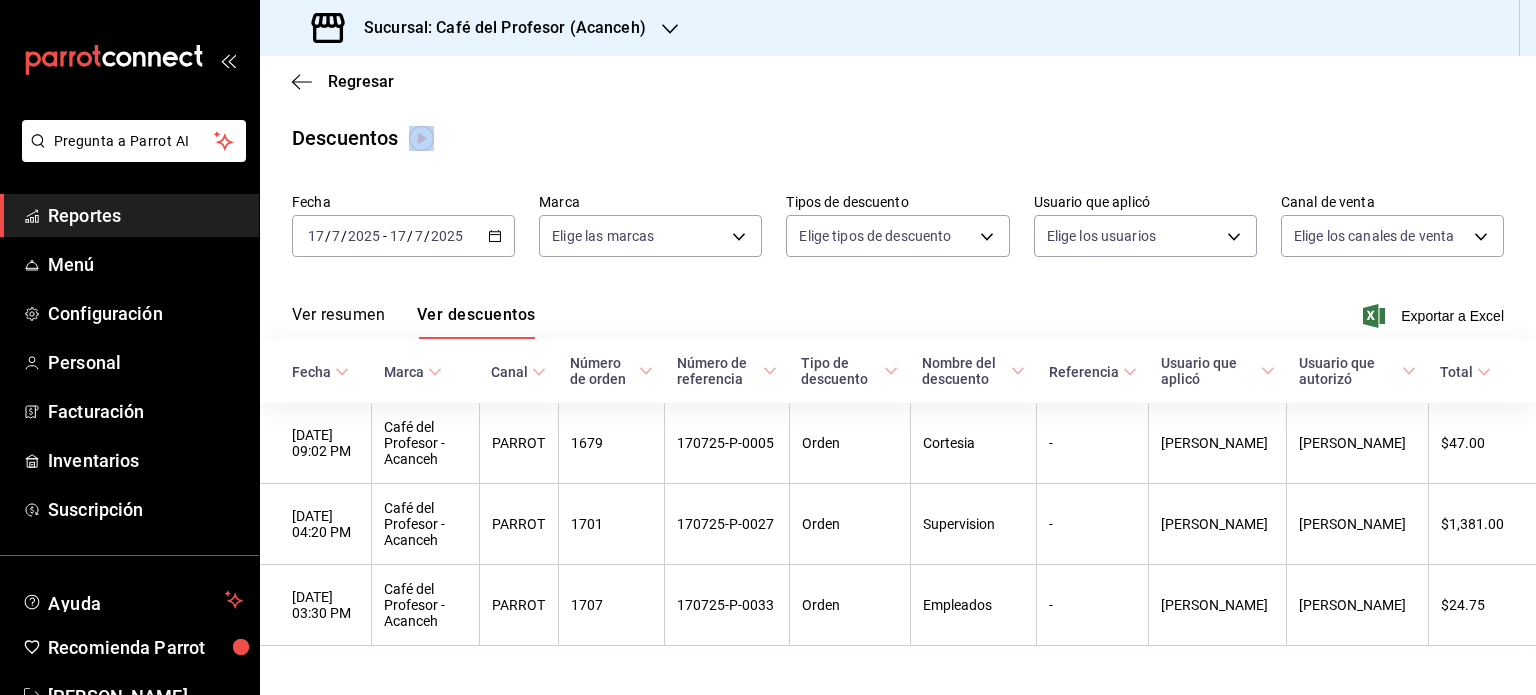 click 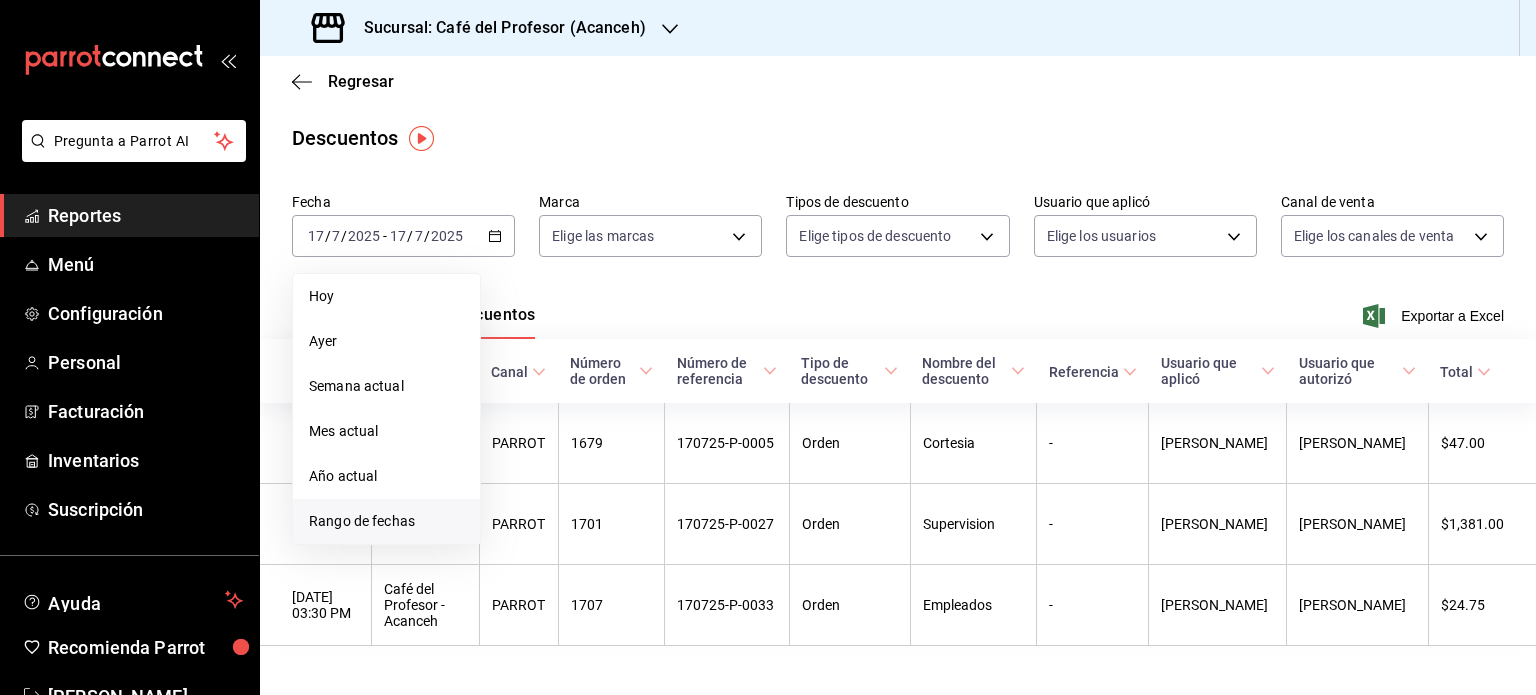 click on "Rango de fechas" at bounding box center [386, 521] 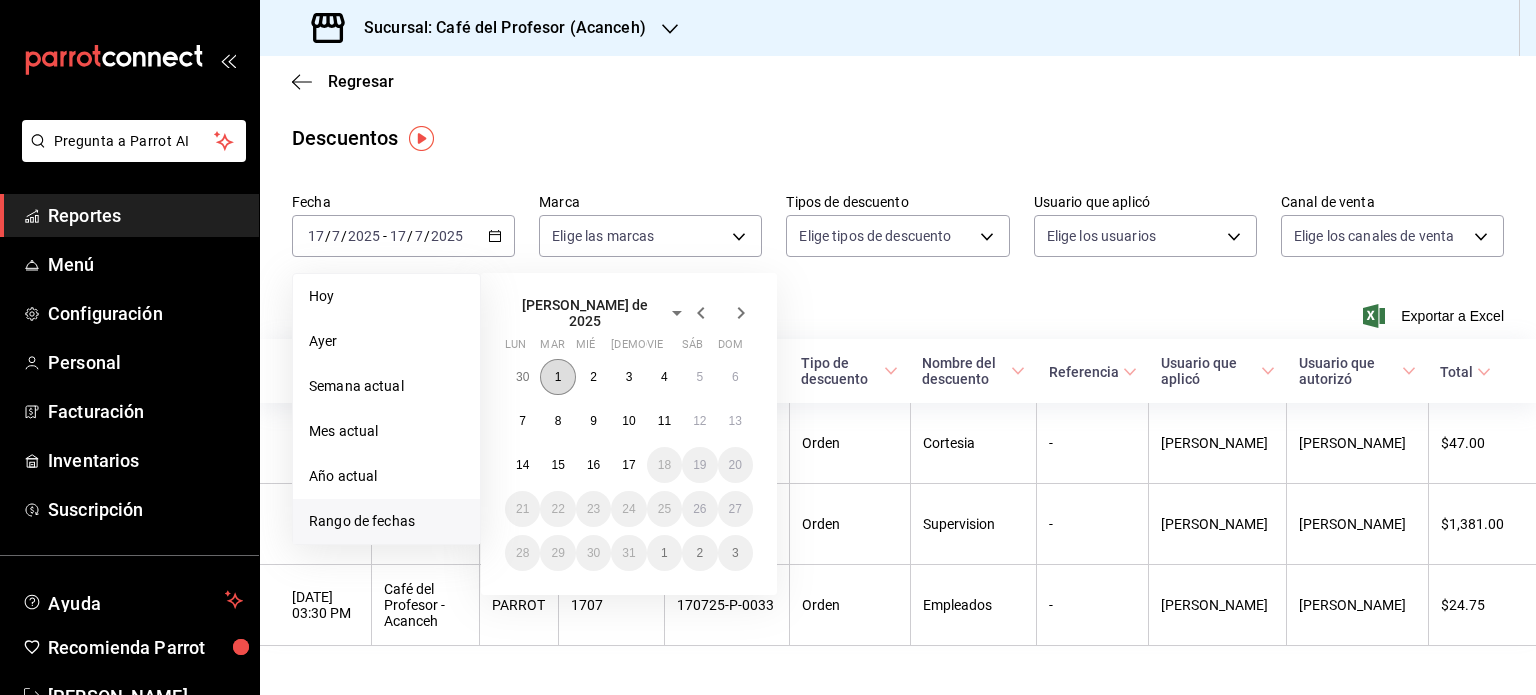 click on "1" at bounding box center (557, 377) 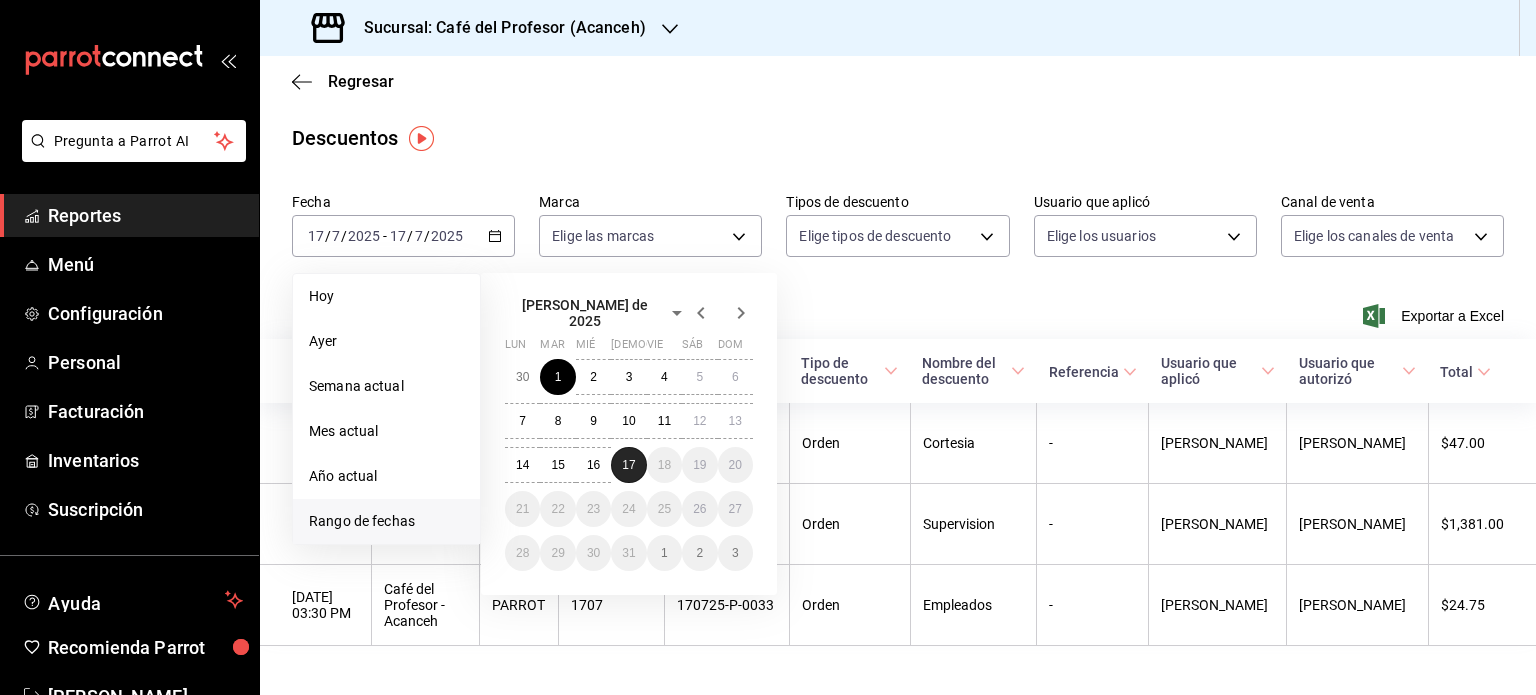 click on "17" at bounding box center [628, 465] 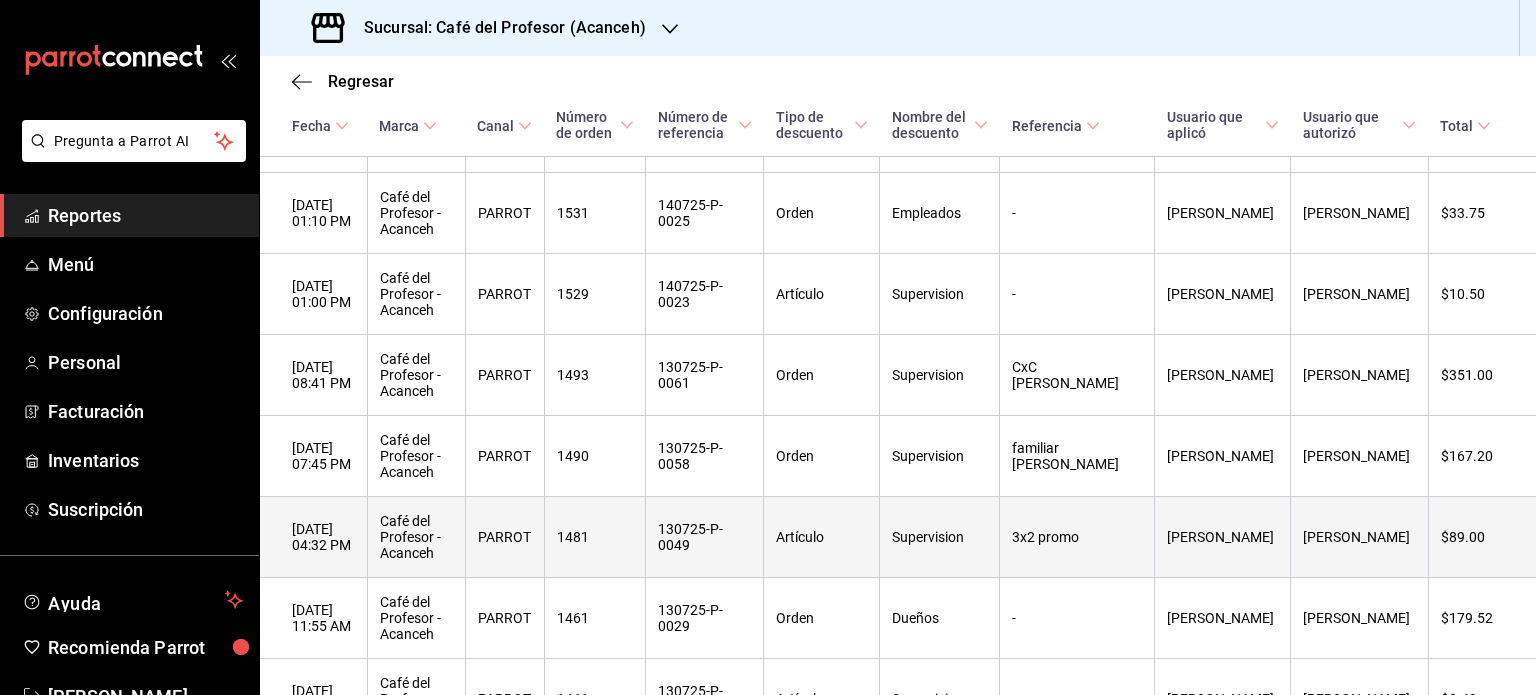 scroll, scrollTop: 1360, scrollLeft: 0, axis: vertical 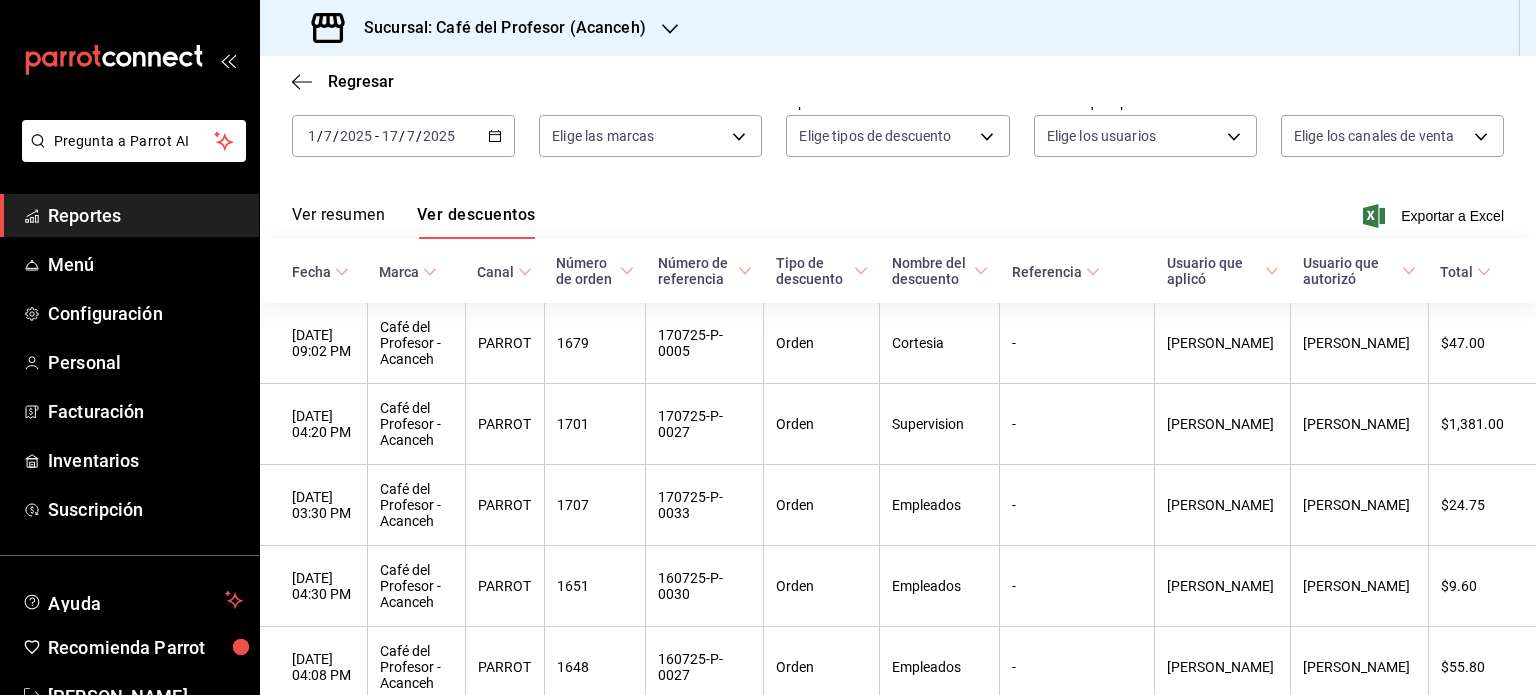 click on "2025-07-01 1 / 7 / 2025 - 2025-07-17 17 / 7 / 2025" at bounding box center (403, 136) 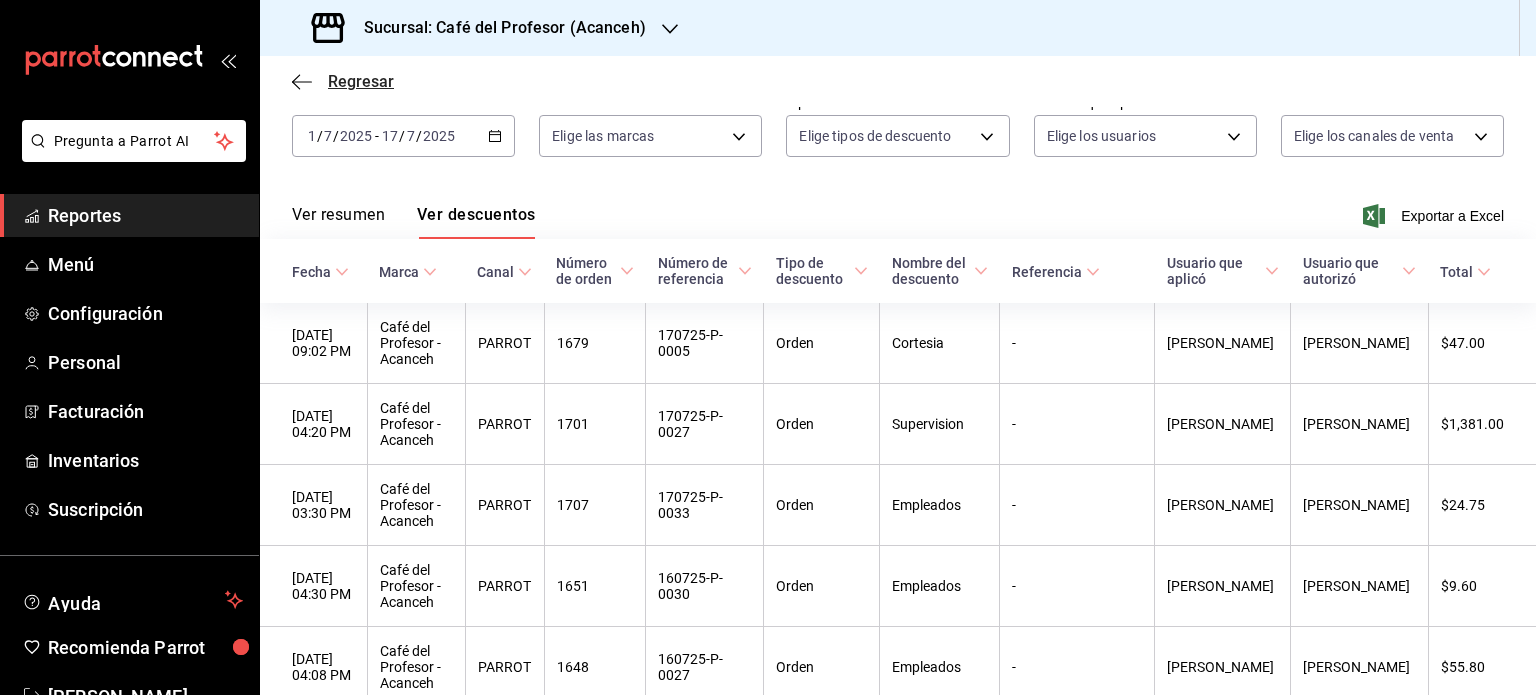 click 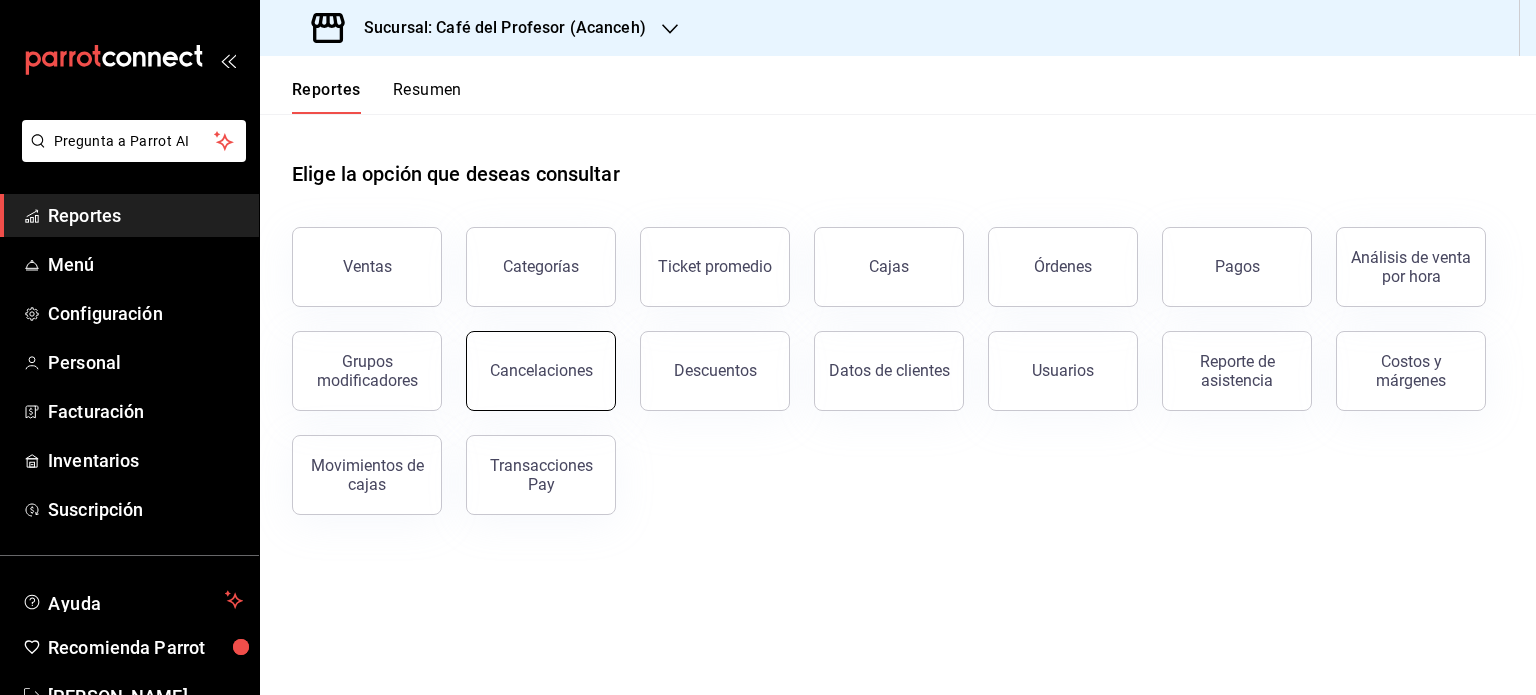 click on "Cancelaciones" at bounding box center [541, 371] 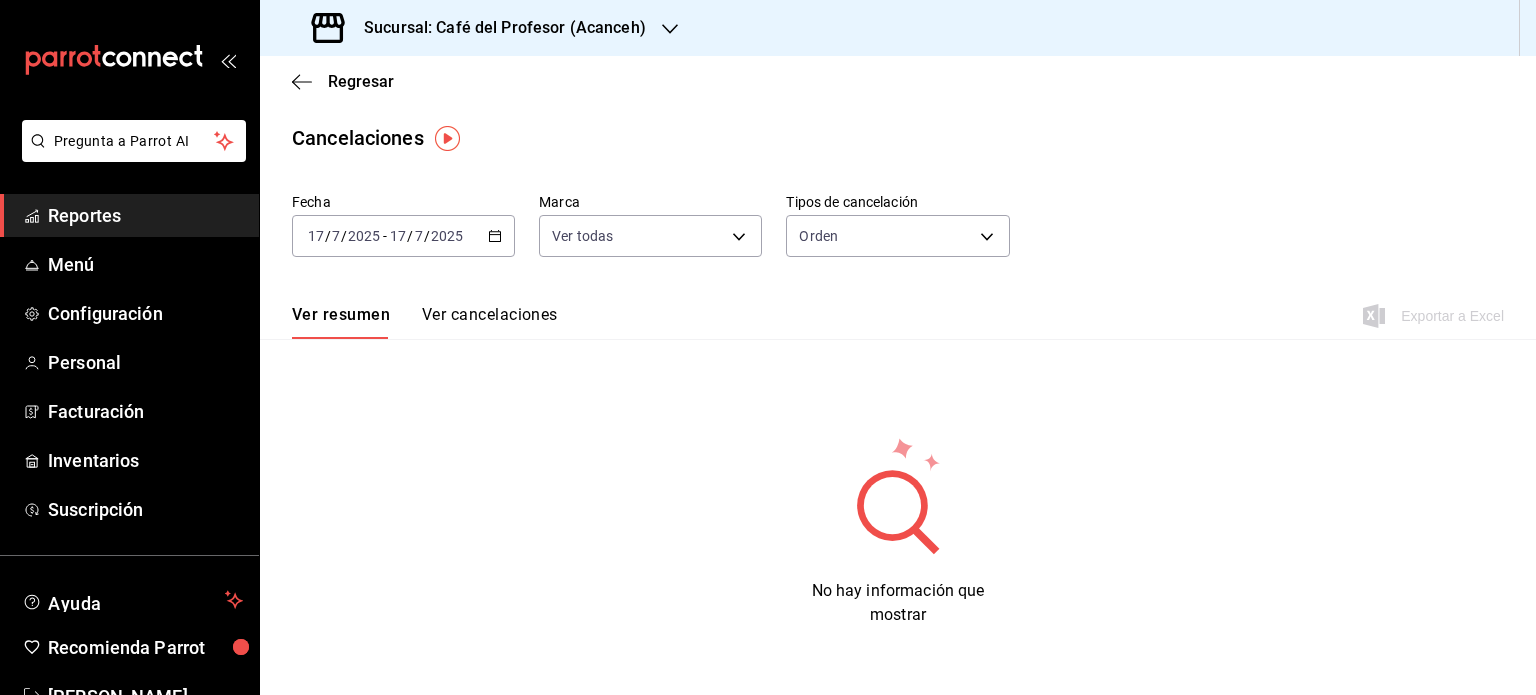 click 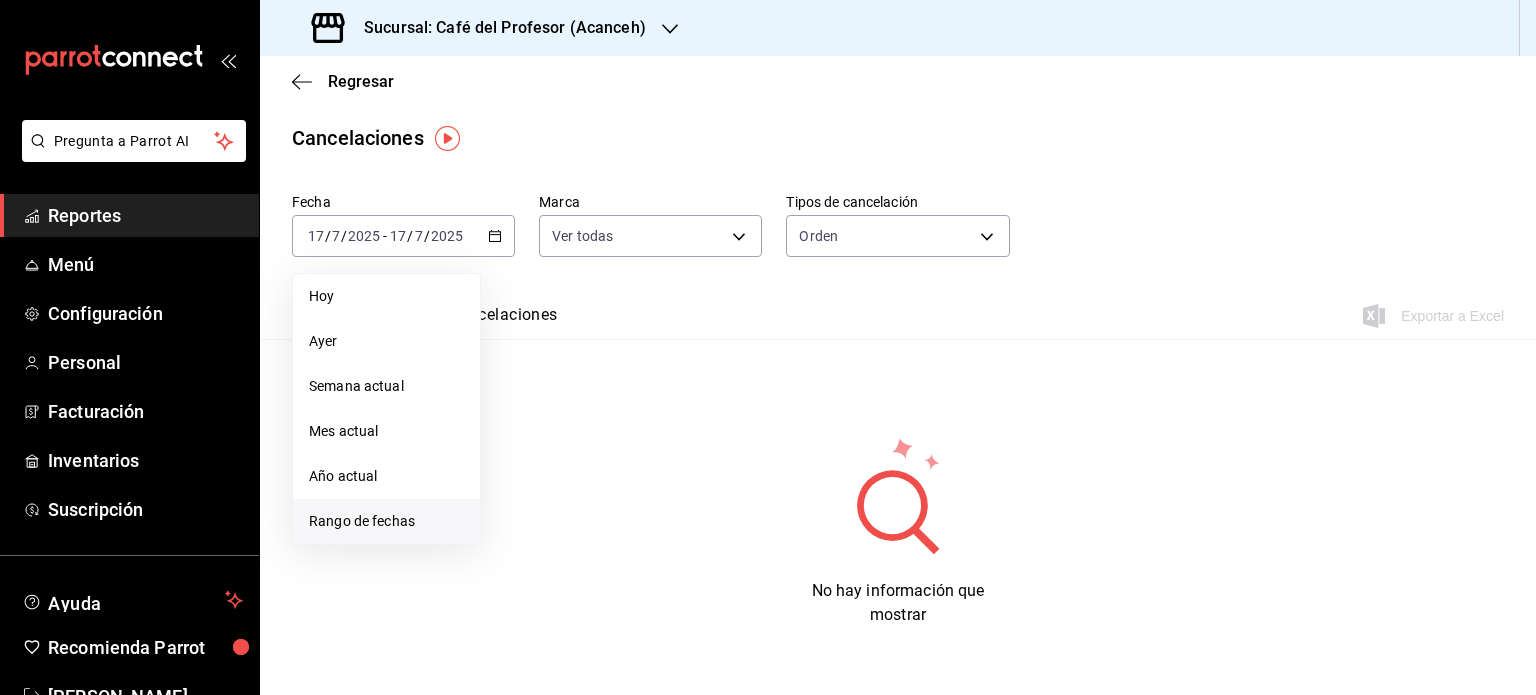 click on "Rango de fechas" at bounding box center [386, 521] 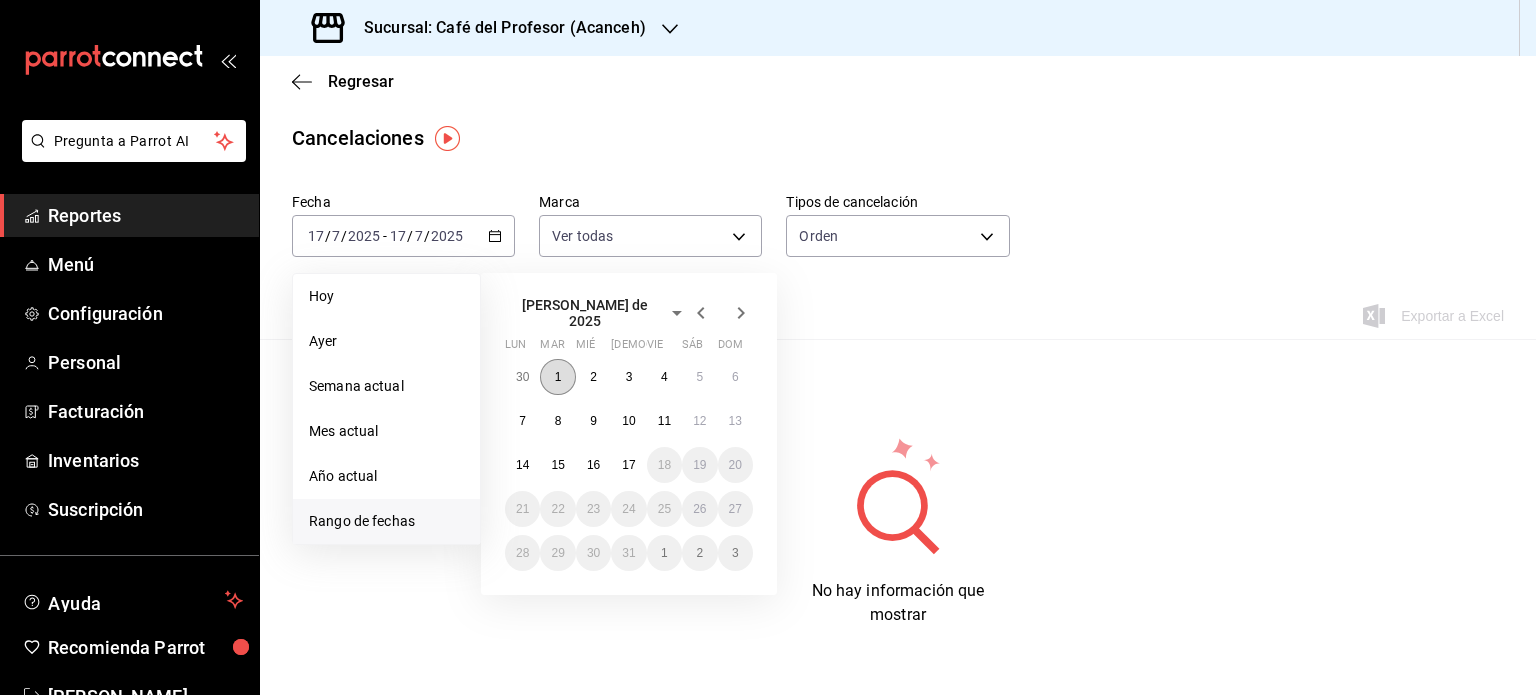 click on "1" at bounding box center [557, 377] 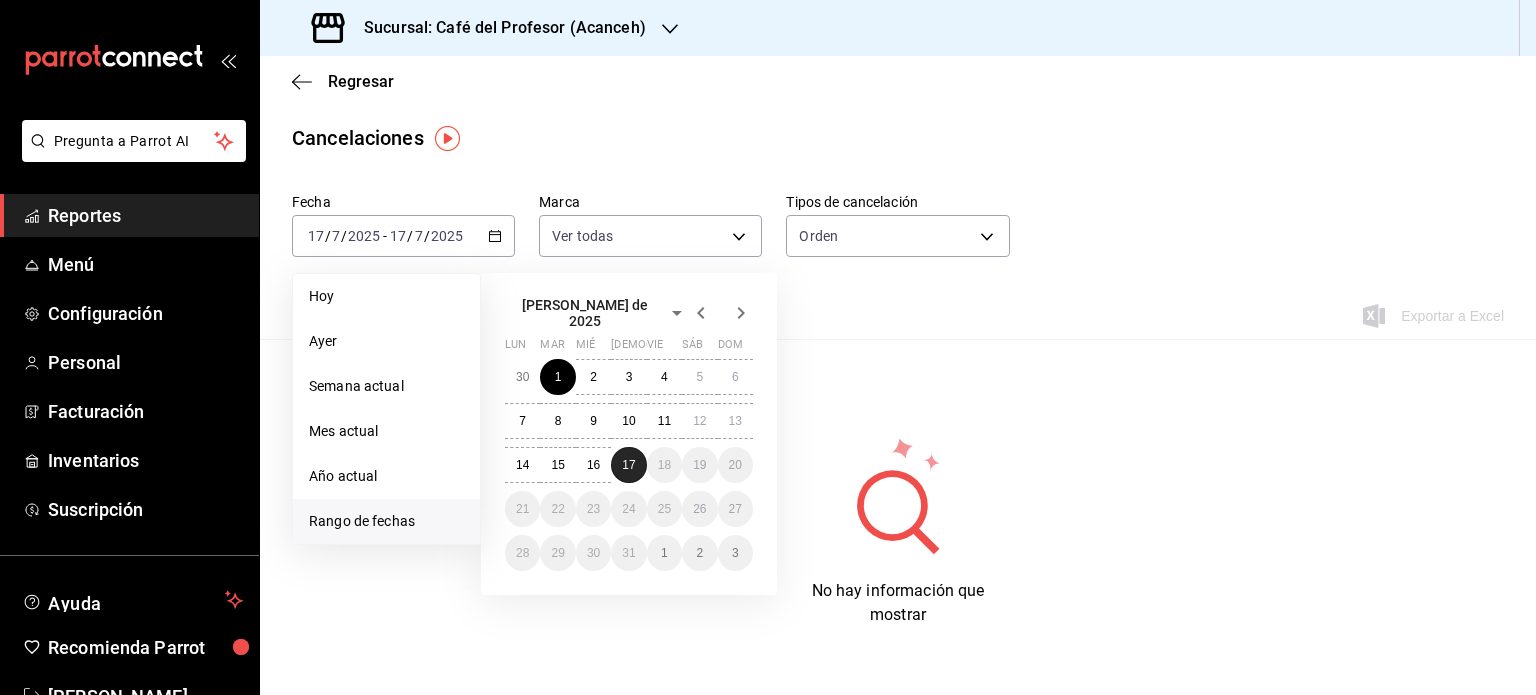 click on "17" at bounding box center (628, 465) 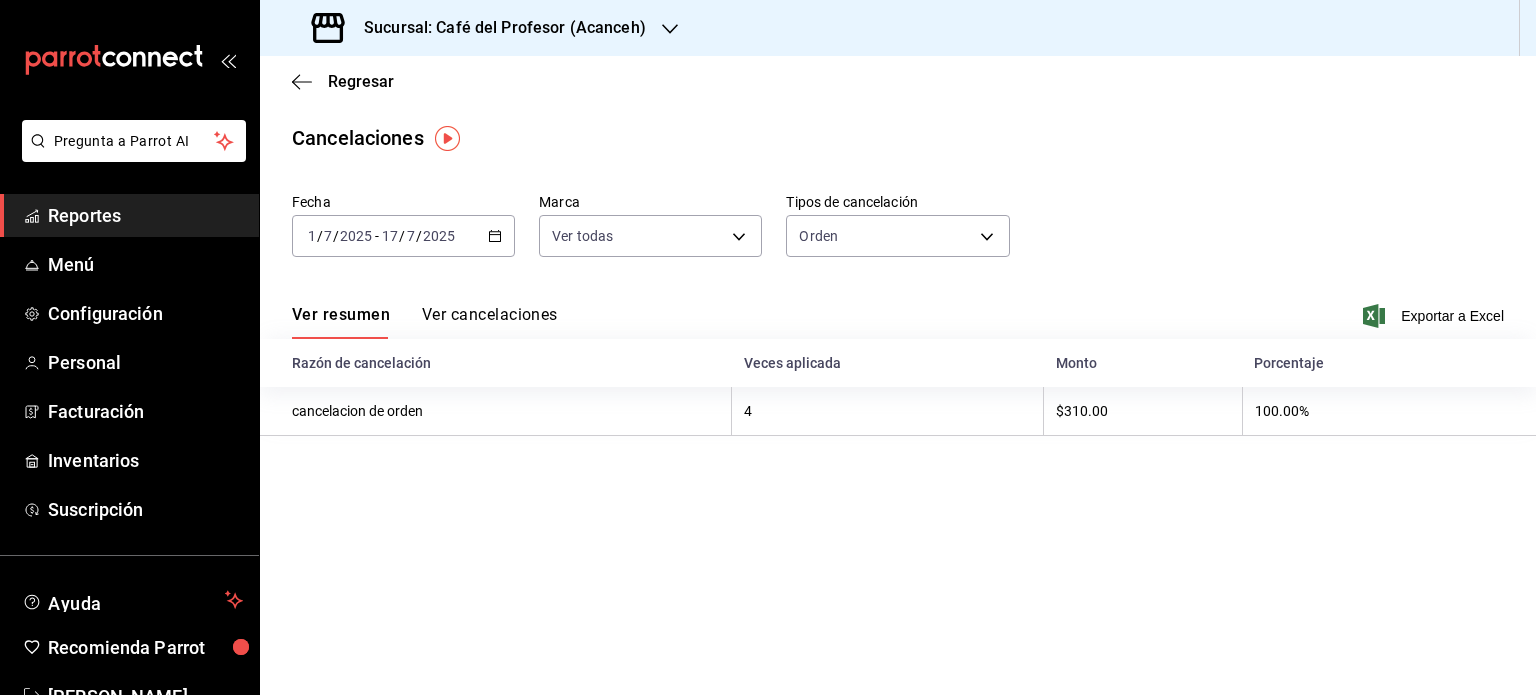 click on "Ver cancelaciones" at bounding box center (490, 322) 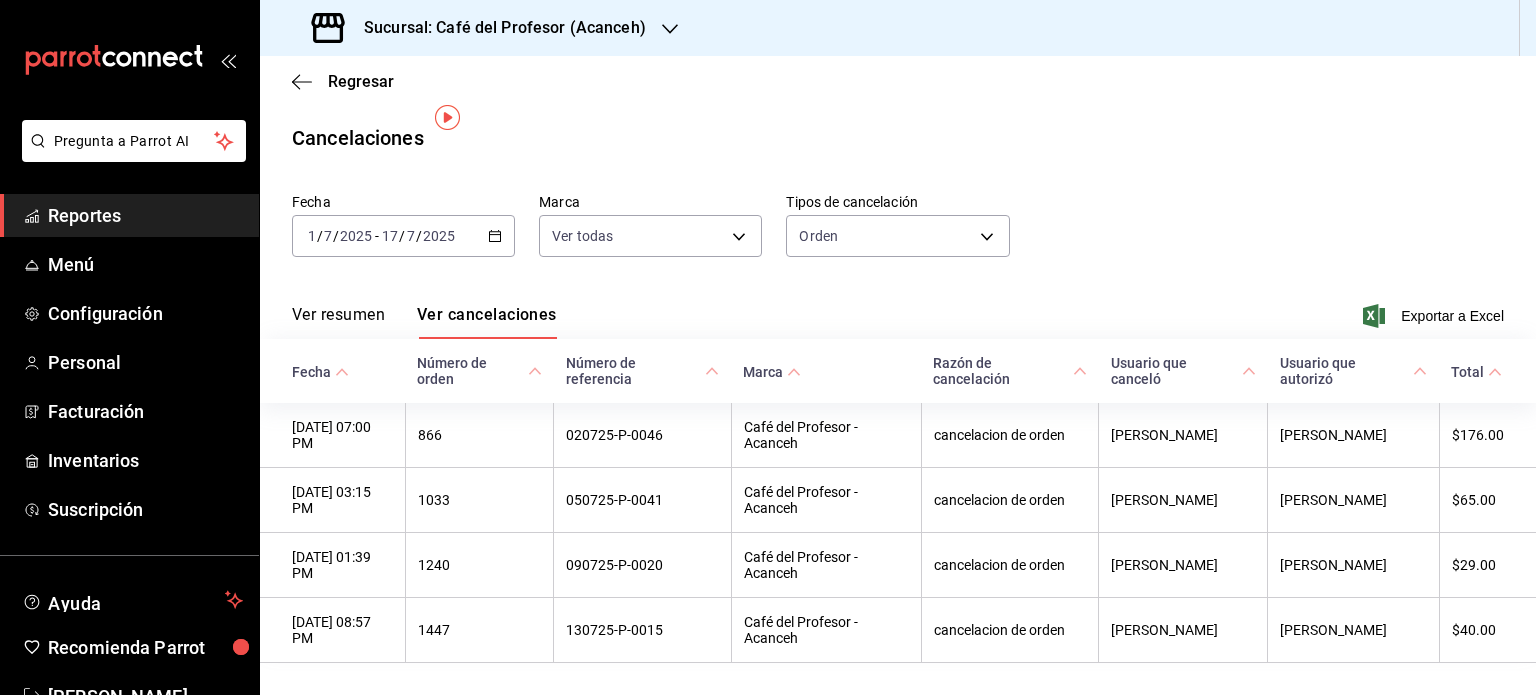 scroll, scrollTop: 40, scrollLeft: 0, axis: vertical 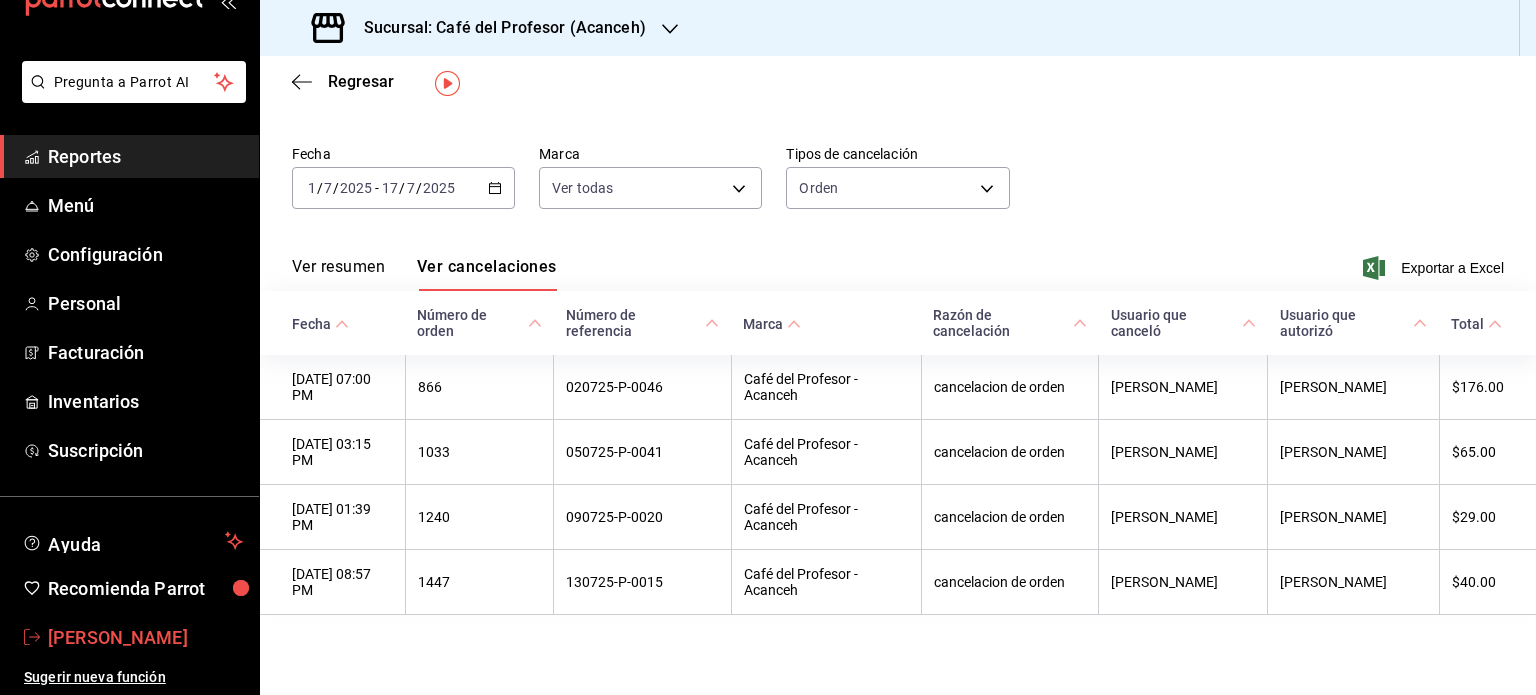 click on "Mireya Gonzalez" at bounding box center (145, 637) 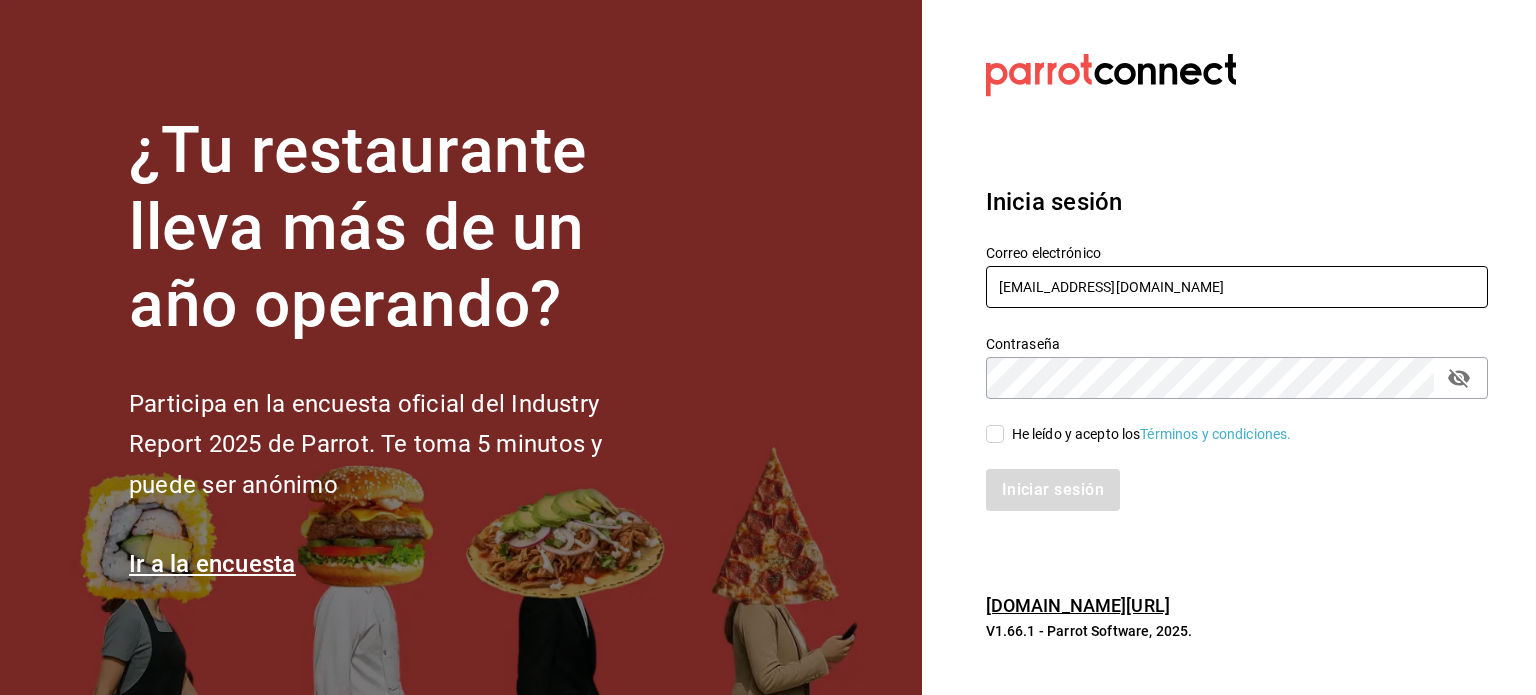 click on "operacioncocina@cafedelprofesor.mx" at bounding box center [1237, 287] 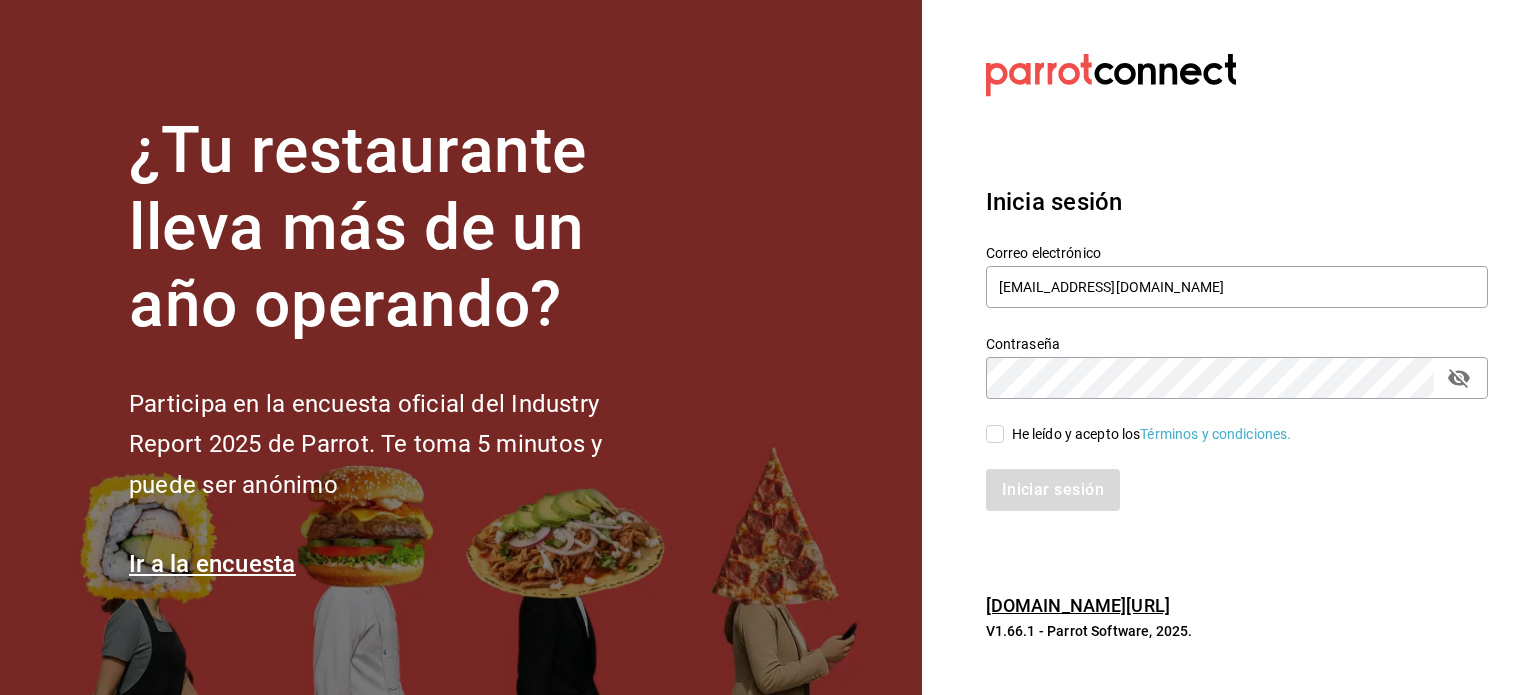 click on "He leído y acepto los  Términos y condiciones." at bounding box center (1148, 434) 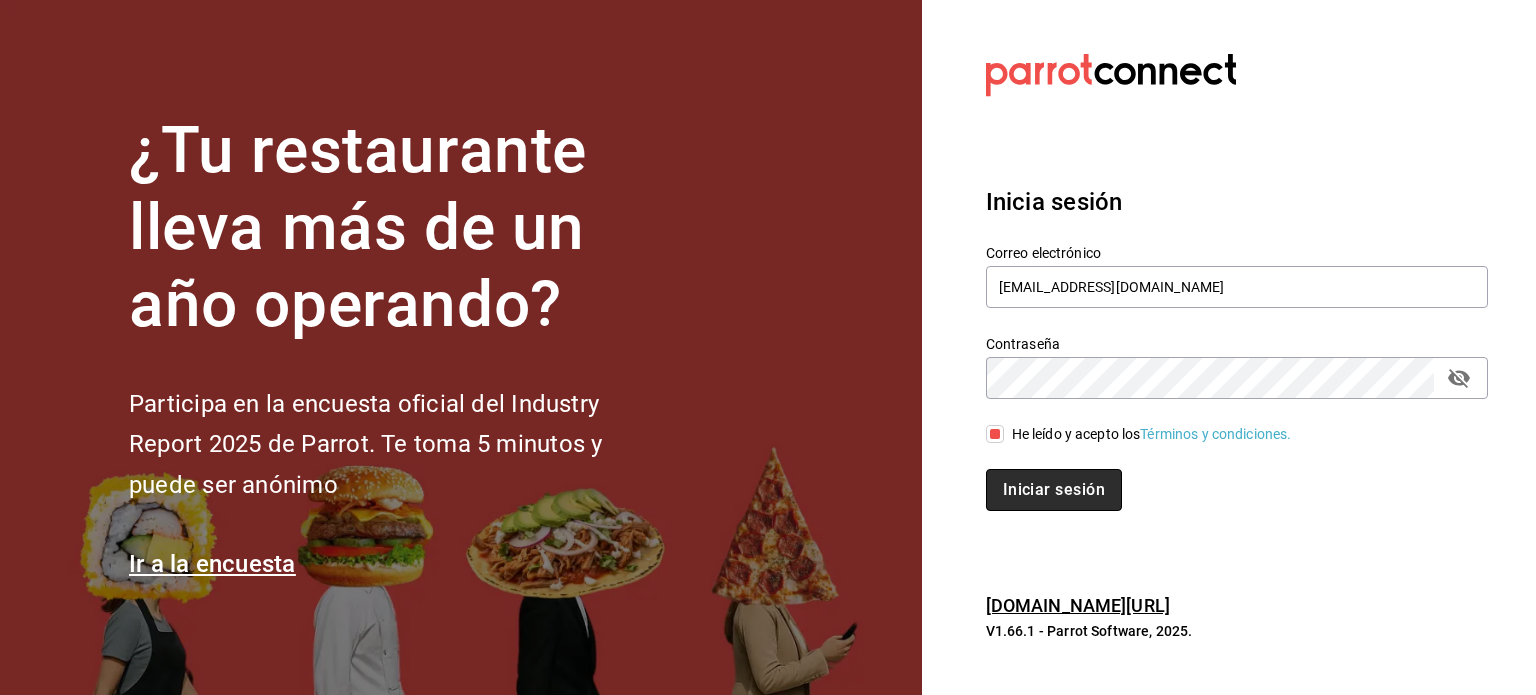 click on "Iniciar sesión" at bounding box center [1054, 490] 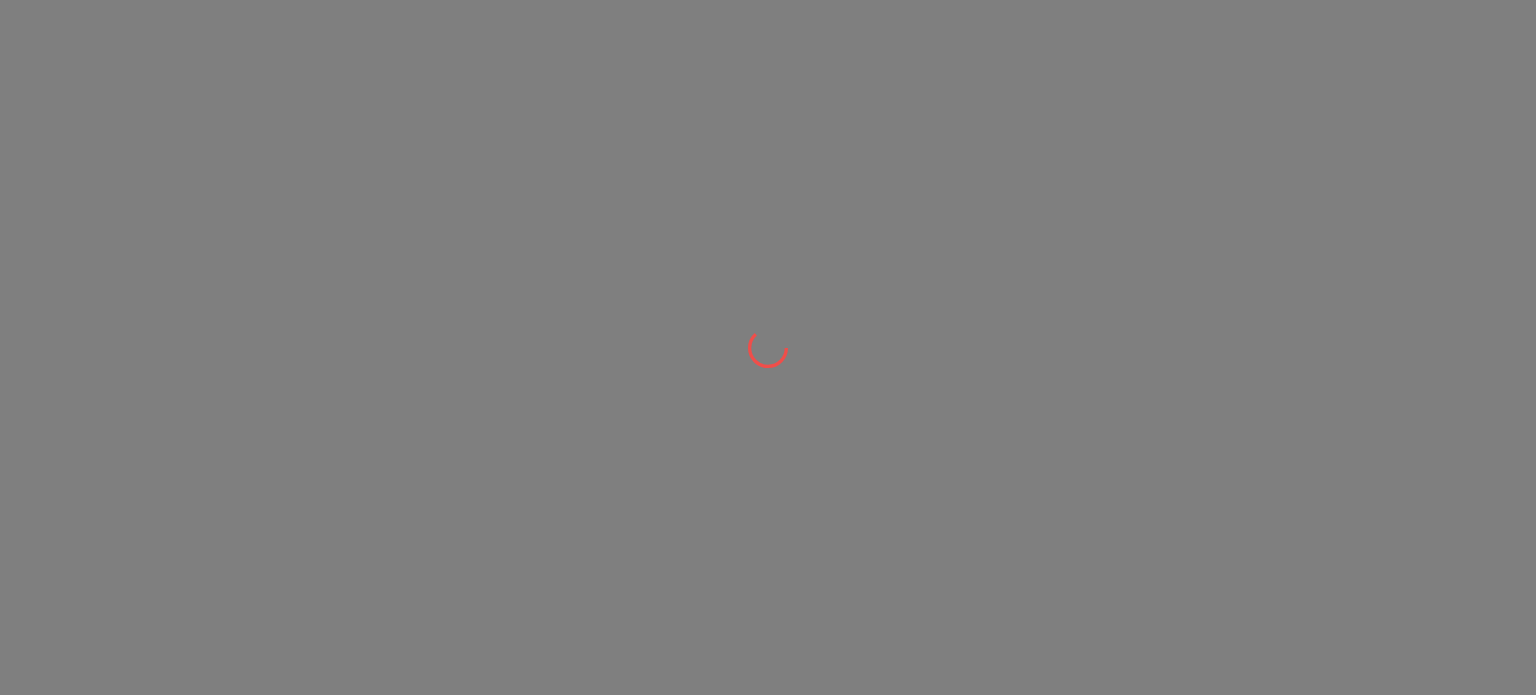 scroll, scrollTop: 0, scrollLeft: 0, axis: both 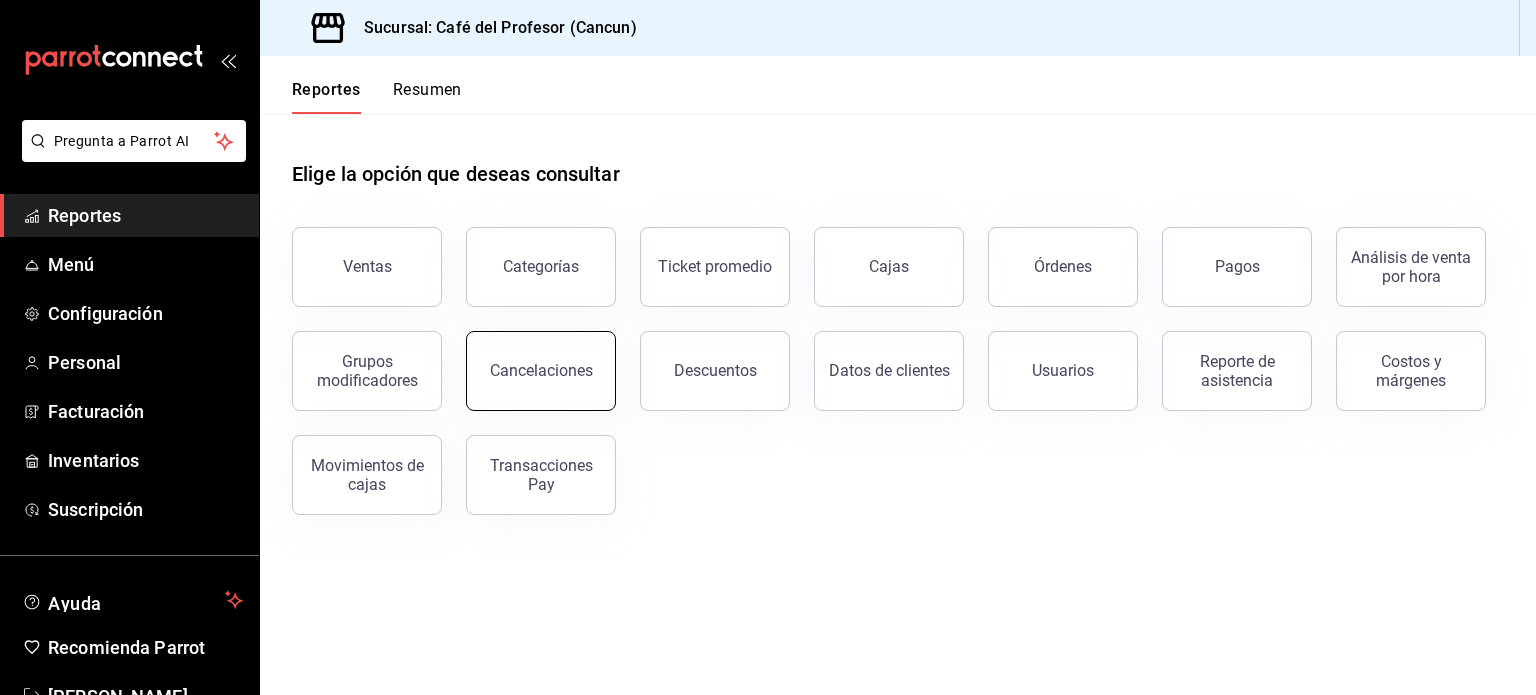 click on "Cancelaciones" at bounding box center (541, 370) 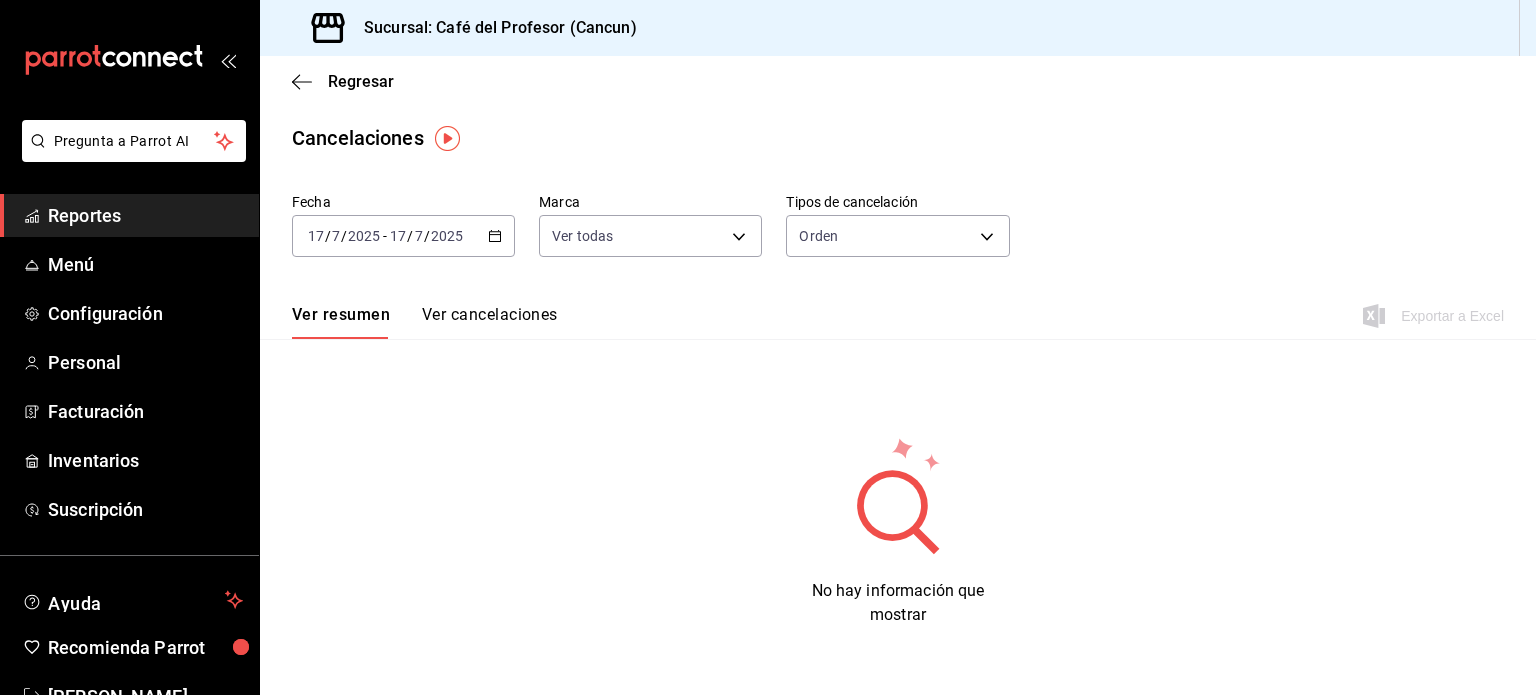 click 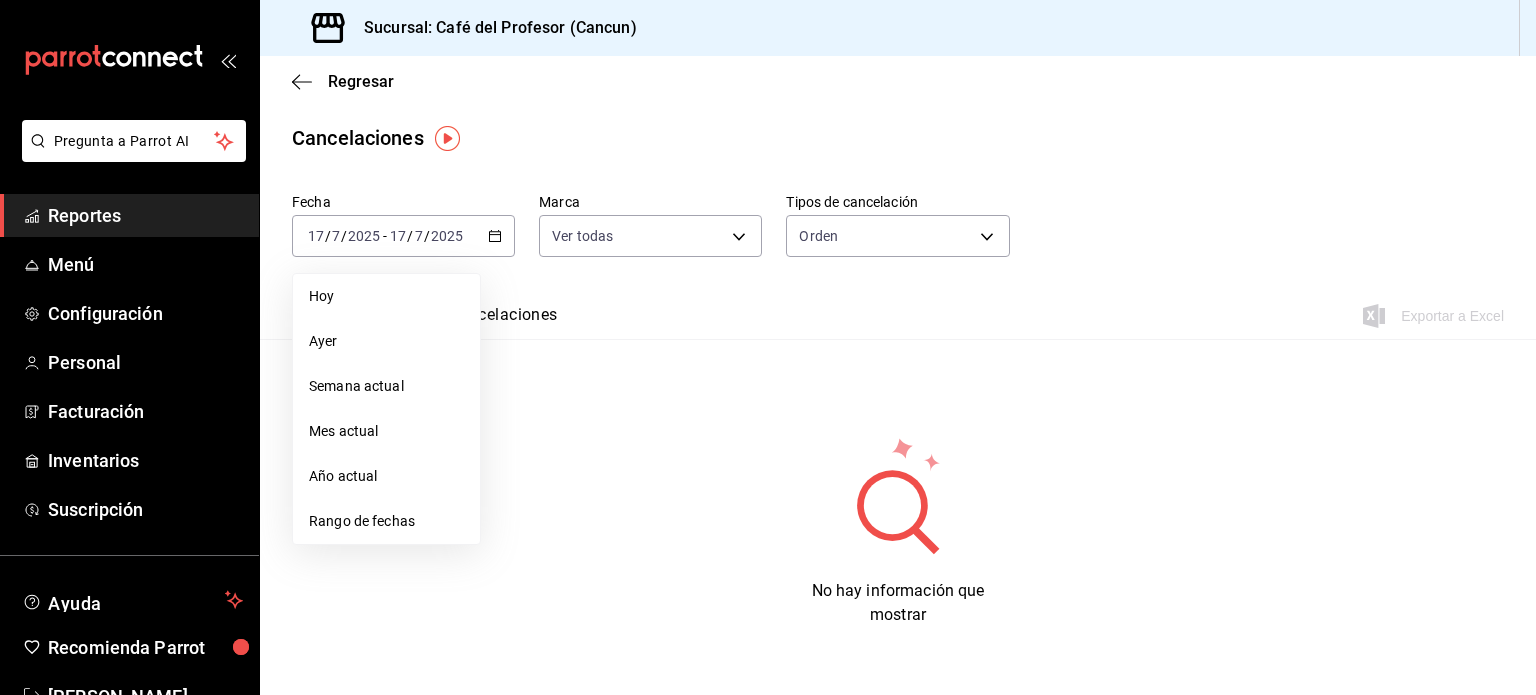click on "Rango de fechas" at bounding box center (386, 521) 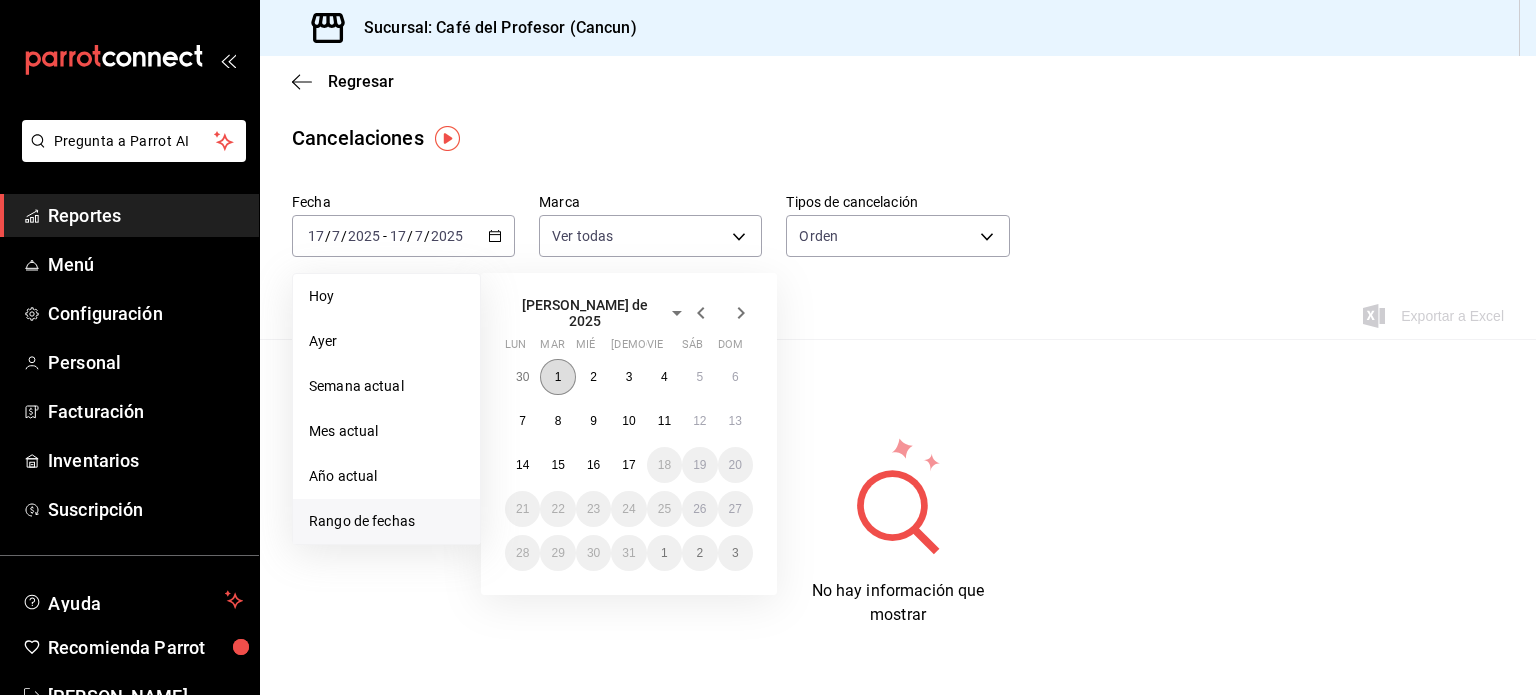 click on "1" at bounding box center (557, 377) 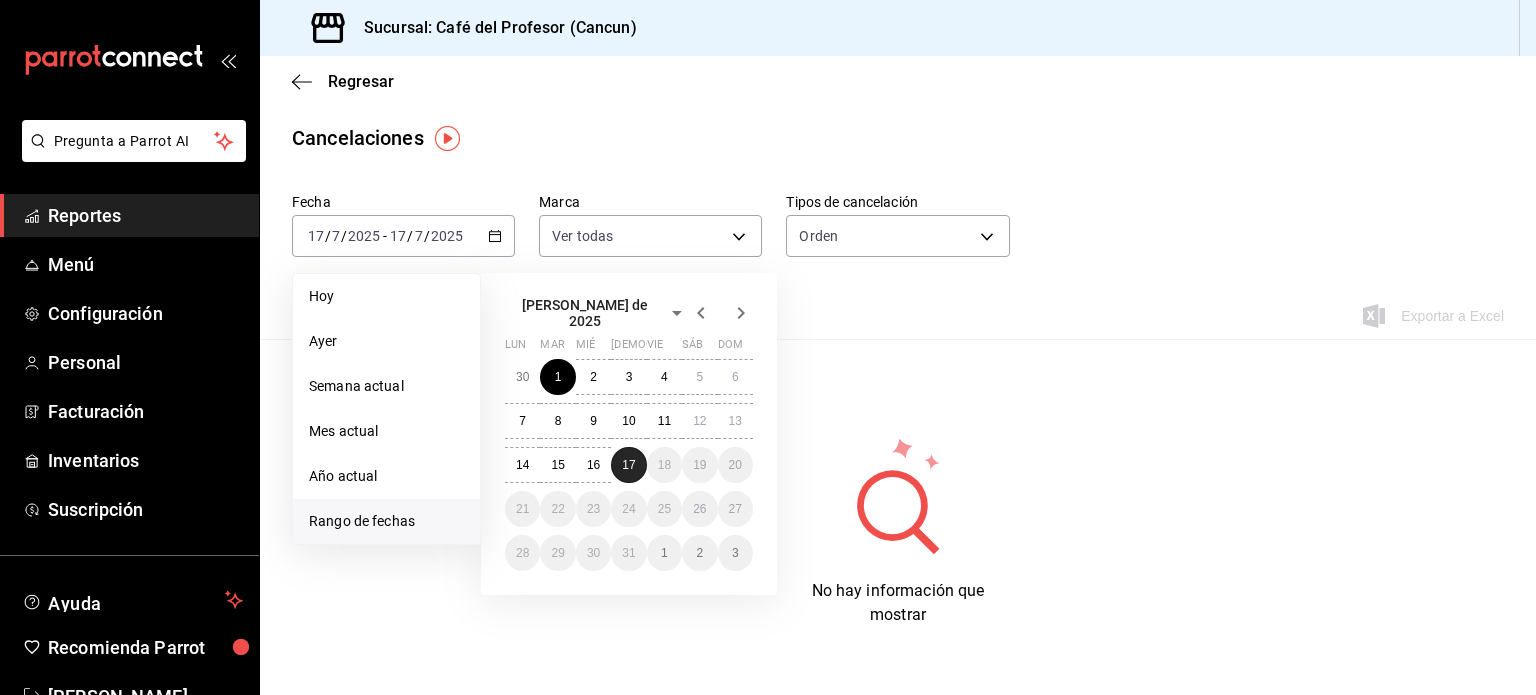 click on "17" at bounding box center (628, 465) 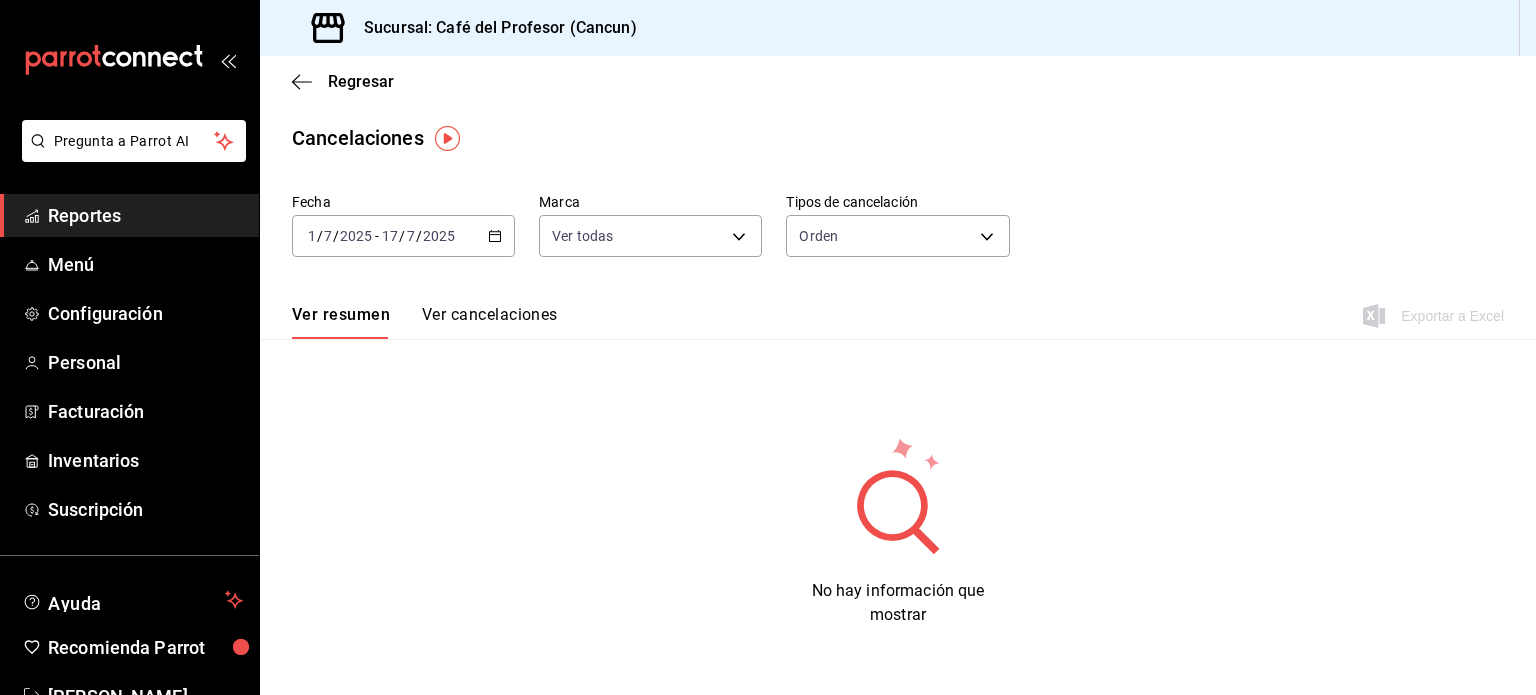 click on "Ver cancelaciones" at bounding box center (490, 322) 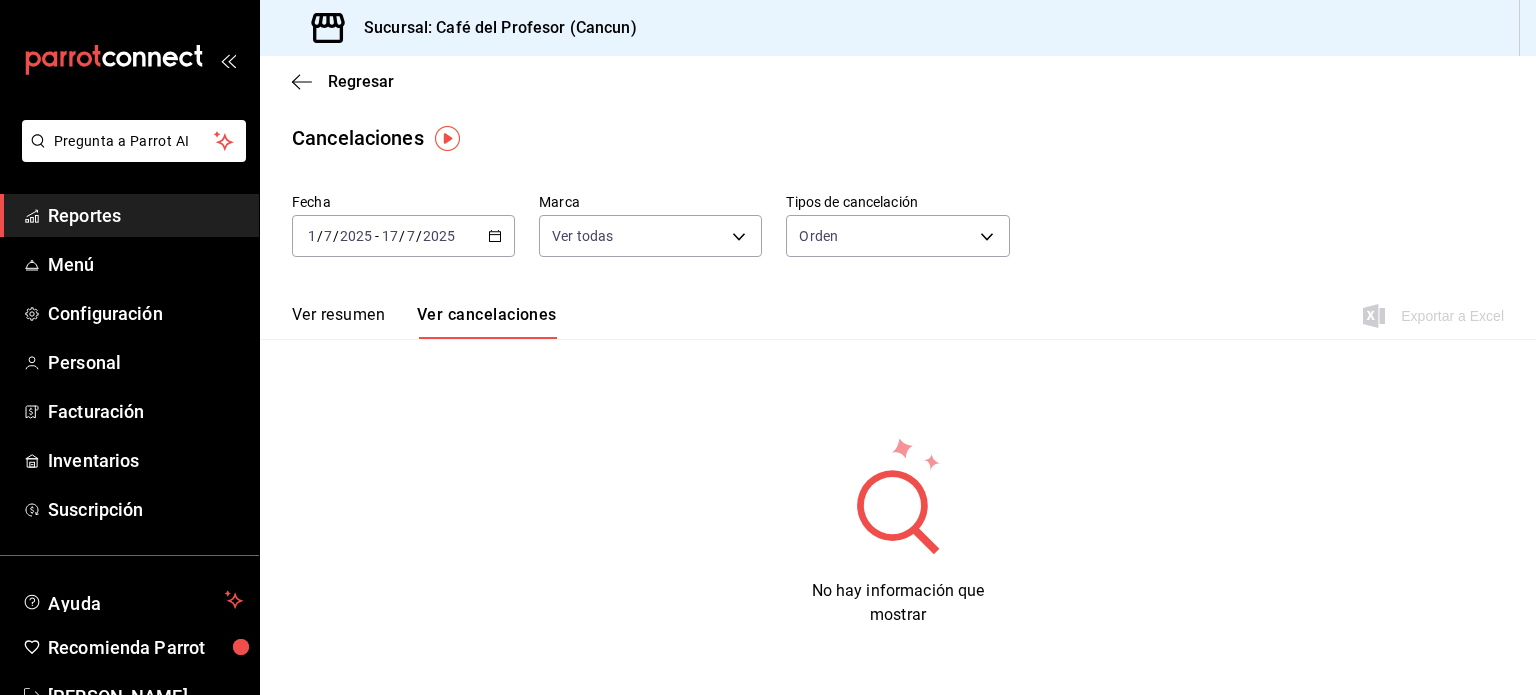 click on "Ver cancelaciones" at bounding box center [487, 322] 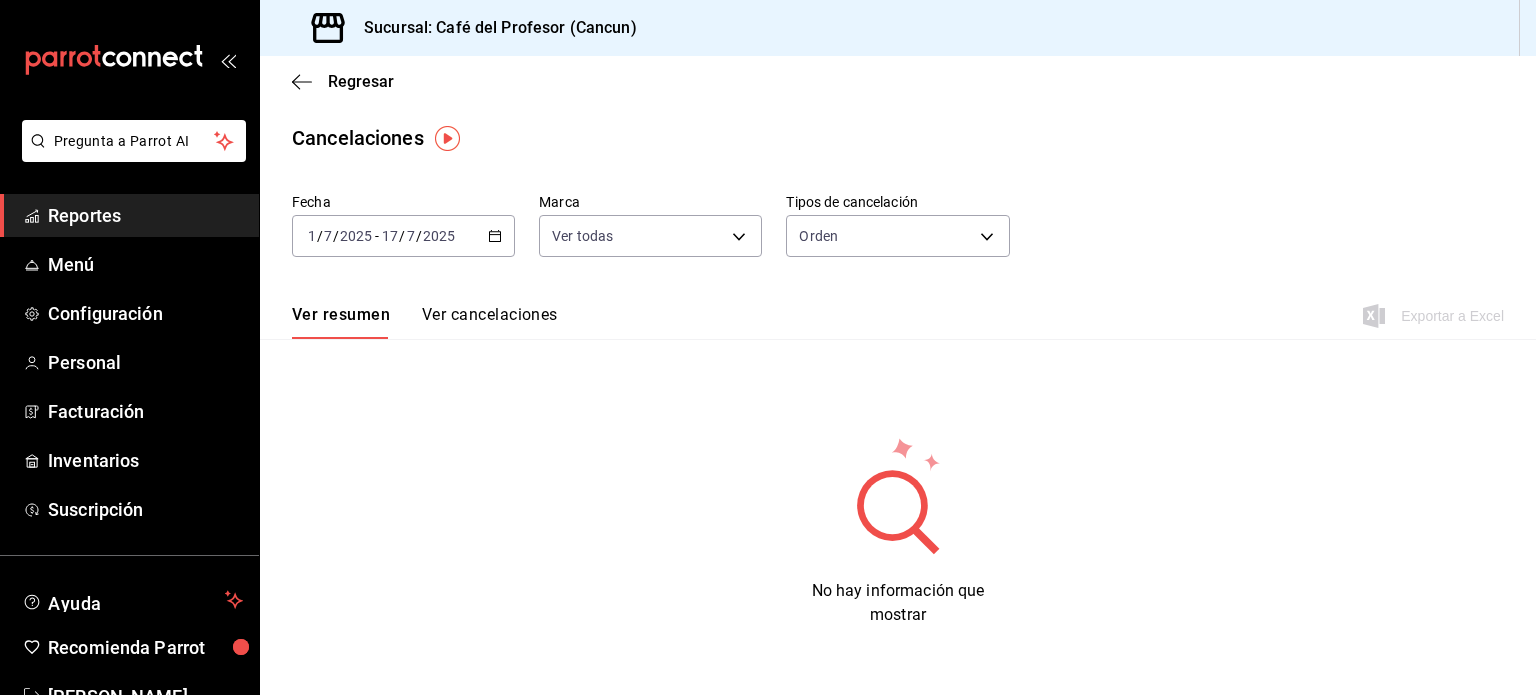 click on "Ver cancelaciones" at bounding box center [490, 322] 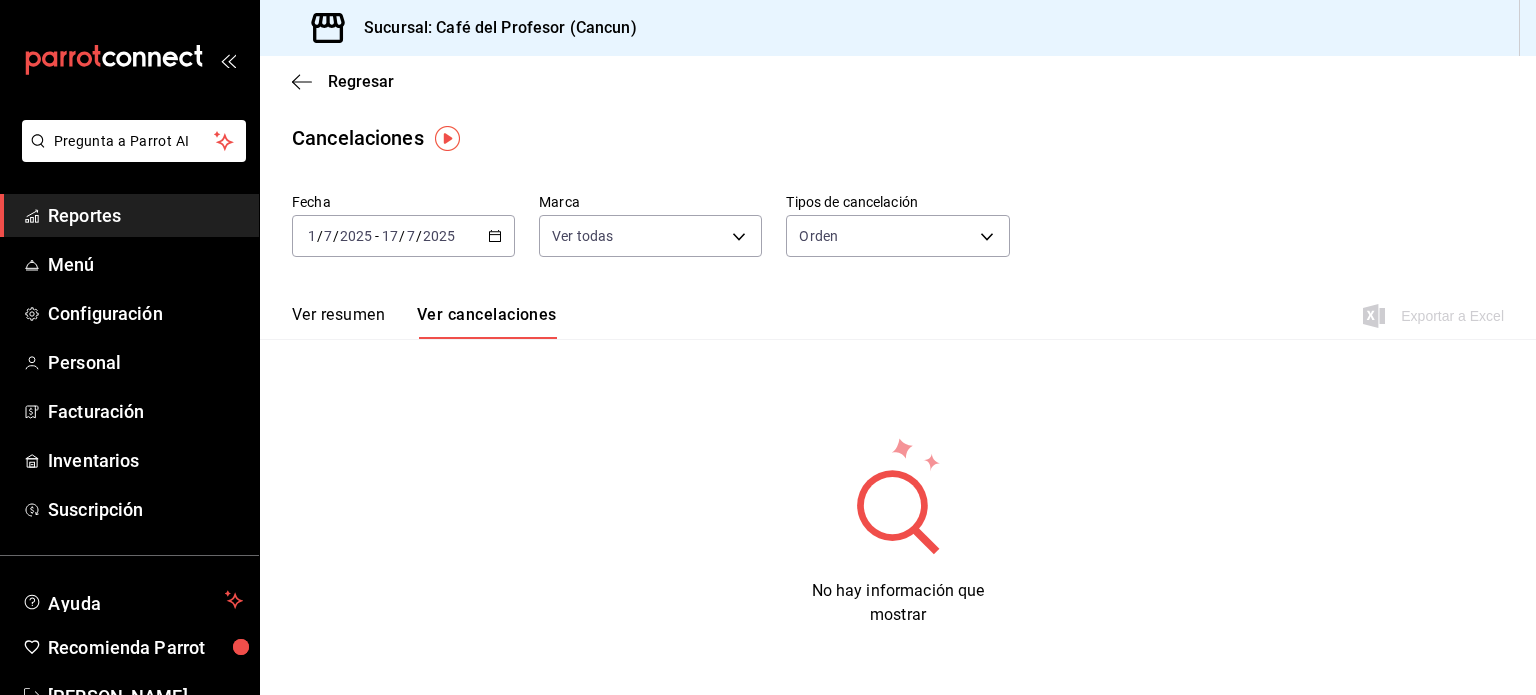 click on "Ver cancelaciones" at bounding box center (487, 322) 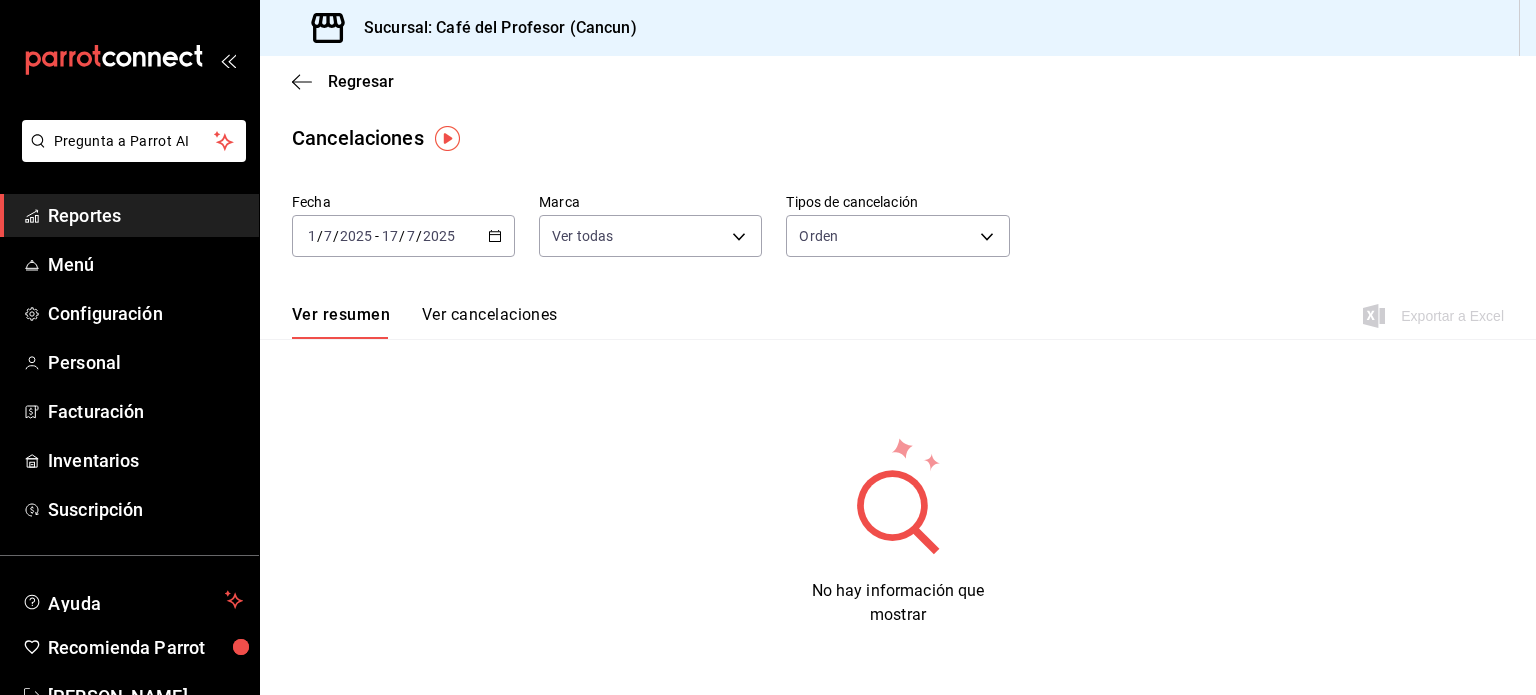 click on "Ver cancelaciones" at bounding box center (490, 322) 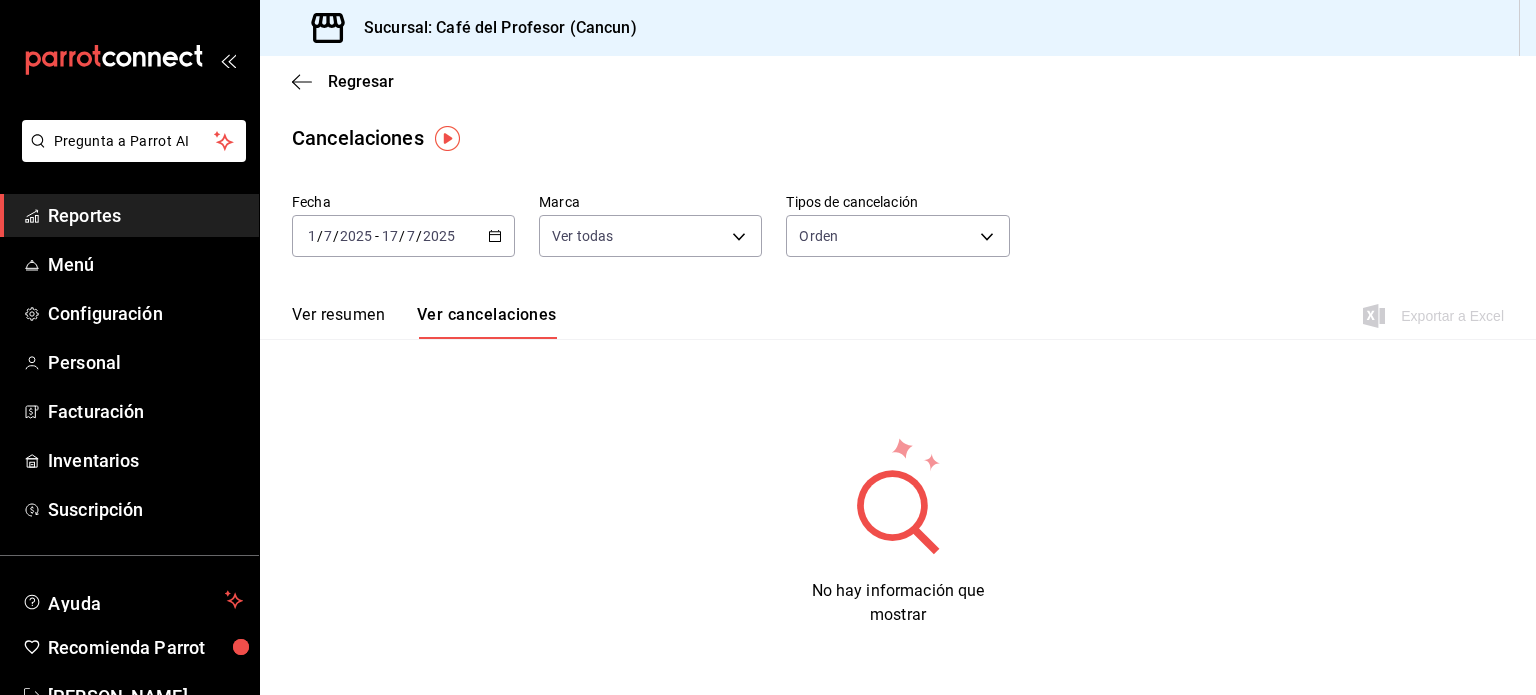 click on "Reportes" at bounding box center (145, 215) 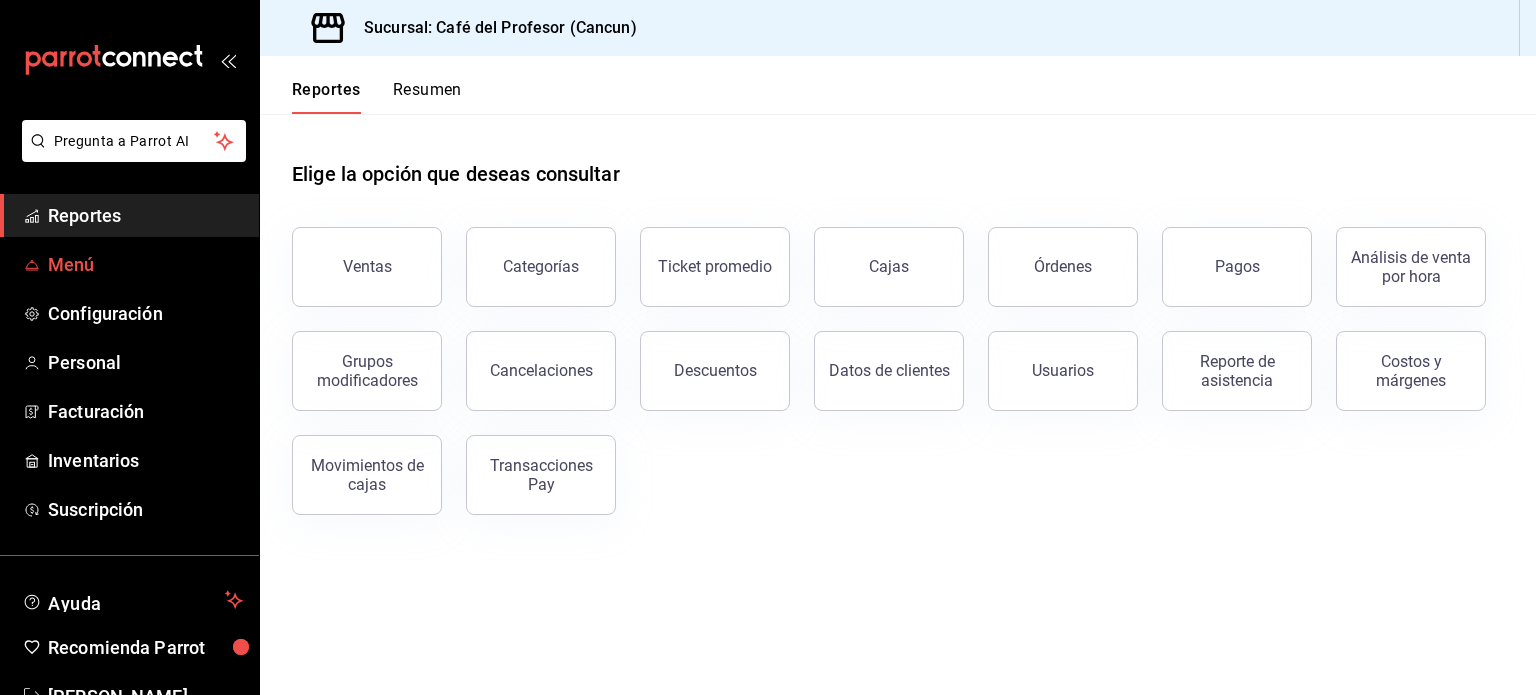 click on "Menú" at bounding box center (145, 264) 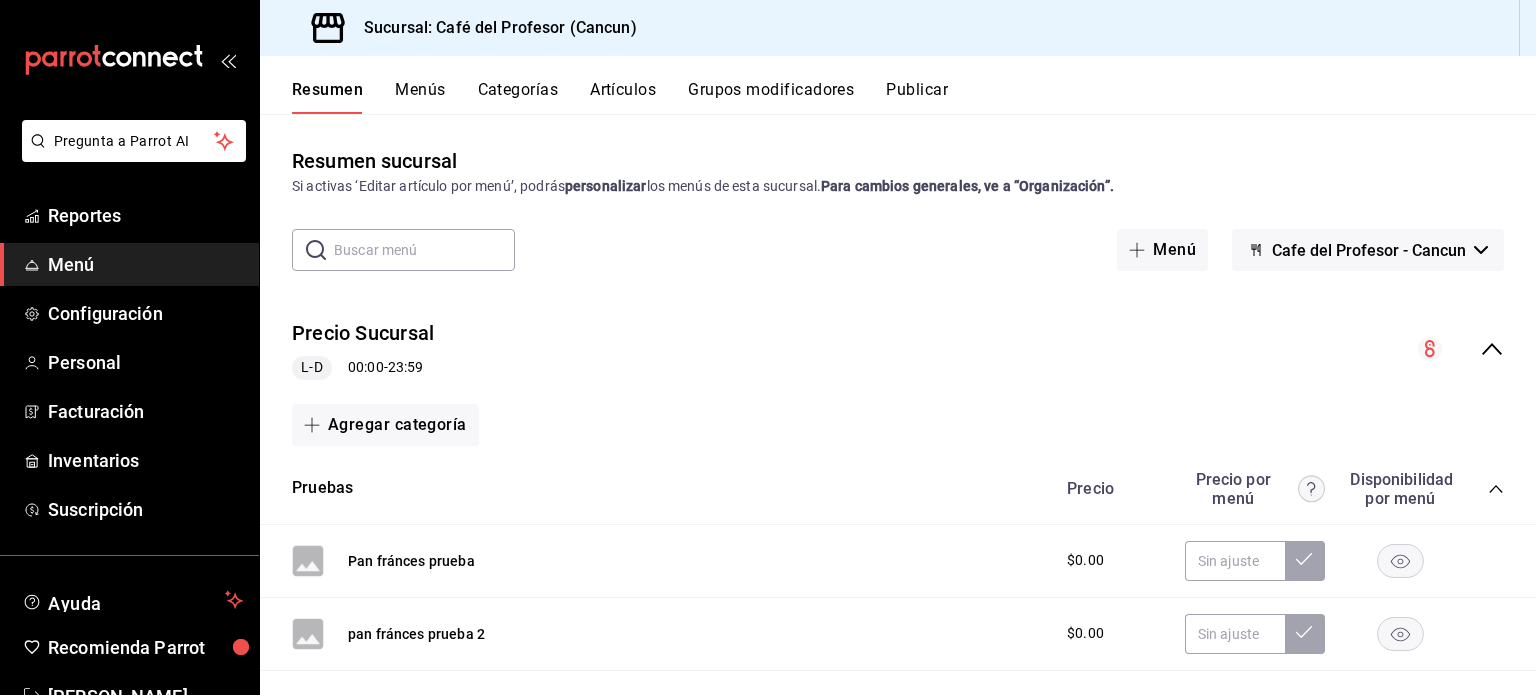 click on "Menús" at bounding box center (420, 97) 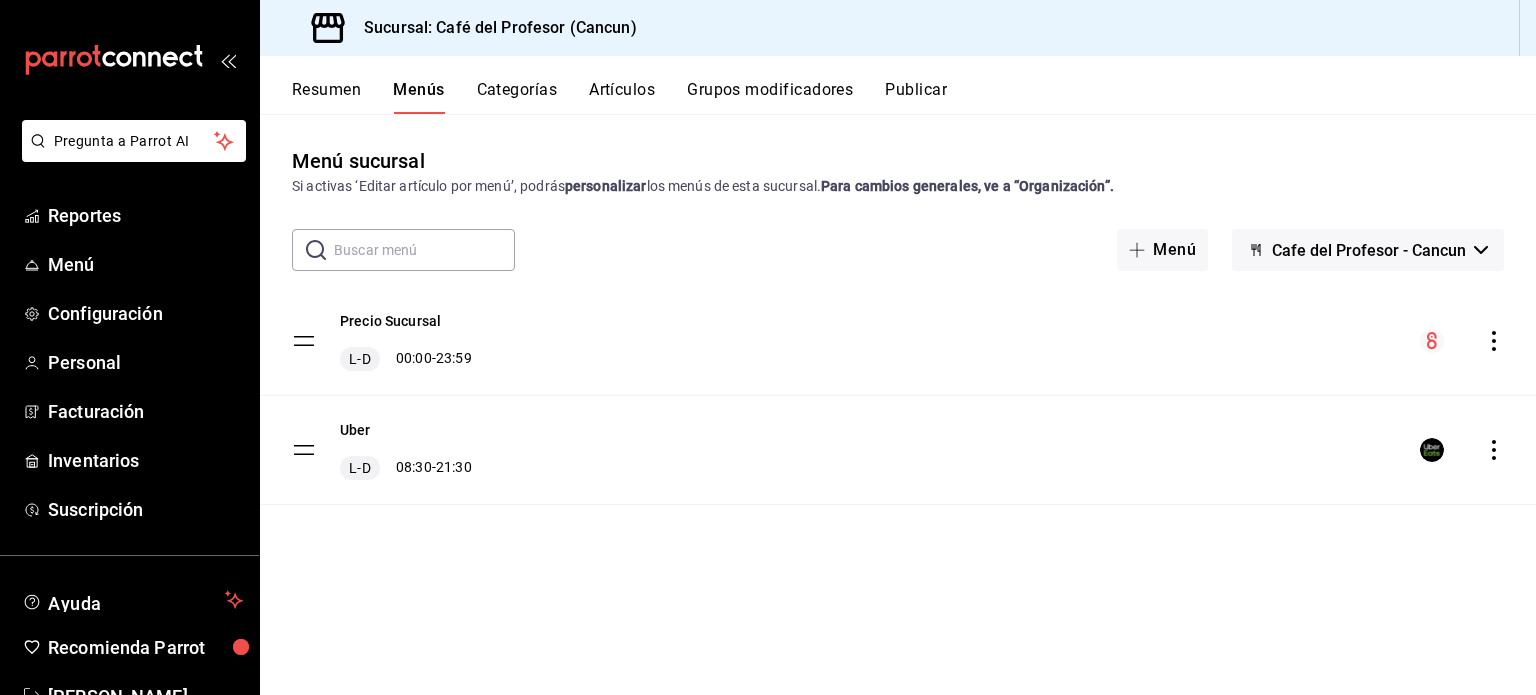 click on "Categorías" at bounding box center [517, 97] 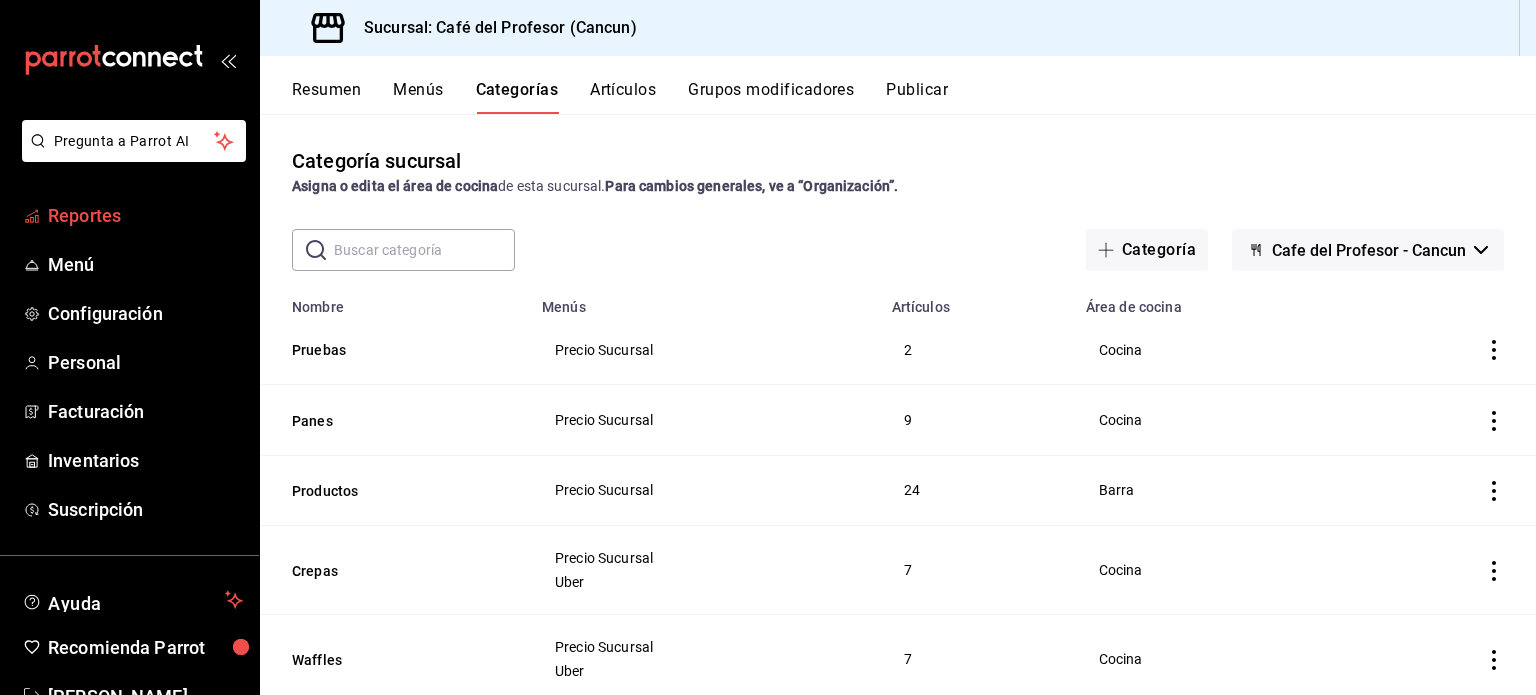 click on "Reportes" at bounding box center (145, 215) 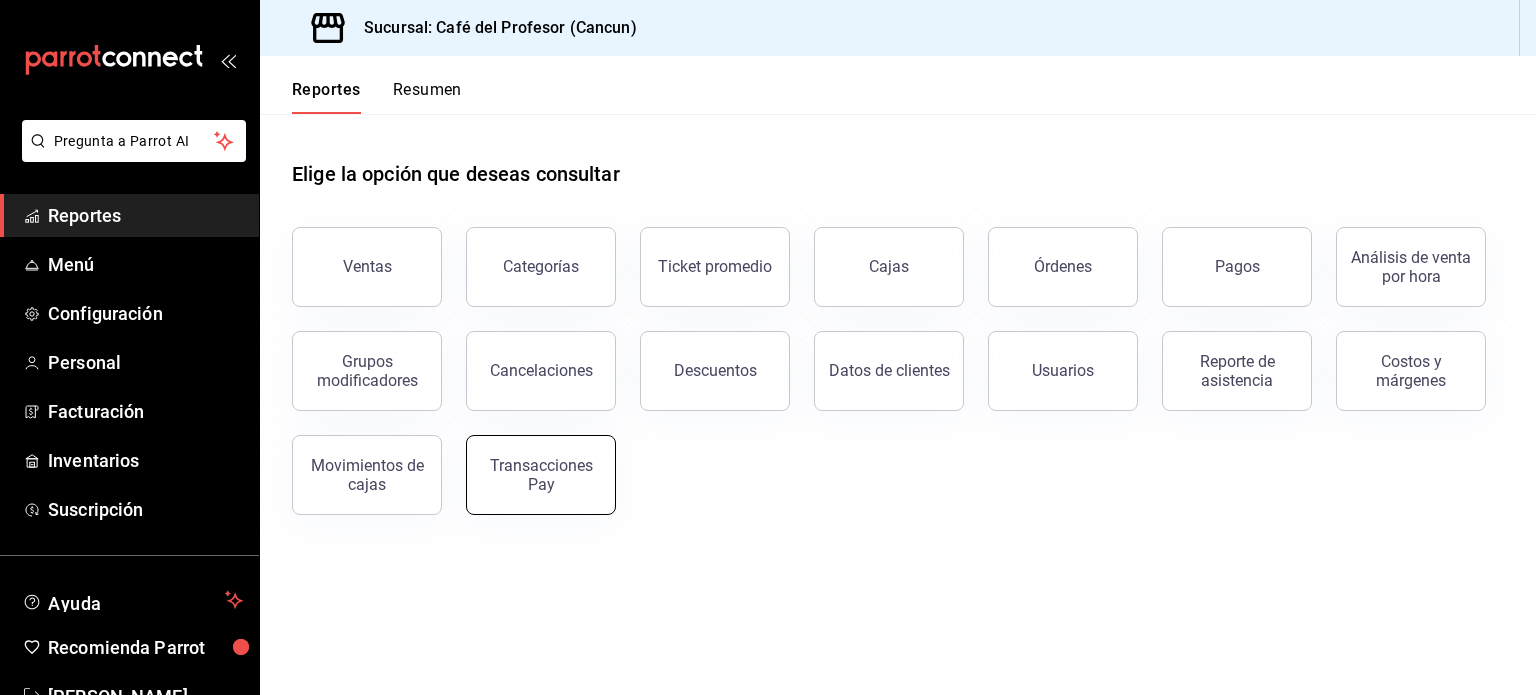click on "Transacciones Pay" at bounding box center (541, 475) 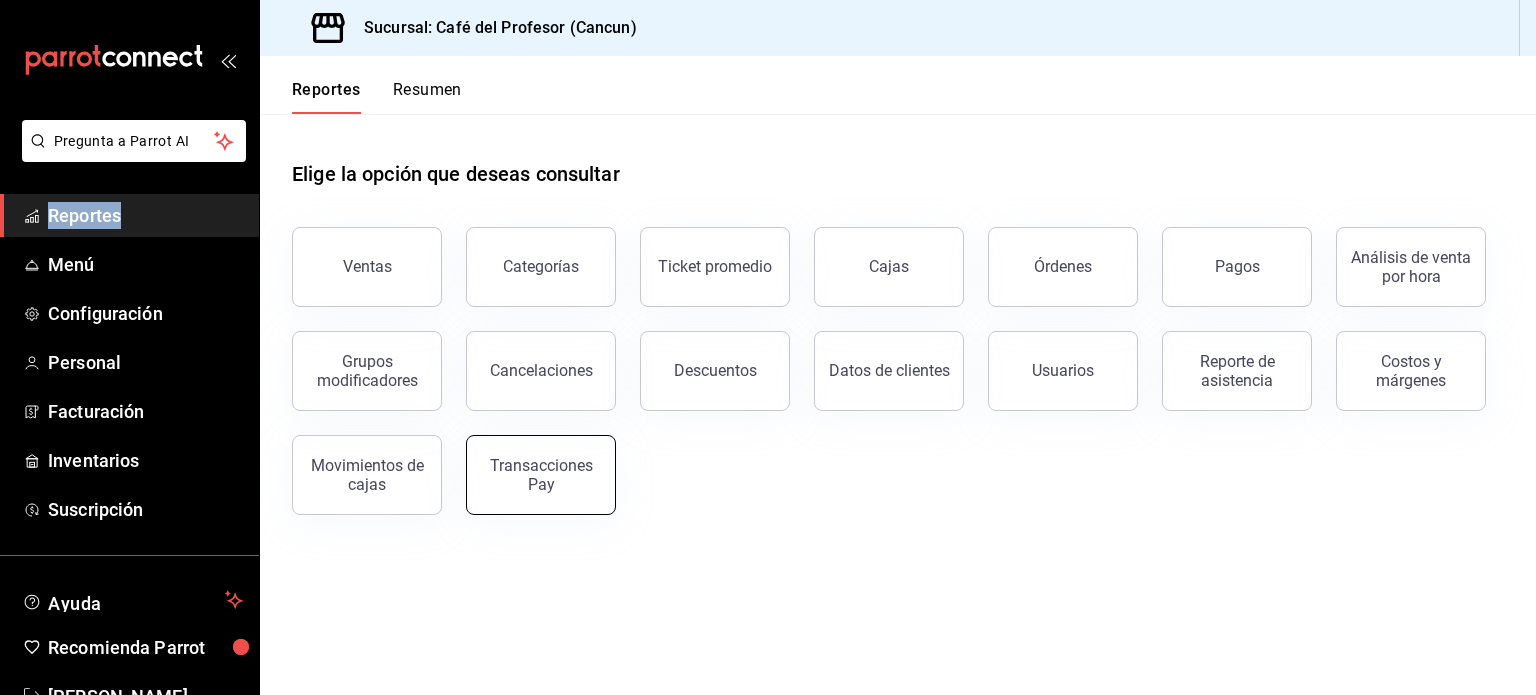 click on "Pregunta a Parrot AI Reportes   Menú   Configuración   Personal   Facturación   Inventarios   Suscripción   Ayuda Recomienda Parrot   [PERSON_NAME]   Sugerir nueva función   Sucursal: Café del Profesor (Cancun) Reportes Resumen Elige la opción que deseas consultar Ventas Categorías Ticket promedio Cajas Órdenes Pagos Análisis de venta por hora Grupos modificadores Cancelaciones Descuentos Datos de clientes Usuarios Reporte de asistencia Costos y márgenes Movimientos [PERSON_NAME] Transacciones Pay GANA 1 MES GRATIS EN TU SUSCRIPCIÓN AQUÍ ¿Recuerdas cómo empezó tu restaurante?
[PERSON_NAME] puedes ayudar a un colega a tener el mismo cambio que tú viviste.
Recomienda Parrot directamente desde tu Portal Administrador.
Es fácil y rápido.
🎁 Por cada restaurante que se una, ganas 1 mes gratis. Pregunta a Parrot AI Reportes   Menú   Configuración   Personal   Facturación   Inventarios   Suscripción   Ayuda Recomienda Parrot   [PERSON_NAME]   Sugerir nueva función" at bounding box center [768, 347] 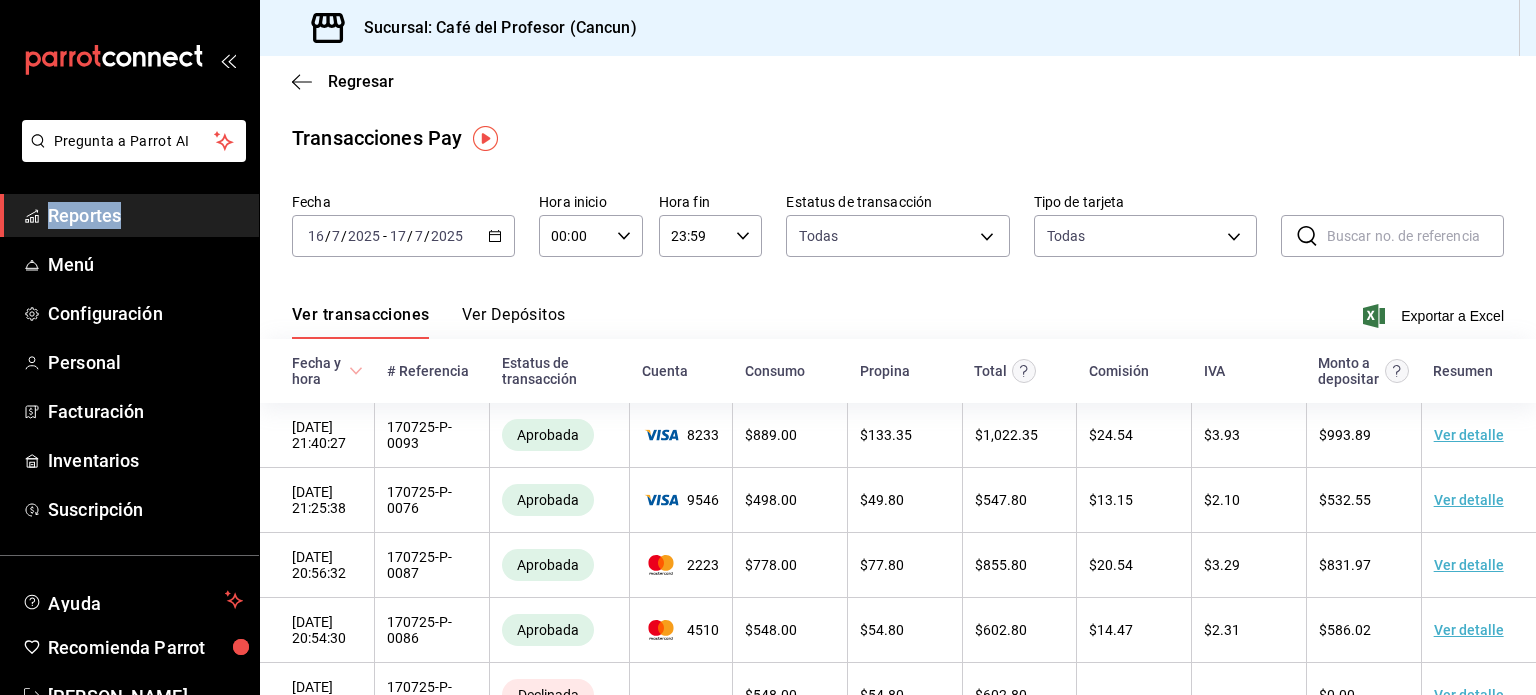 click 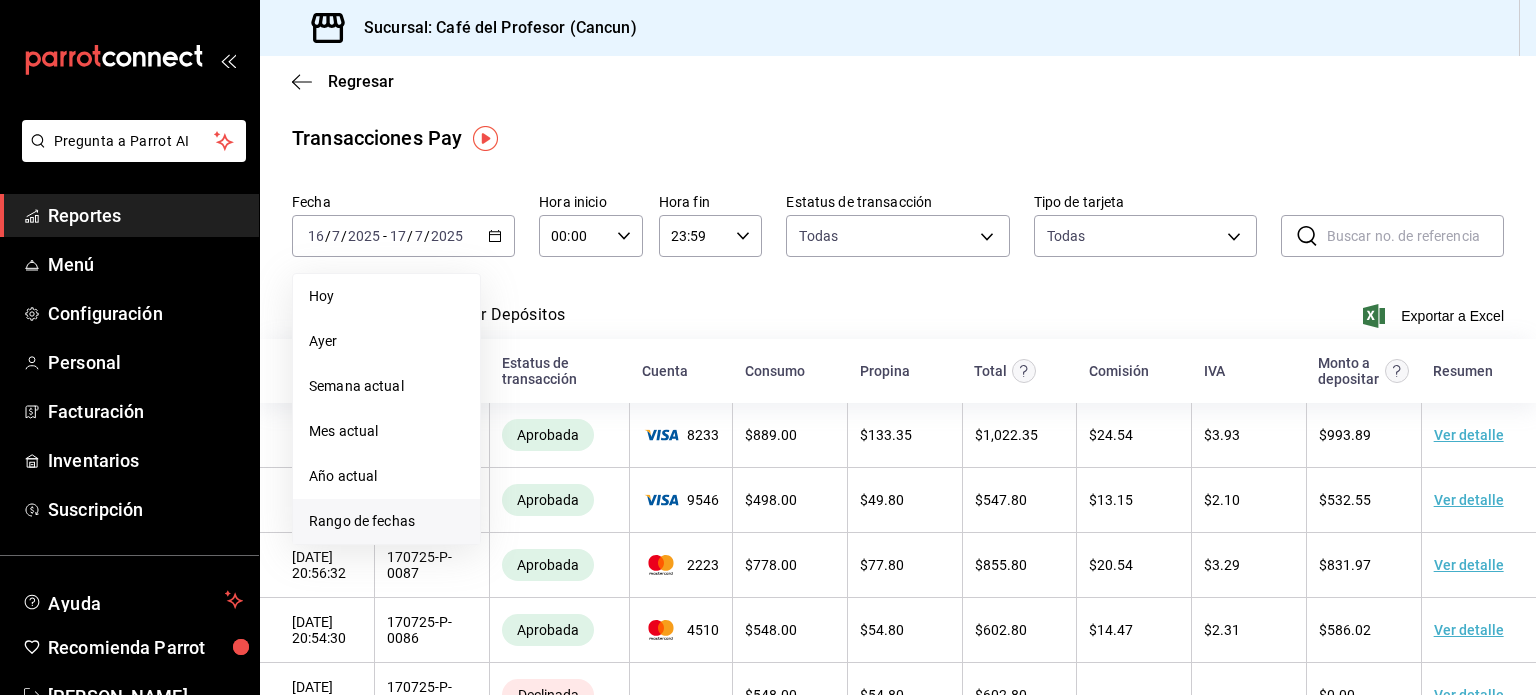 click on "Rango de fechas" at bounding box center (386, 521) 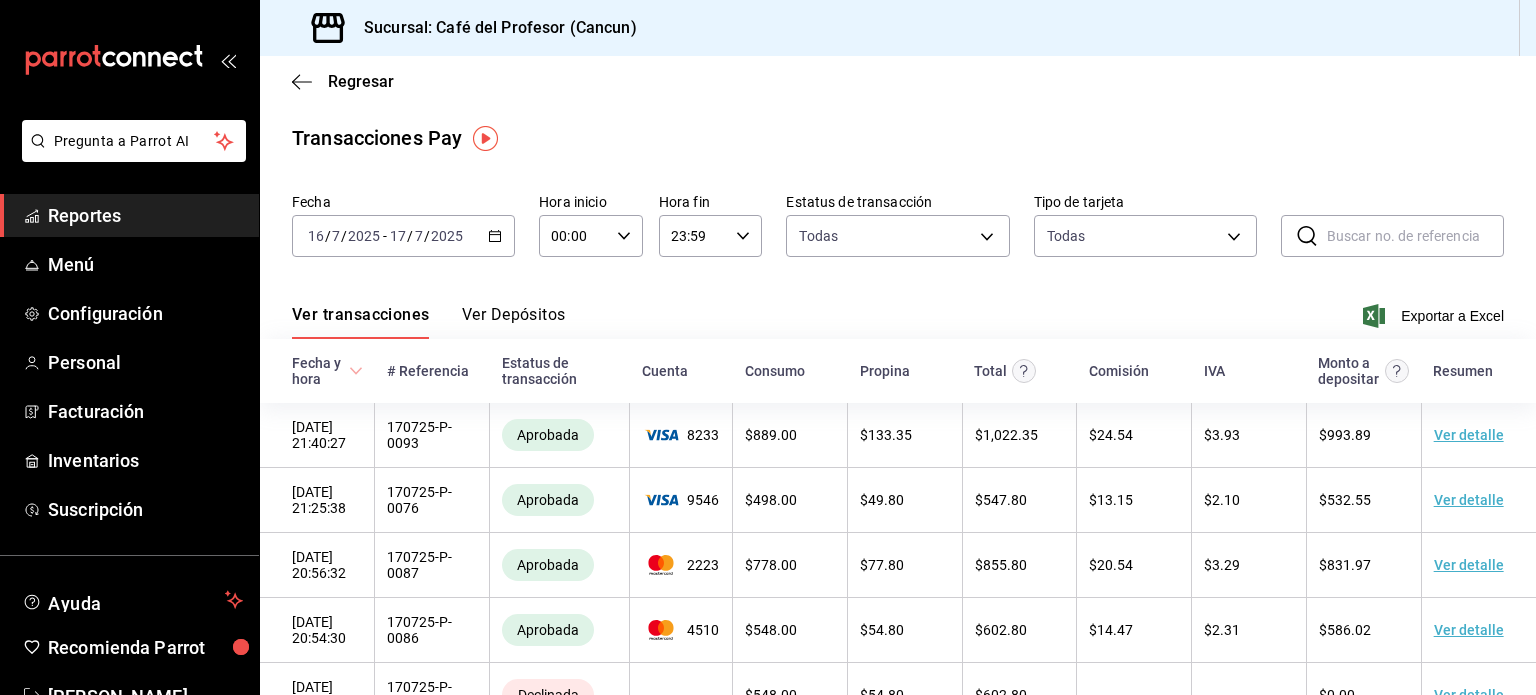 click 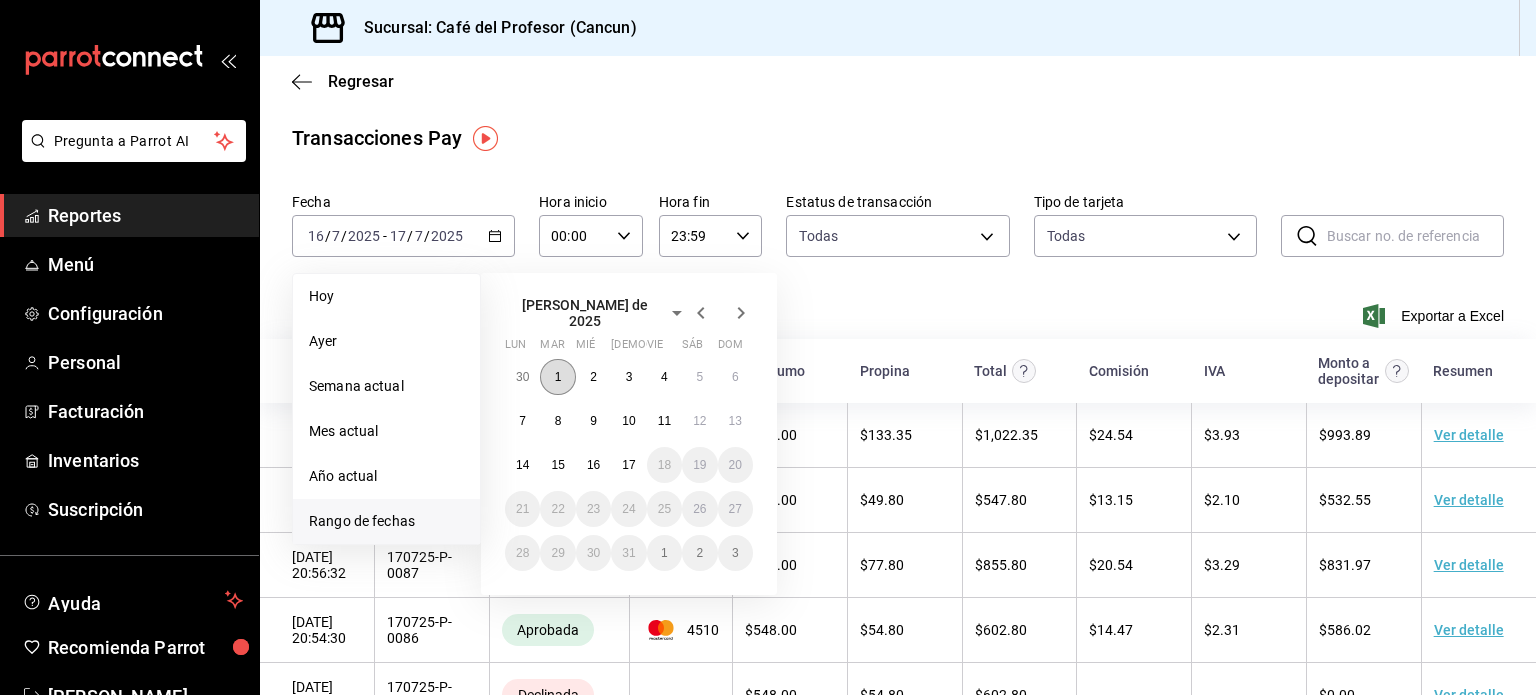 click on "1" at bounding box center (558, 377) 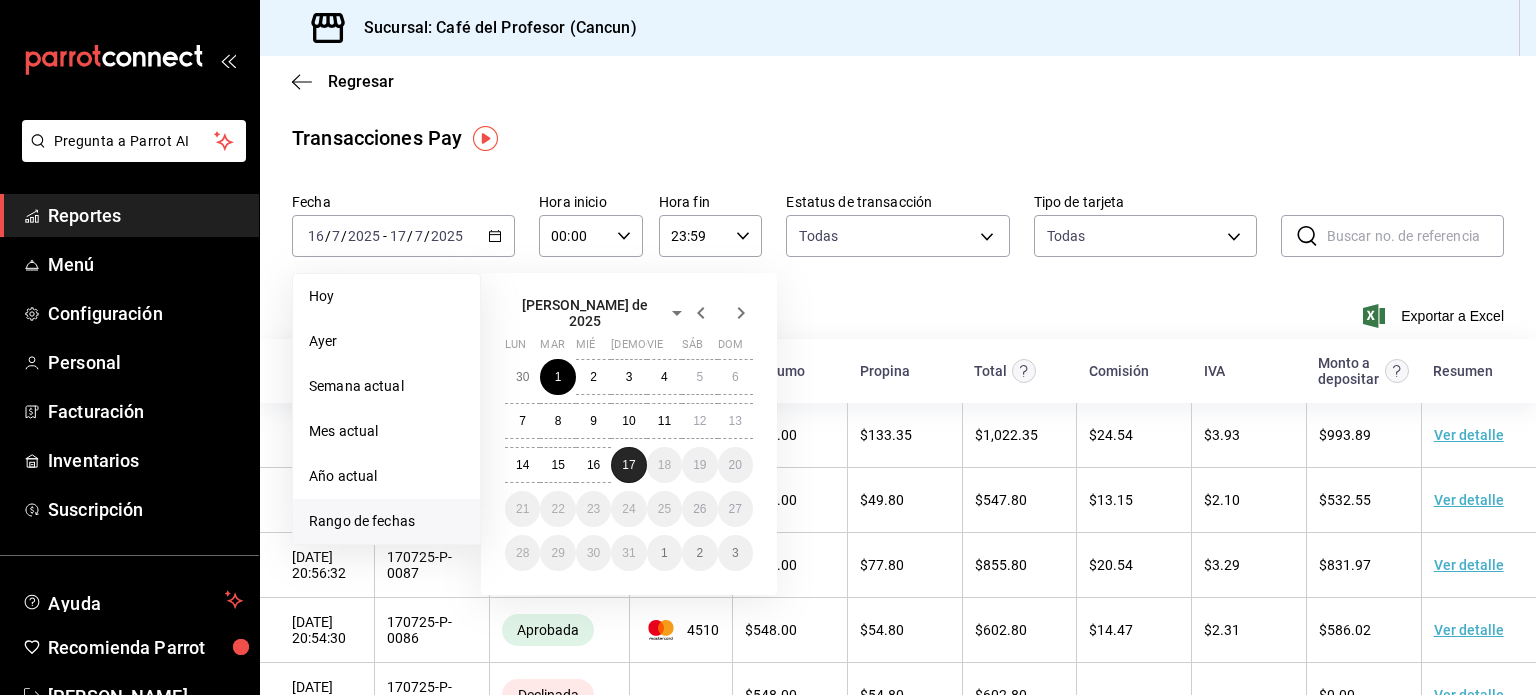 click on "17" at bounding box center (628, 465) 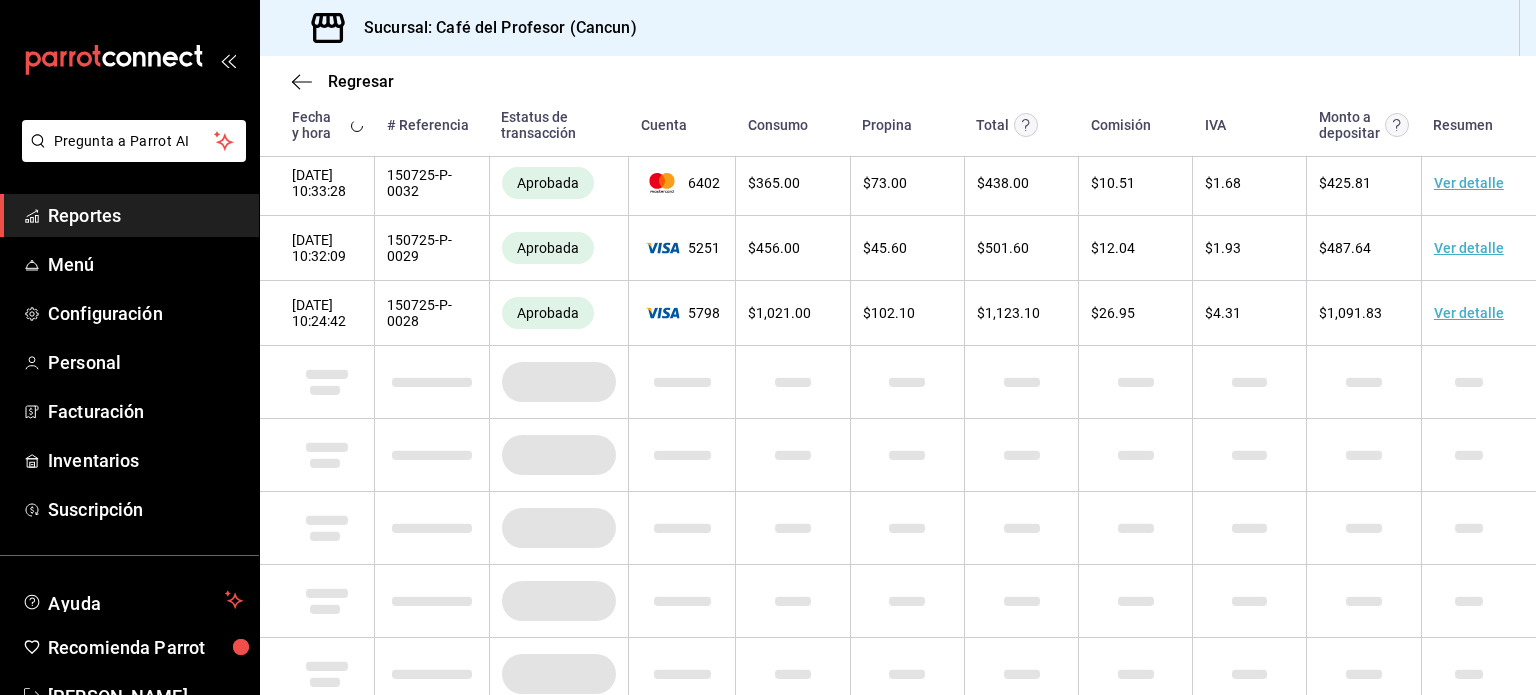 scroll, scrollTop: 11794, scrollLeft: 0, axis: vertical 